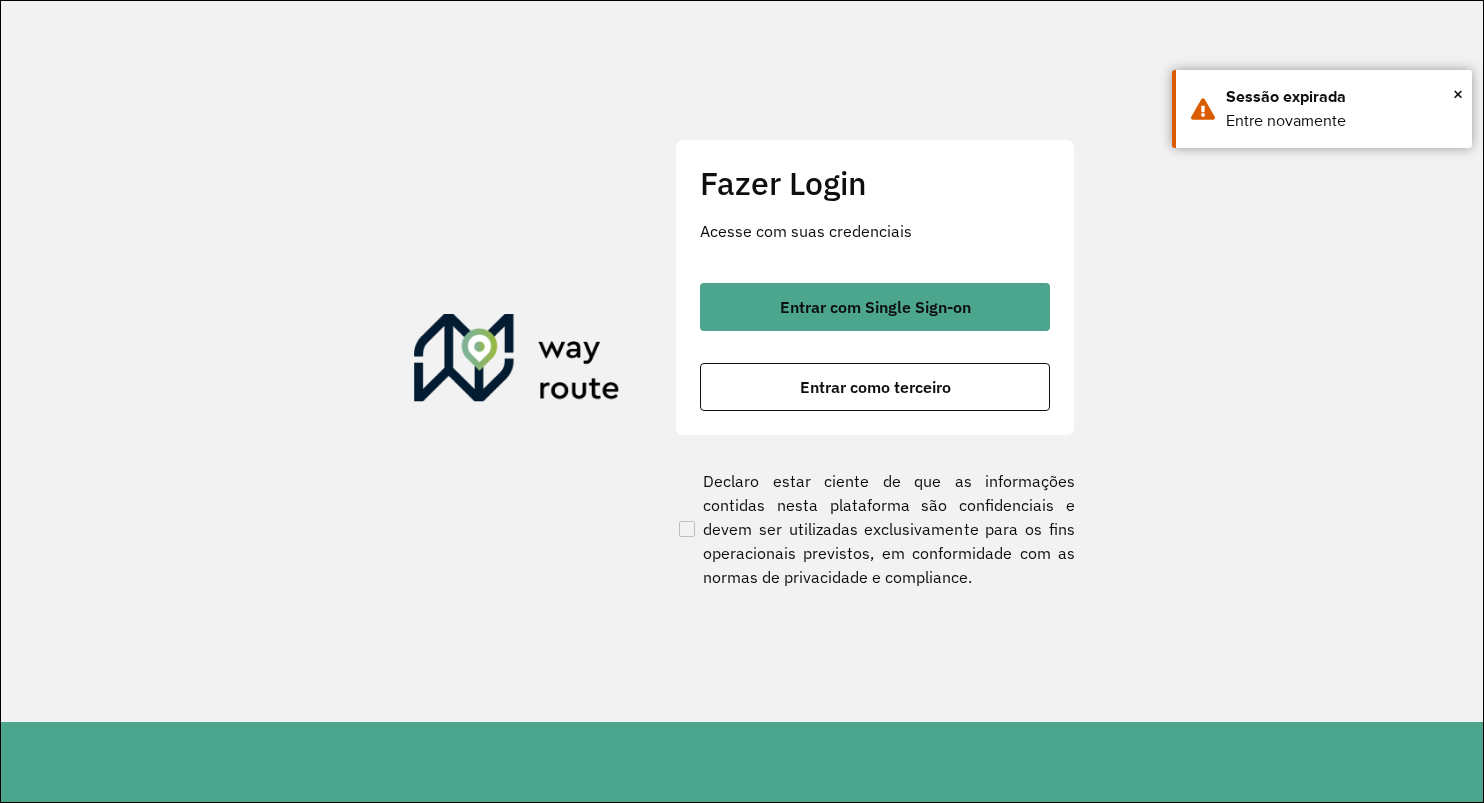 scroll, scrollTop: 0, scrollLeft: 0, axis: both 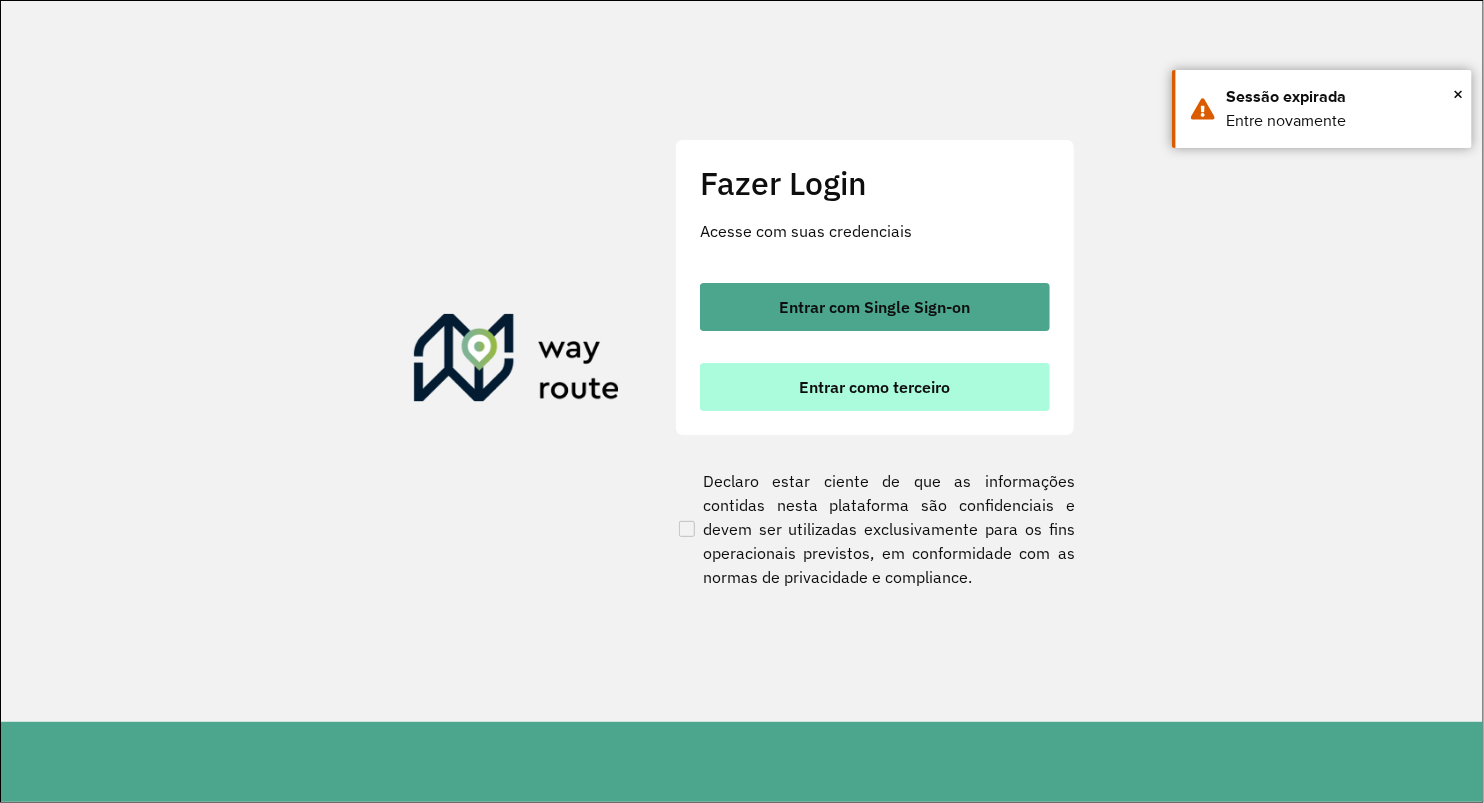click on "Entrar como terceiro" at bounding box center [875, 387] 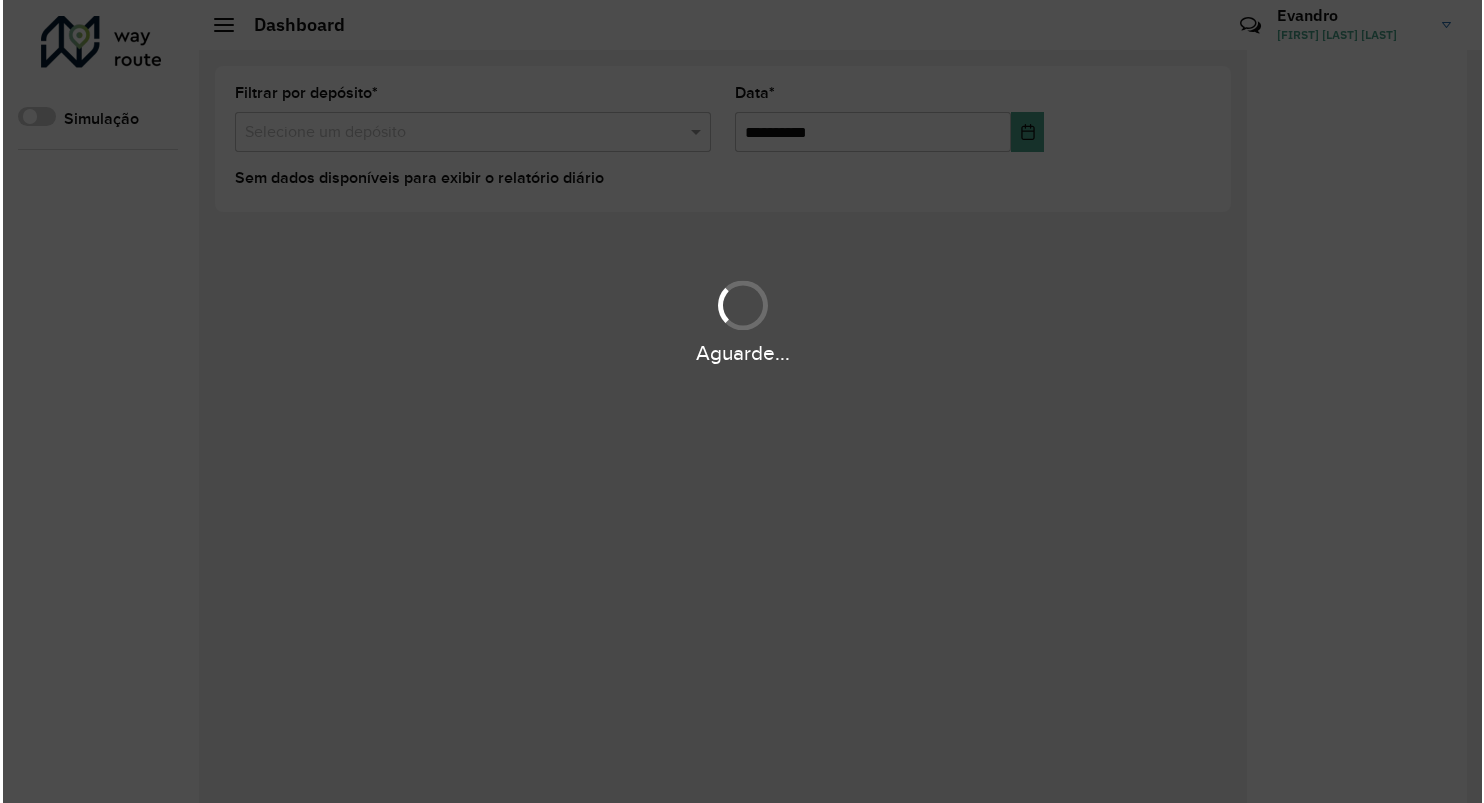 scroll, scrollTop: 0, scrollLeft: 0, axis: both 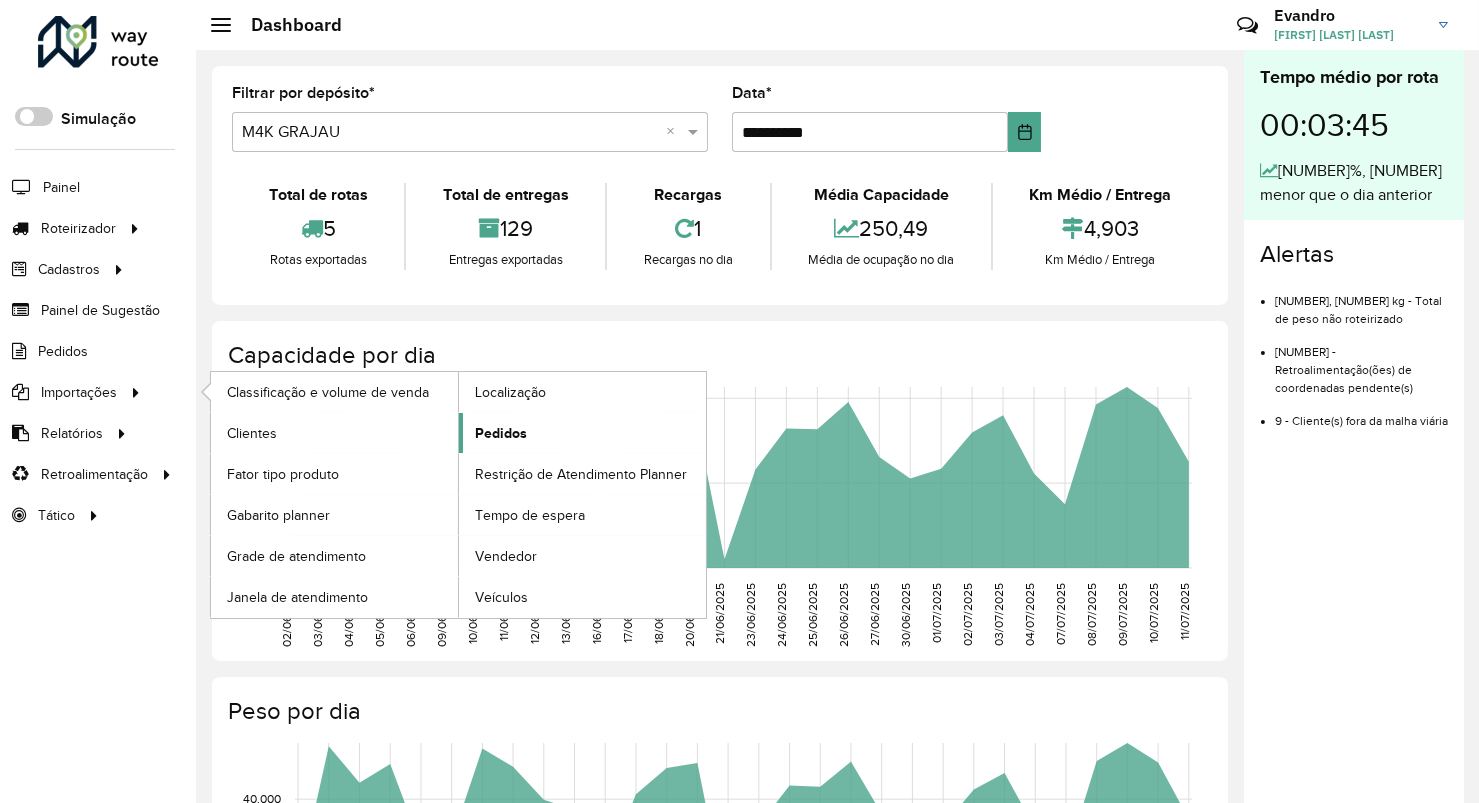 click on "Pedidos" 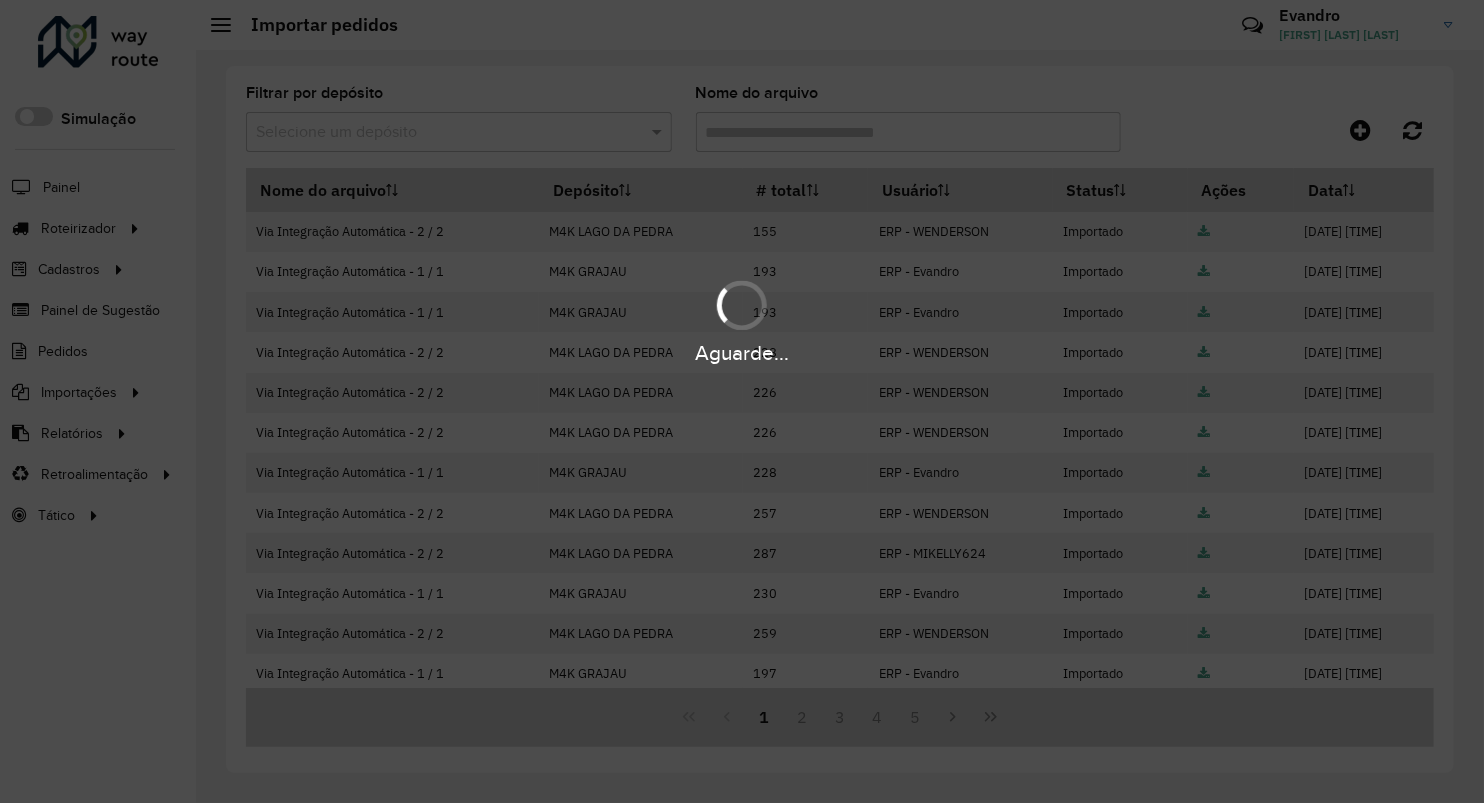 click on "Aguarde..." at bounding box center (742, 401) 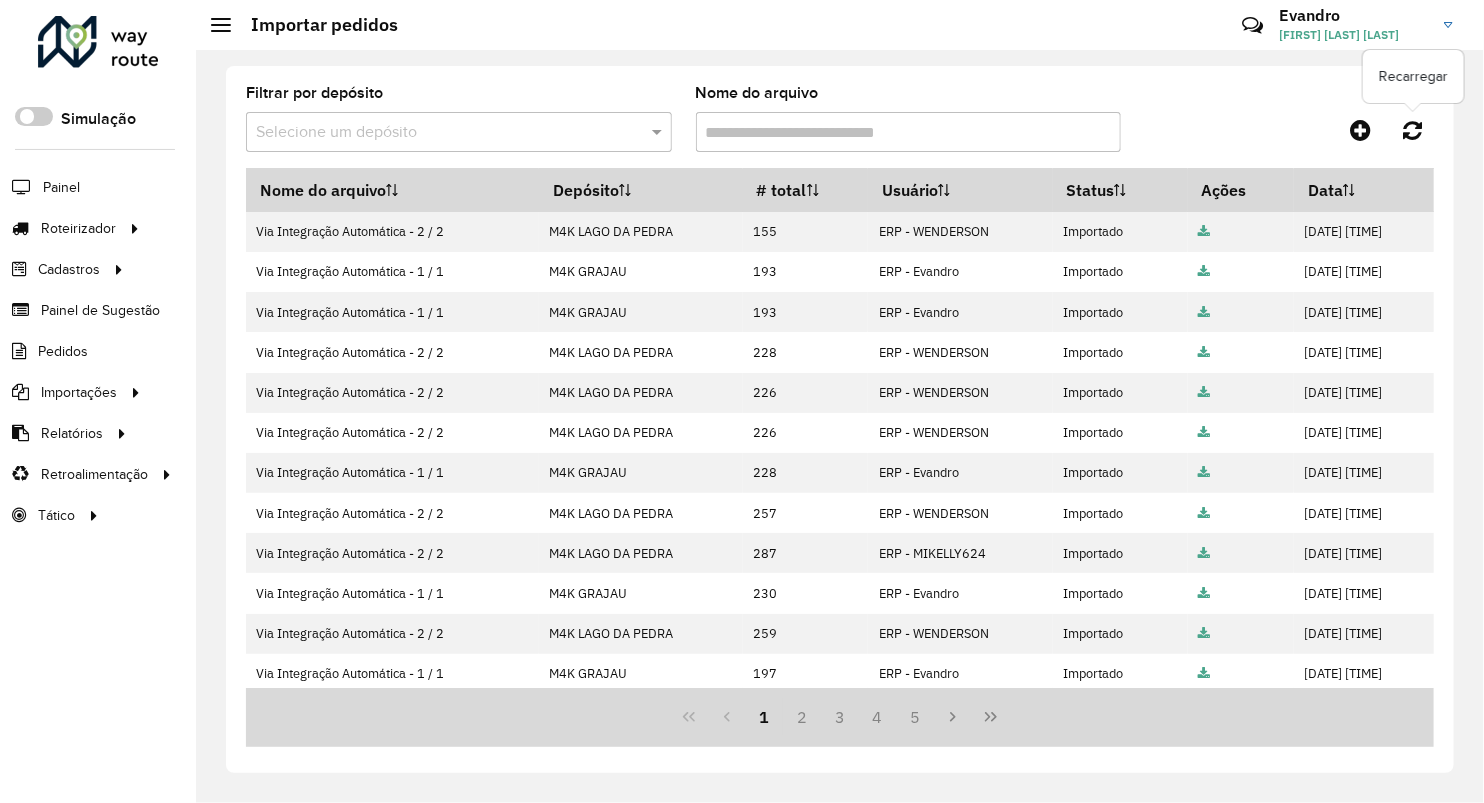 drag, startPoint x: 1422, startPoint y: 139, endPoint x: 1392, endPoint y: 151, distance: 32.31099 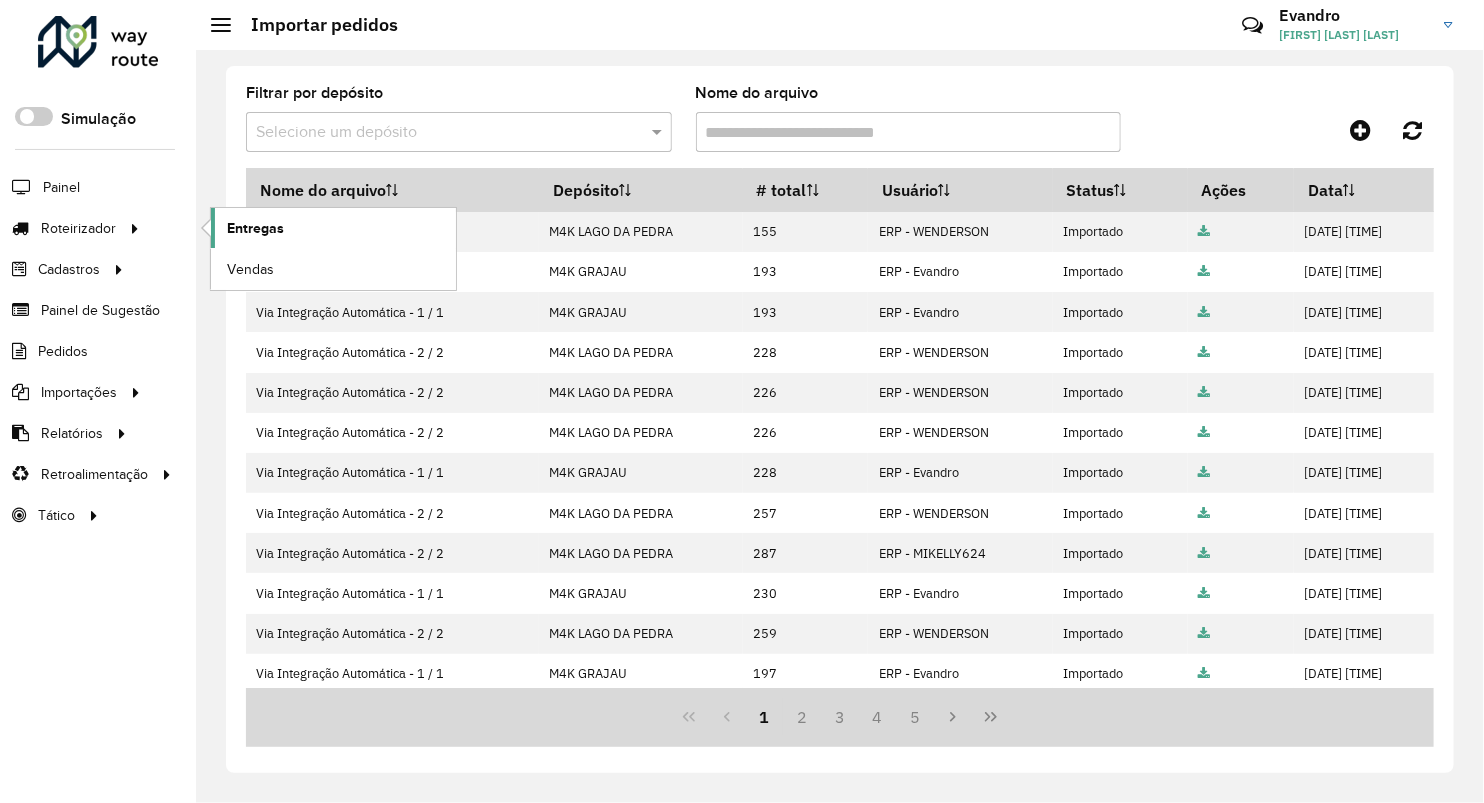 click on "Entregas" 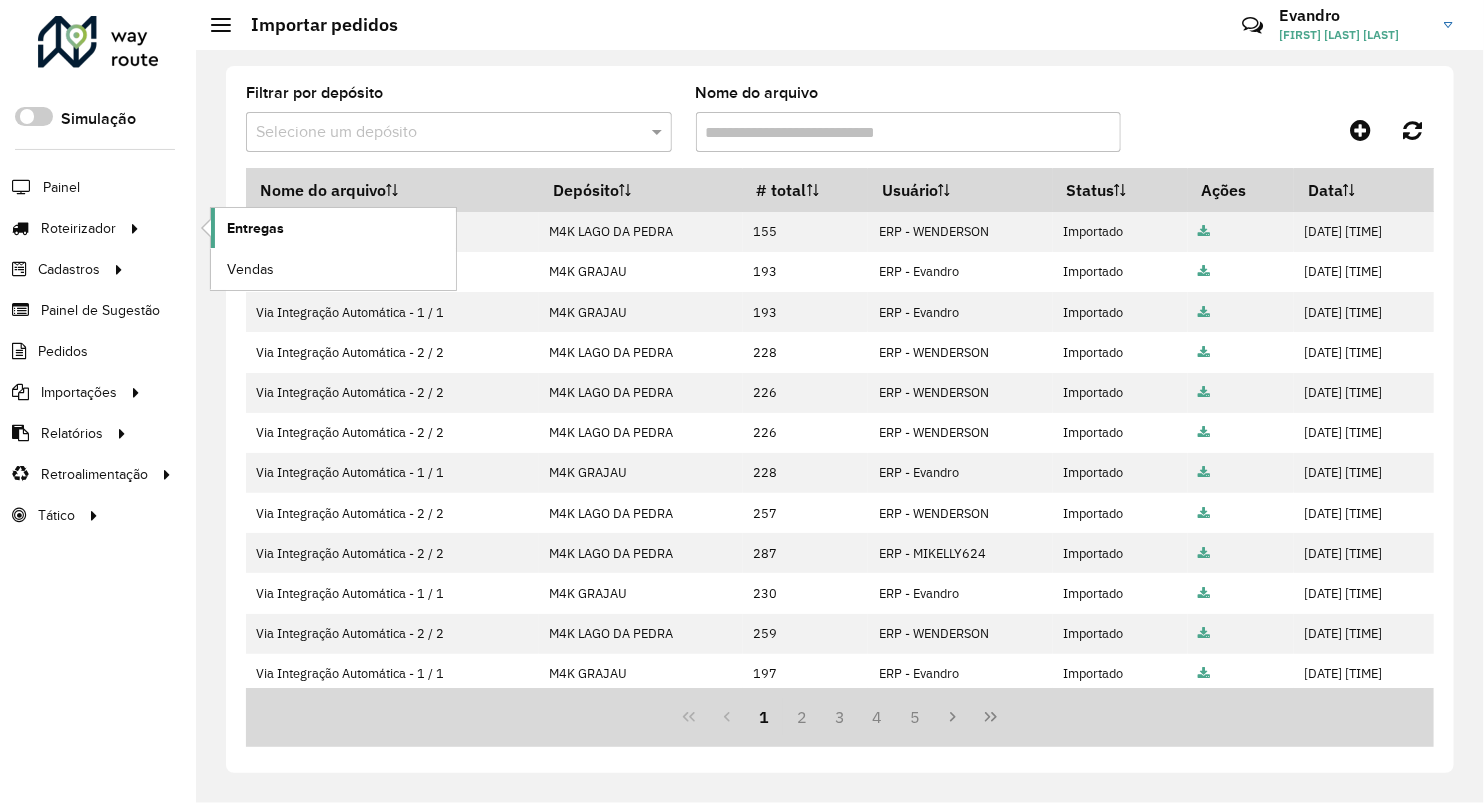 click on "Entregas" 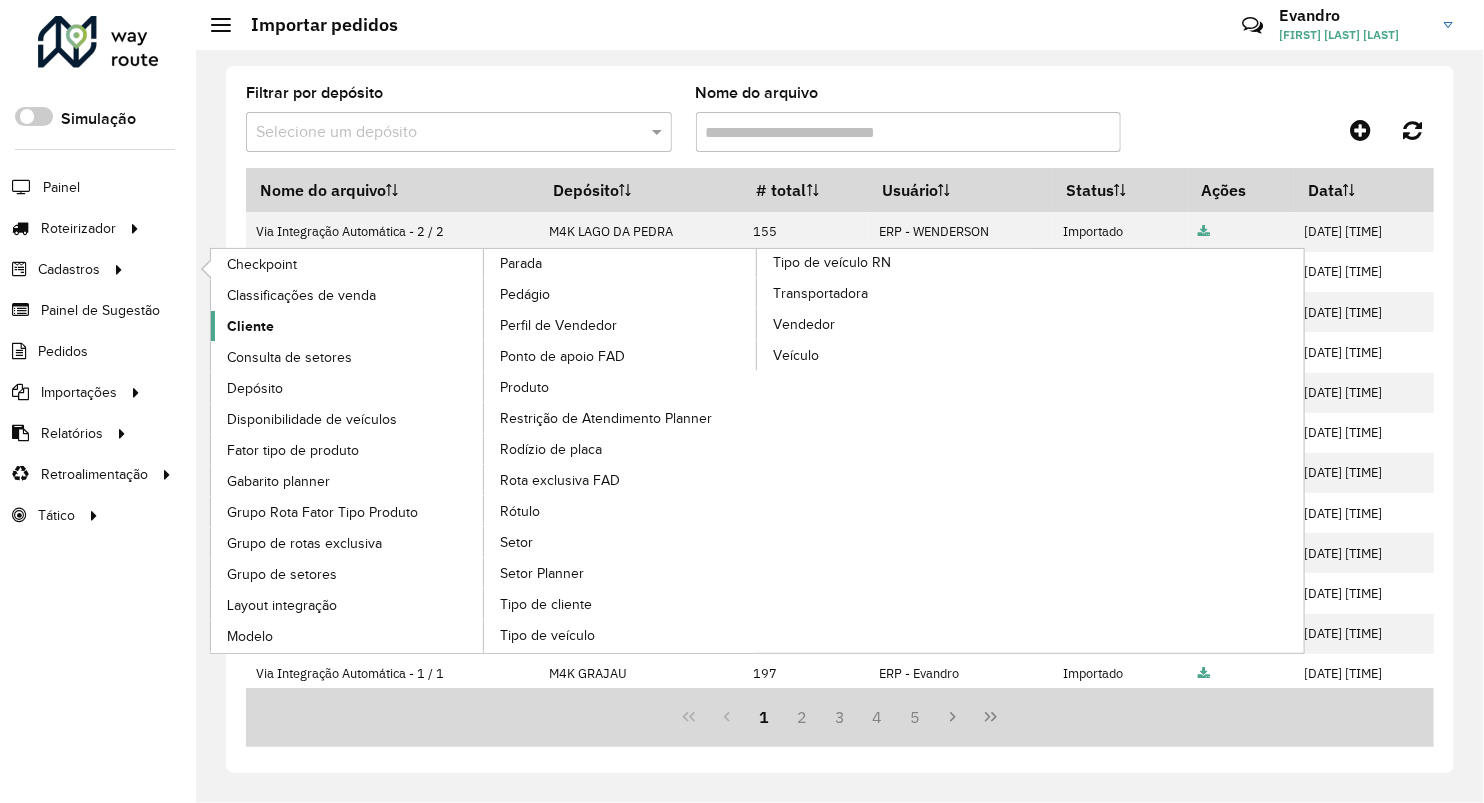 click on "Cliente" 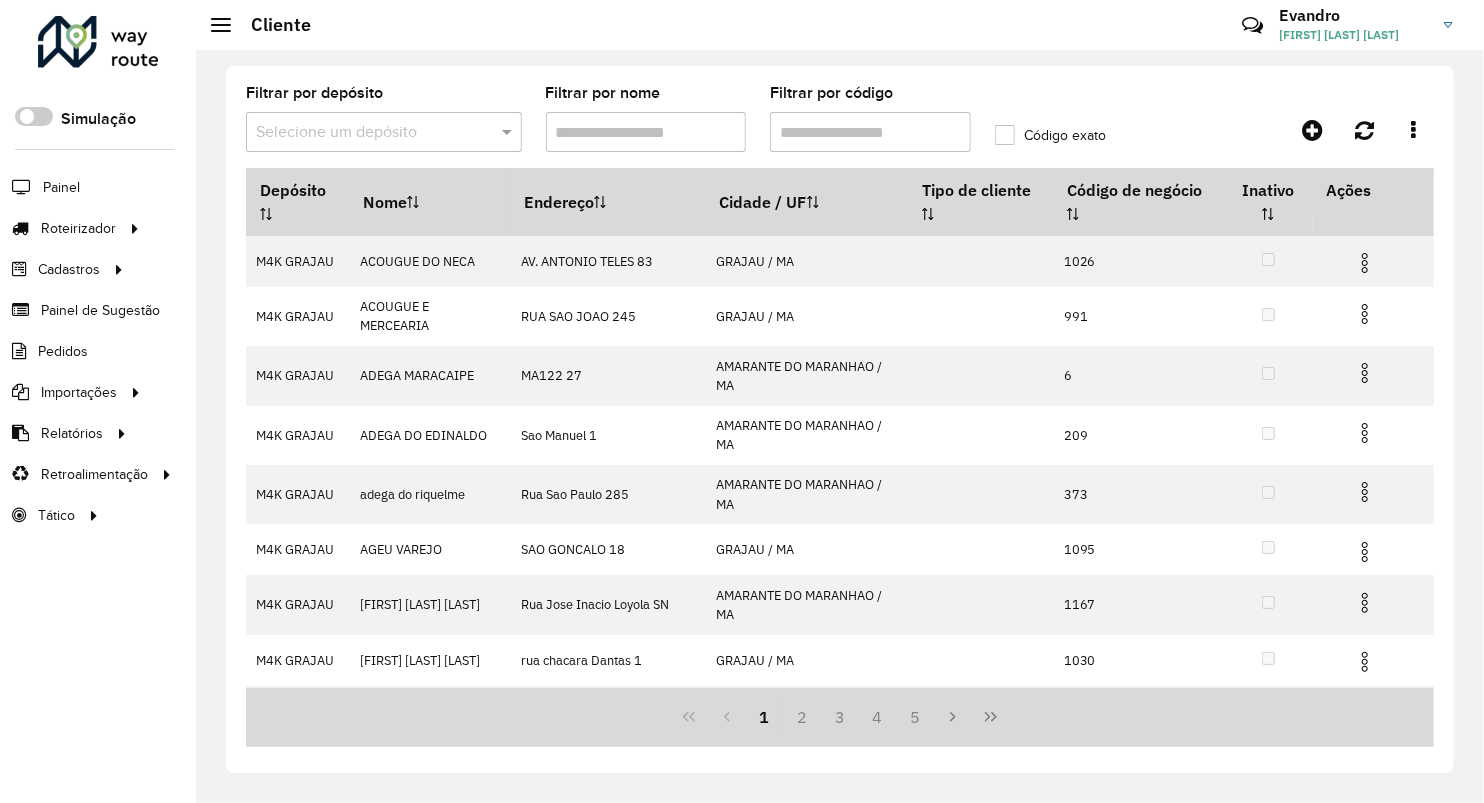 click at bounding box center [364, 133] 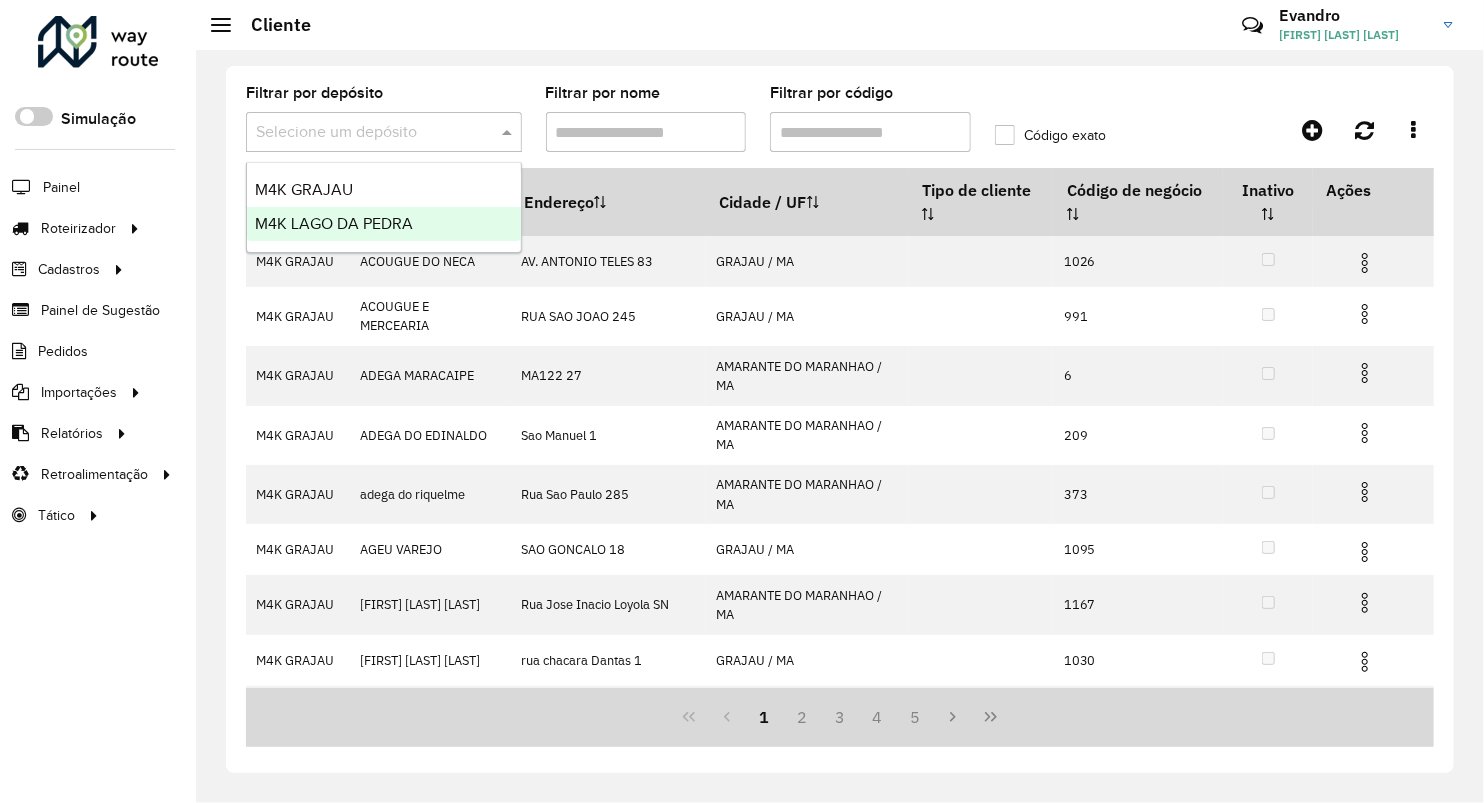 click on "M4K LAGO DA PEDRA" at bounding box center [334, 223] 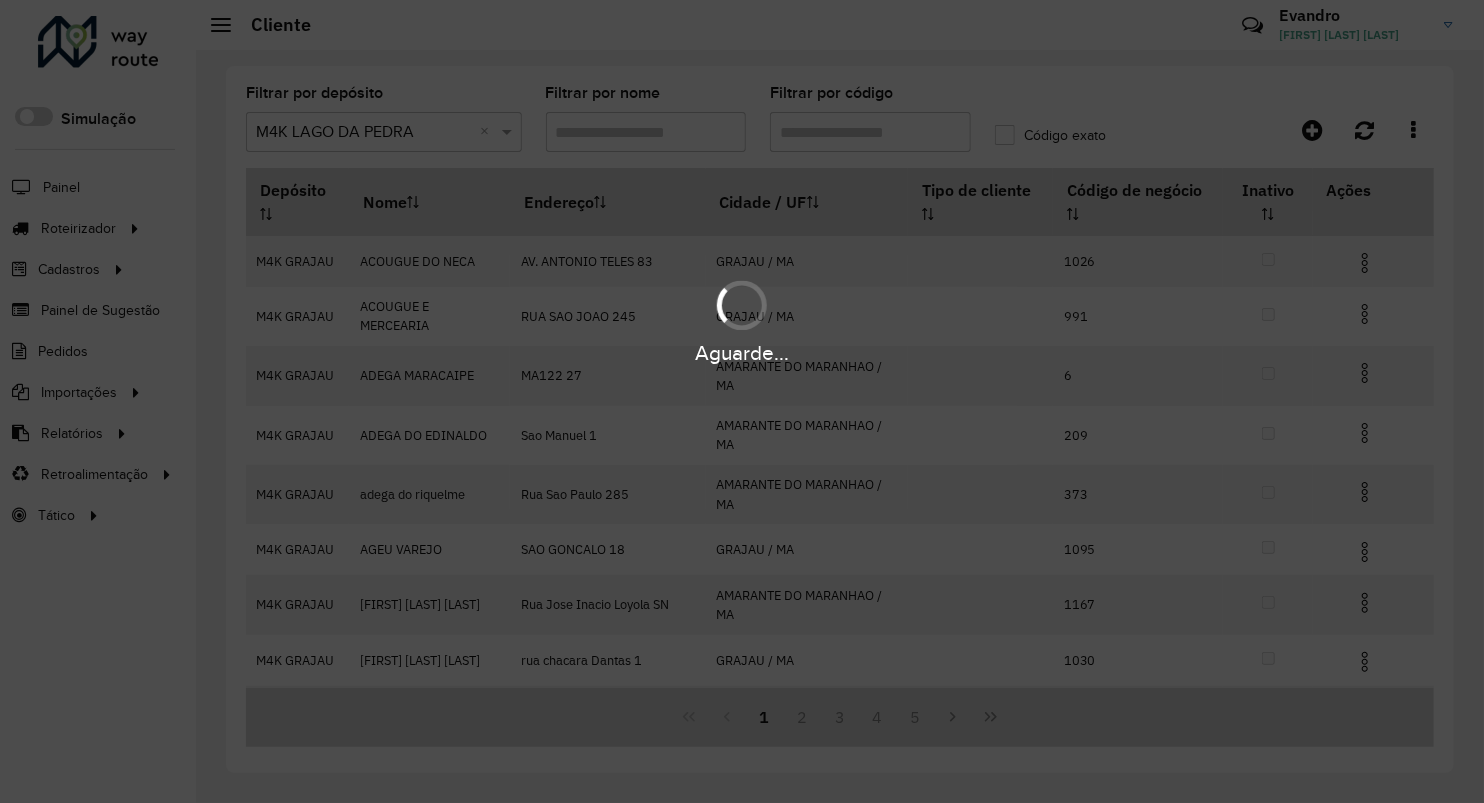 click on "Aguarde..." at bounding box center [742, 401] 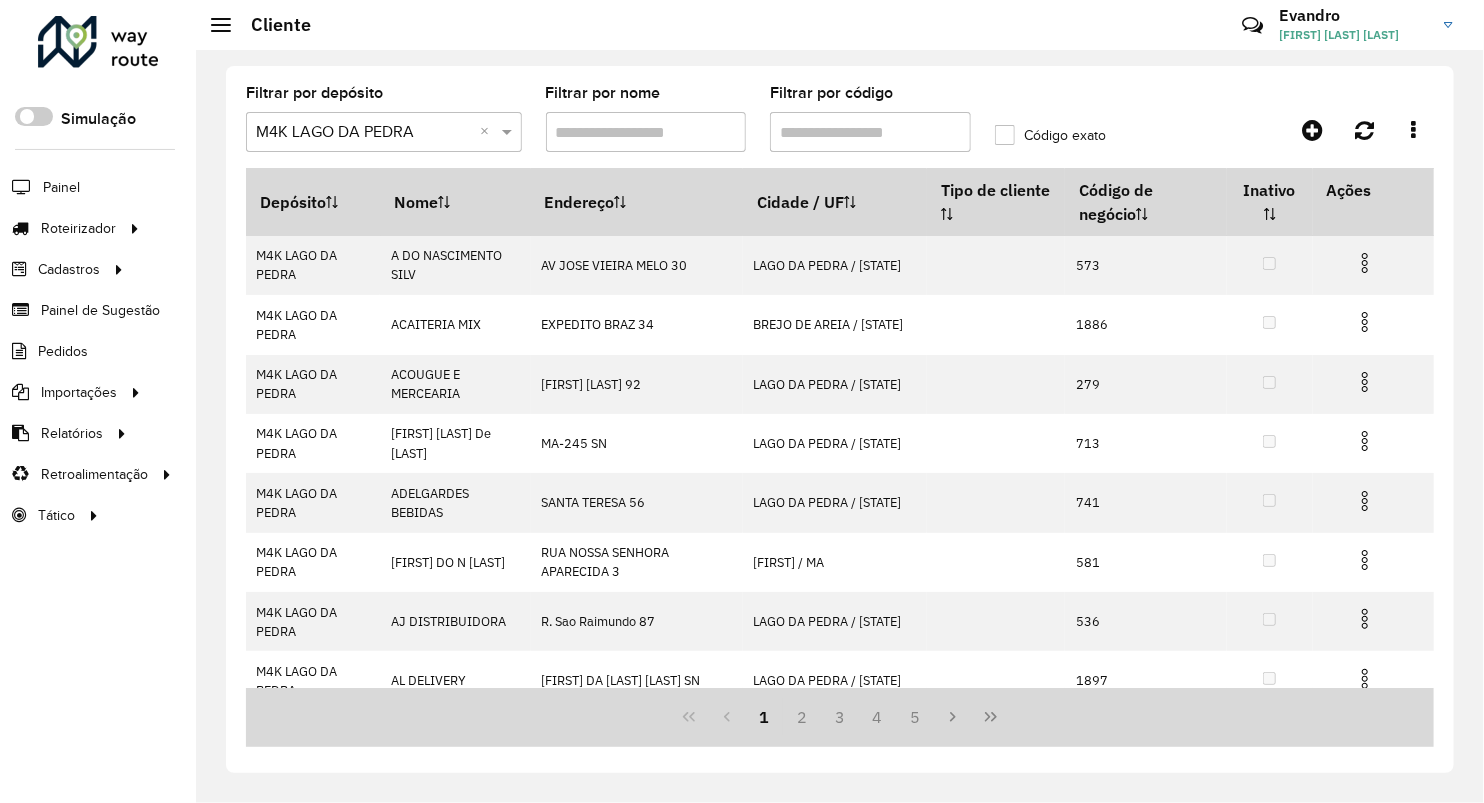 click on "Aguarde...  Pop-up bloqueado!  Seu navegador bloqueou automáticamente a abertura de uma nova janela.   Acesse as configurações e adicione o endereço do sistema a lista de permissão.   Fechar  Roteirizador AmbevTech Simulação Painel Roteirizador Entregas Vendas Cadastros Checkpoint Classificações de venda Cliente Consulta de setores Depósito Disponibilidade de veículos Fator tipo de produto Gabarito planner Grupo Rota Fator Tipo Produto Grupo de rotas exclusiva Grupo de setores Layout integração Modelo Parada Pedágio Perfil de Vendedor Ponto de apoio FAD Produto Restrição de Atendimento Planner Rodízio de placa Rota exclusiva FAD Rótulo Setor Setor Planner Tipo de cliente Tipo de veículo Tipo de veículo RN Transportadora Vendedor Veículo Painel de Sugestão Pedidos Importações Classificação e volume de venda Clientes Fator tipo produto Gabarito planner Grade de atendimento Janela de atendimento Localização Pedidos Restrição de Atendimento Planner Tempo de espera Vendedor Veículos" at bounding box center [742, 401] 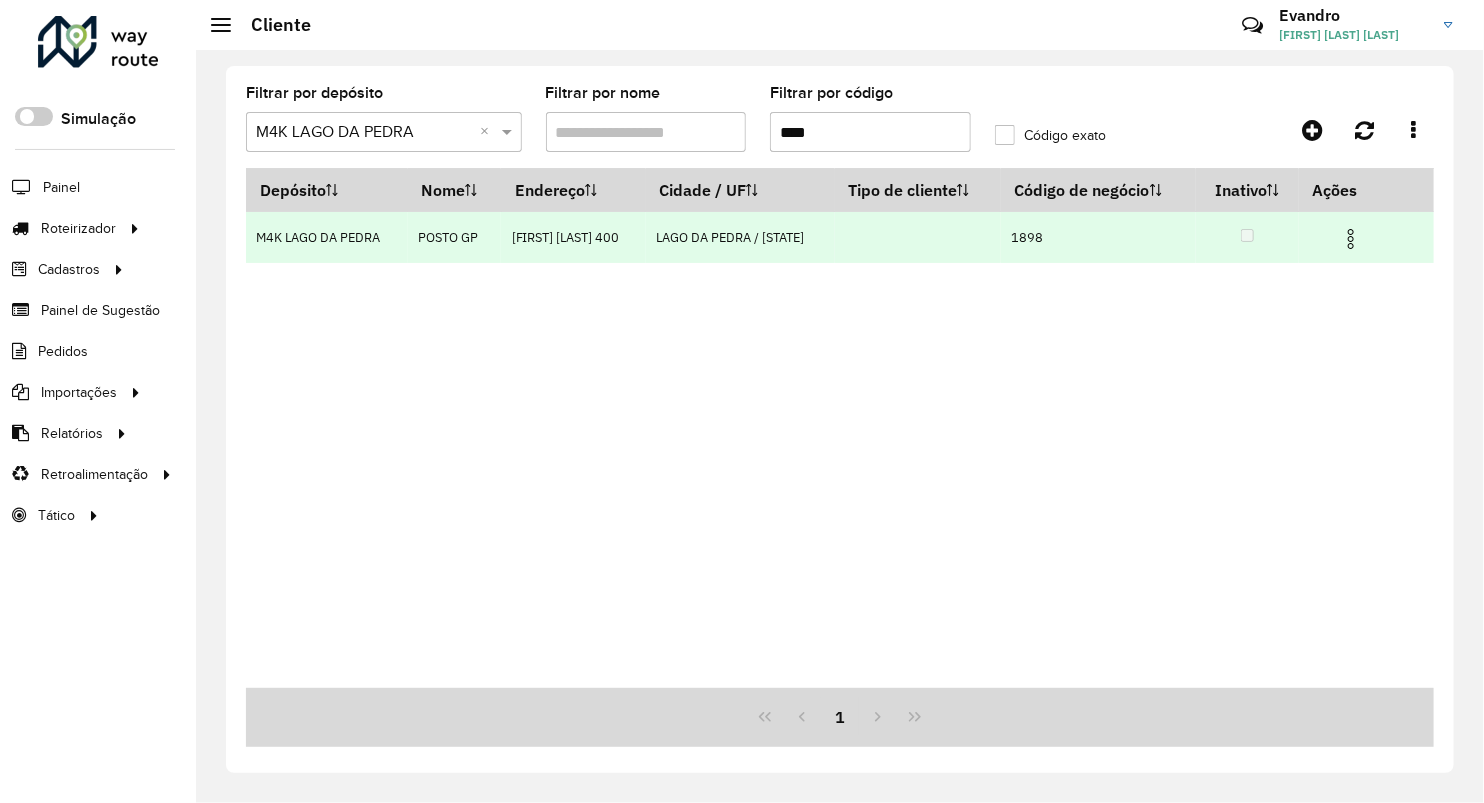 type on "****" 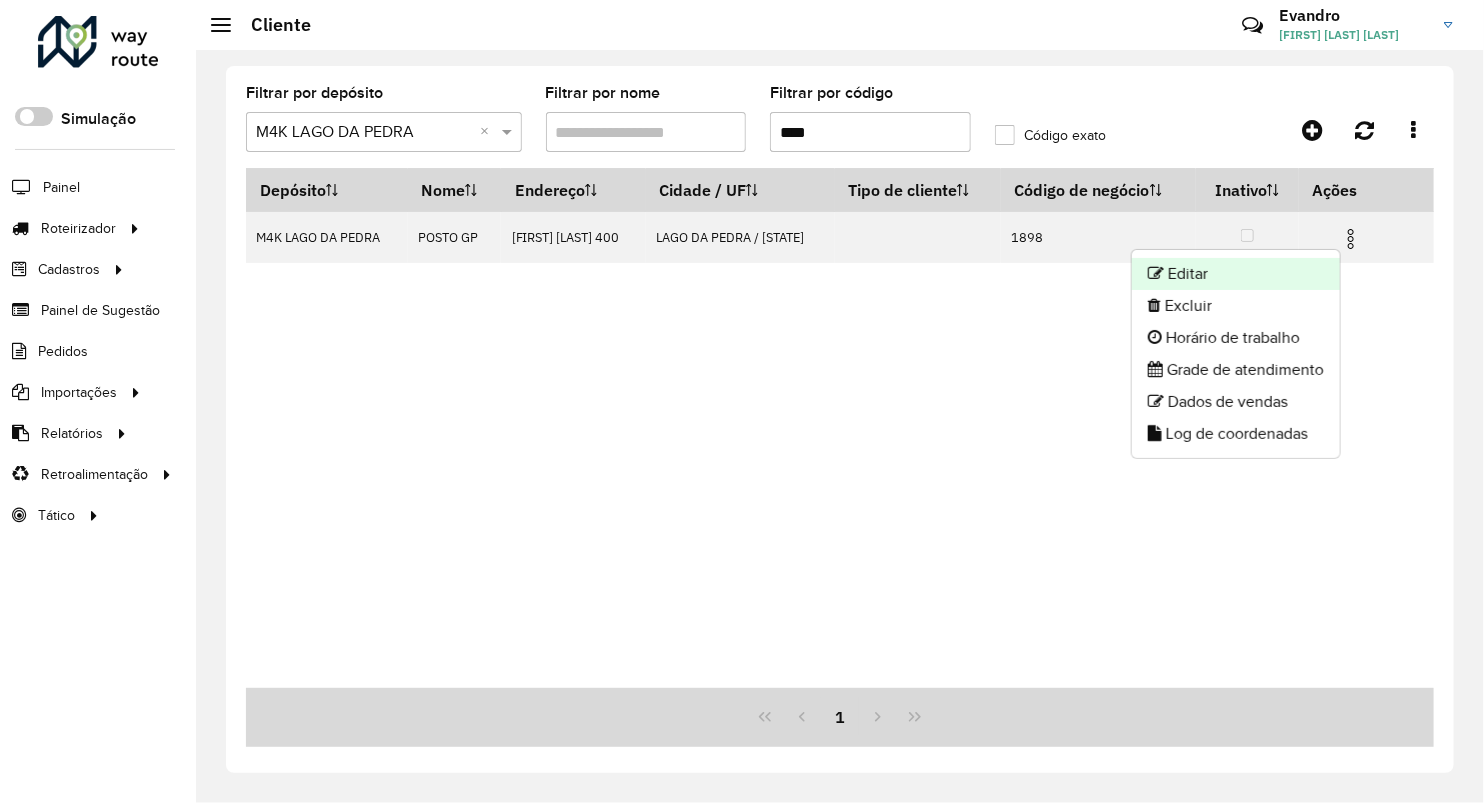 click on "Editar" 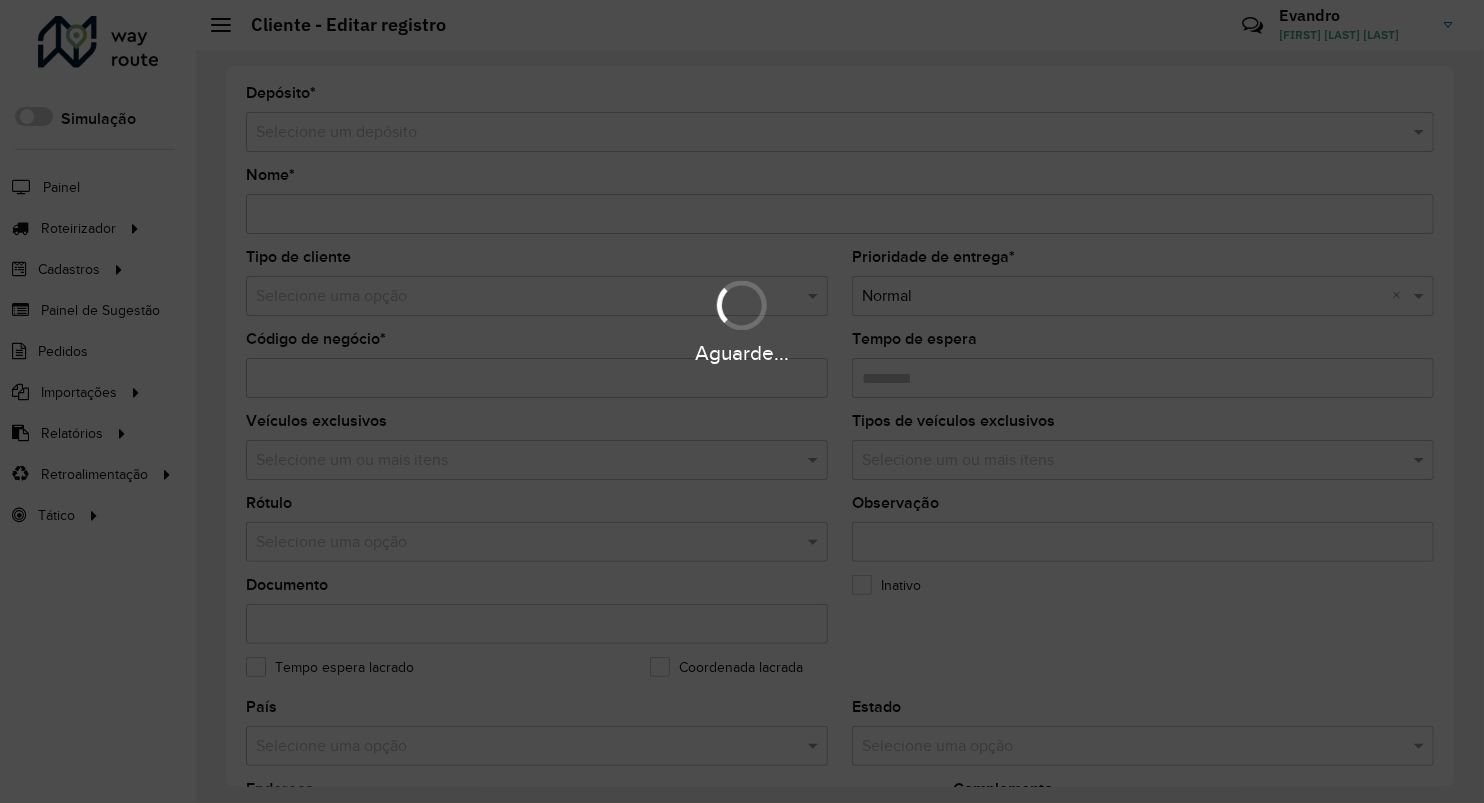 type on "********" 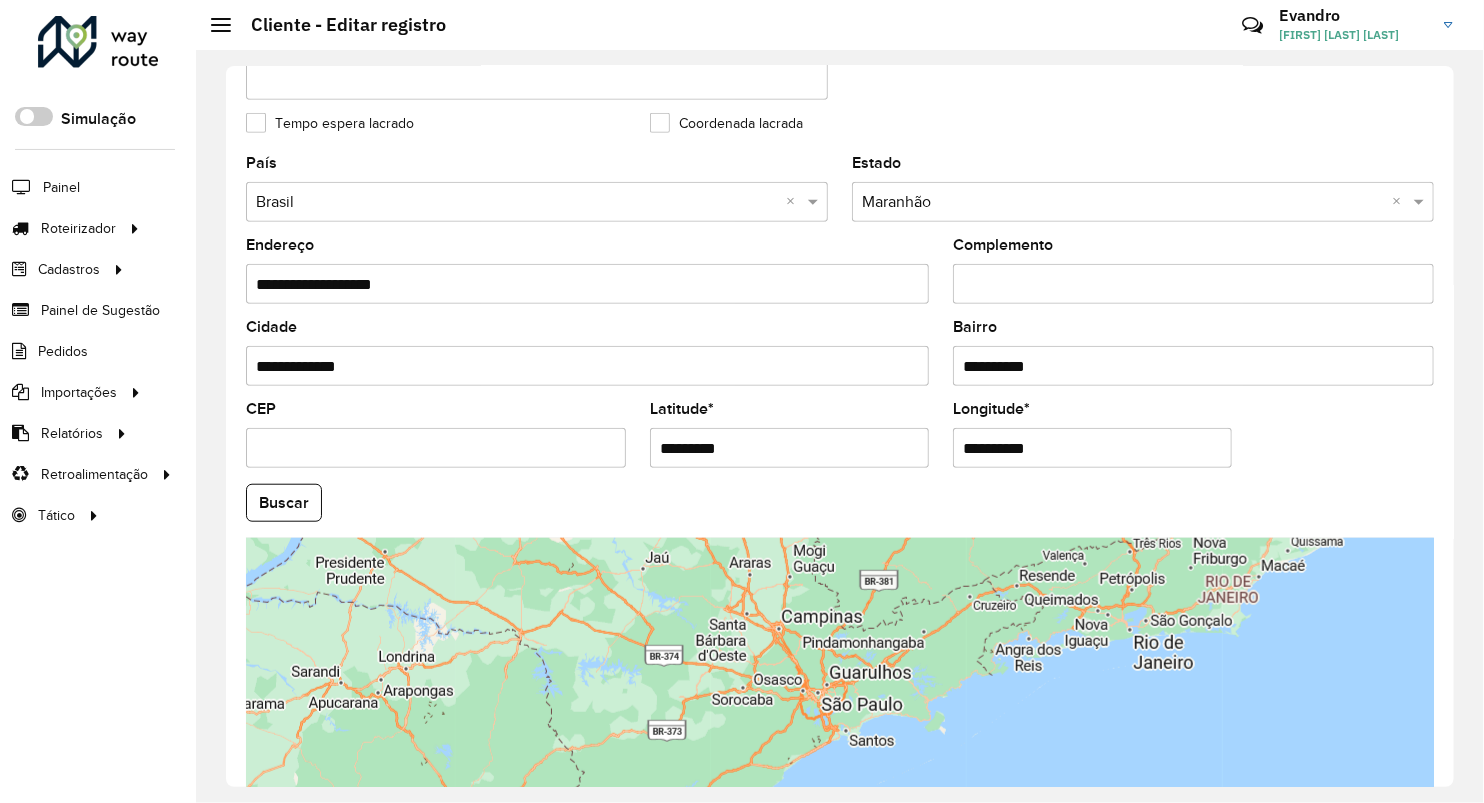 scroll, scrollTop: 555, scrollLeft: 0, axis: vertical 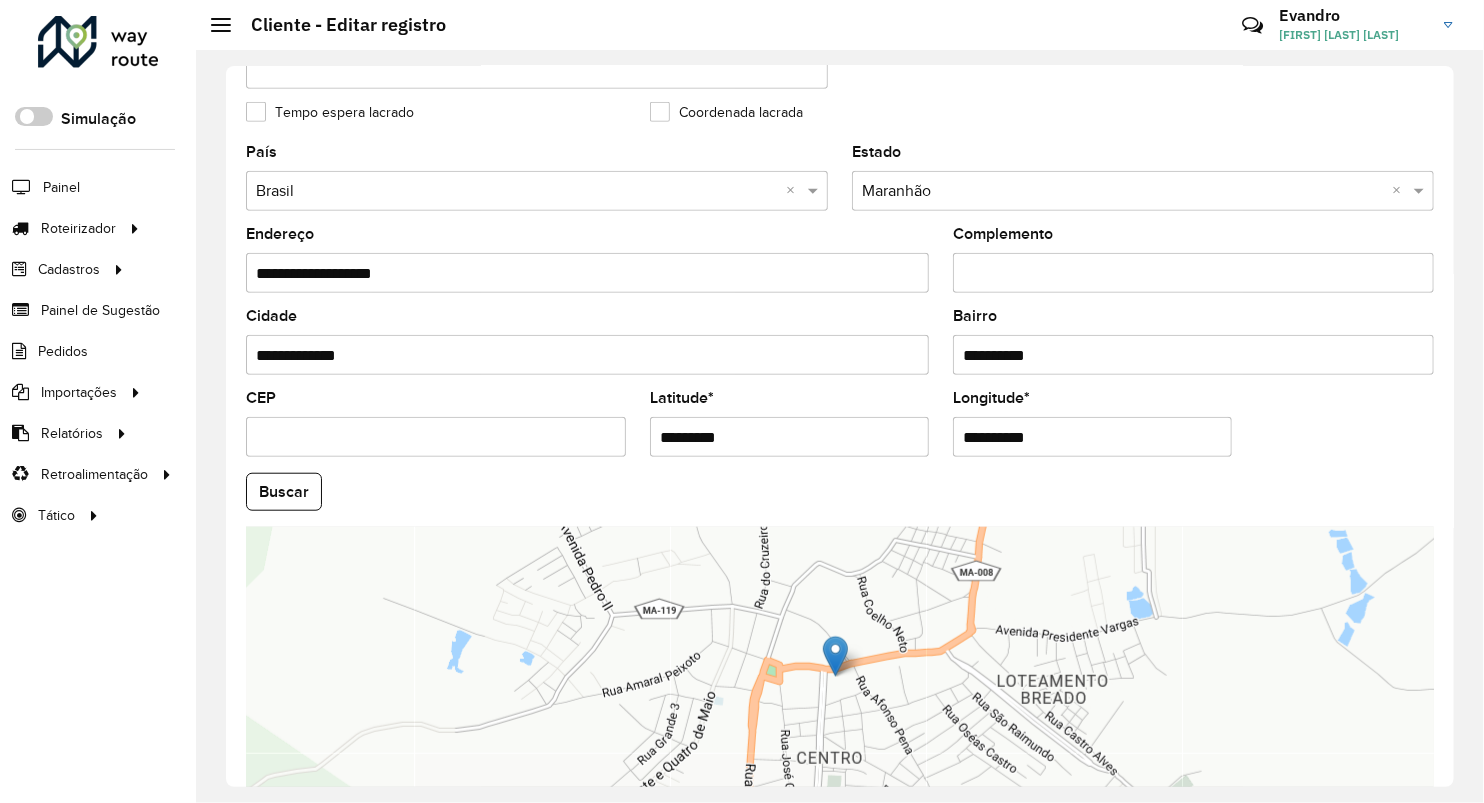 drag, startPoint x: 768, startPoint y: 441, endPoint x: 319, endPoint y: 464, distance: 449.5887 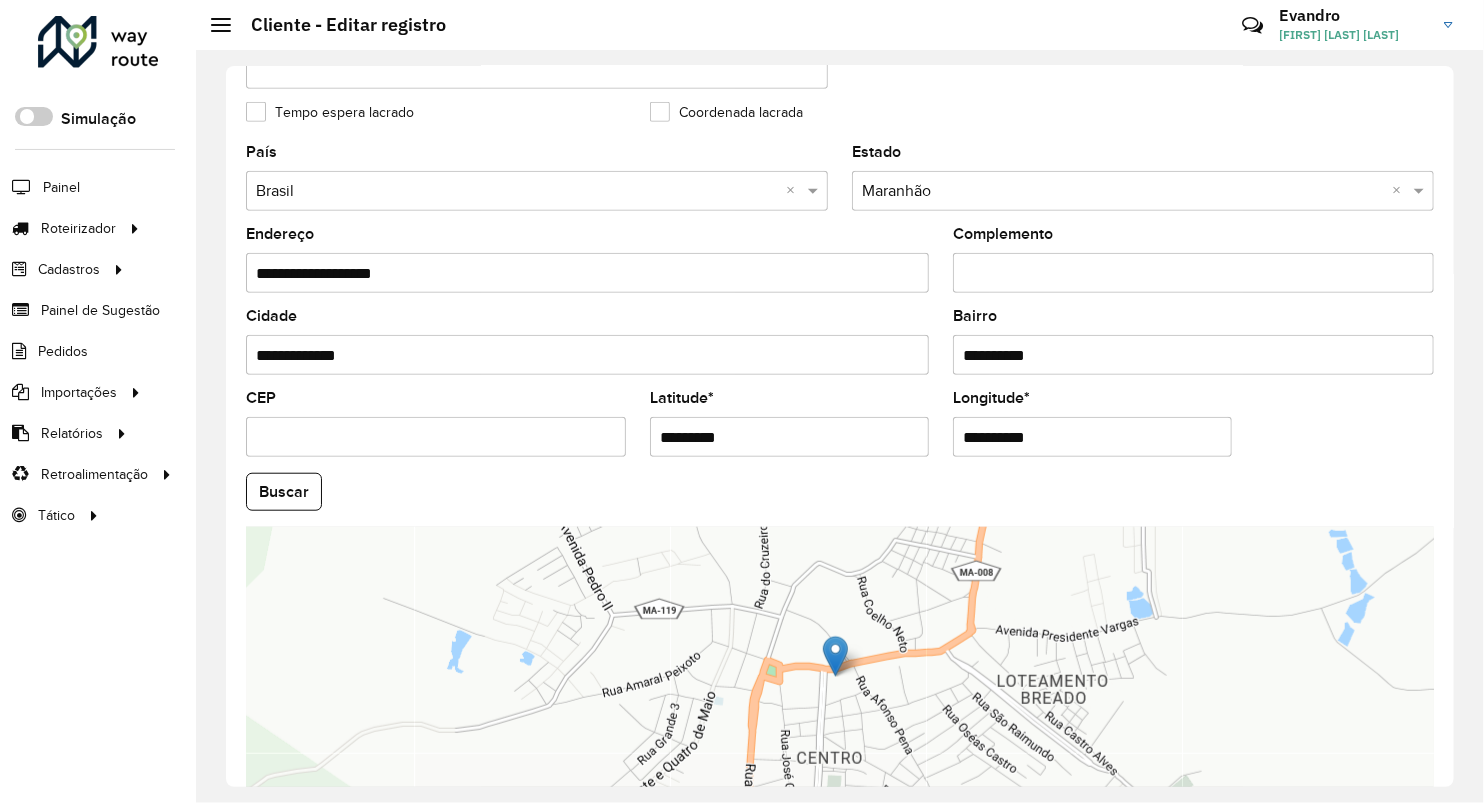 type on "*********" 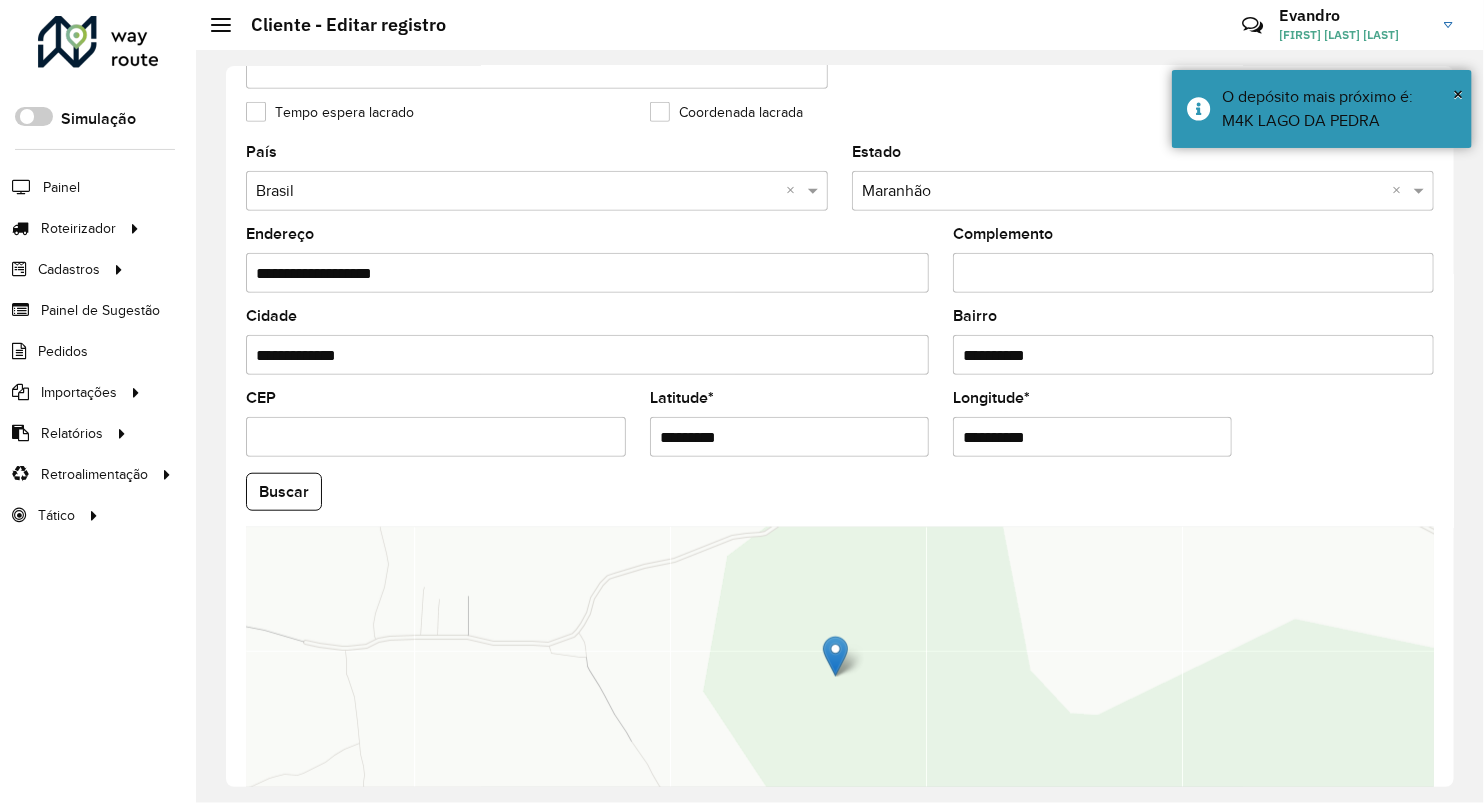 drag, startPoint x: 916, startPoint y: 442, endPoint x: 784, endPoint y: 447, distance: 132.09467 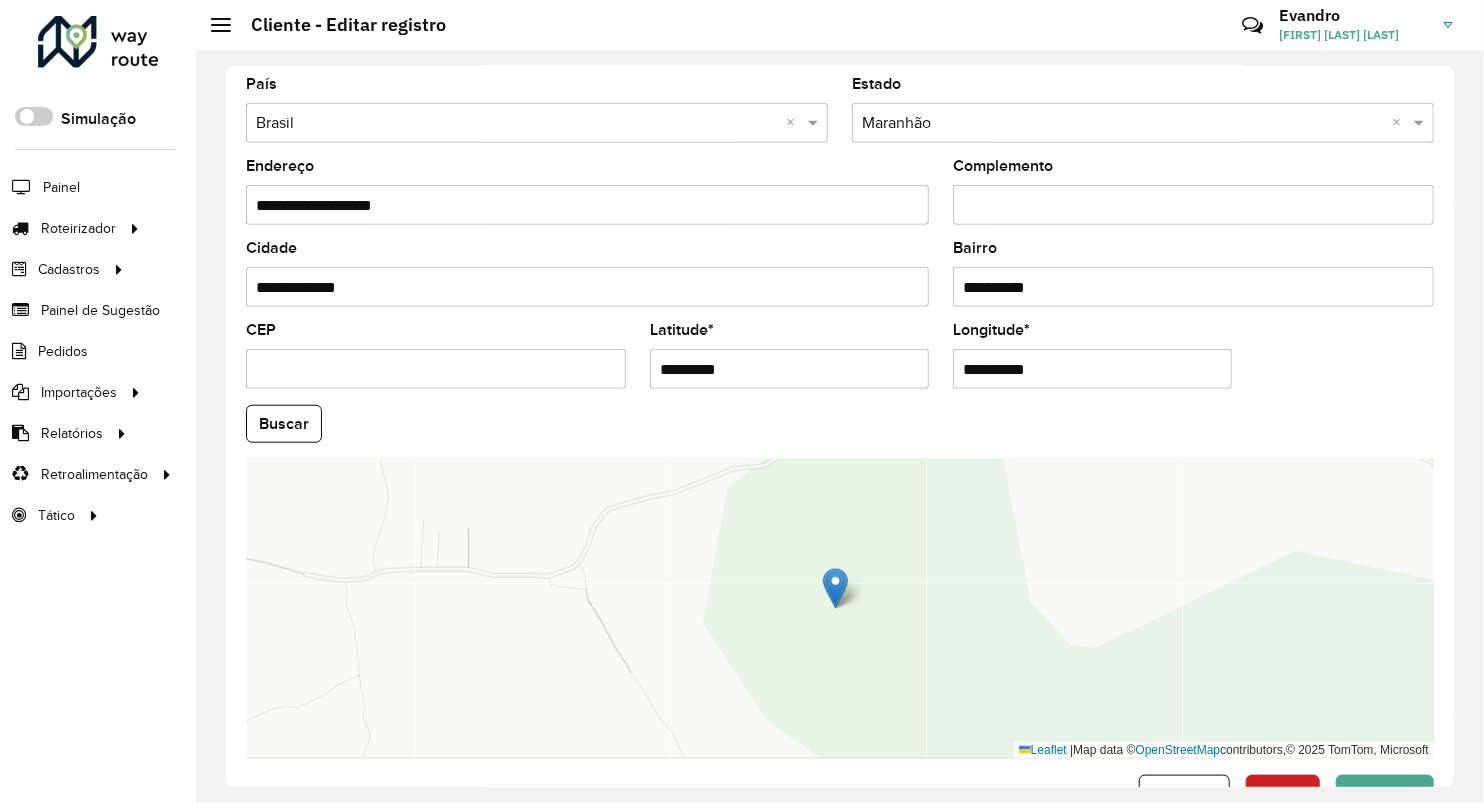 scroll, scrollTop: 686, scrollLeft: 0, axis: vertical 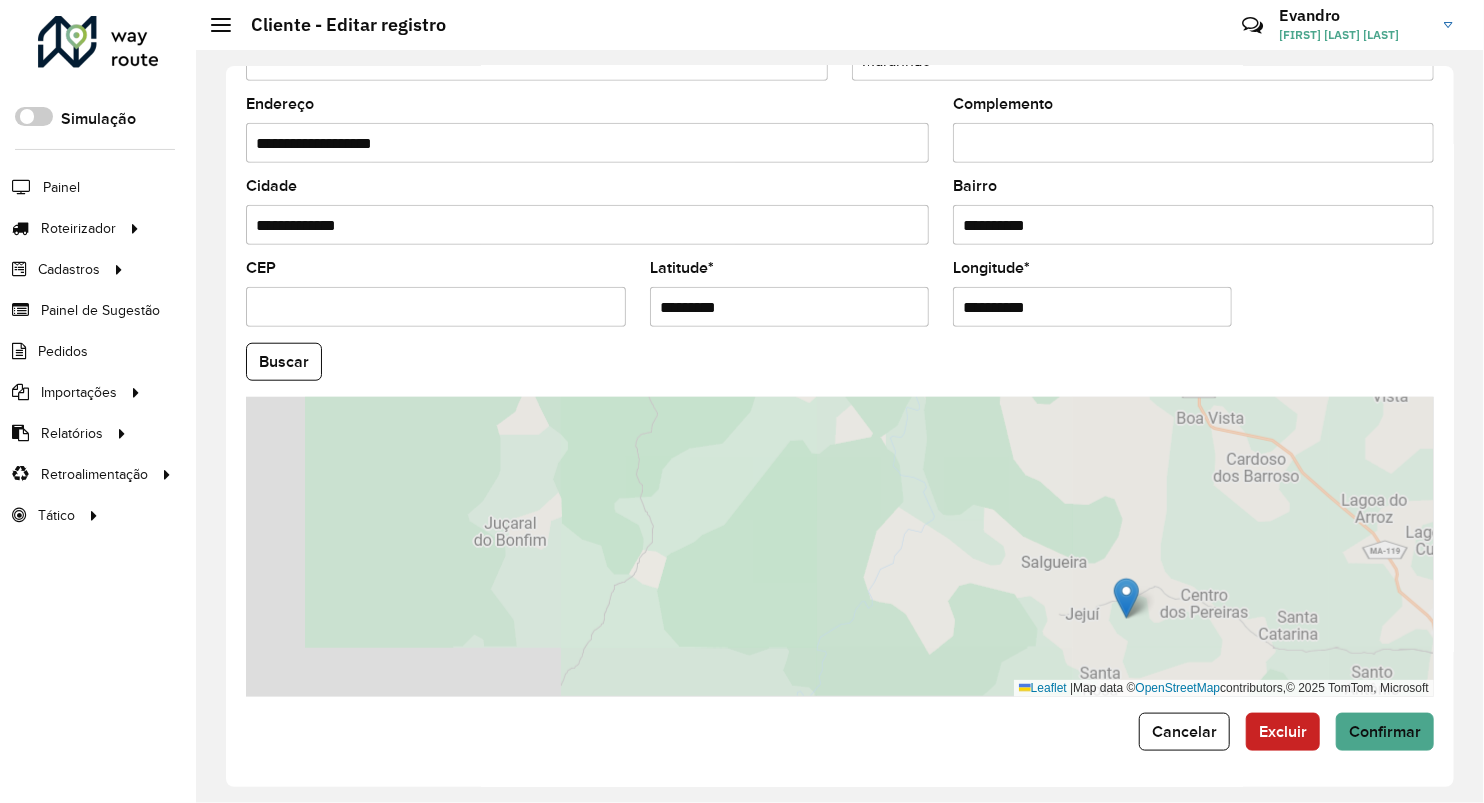 type on "**********" 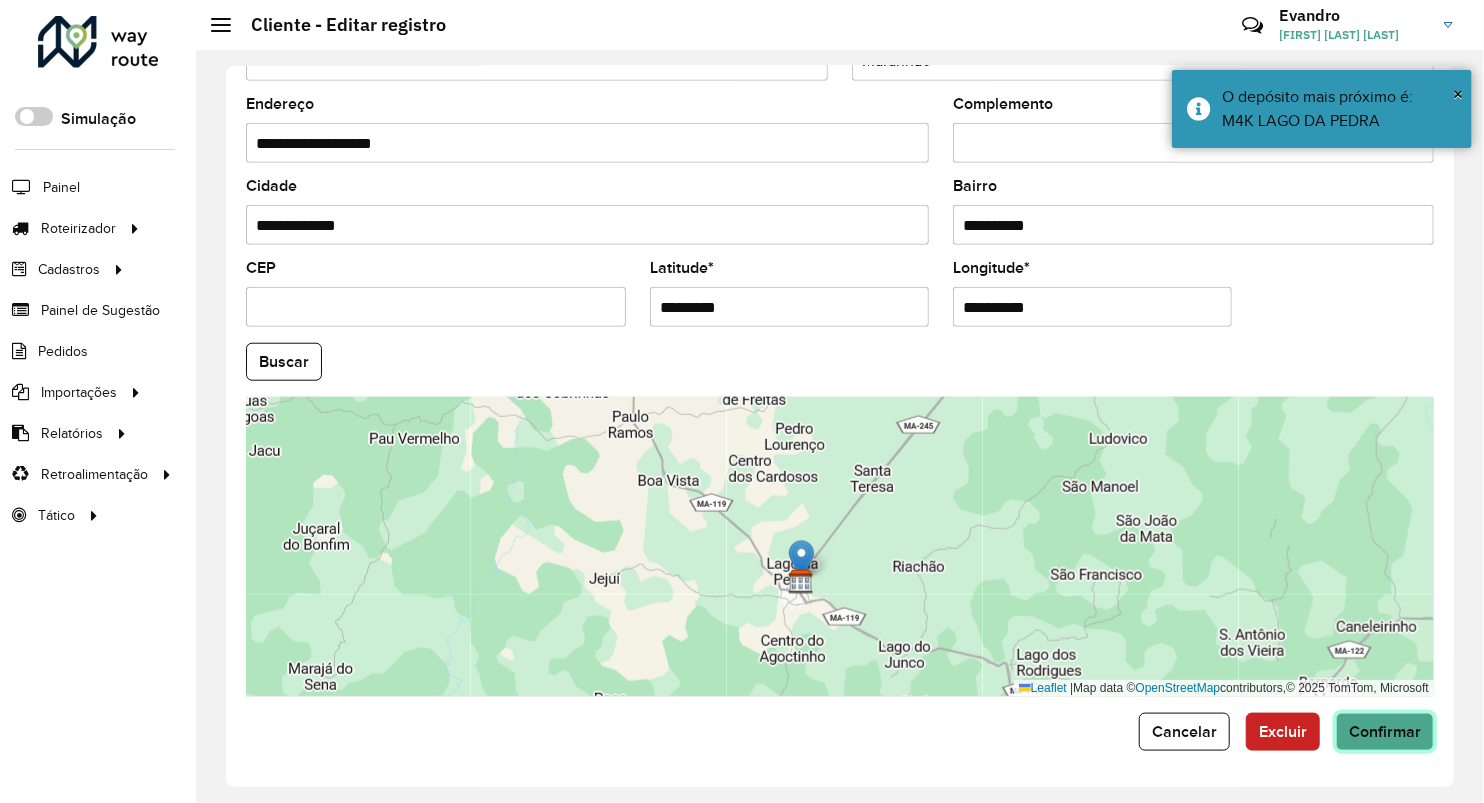 click on "Confirmar" 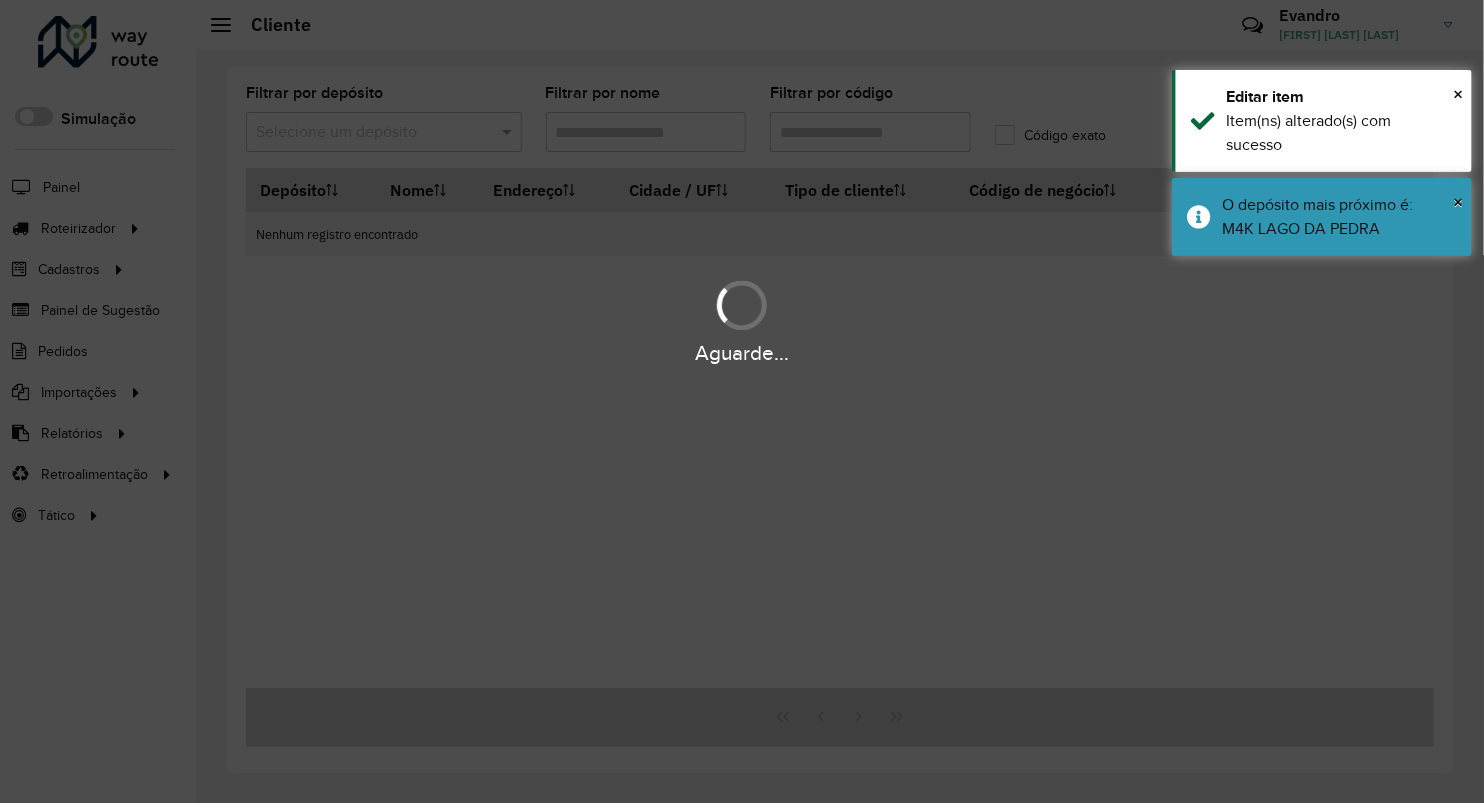 type on "****" 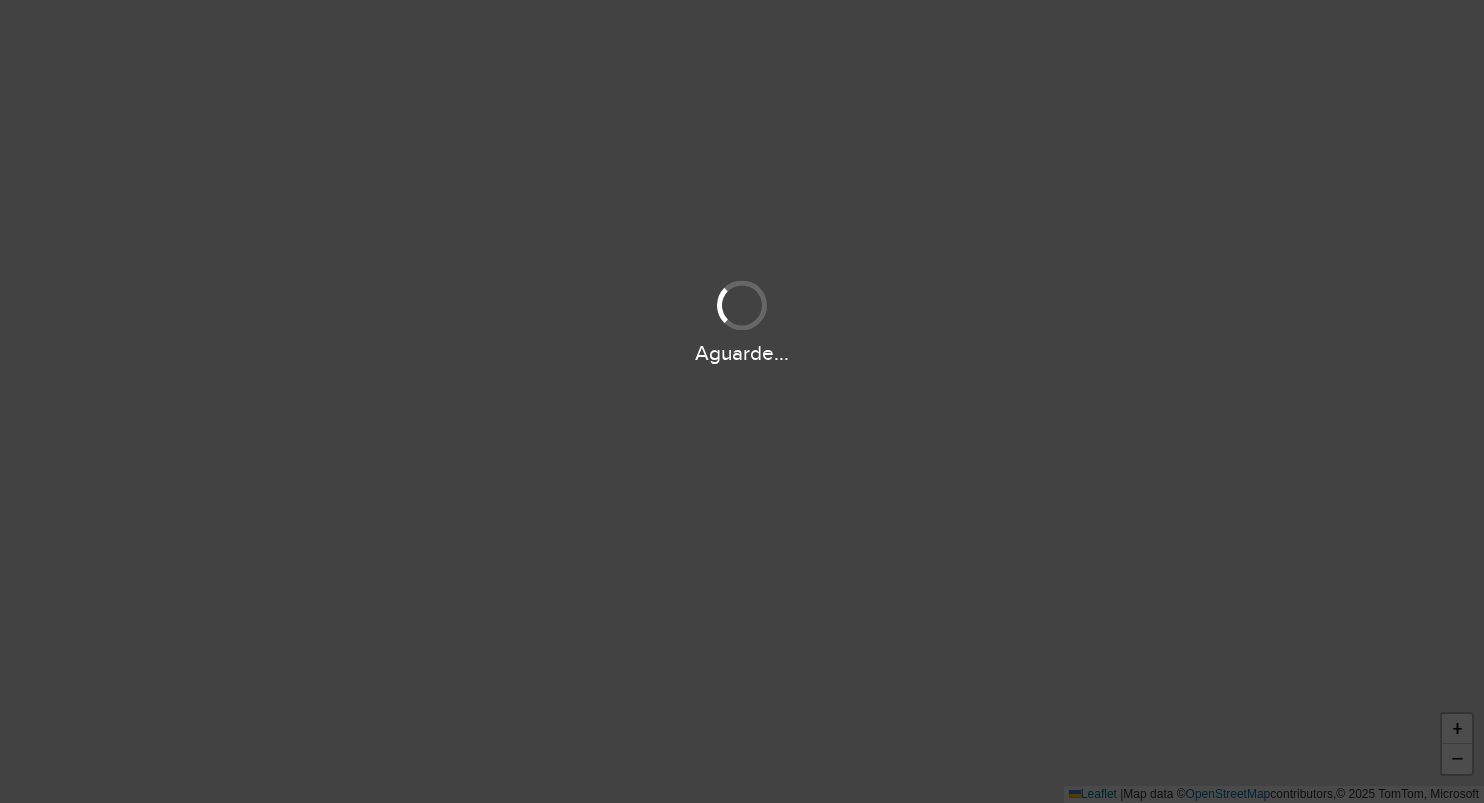 scroll, scrollTop: 0, scrollLeft: 0, axis: both 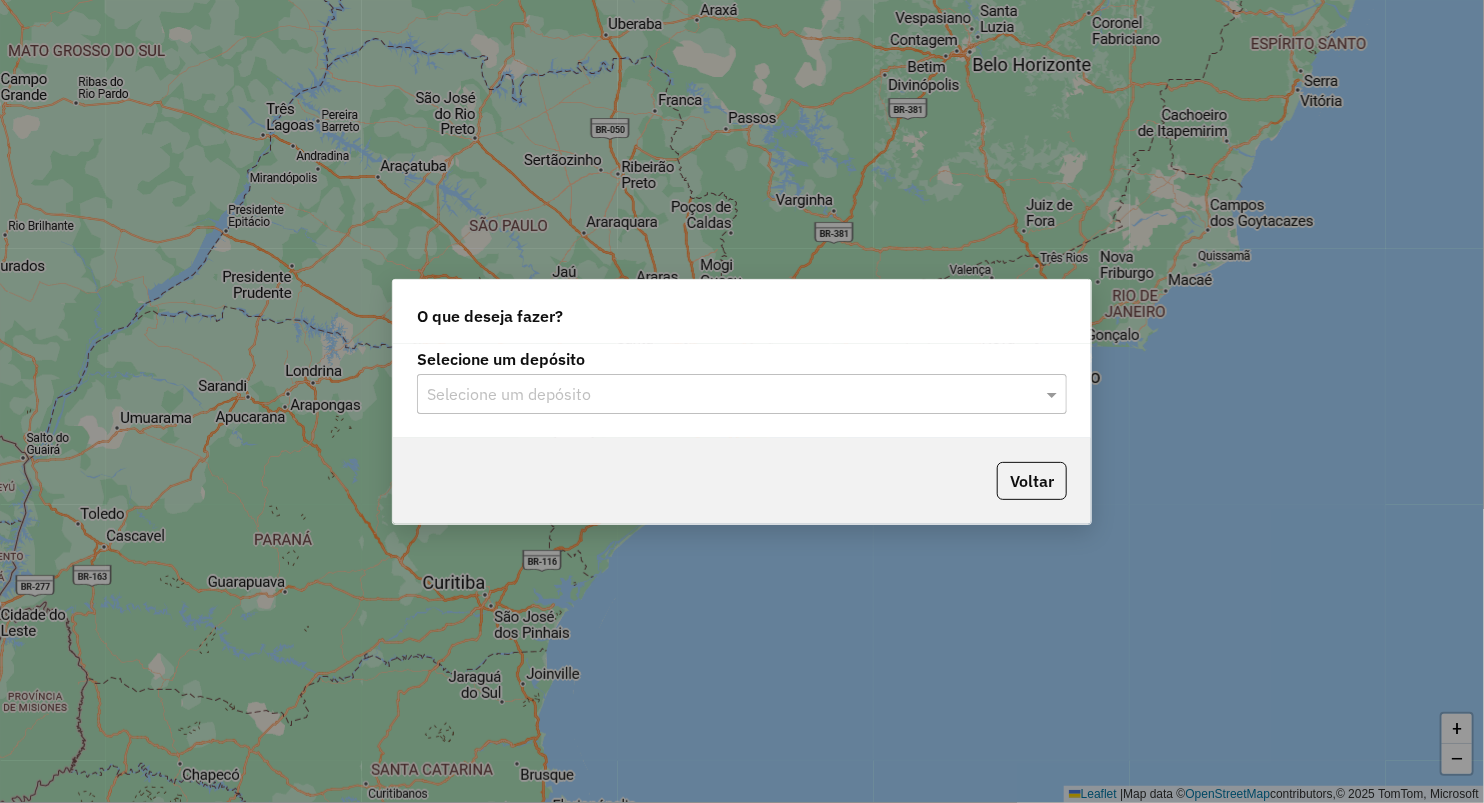 click 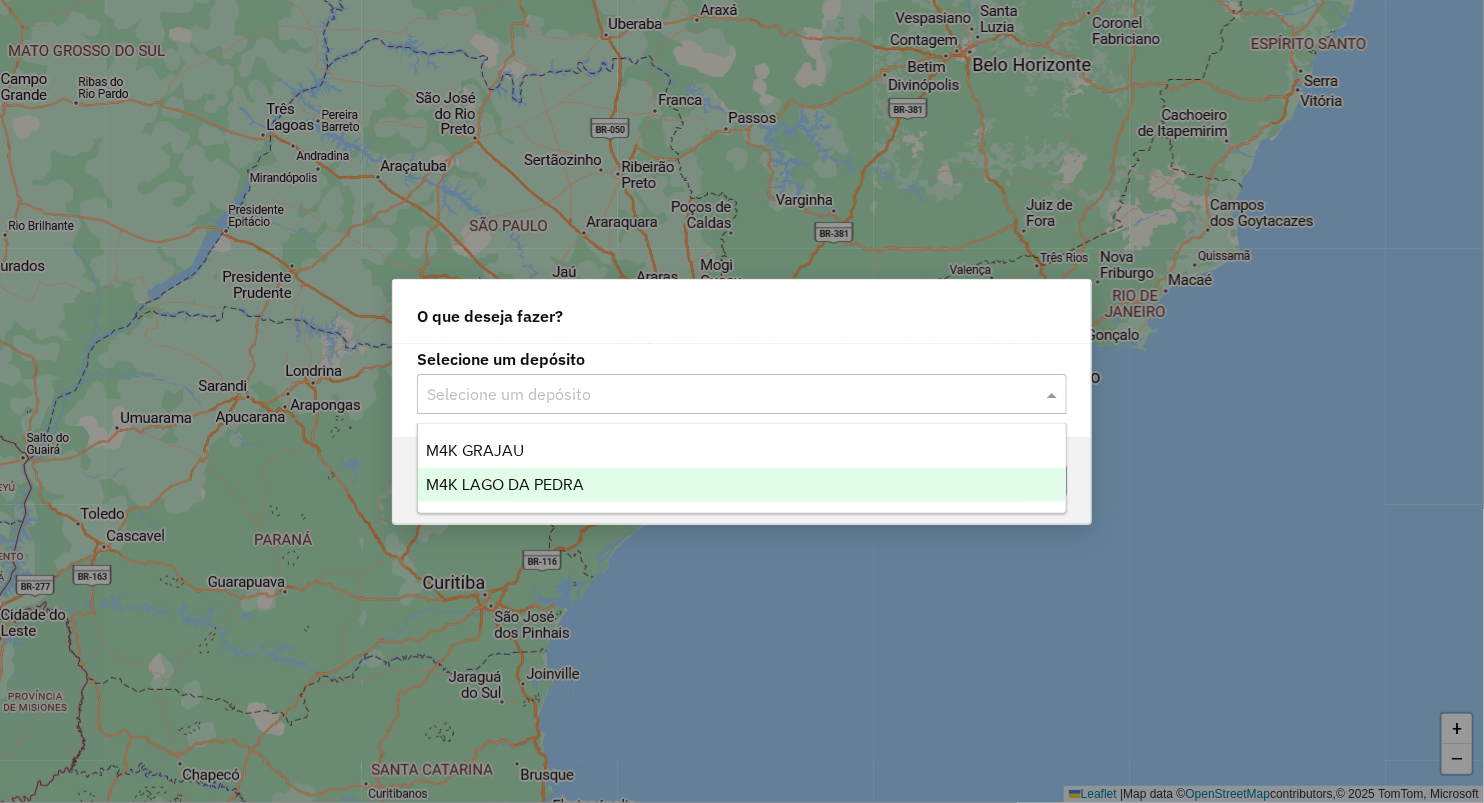click on "M4K LAGO DA PEDRA" at bounding box center (742, 485) 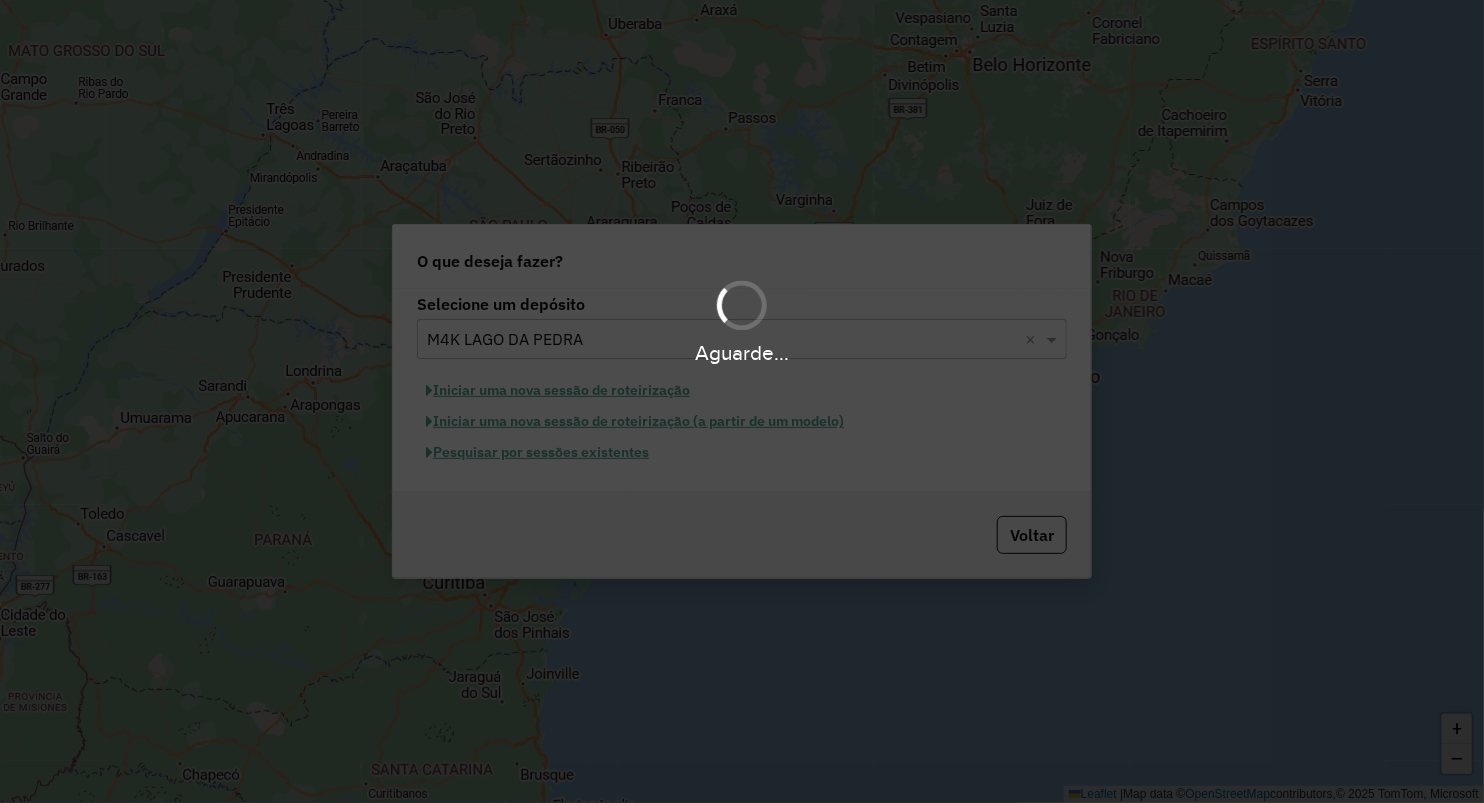click on "Aguarde..." at bounding box center (742, 401) 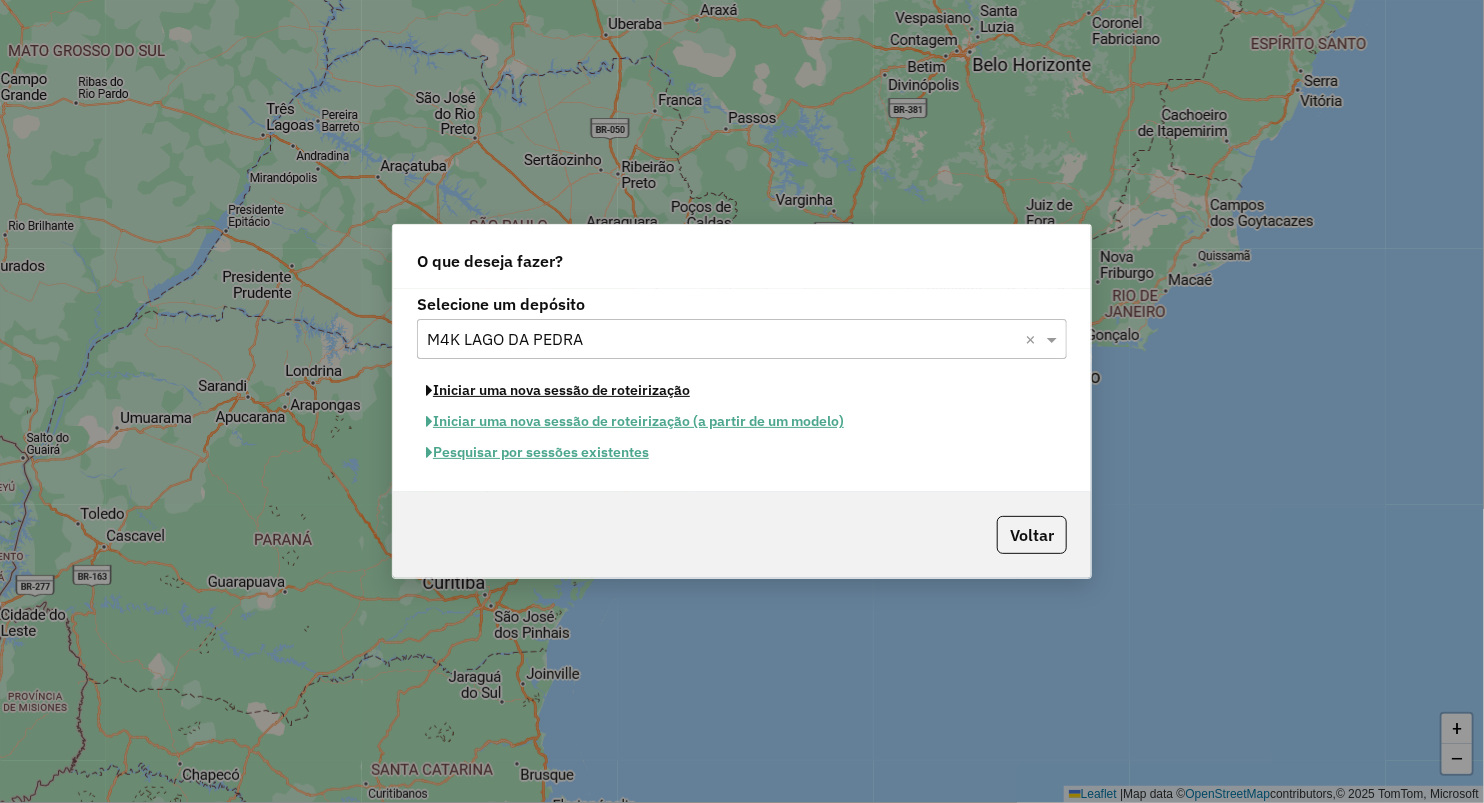 click on "Iniciar uma nova sessão de roteirização" 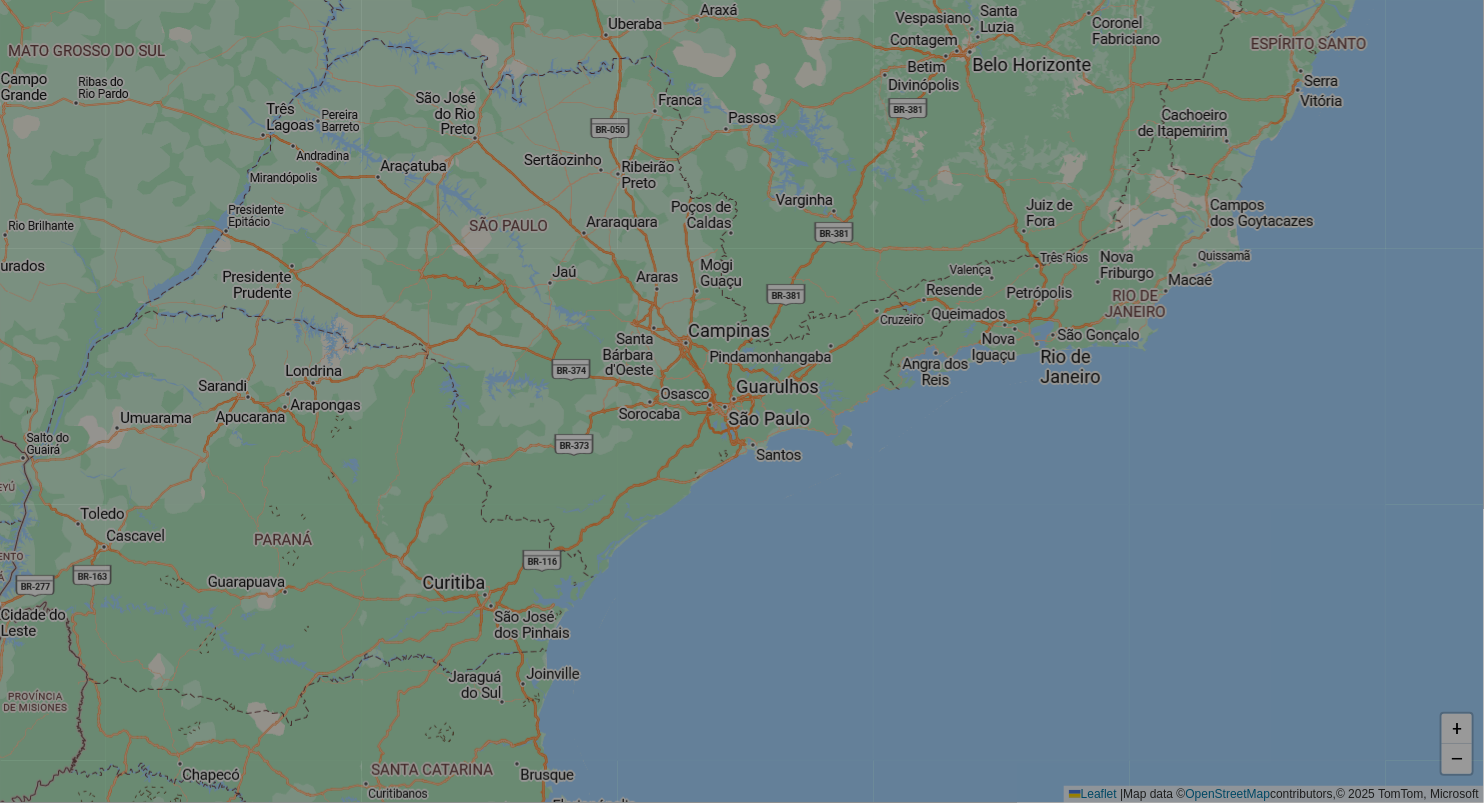 select on "*" 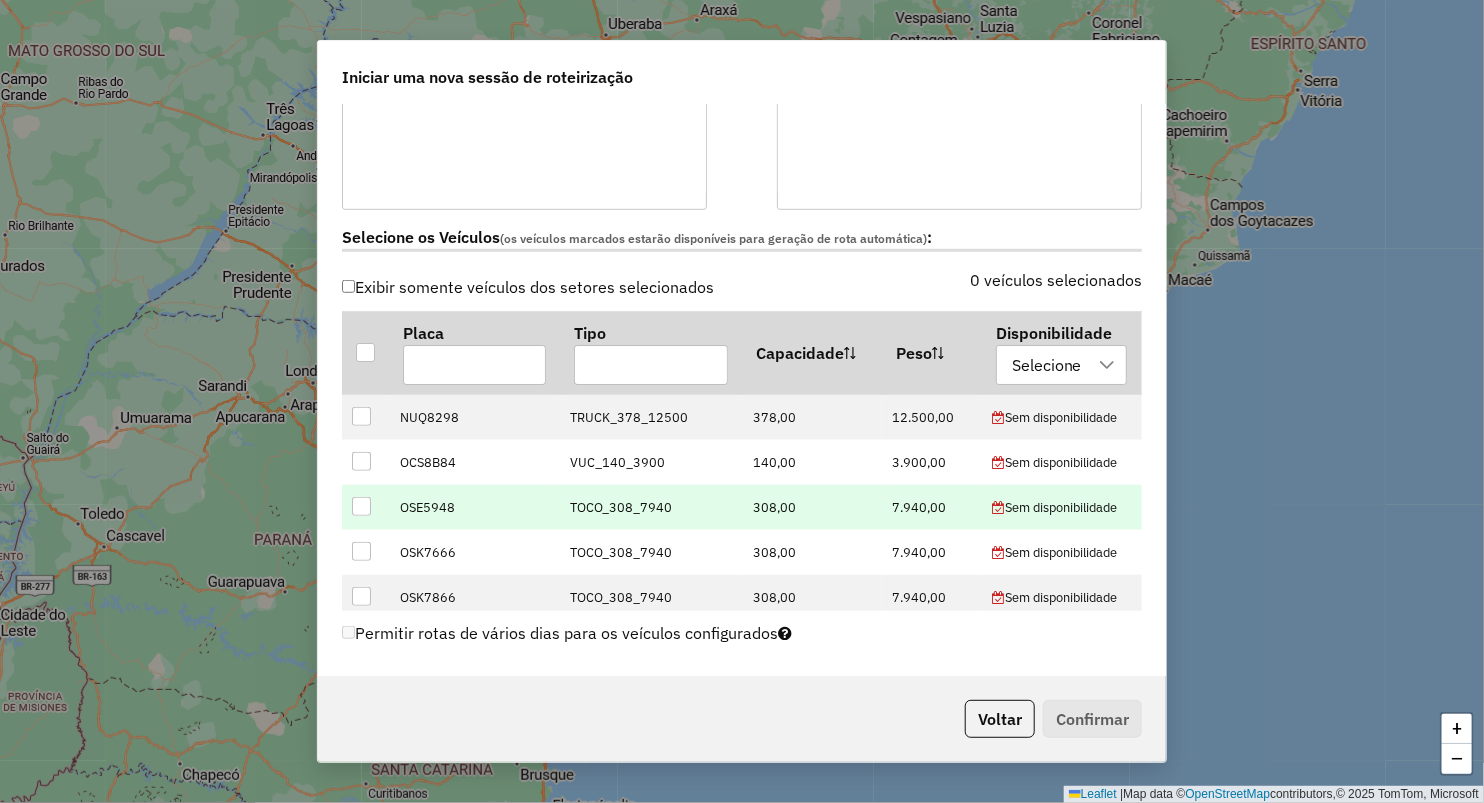 scroll, scrollTop: 555, scrollLeft: 0, axis: vertical 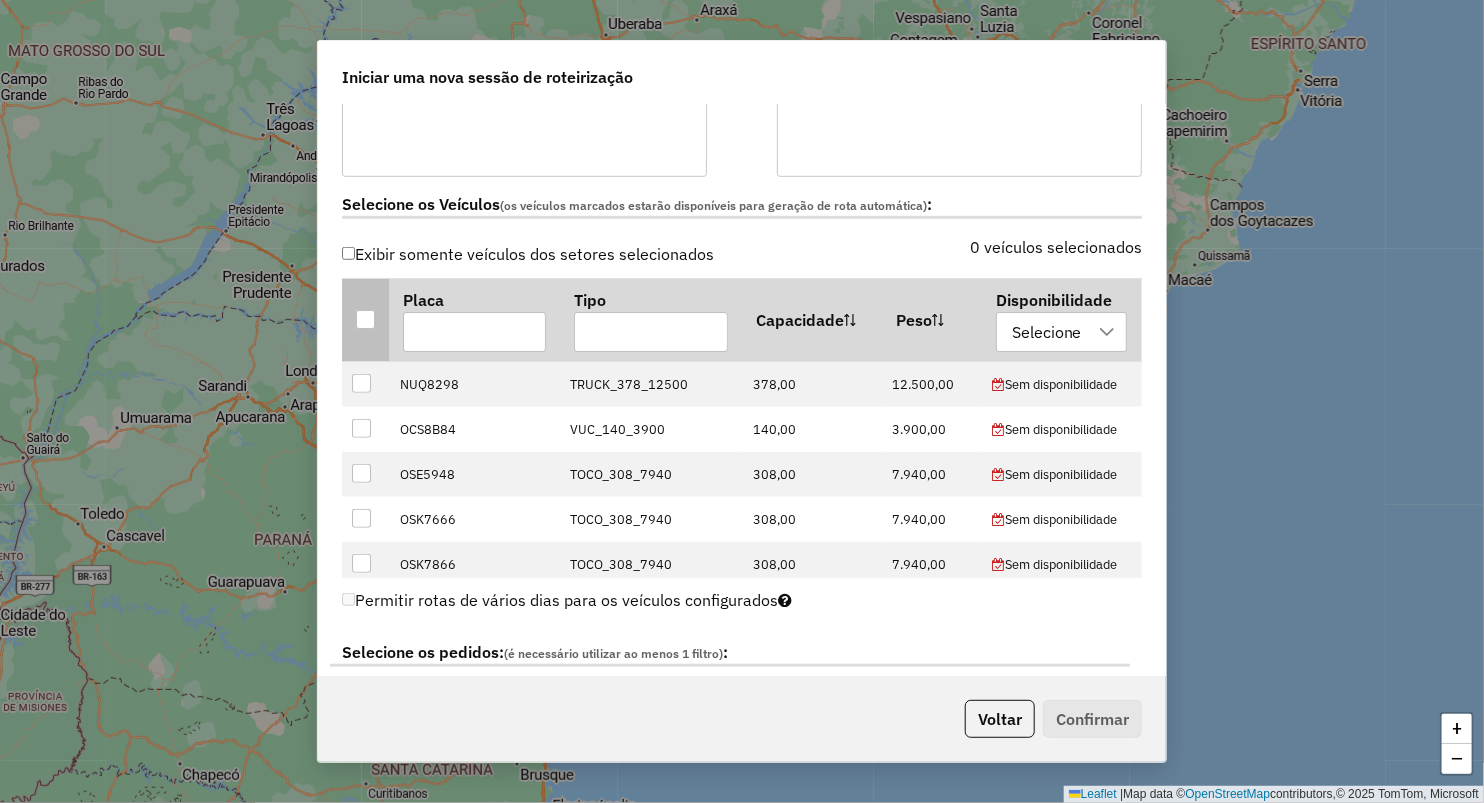 click at bounding box center (365, 319) 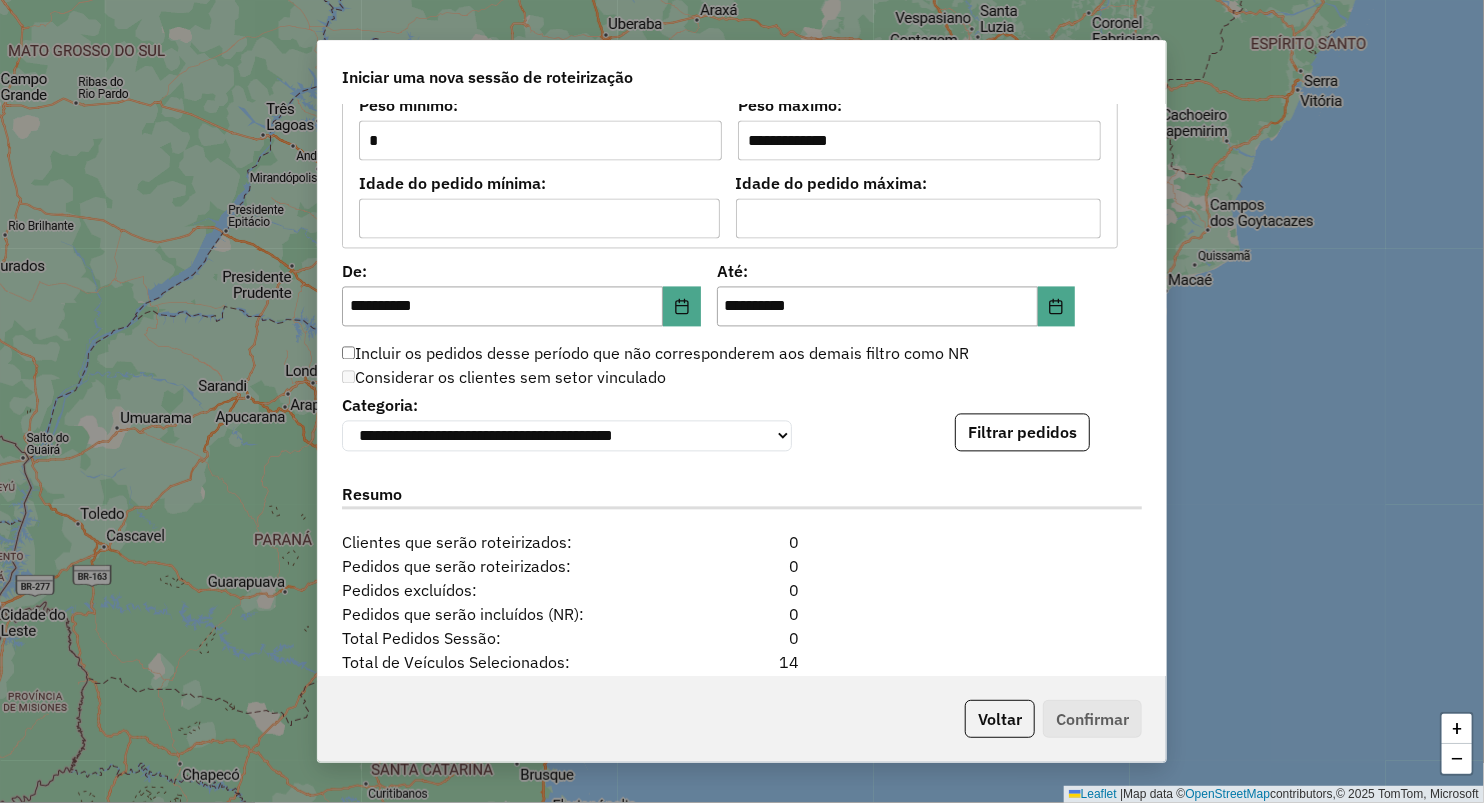 scroll, scrollTop: 1777, scrollLeft: 0, axis: vertical 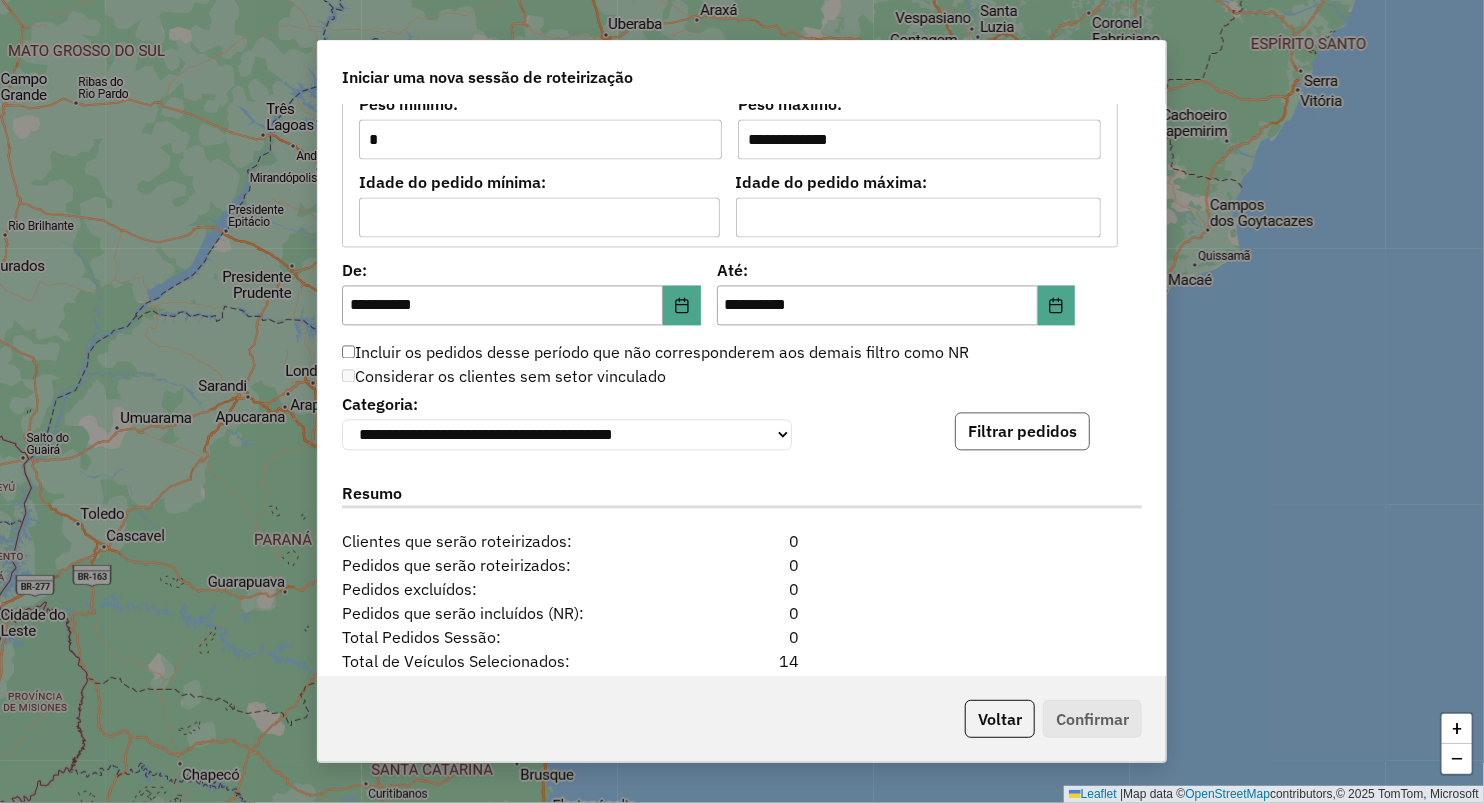 click on "Filtrar pedidos" 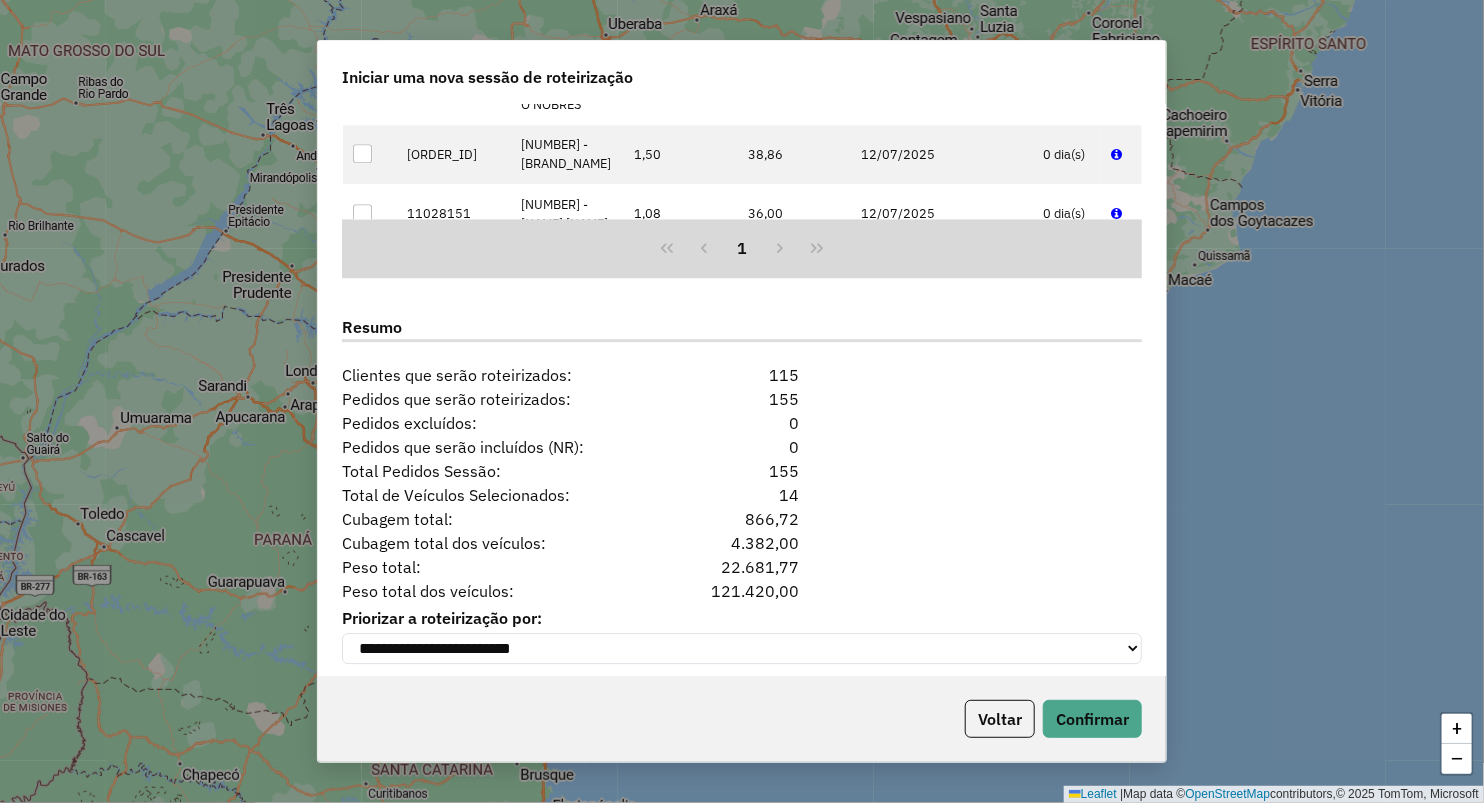 scroll, scrollTop: 2375, scrollLeft: 0, axis: vertical 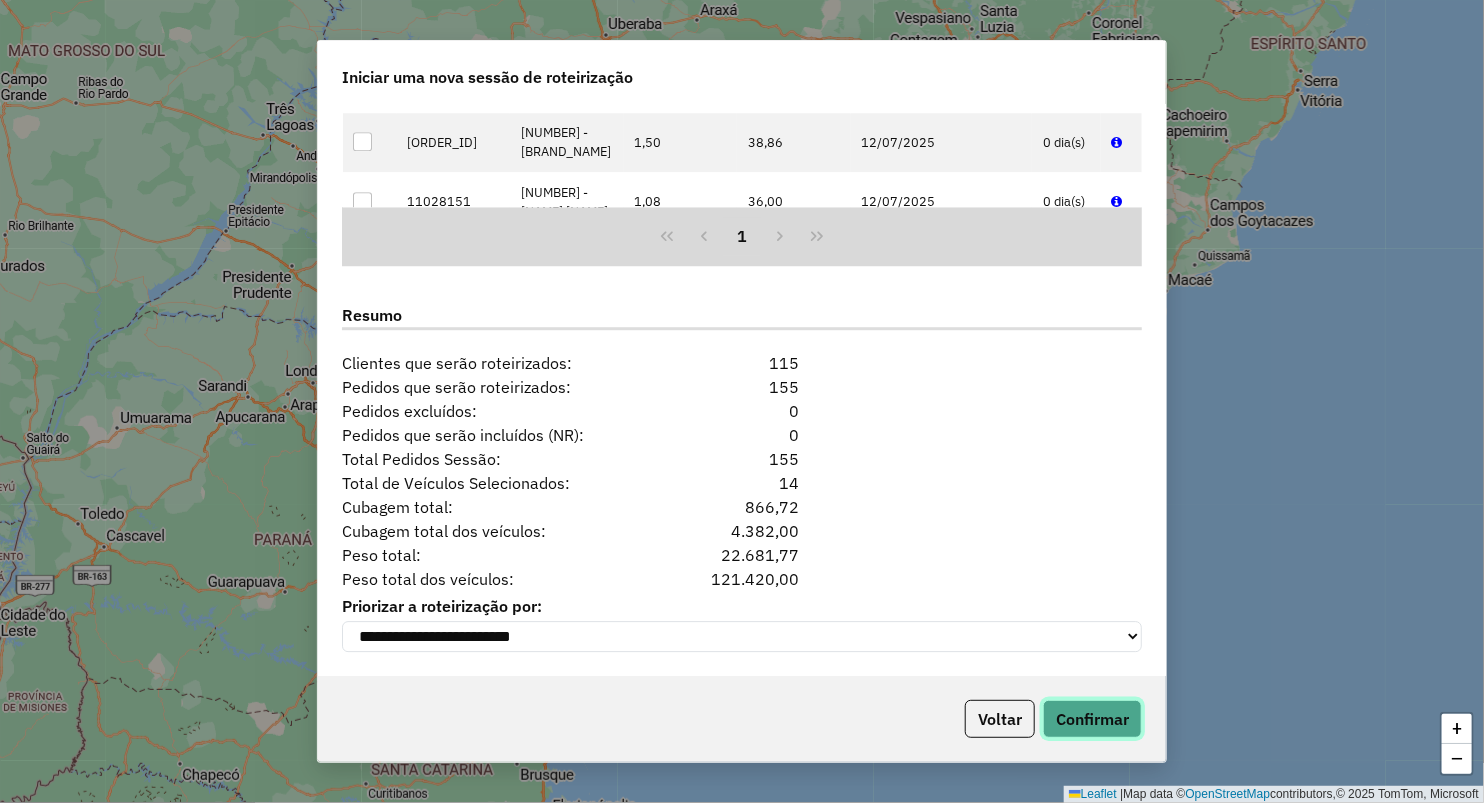 click on "Confirmar" 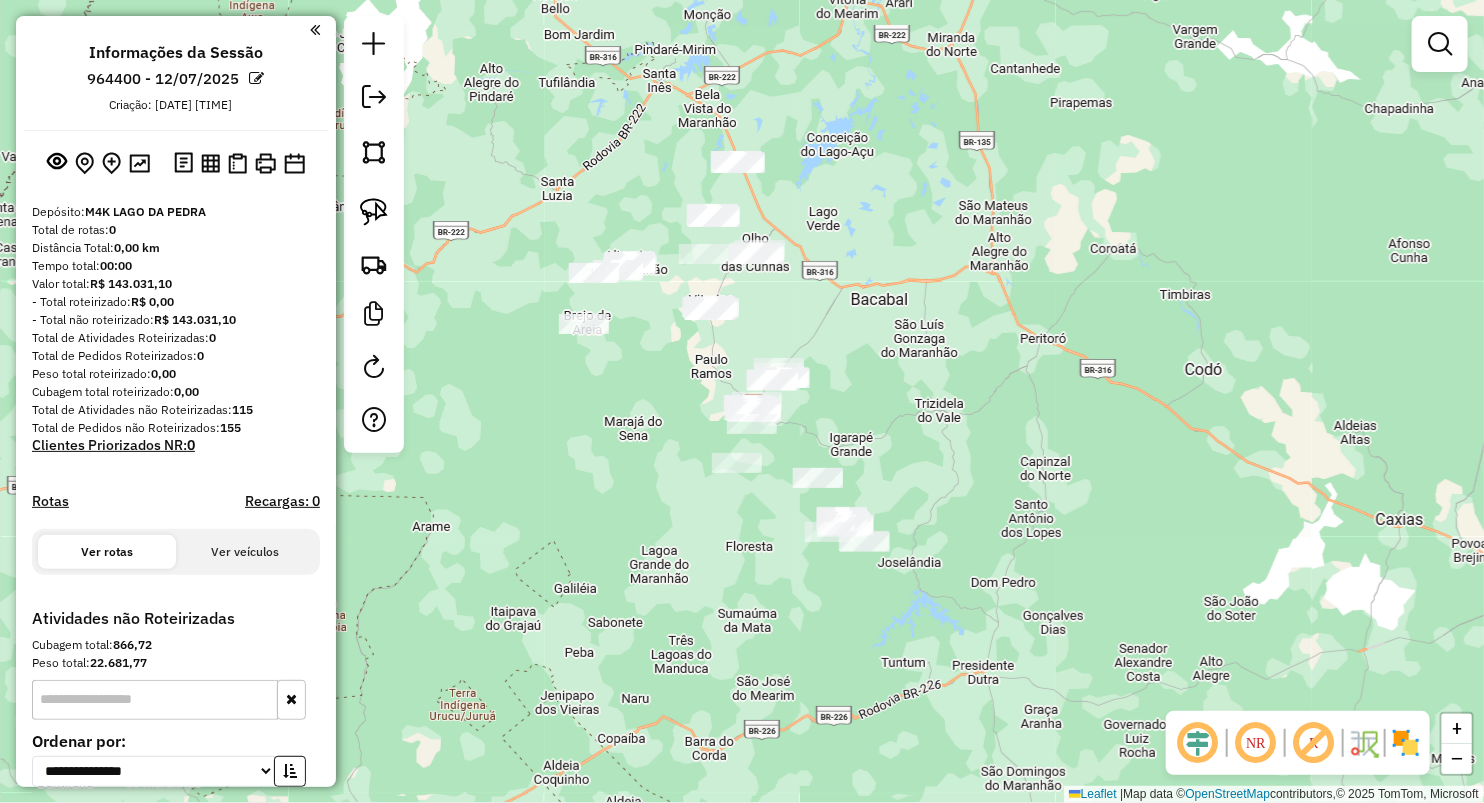 click on "Janela de atendimento Grade de atendimento Capacidade Transportadoras Veículos Cliente Pedidos  Rotas Selecione os dias de semana para filtrar as janelas de atendimento  Seg   Ter   Qua   Qui   Sex   Sáb   Dom  Informe o período da janela de atendimento: De: Até:  Filtrar exatamente a janela do cliente  Considerar janela de atendimento padrão  Selecione os dias de semana para filtrar as grades de atendimento  Seg   Ter   Qua   Qui   Sex   Sáb   Dom   Considerar clientes sem dia de atendimento cadastrado  Clientes fora do dia de atendimento selecionado Filtrar as atividades entre os valores definidos abaixo:  Peso mínimo:   Peso máximo:   Cubagem mínima:   Cubagem máxima:   De:   Até:  Filtrar as atividades entre o tempo de atendimento definido abaixo:  De:   Até:   Considerar capacidade total dos clientes não roteirizados Transportadora: Selecione um ou mais itens Tipo de veículo: Selecione um ou mais itens Veículo: Selecione um ou mais itens Motorista: Selecione um ou mais itens Nome: Rótulo:" 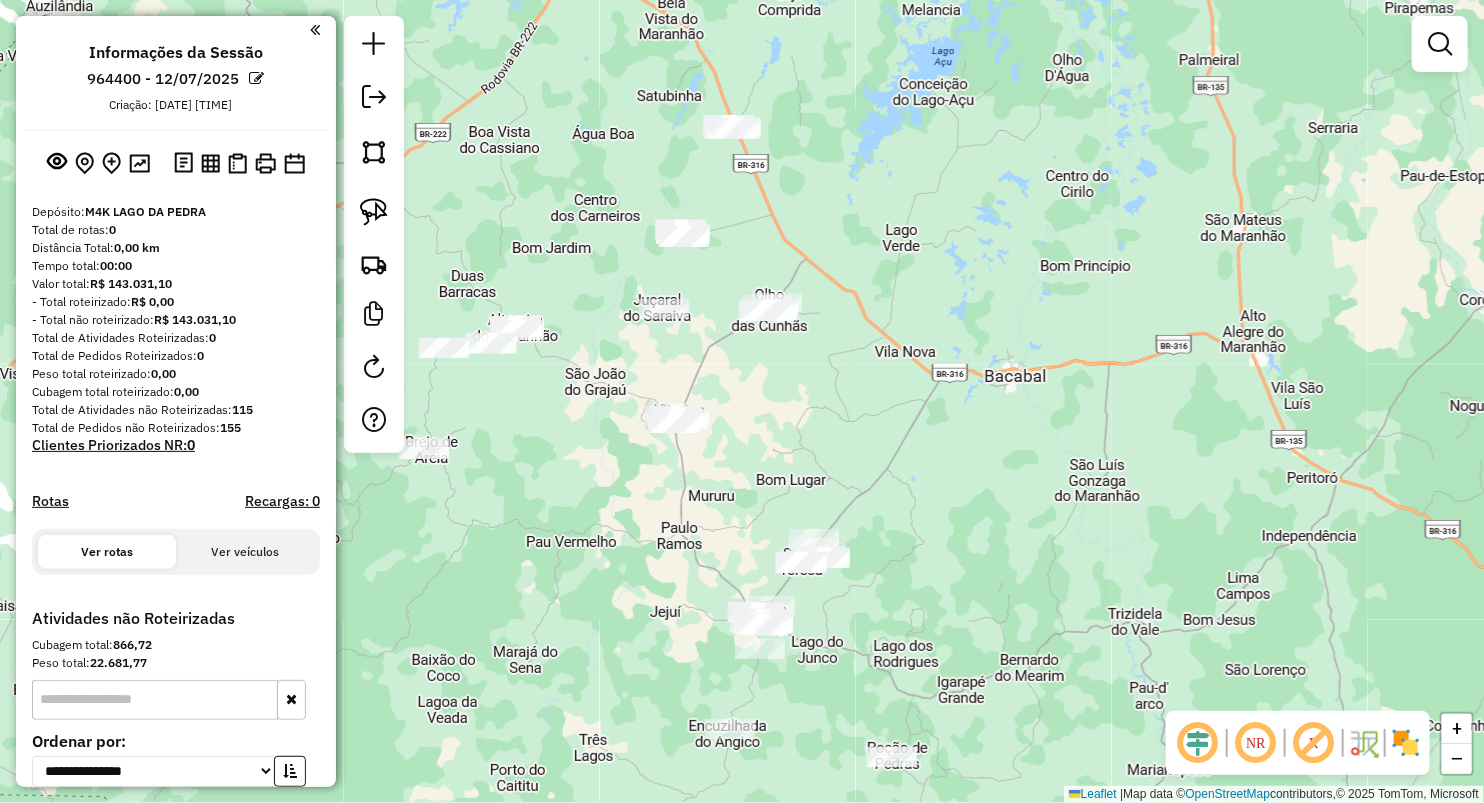 drag, startPoint x: 590, startPoint y: 323, endPoint x: 656, endPoint y: 289, distance: 74.24284 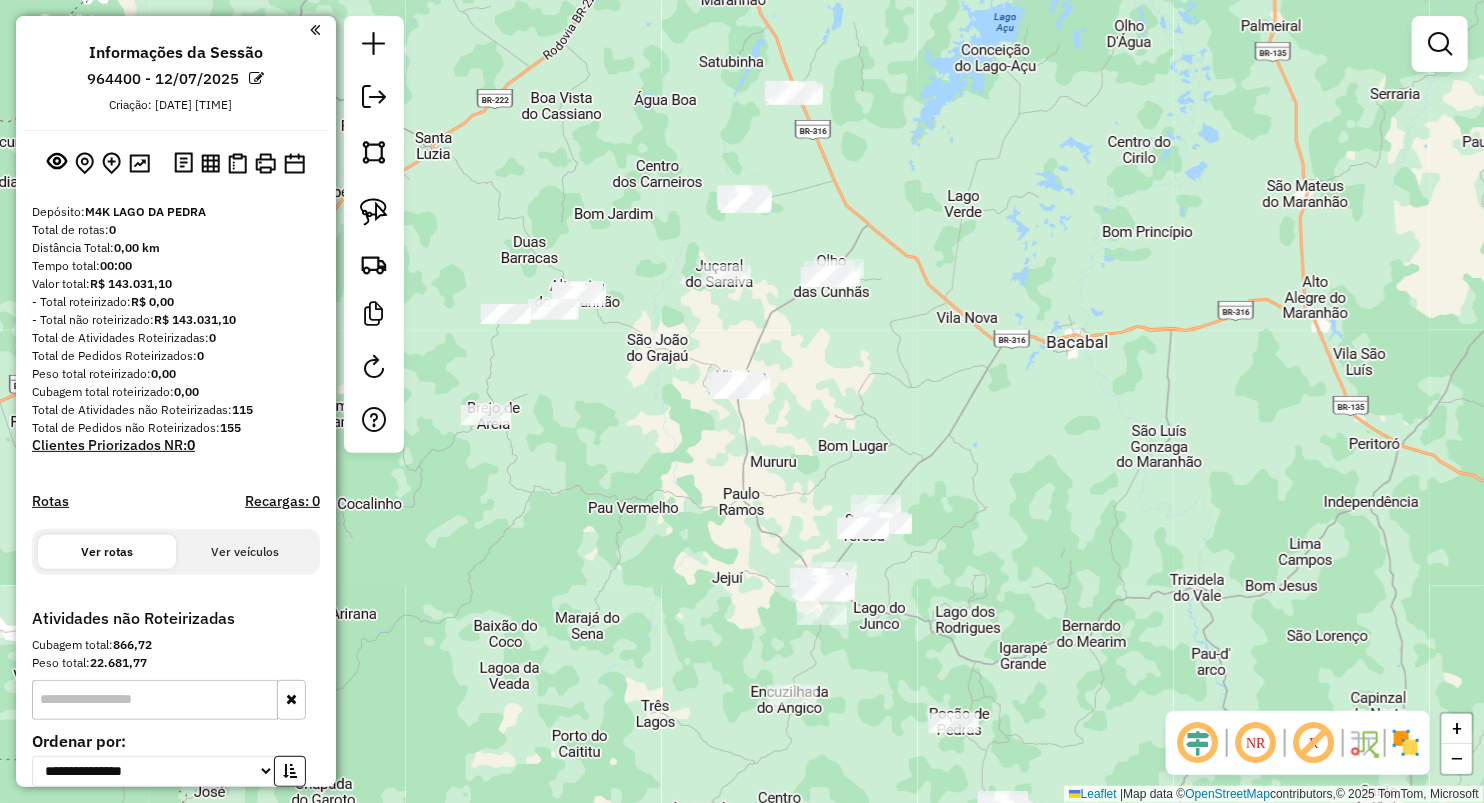 drag, startPoint x: 703, startPoint y: 404, endPoint x: 610, endPoint y: 358, distance: 103.75452 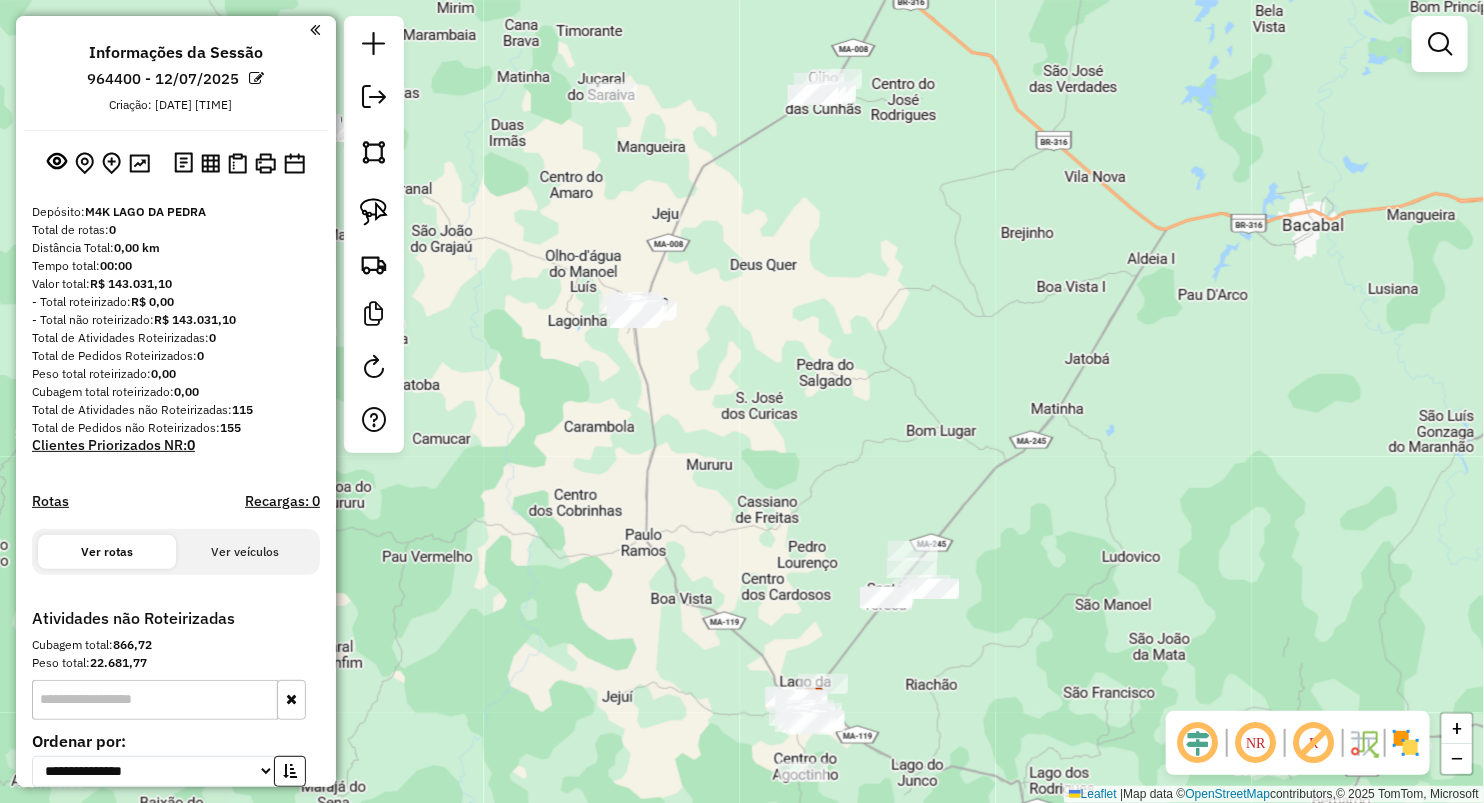 drag, startPoint x: 704, startPoint y: 493, endPoint x: 683, endPoint y: 405, distance: 90.47099 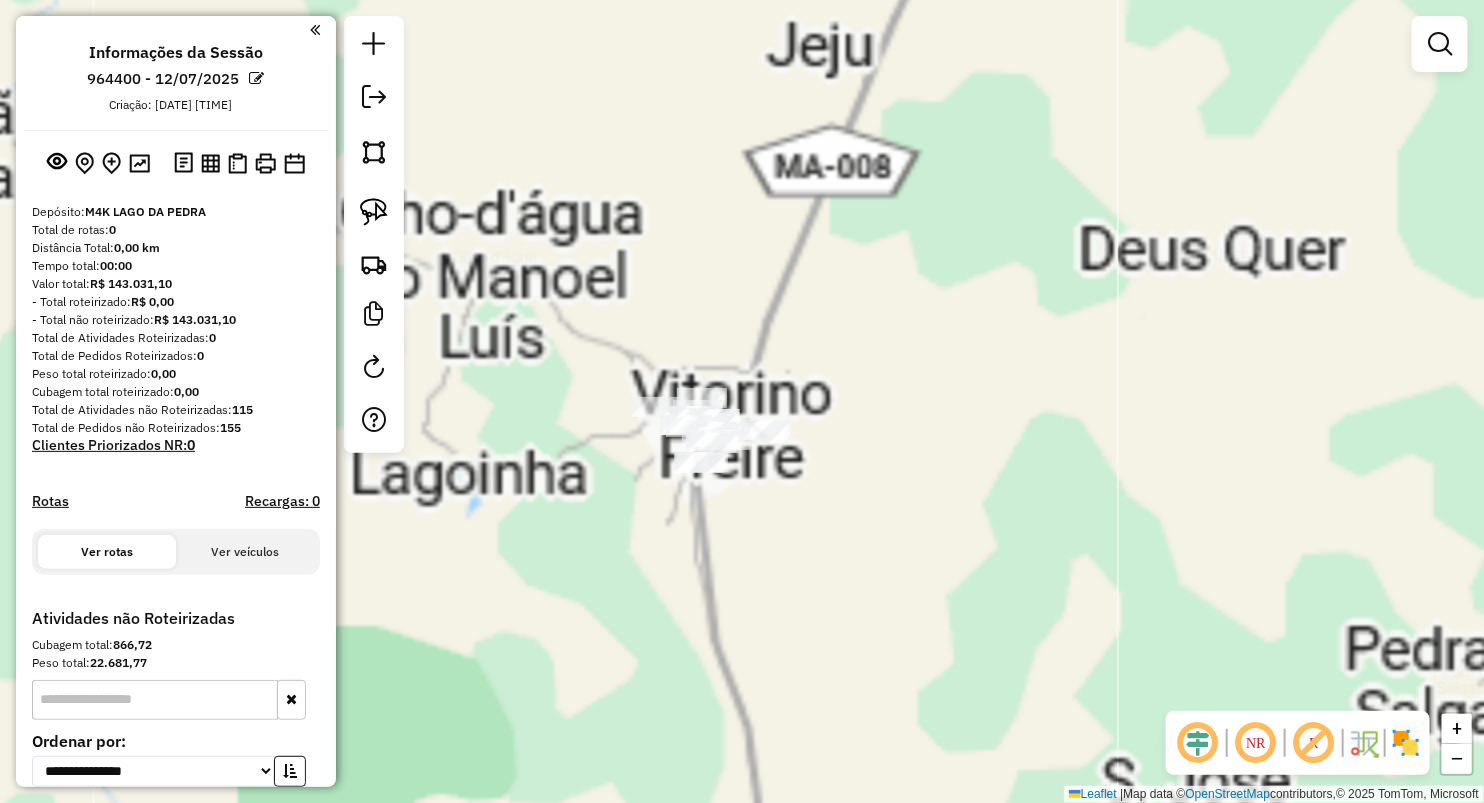 click on "Janela de atendimento Grade de atendimento Capacidade Transportadoras Veículos Cliente Pedidos  Rotas Selecione os dias de semana para filtrar as janelas de atendimento  Seg   Ter   Qua   Qui   Sex   Sáb   Dom  Informe o período da janela de atendimento: De: Até:  Filtrar exatamente a janela do cliente  Considerar janela de atendimento padrão  Selecione os dias de semana para filtrar as grades de atendimento  Seg   Ter   Qua   Qui   Sex   Sáb   Dom   Considerar clientes sem dia de atendimento cadastrado  Clientes fora do dia de atendimento selecionado Filtrar as atividades entre os valores definidos abaixo:  Peso mínimo:   Peso máximo:   Cubagem mínima:   Cubagem máxima:   De:   Até:  Filtrar as atividades entre o tempo de atendimento definido abaixo:  De:   Até:   Considerar capacidade total dos clientes não roteirizados Transportadora: Selecione um ou mais itens Tipo de veículo: Selecione um ou mais itens Veículo: Selecione um ou mais itens Motorista: Selecione um ou mais itens Nome: Rótulo:" 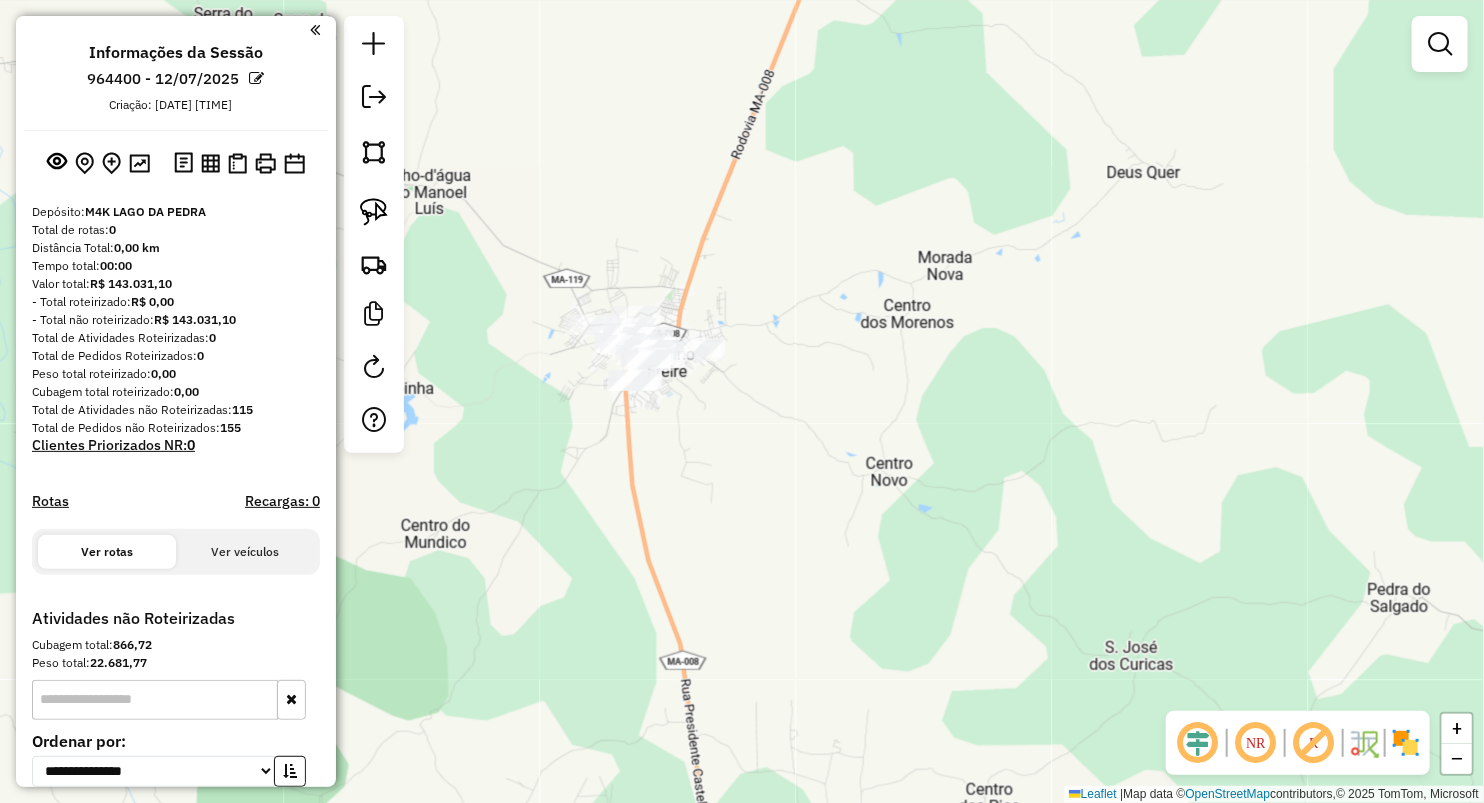 drag, startPoint x: 381, startPoint y: 227, endPoint x: 472, endPoint y: 245, distance: 92.76314 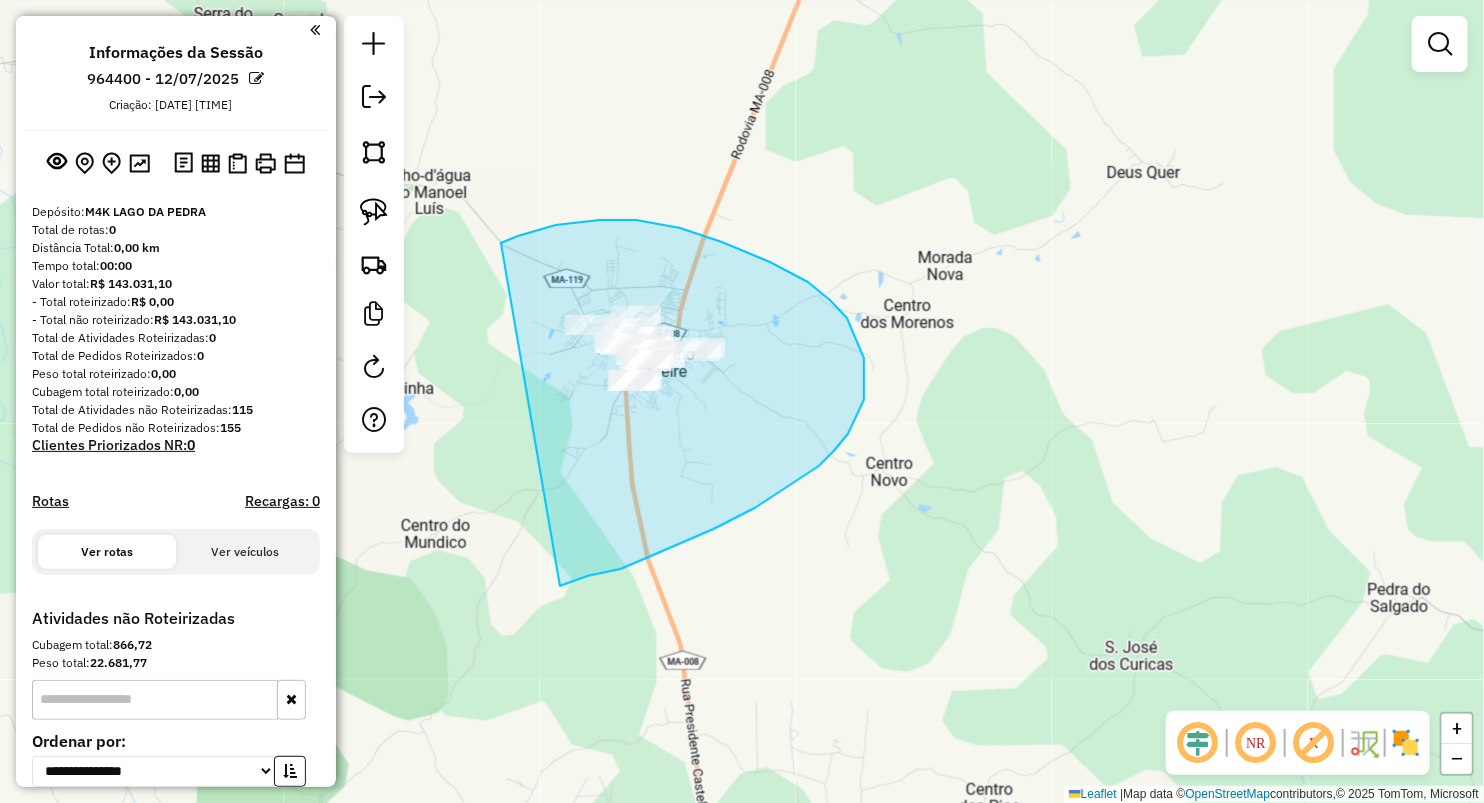 drag, startPoint x: 518, startPoint y: 236, endPoint x: 560, endPoint y: 586, distance: 352.511 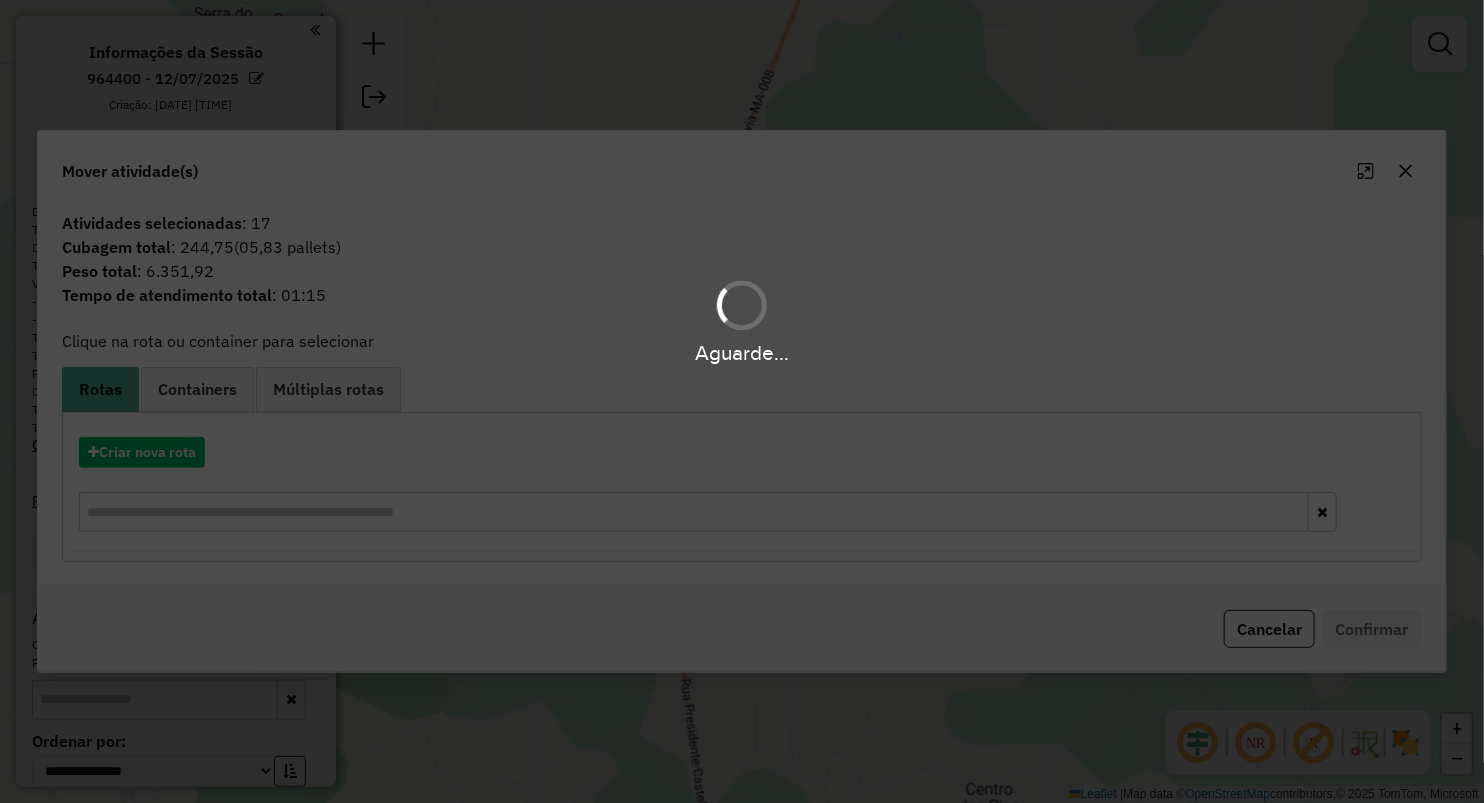 click on "Aguarde..." at bounding box center (742, 401) 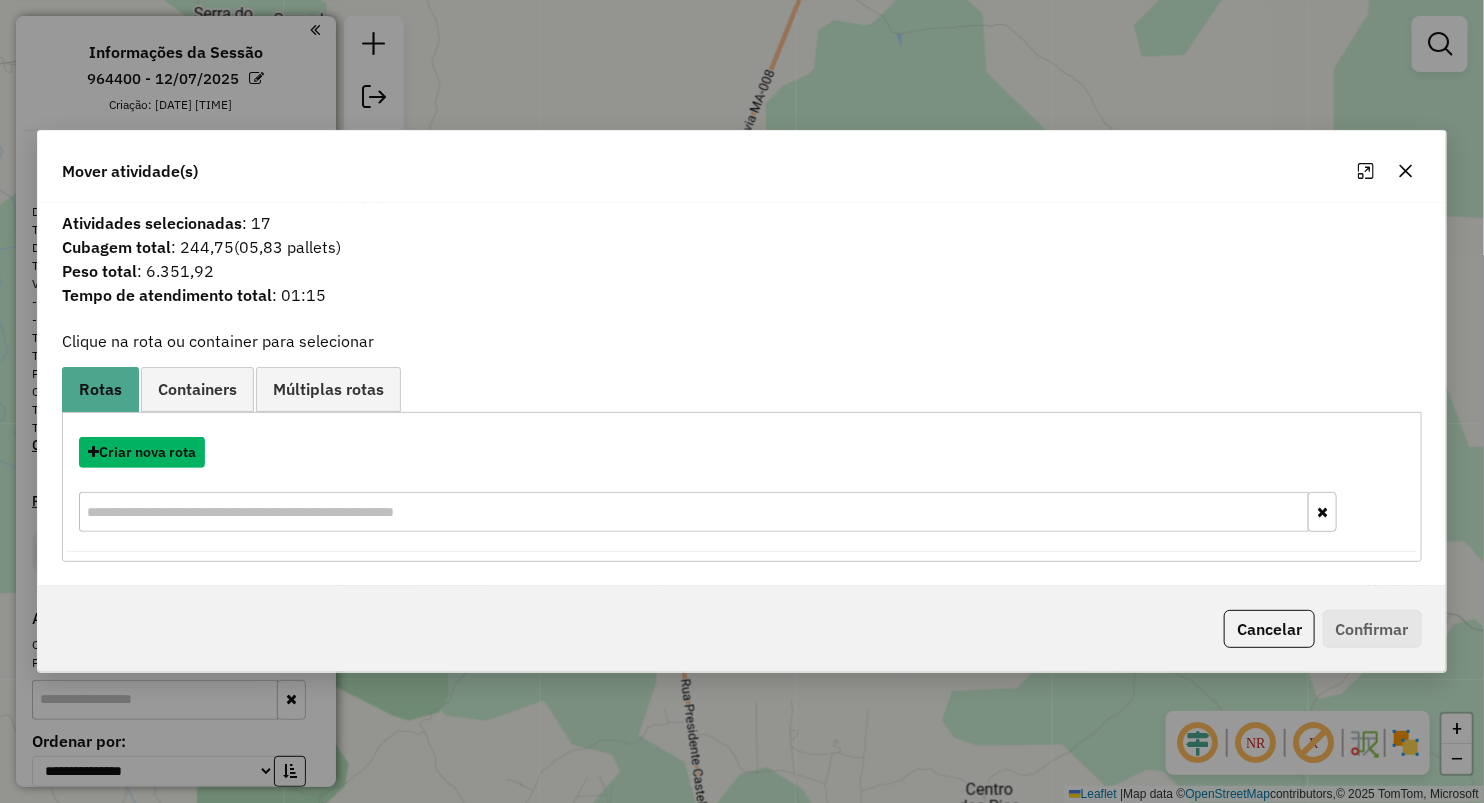 click on "Criar nova rota" at bounding box center (142, 452) 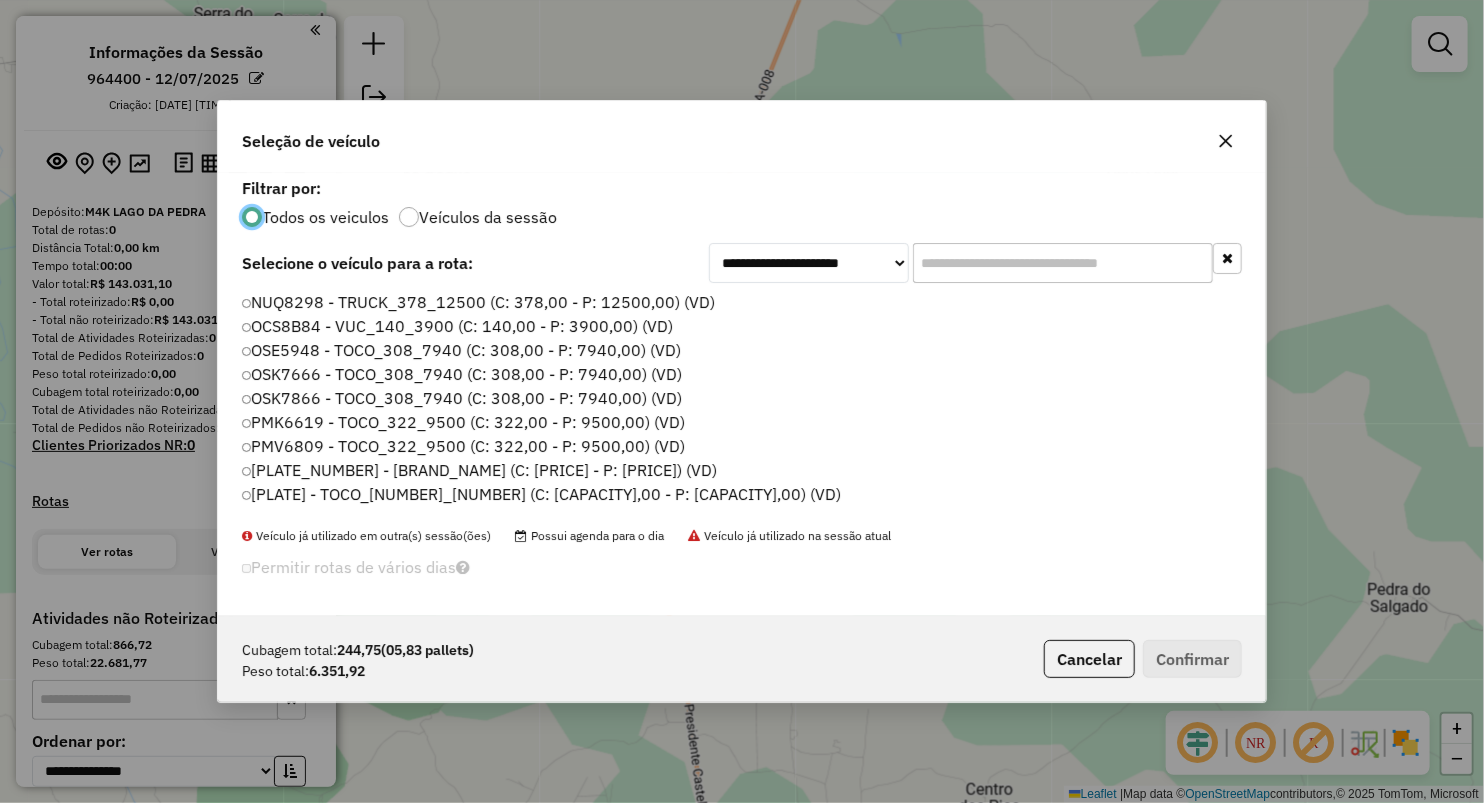 scroll, scrollTop: 10, scrollLeft: 6, axis: both 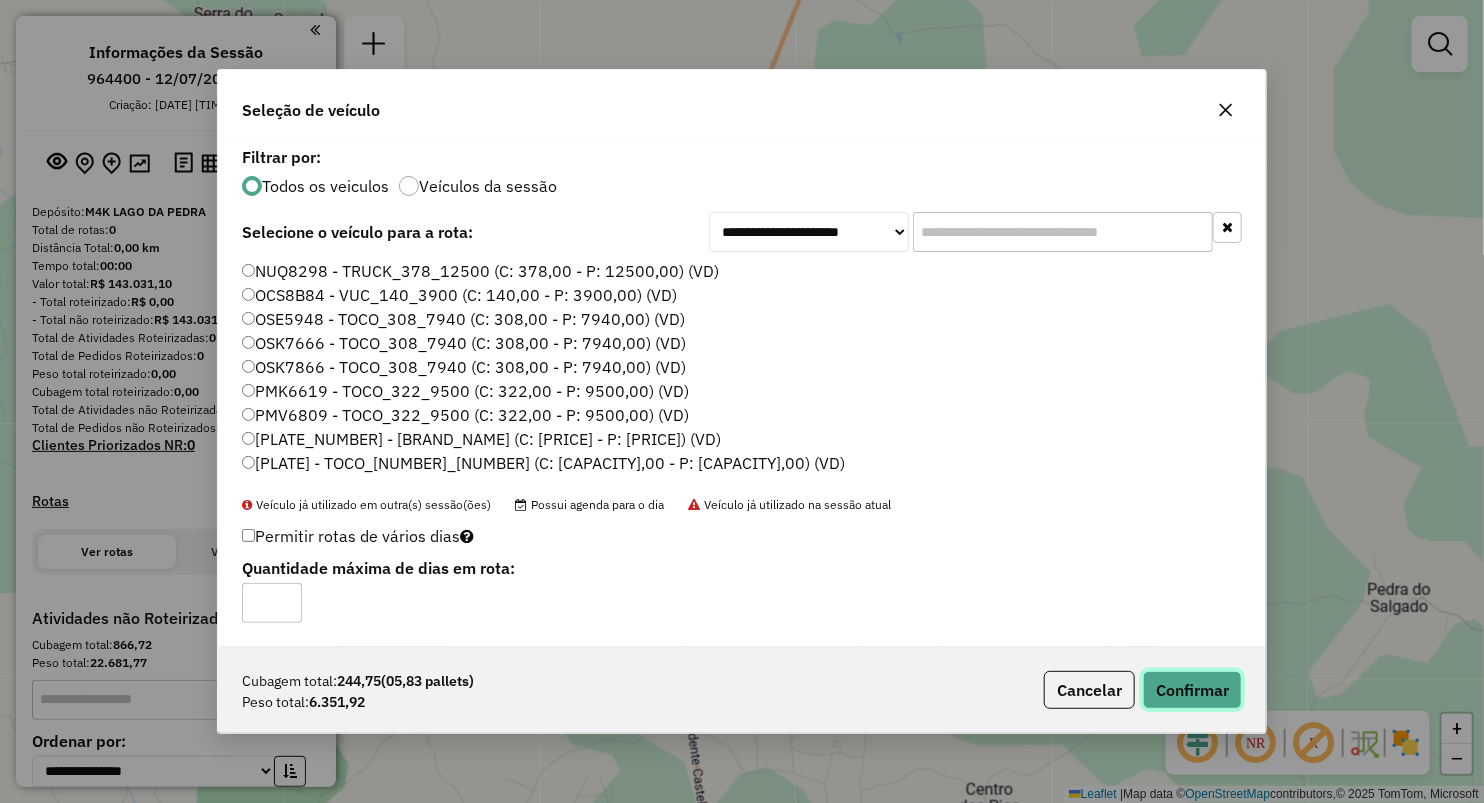 click on "Confirmar" 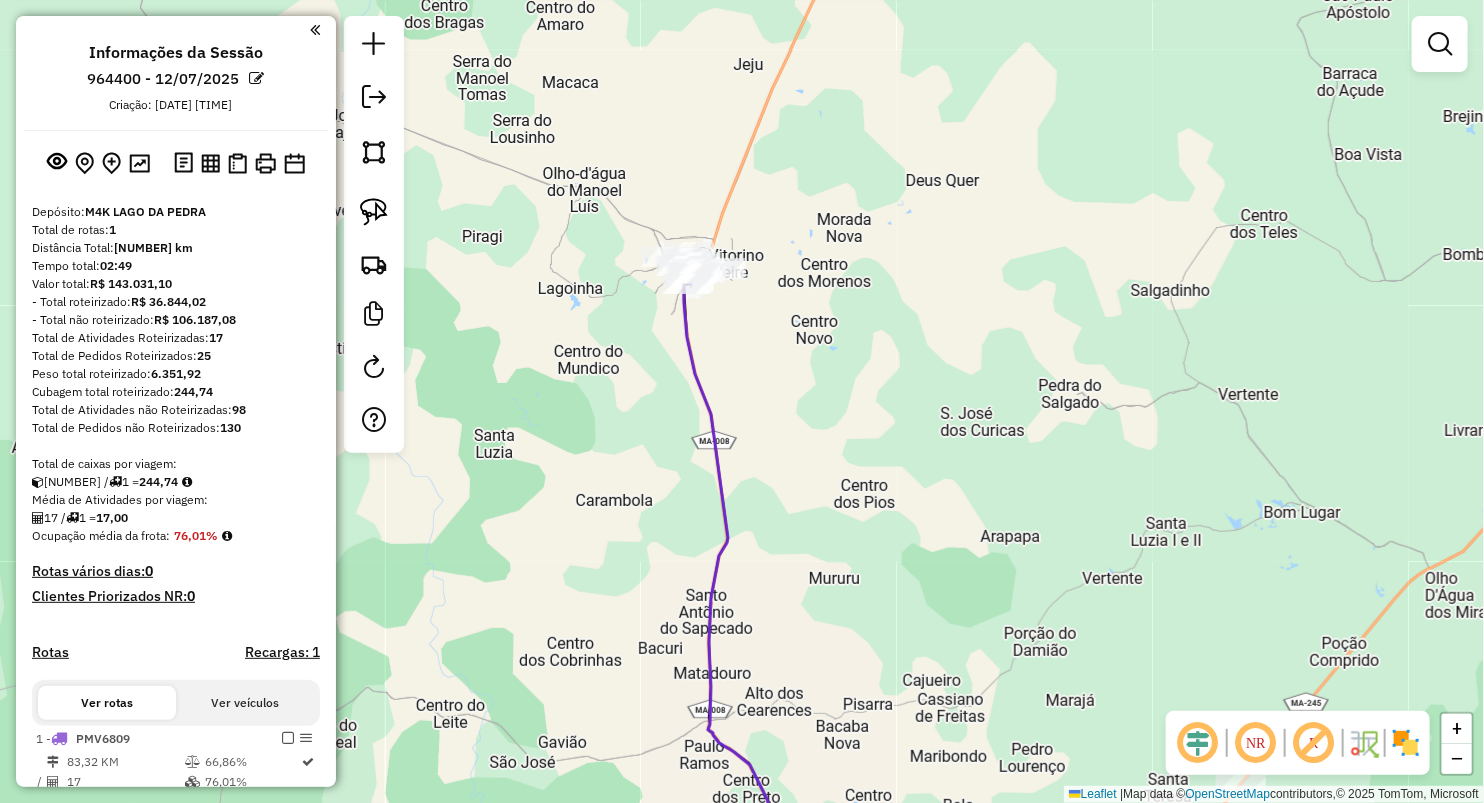drag, startPoint x: 917, startPoint y: 511, endPoint x: 840, endPoint y: 542, distance: 83.00603 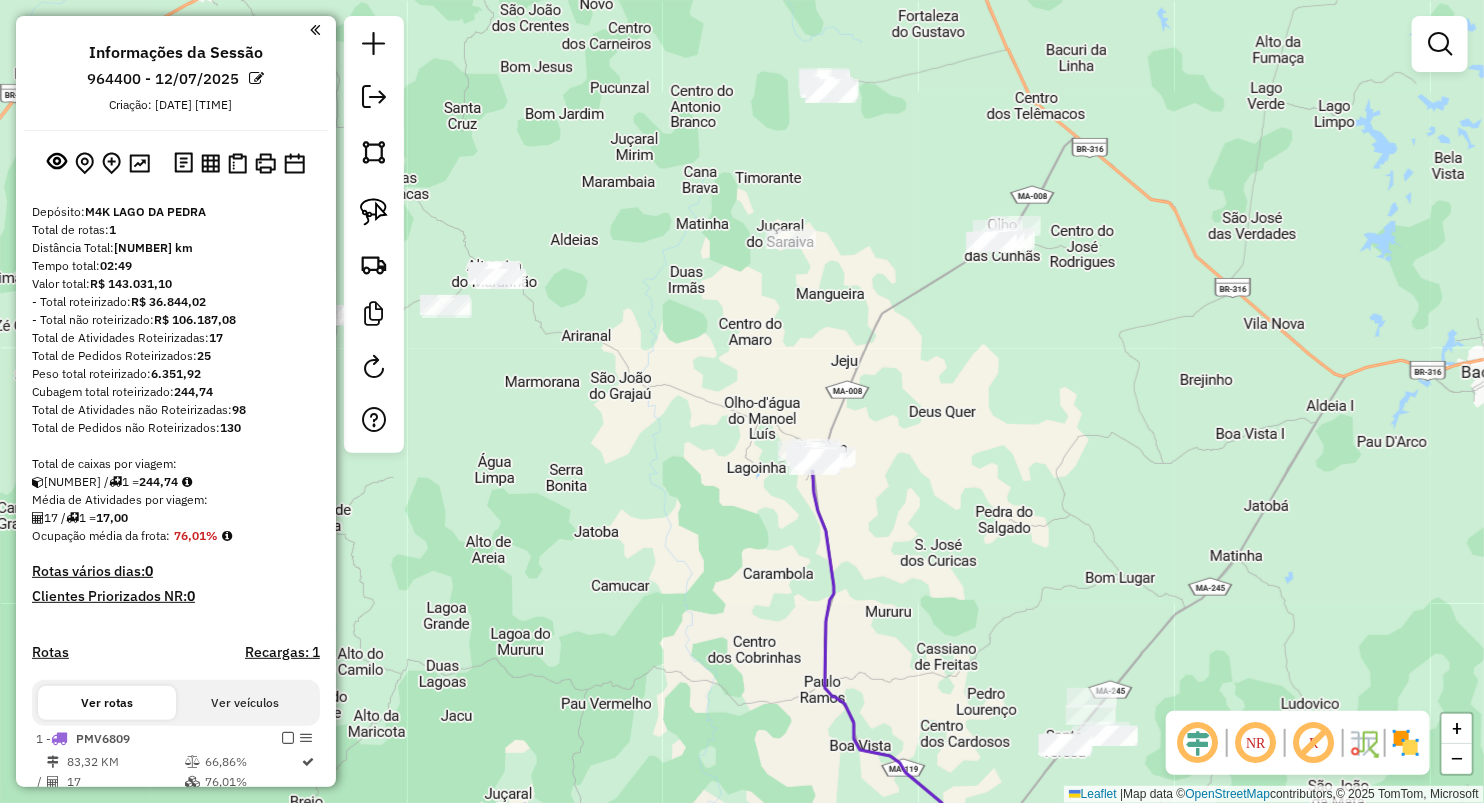 drag, startPoint x: 583, startPoint y: 515, endPoint x: 920, endPoint y: 443, distance: 344.60556 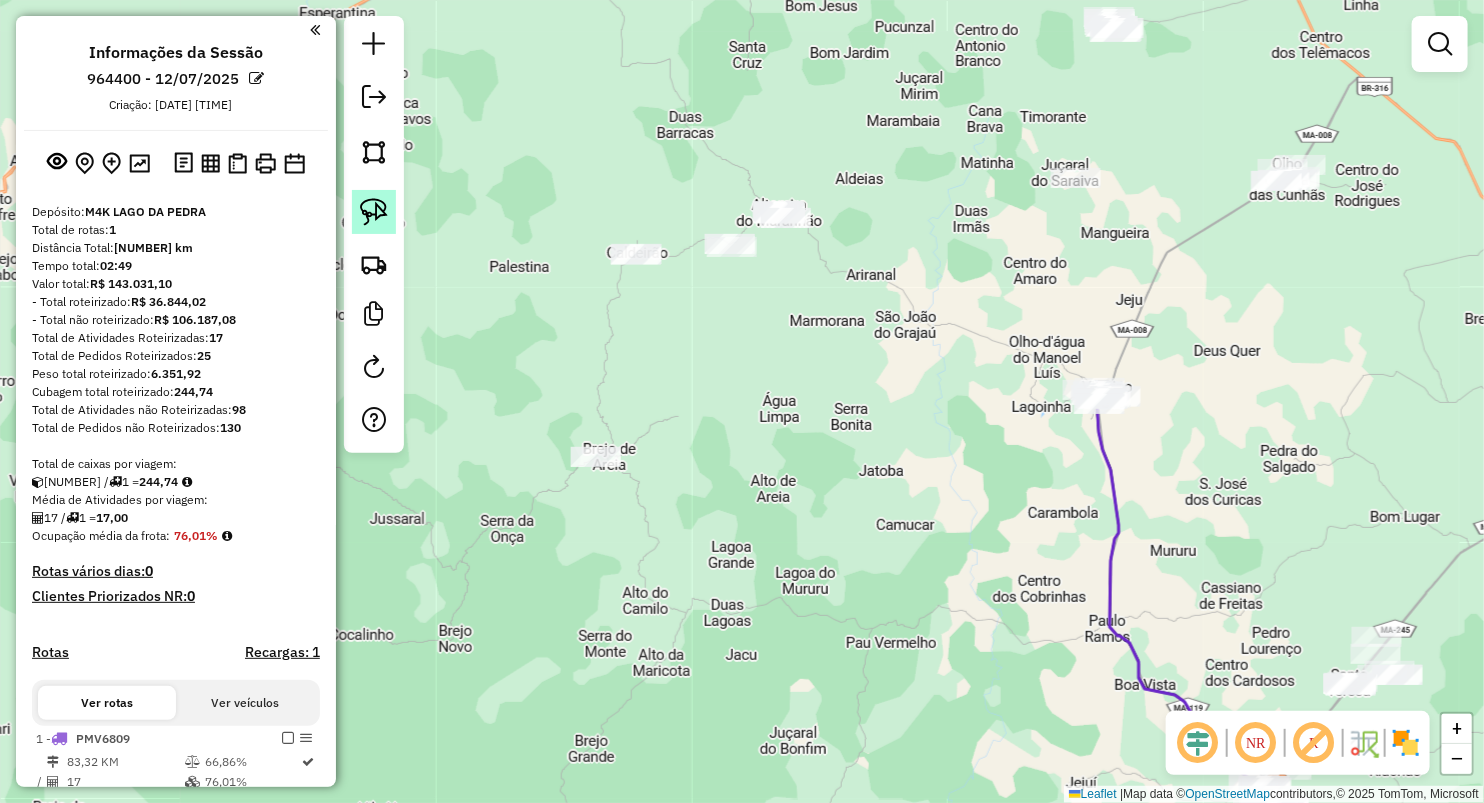 click 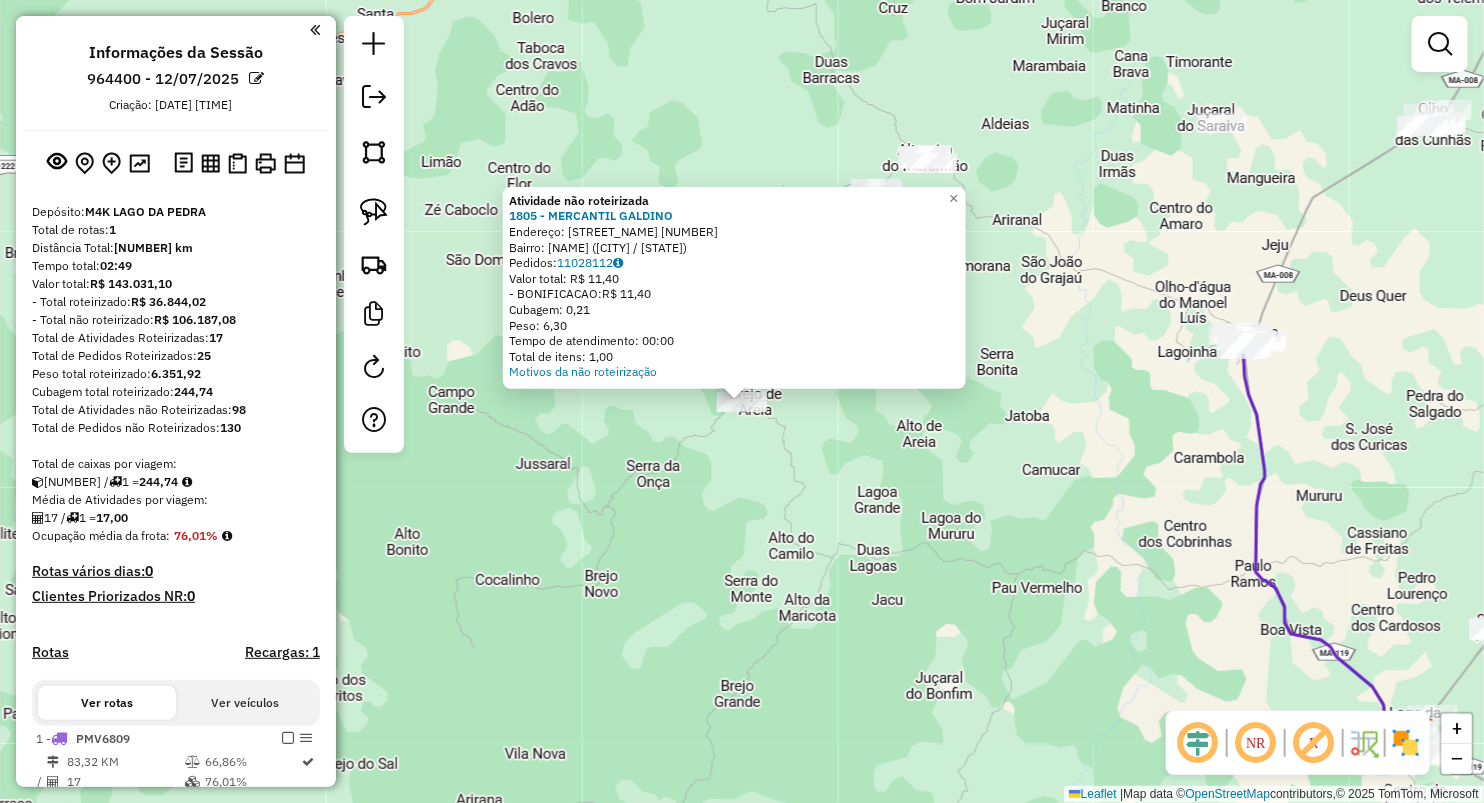 click on "Atividade não roteirizada [NUMBER] - MERCANTIL GALDINO  Endereço:  DAMIAO BEZERRA SN   Bairro: CENTRO ([CITY] / MA)   Pedidos:  [ORDER_ID]   Valor total: R$ [PRICE]   - BONIFICACAO:  R$ [PRICE]   Cubagem: [CUBAGE]   Peso: [WEIGHT]   Tempo de atendimento: [TIME]   Total de itens: [ITEMS]  Motivos da não roteirização × Janela de atendimento Grade de atendimento Capacidade Transportadoras Veículos Cliente Pedidos  Rotas Selecione os dias de semana para filtrar as janelas de atendimento  Seg   Ter   Qua   Qui   Sex   Sáb   Dom  Informe o período da janela de atendimento: De: Até:  Filtrar exatamente a janela do cliente  Considerar janela de atendimento padrão  Selecione os dias de semana para filtrar as grades de atendimento  Seg   Ter   Qua   Qui   Sex   Sáb   Dom   Considerar clientes sem dia de atendimento cadastrado  Clientes fora do dia de atendimento selecionado Filtrar as atividades entre os valores definidos abaixo:  Peso mínimo:   Peso máximo:   Cubagem mínima:   Cubagem máxima:   De:   Até:  +" 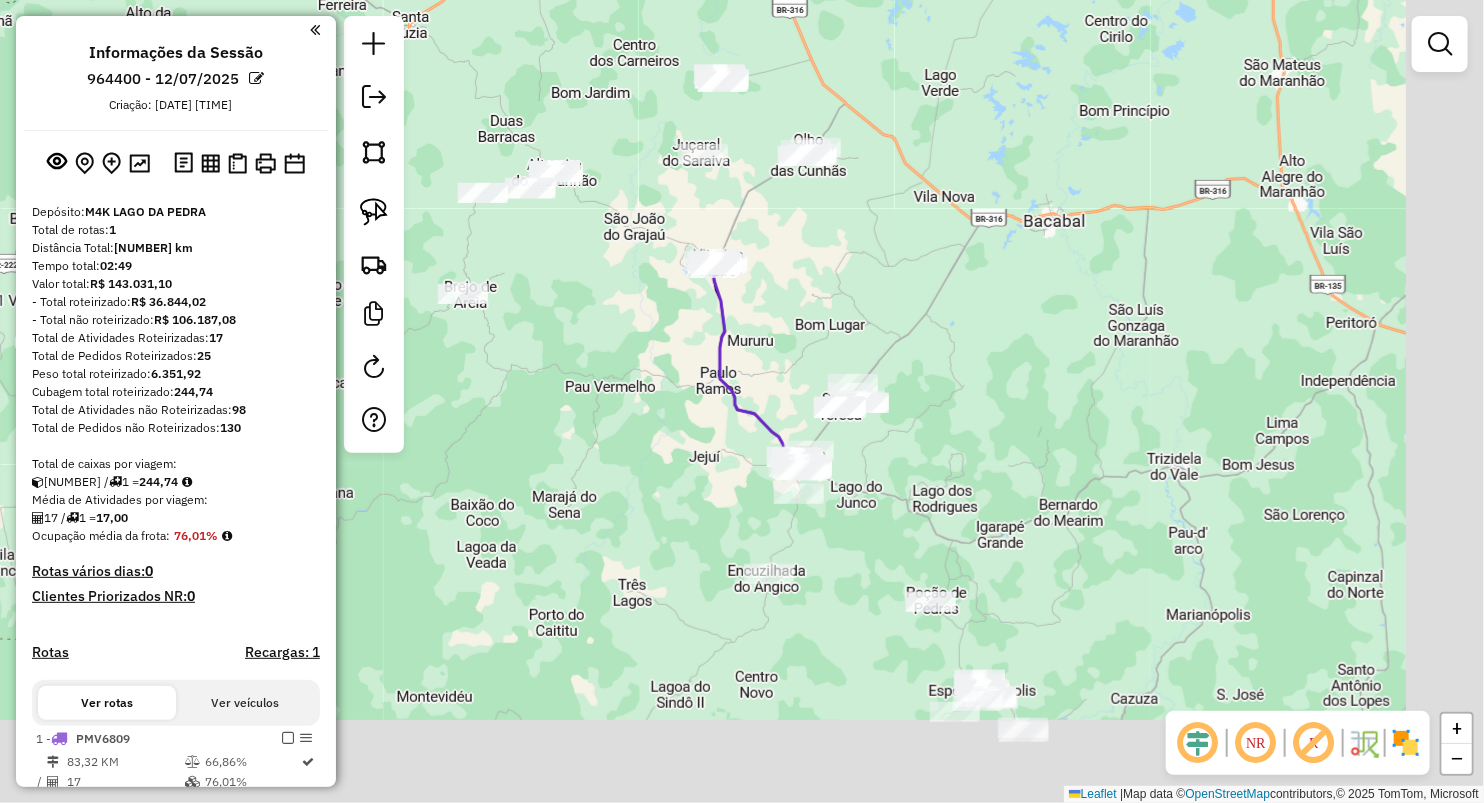 drag, startPoint x: 1096, startPoint y: 587, endPoint x: 716, endPoint y: 375, distance: 435.13675 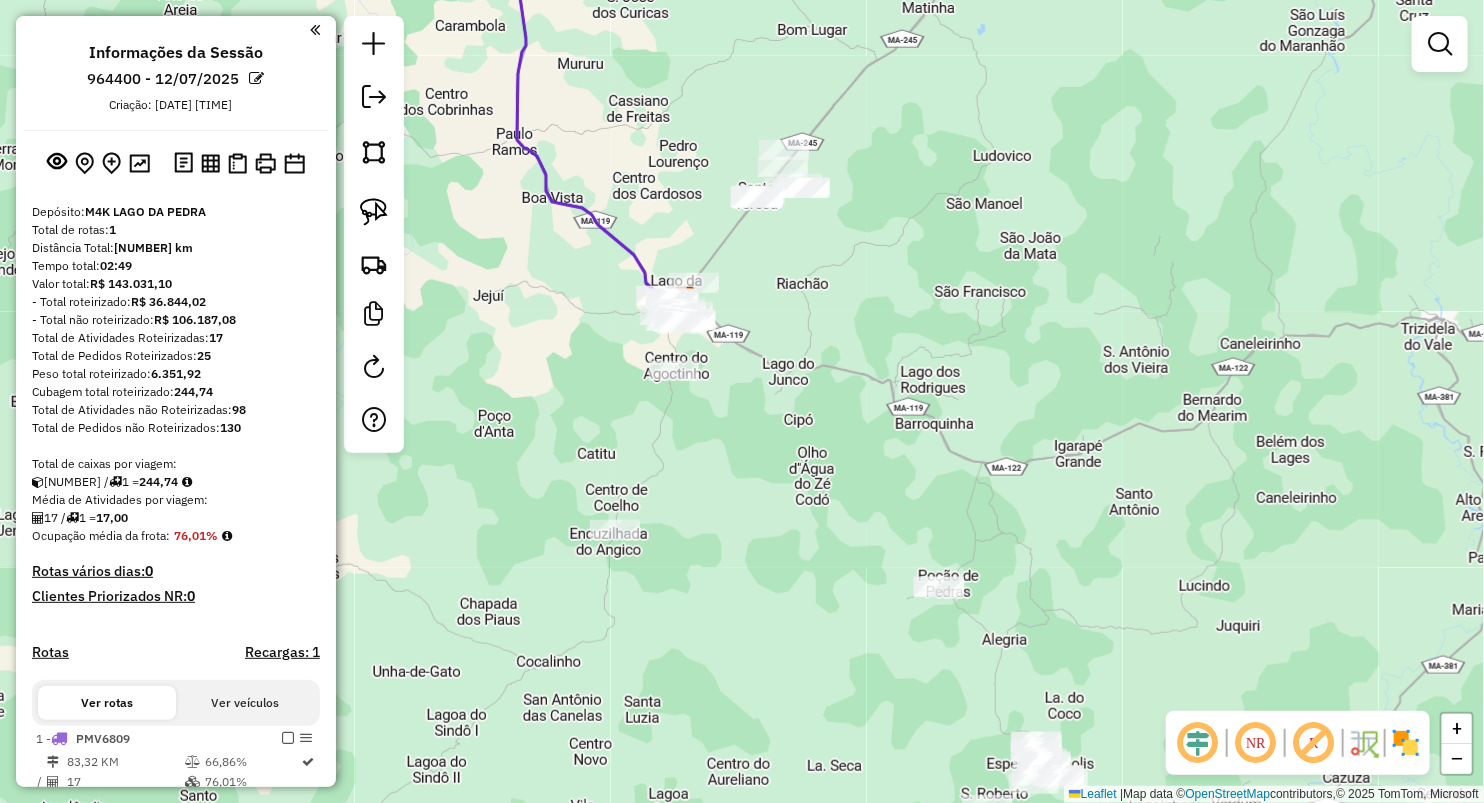 drag, startPoint x: 793, startPoint y: 579, endPoint x: 754, endPoint y: 491, distance: 96.25487 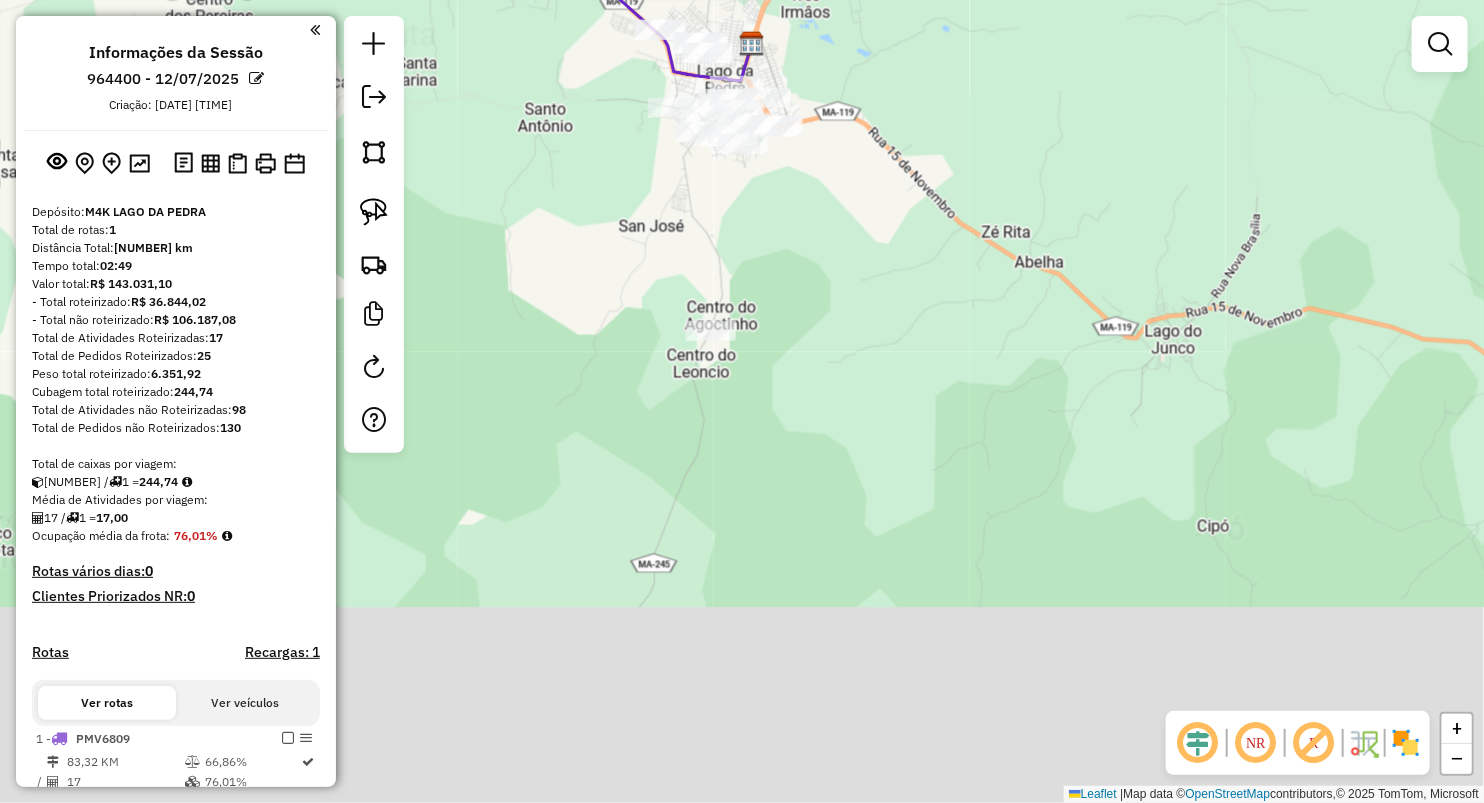 drag, startPoint x: 822, startPoint y: 325, endPoint x: 844, endPoint y: 284, distance: 46.52956 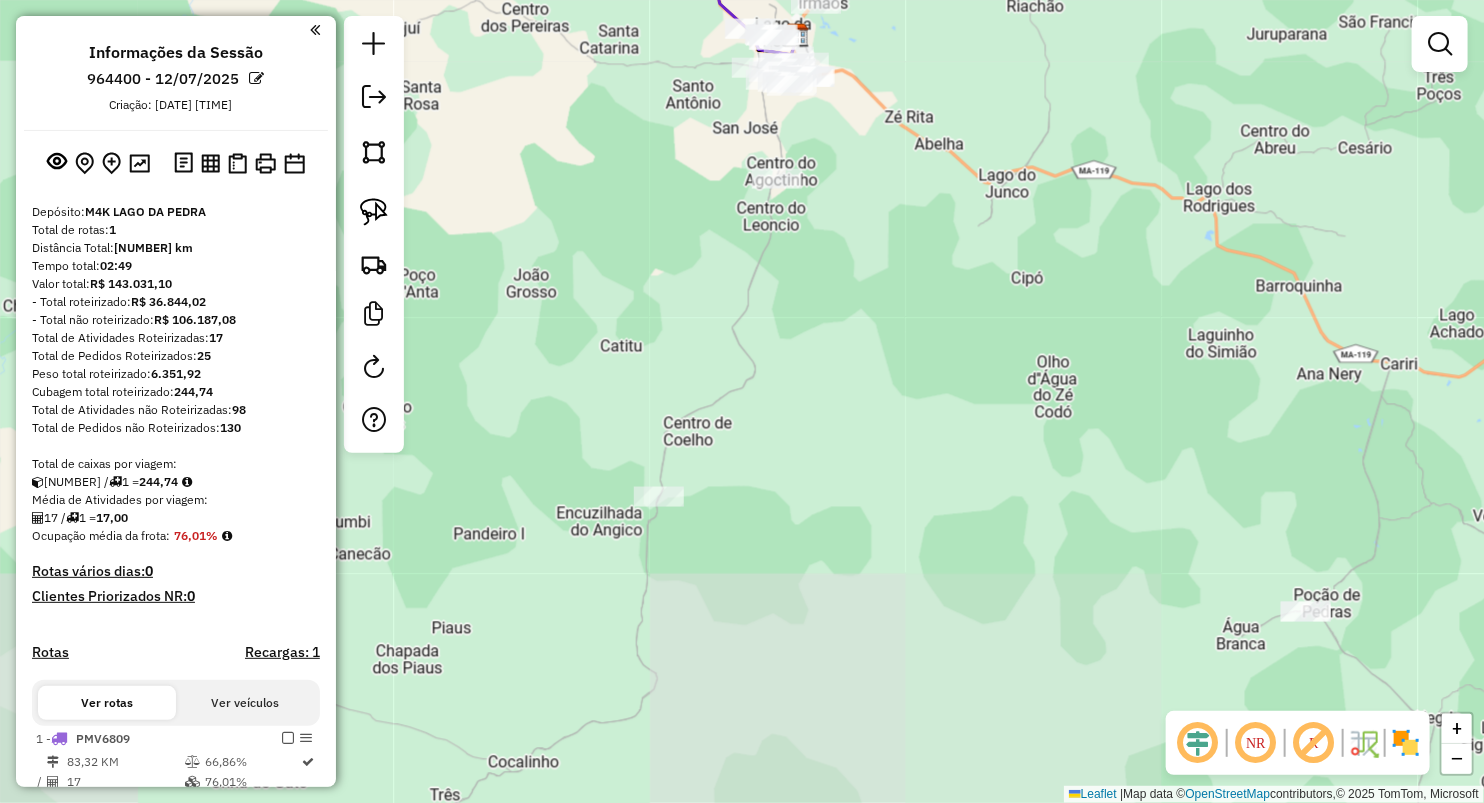 drag, startPoint x: 704, startPoint y: 603, endPoint x: 708, endPoint y: 478, distance: 125.06398 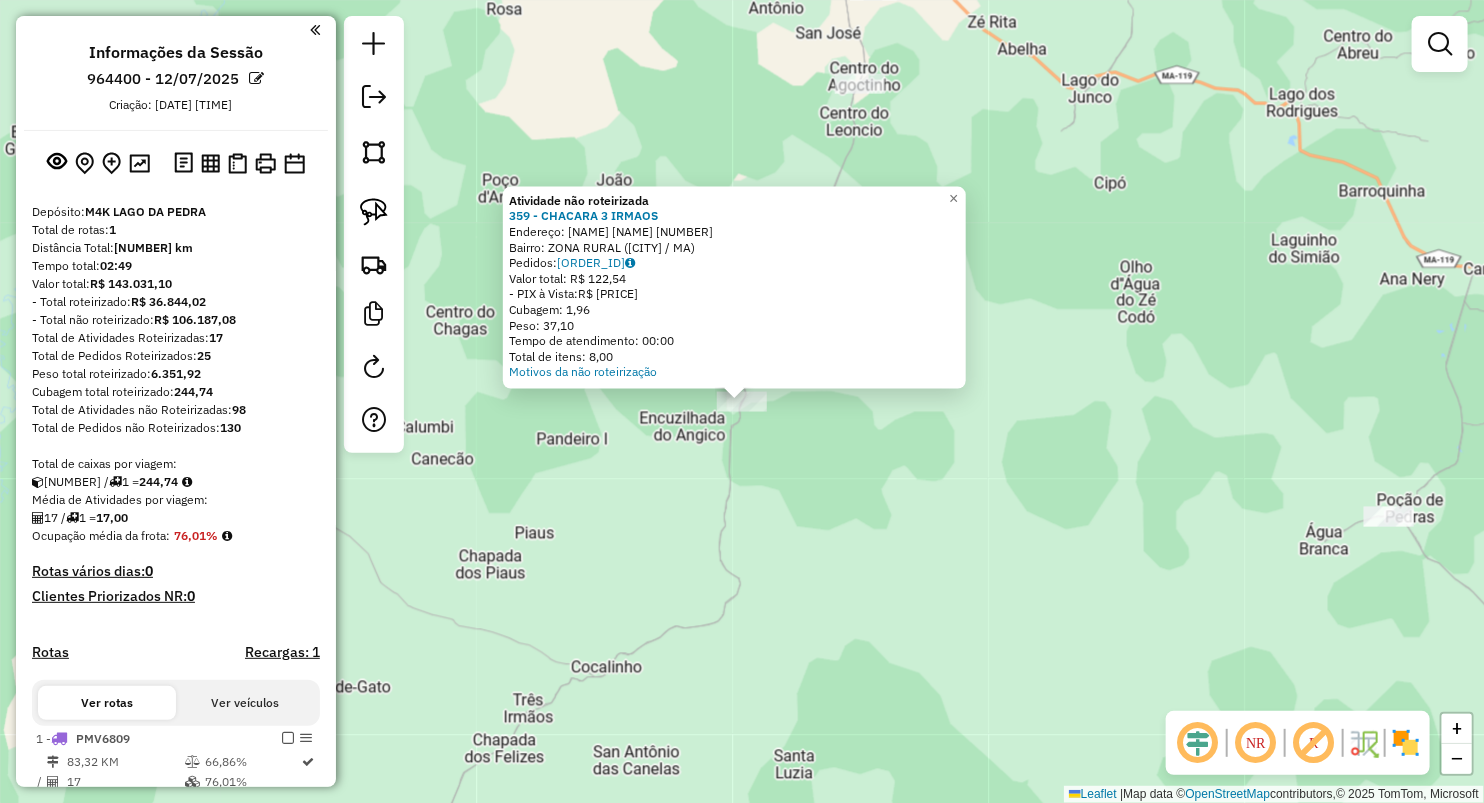 click on "Atividade não roteirizada [NUMBER] - [BRAND_NAME]  Endereço:  [STREET_NAME] [NUMBER]   Bairro: [NEIGHBORHOOD] ([CITY] / [STATE])   Pedidos:  [ORDER_ID]   Valor total: [CURRENCY] [PRICE]   - PIX à Vista:  [CURRENCY] [PRICE]   Cubagem: [PRICE]   Peso: [PRICE]   Tempo de atendimento: [TIME]   Total de itens: [PRICE]  Motivos da não roteirização × Janela de atendimento Grade de atendimento Capacidade Transportadoras Veículos Cliente Pedidos  Rotas Selecione os dias de semana para filtrar as janelas de atendimento  Seg   Ter   Qua   Qui   Sex   Sáb   Dom  Informe o período da janela de atendimento: De: Até:  Filtrar exatamente a janela do cliente  Considerar janela de atendimento padrão  Selecione os dias de semana para filtrar as grades de atendimento  Seg   Ter   Qua   Qui   Sex   Sáb   Dom   Considerar clientes sem dia de atendimento cadastrado  Clientes fora do dia de atendimento selecionado Filtrar as atividades entre os valores definidos abaixo:  Peso mínimo:   Peso máximo:   Cubagem mínima:   Cubagem máxima:   De:   Até:" 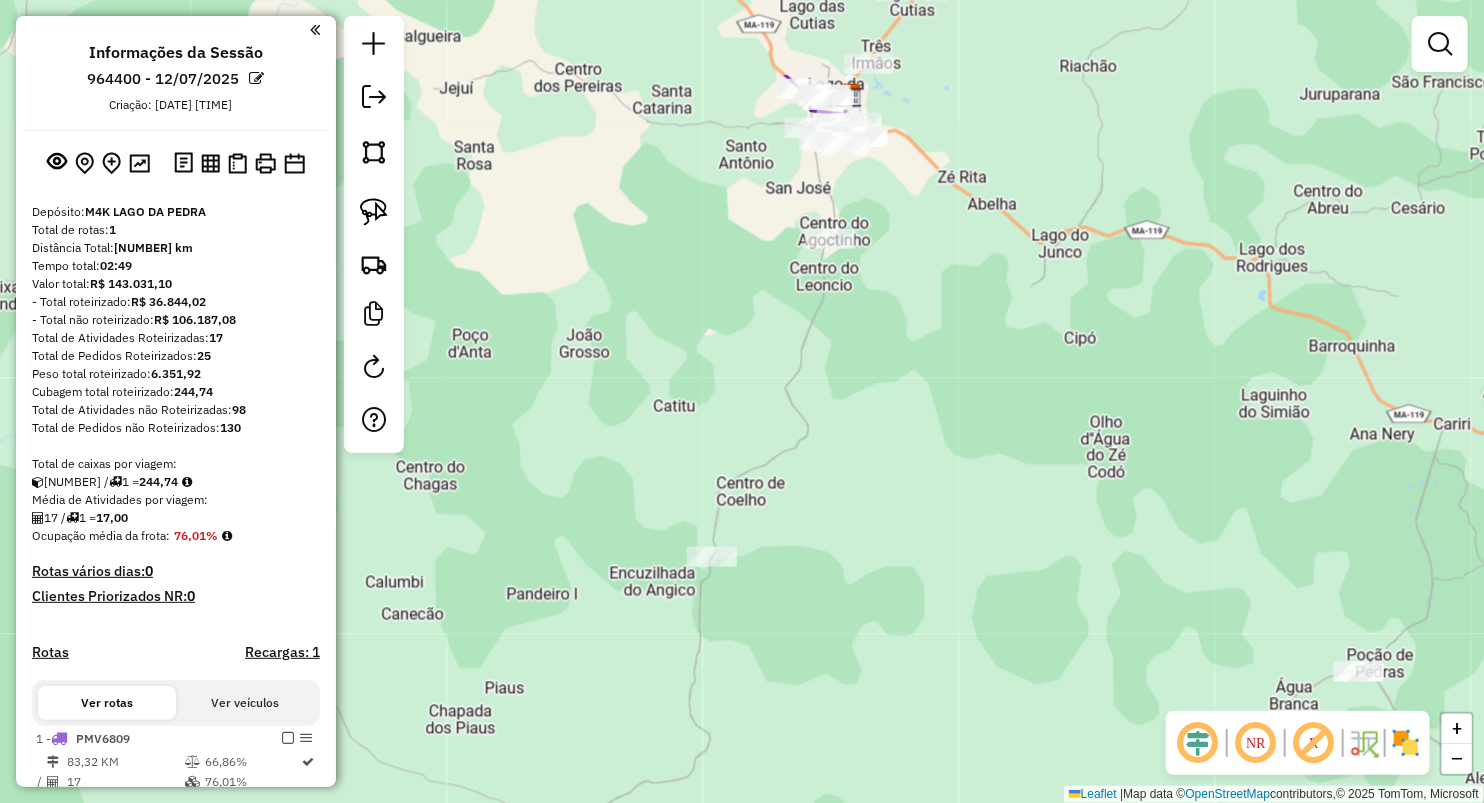 drag, startPoint x: 961, startPoint y: 223, endPoint x: 884, endPoint y: 478, distance: 266.37192 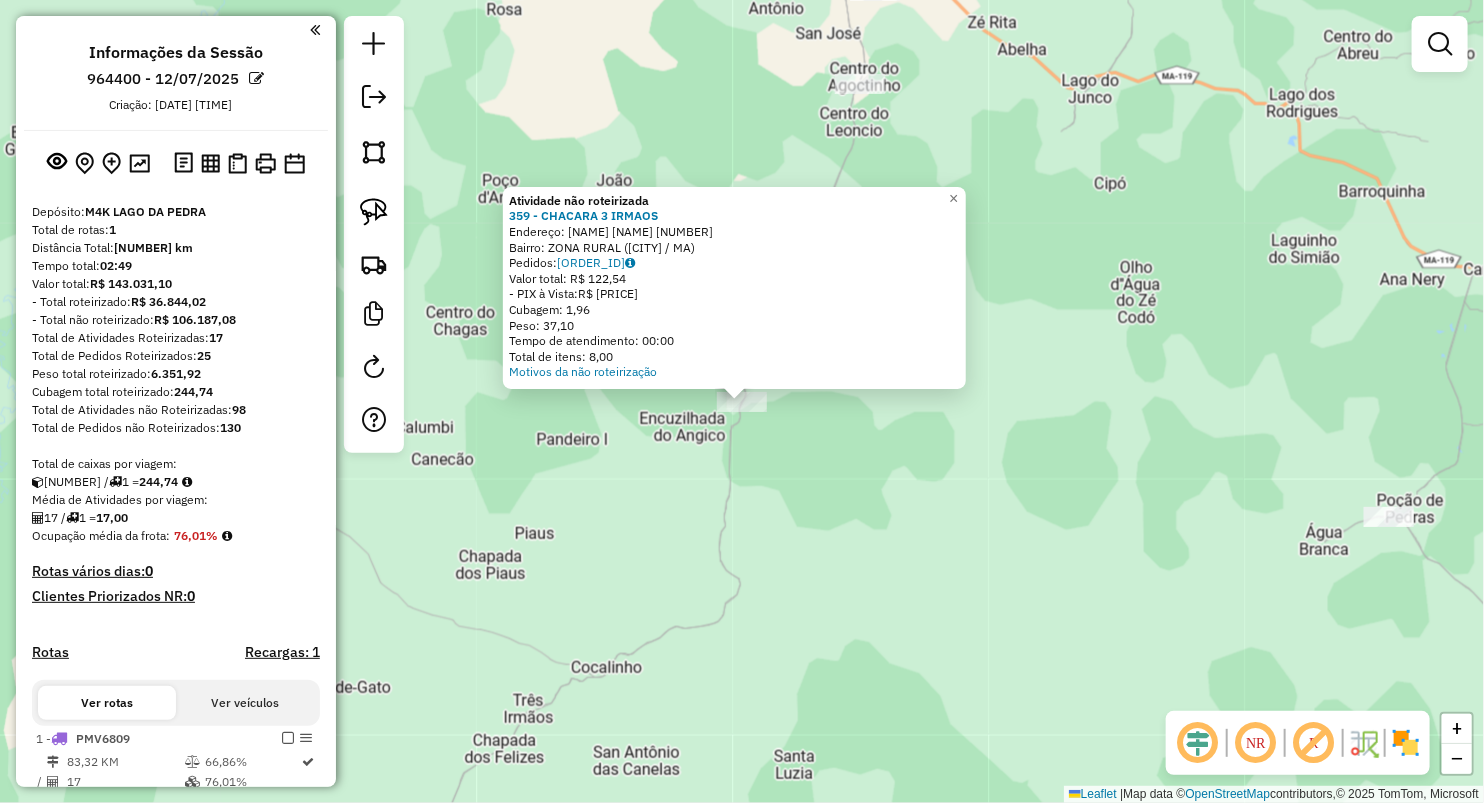 click on "Atividade não roteirizada [NUMBER] - [BRAND_NAME]  Endereço:  [STREET_NAME] [NUMBER]   Bairro: [NEIGHBORHOOD] ([CITY] / [STATE])   Pedidos:  [ORDER_ID]   Valor total: [CURRENCY] [PRICE]   - PIX à Vista:  [CURRENCY] [PRICE]   Cubagem: [PRICE]   Peso: [PRICE]   Tempo de atendimento: [TIME]   Total de itens: [PRICE]  Motivos da não roteirização × Janela de atendimento Grade de atendimento Capacidade Transportadoras Veículos Cliente Pedidos  Rotas Selecione os dias de semana para filtrar as janelas de atendimento  Seg   Ter   Qua   Qui   Sex   Sáb   Dom  Informe o período da janela de atendimento: De: Até:  Filtrar exatamente a janela do cliente  Considerar janela de atendimento padrão  Selecione os dias de semana para filtrar as grades de atendimento  Seg   Ter   Qua   Qui   Sex   Sáb   Dom   Considerar clientes sem dia de atendimento cadastrado  Clientes fora do dia de atendimento selecionado Filtrar as atividades entre os valores definidos abaixo:  Peso mínimo:   Peso máximo:   Cubagem mínima:   Cubagem máxima:   De:   Até:" 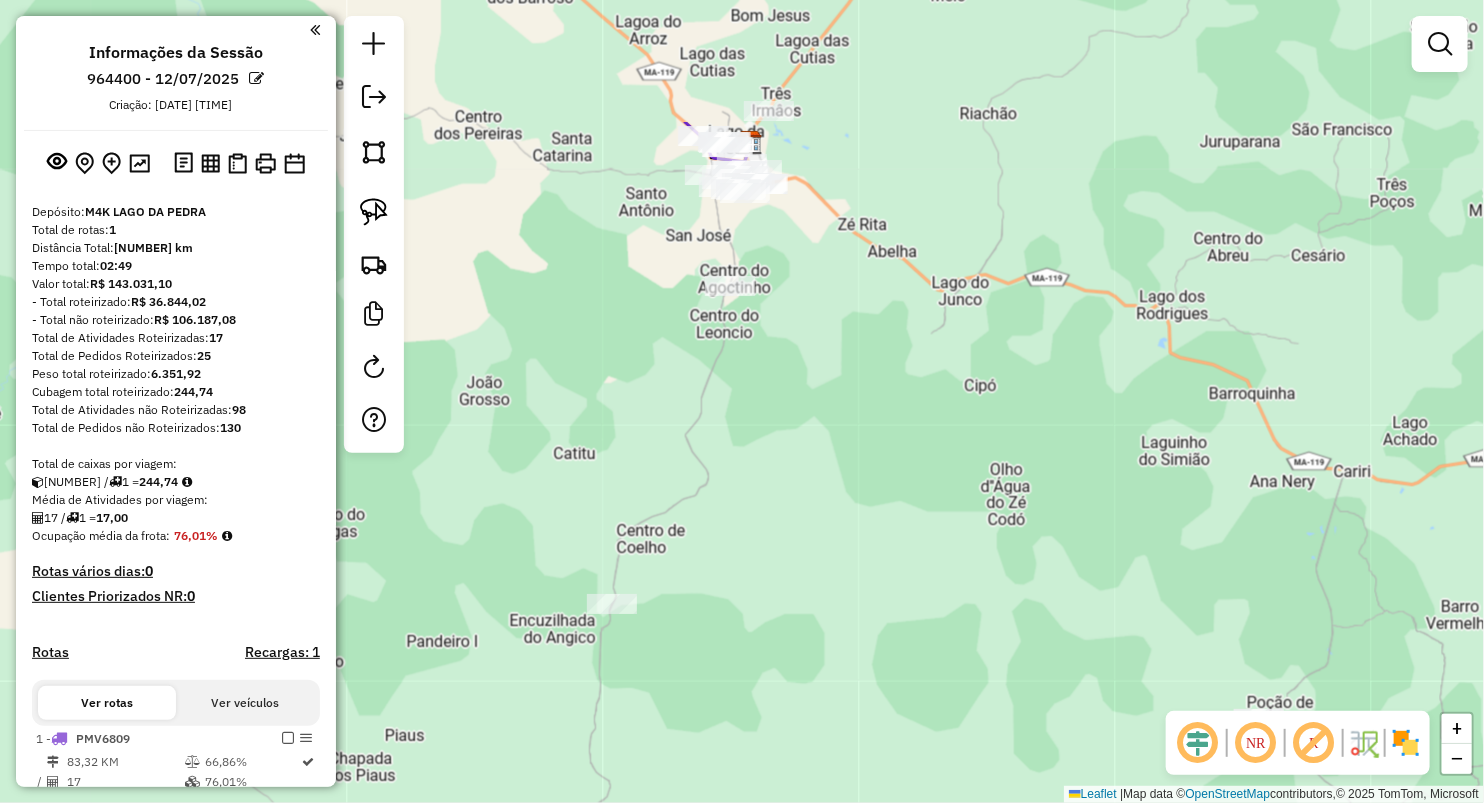 drag, startPoint x: 1070, startPoint y: 268, endPoint x: 867, endPoint y: 571, distance: 364.71634 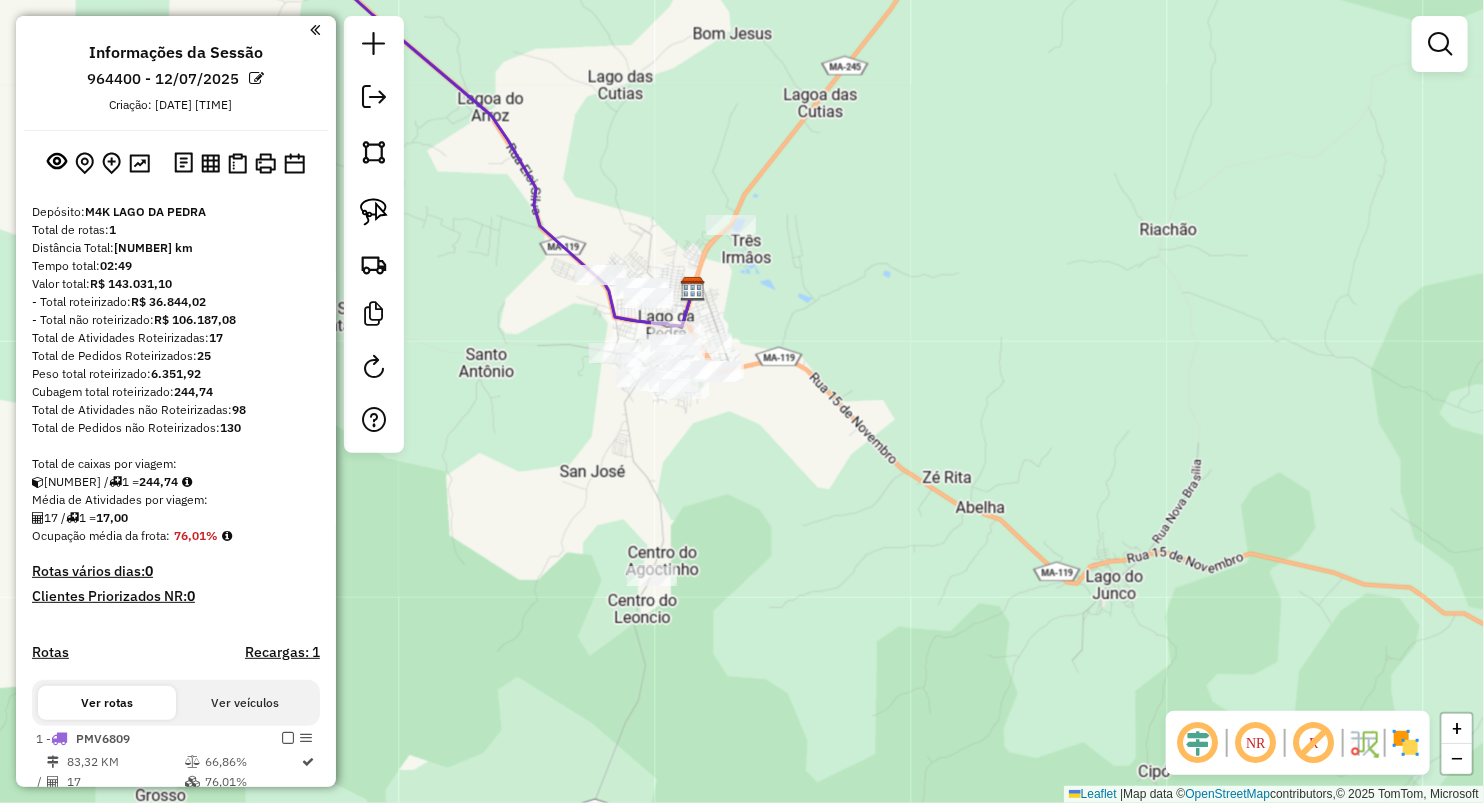 drag, startPoint x: 752, startPoint y: 306, endPoint x: 787, endPoint y: 333, distance: 44.20407 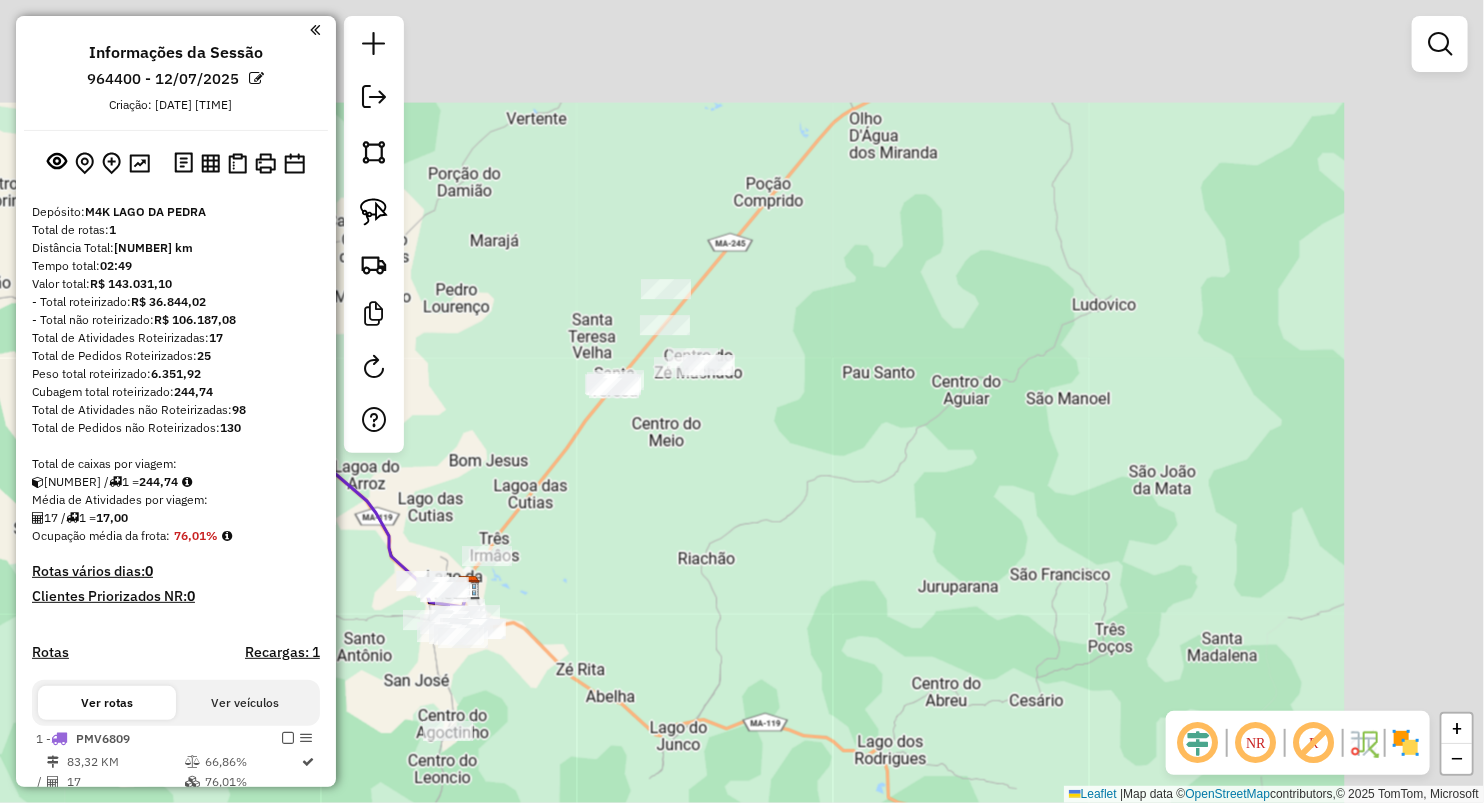 drag, startPoint x: 1006, startPoint y: 276, endPoint x: 713, endPoint y: 611, distance: 445.05505 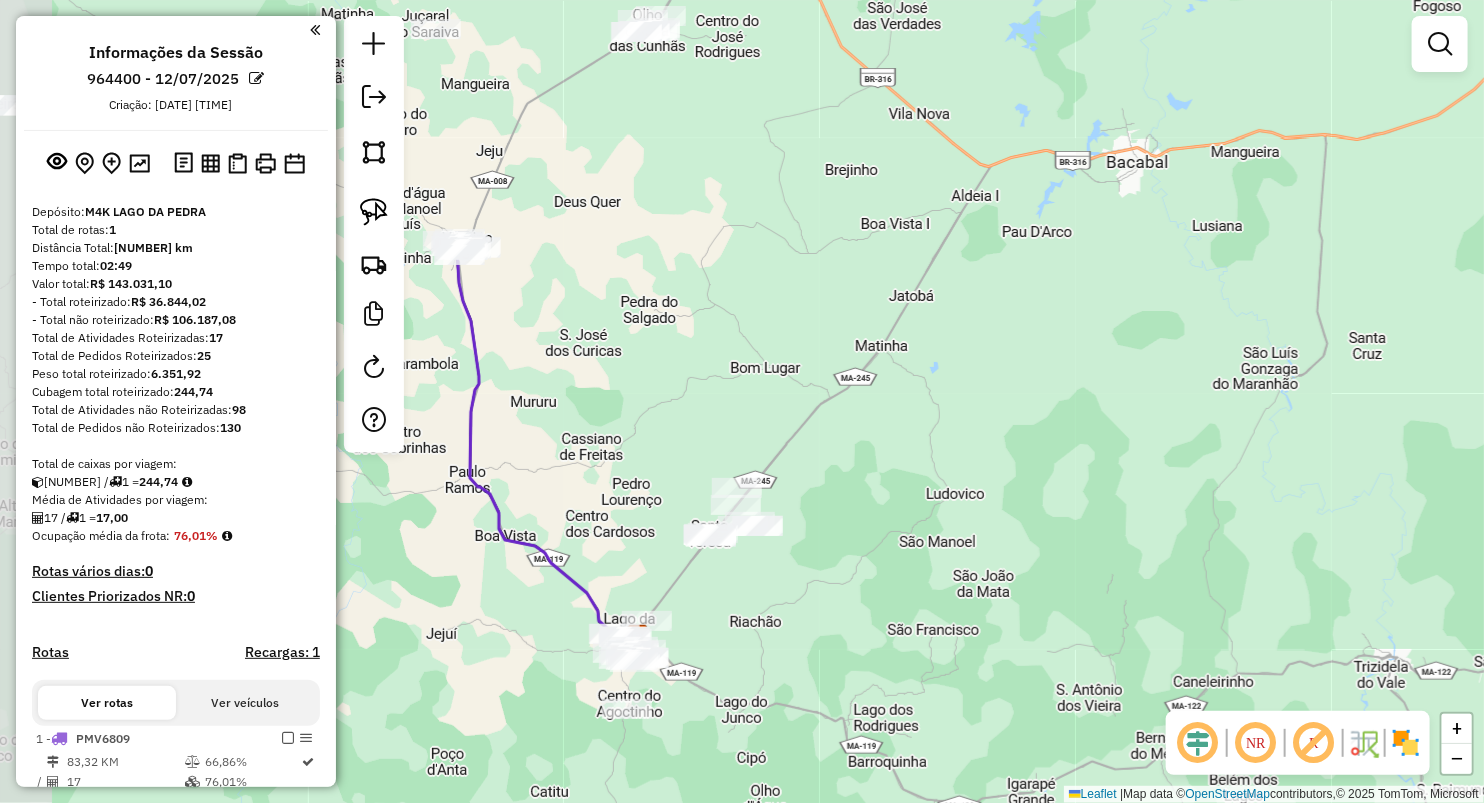 drag, startPoint x: 702, startPoint y: 586, endPoint x: 770, endPoint y: 576, distance: 68.73136 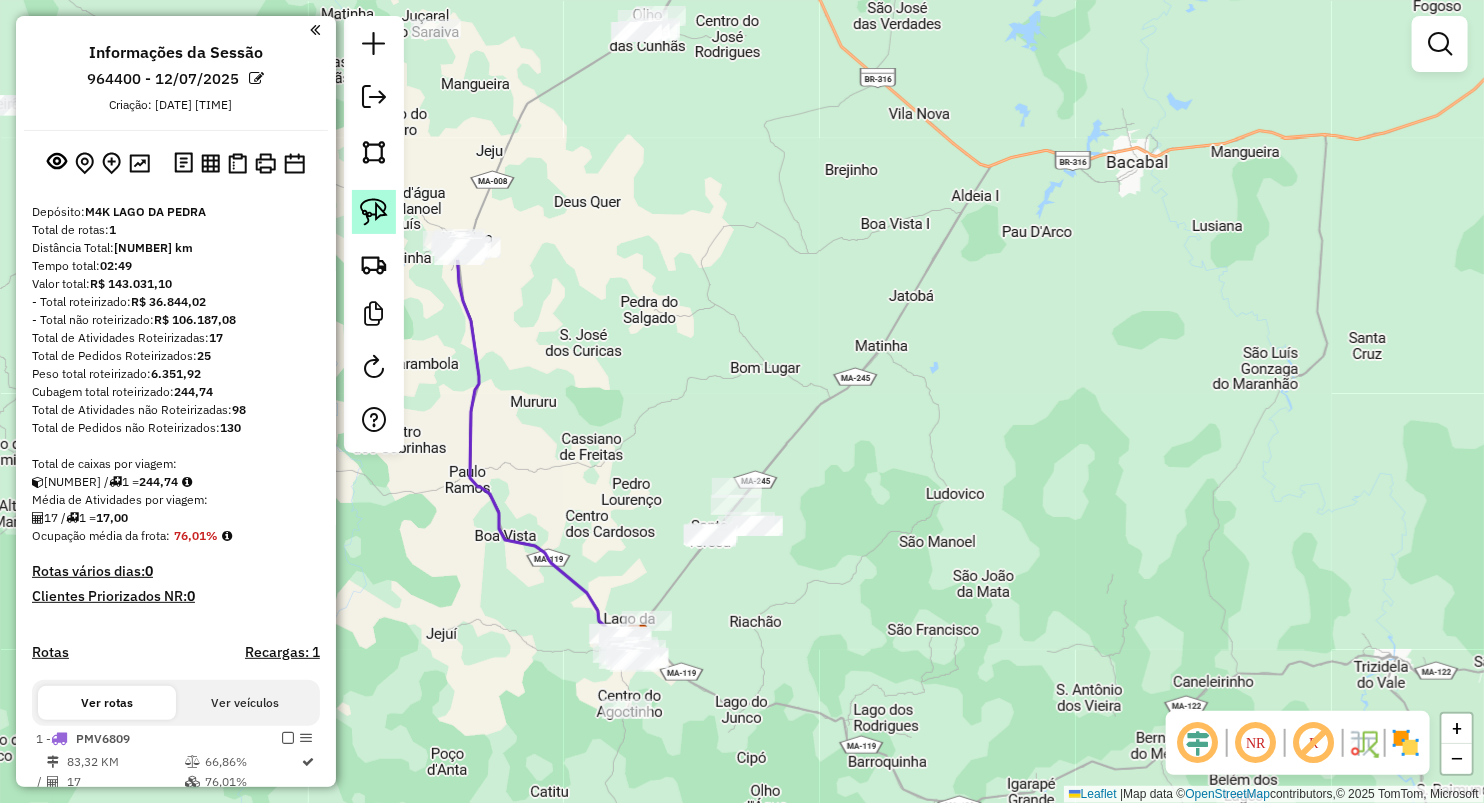 click 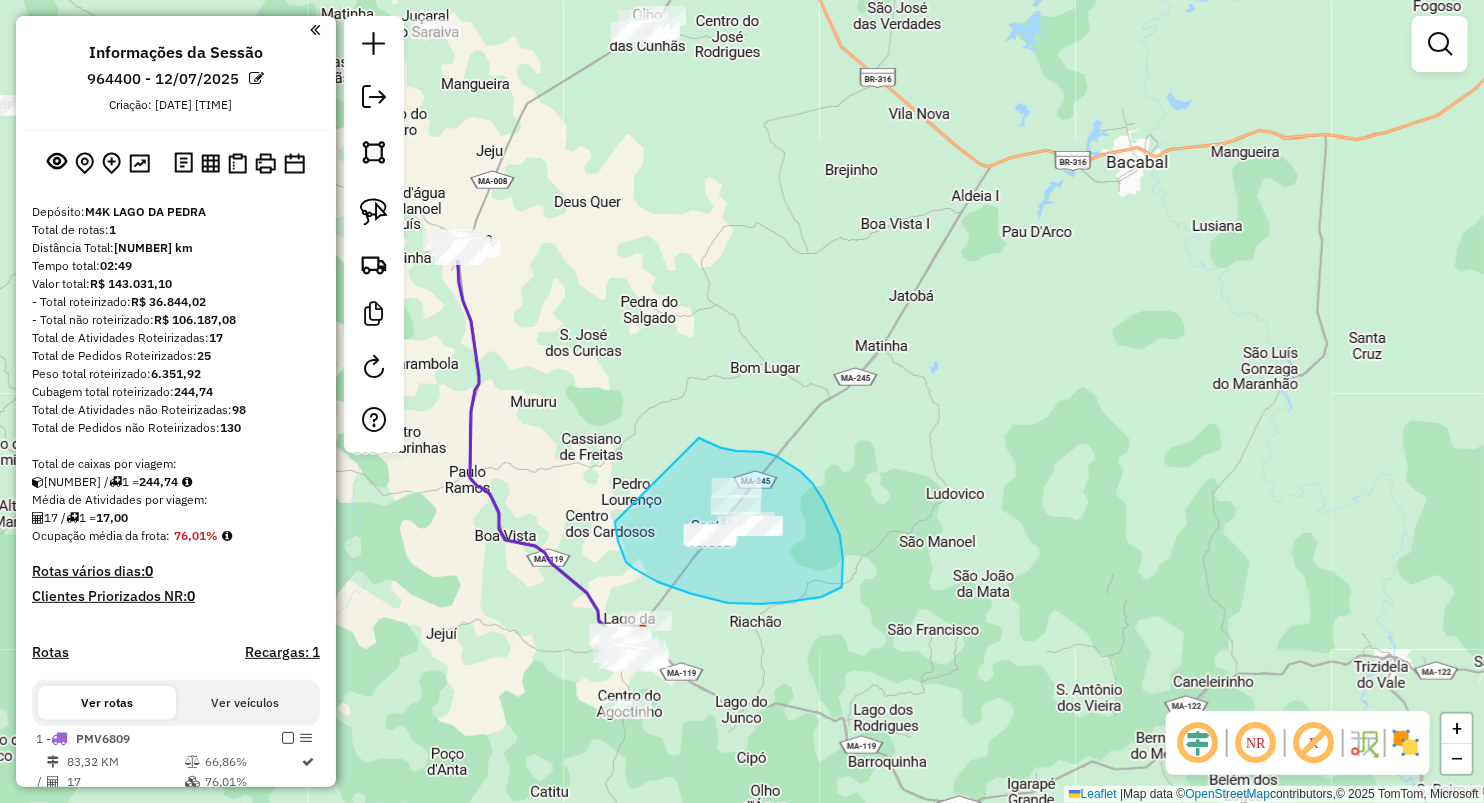 drag, startPoint x: 712, startPoint y: 444, endPoint x: 593, endPoint y: 643, distance: 231.86635 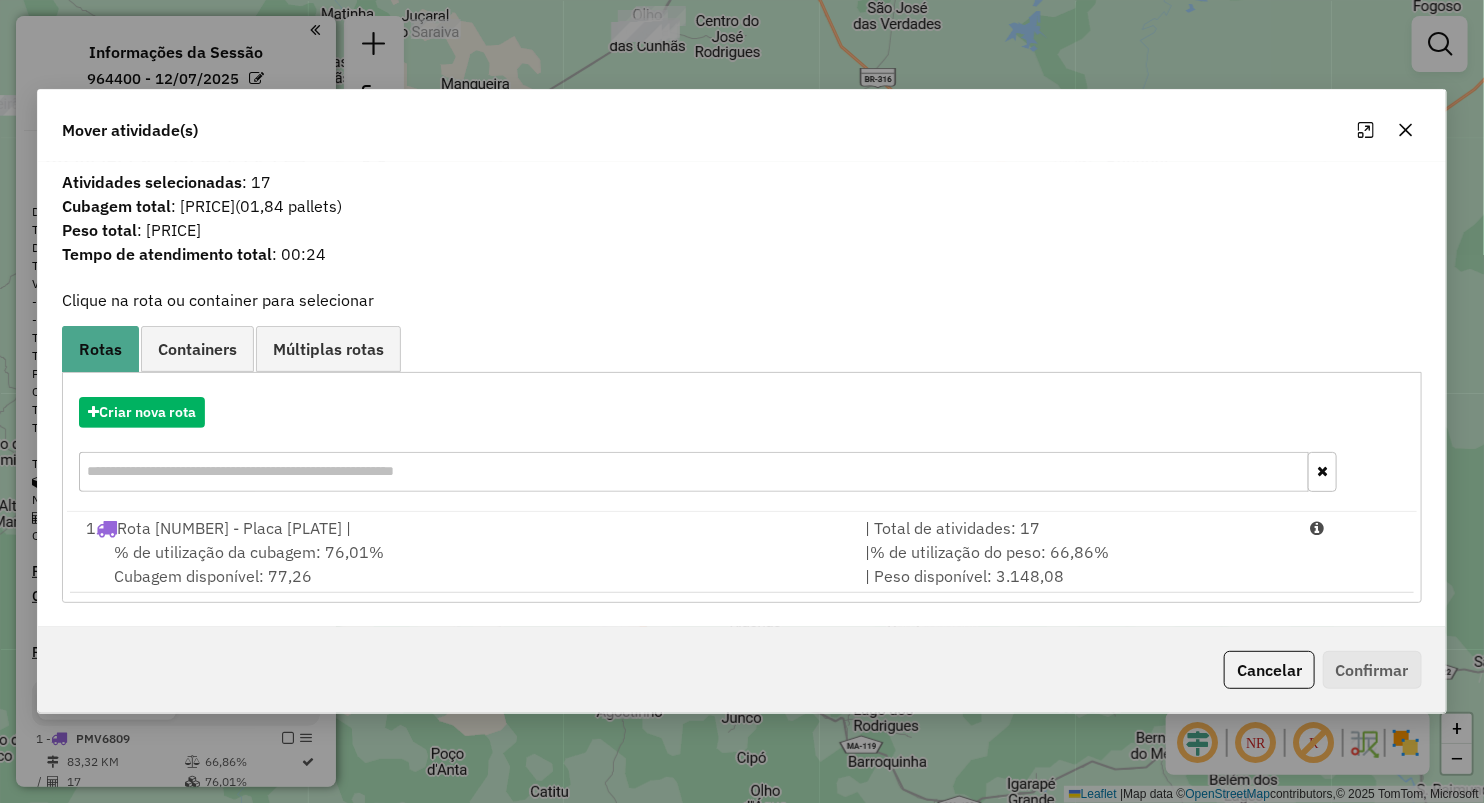 click 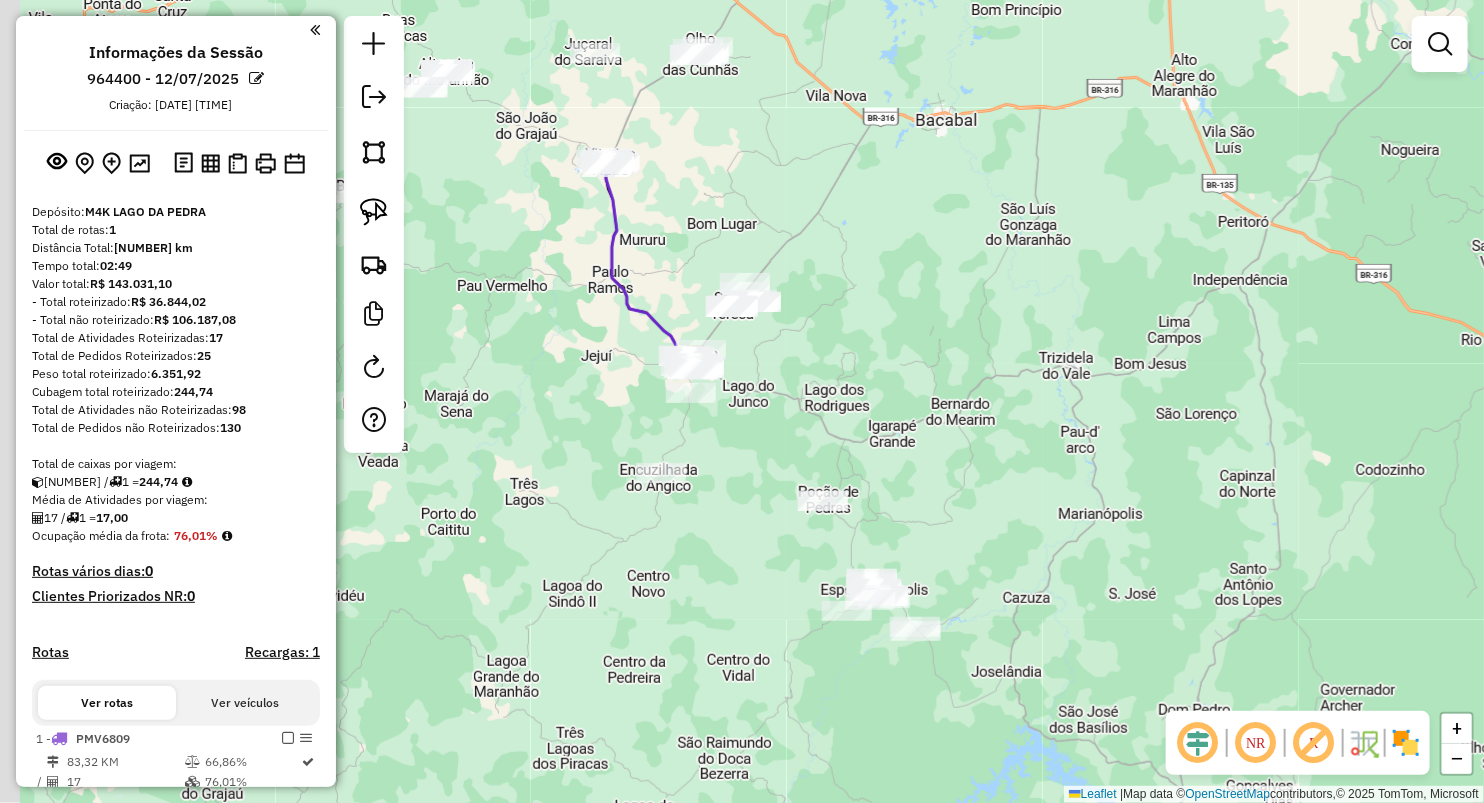drag, startPoint x: 737, startPoint y: 416, endPoint x: 720, endPoint y: 380, distance: 39.812057 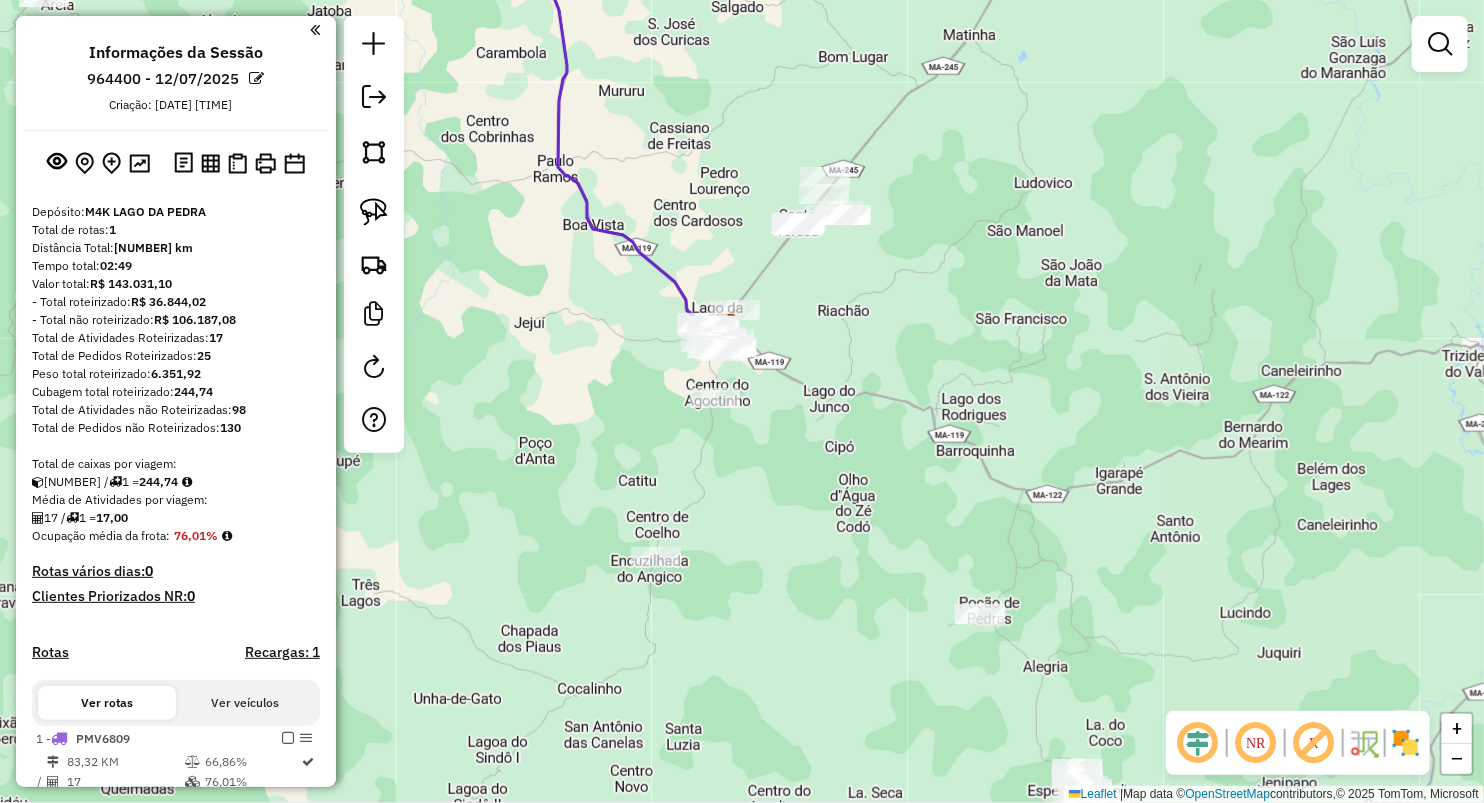 drag, startPoint x: 589, startPoint y: 350, endPoint x: 583, endPoint y: 398, distance: 48.373547 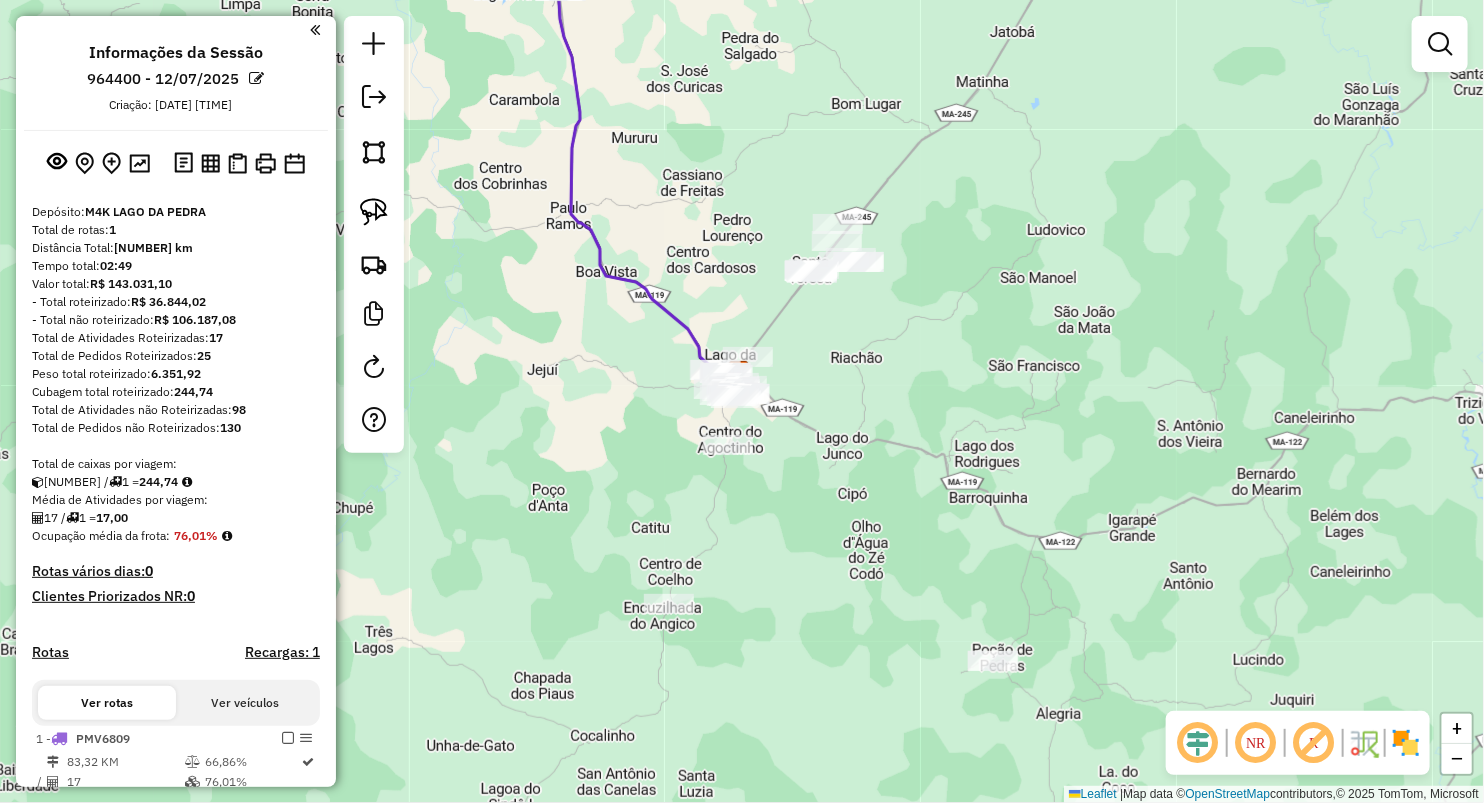 drag, startPoint x: 369, startPoint y: 211, endPoint x: 422, endPoint y: 220, distance: 53.75872 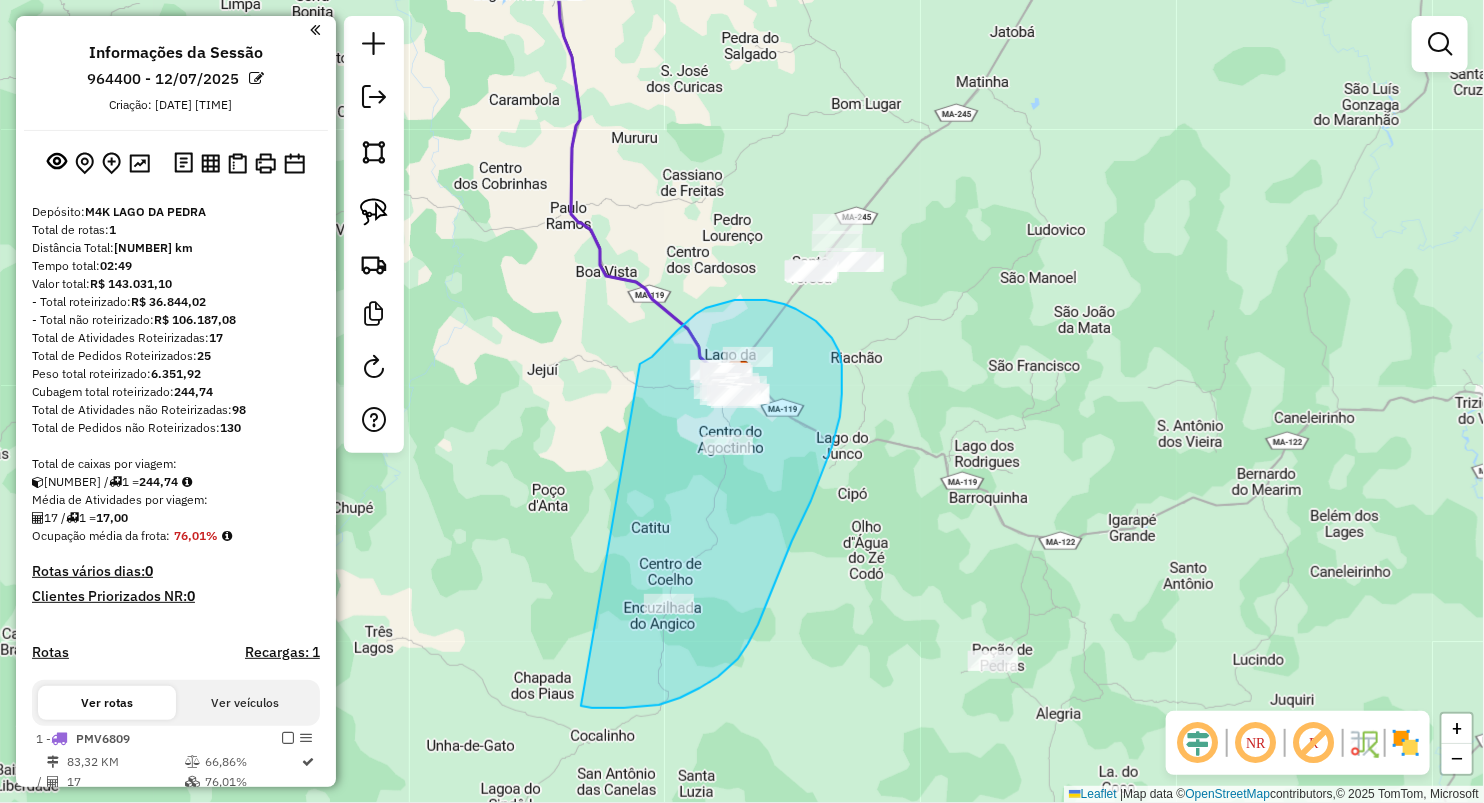 drag, startPoint x: 696, startPoint y: 314, endPoint x: 573, endPoint y: 704, distance: 408.93643 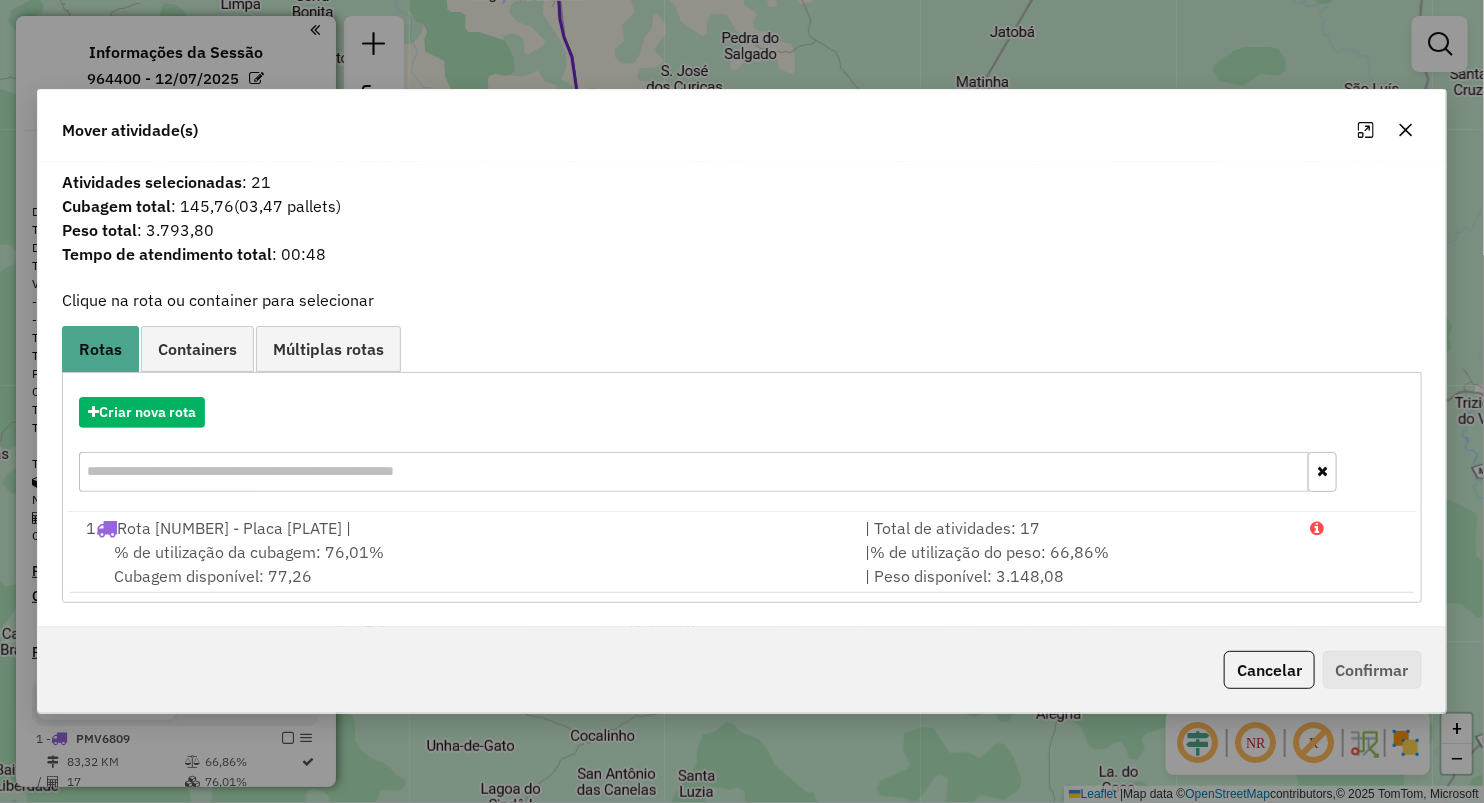 click 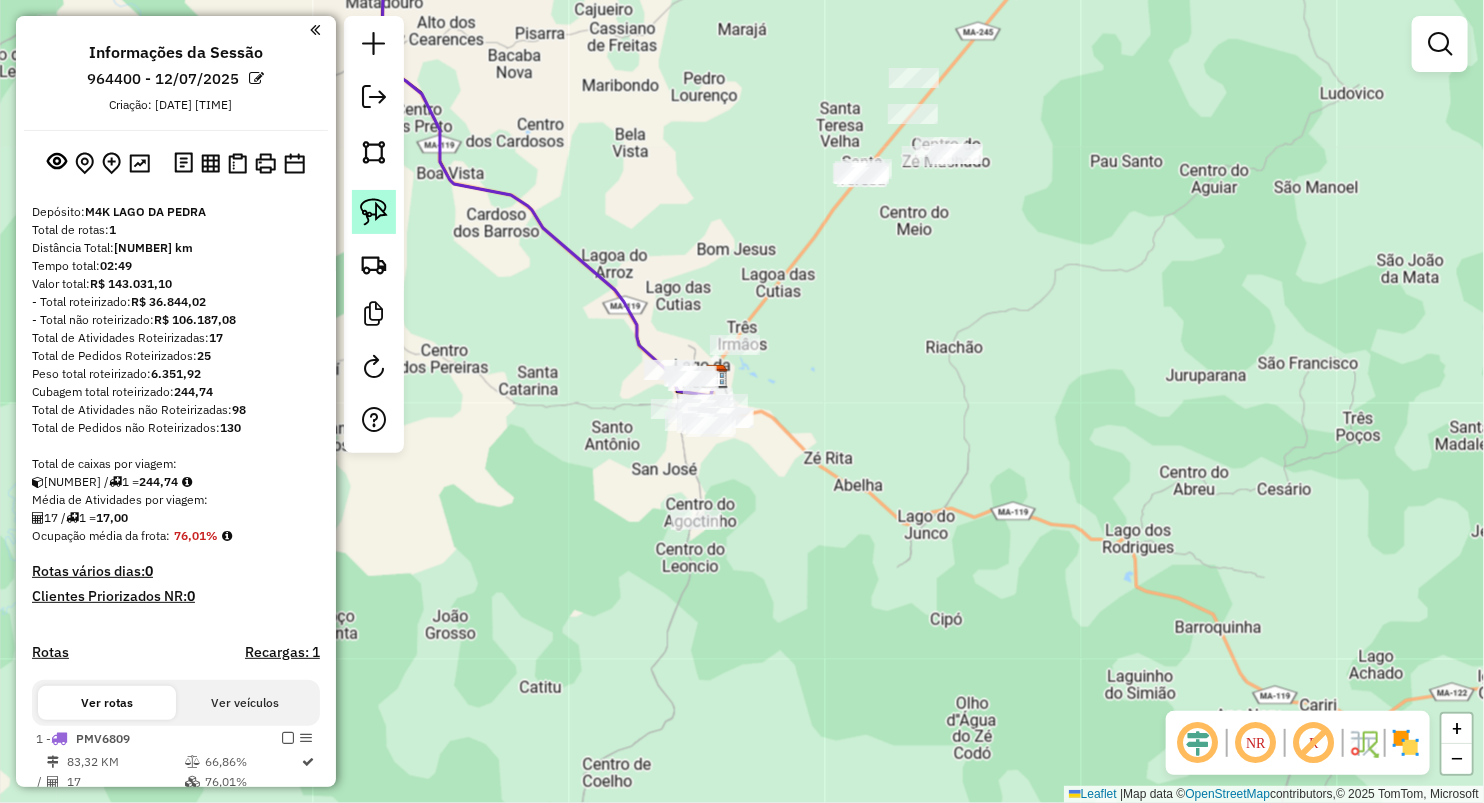 click 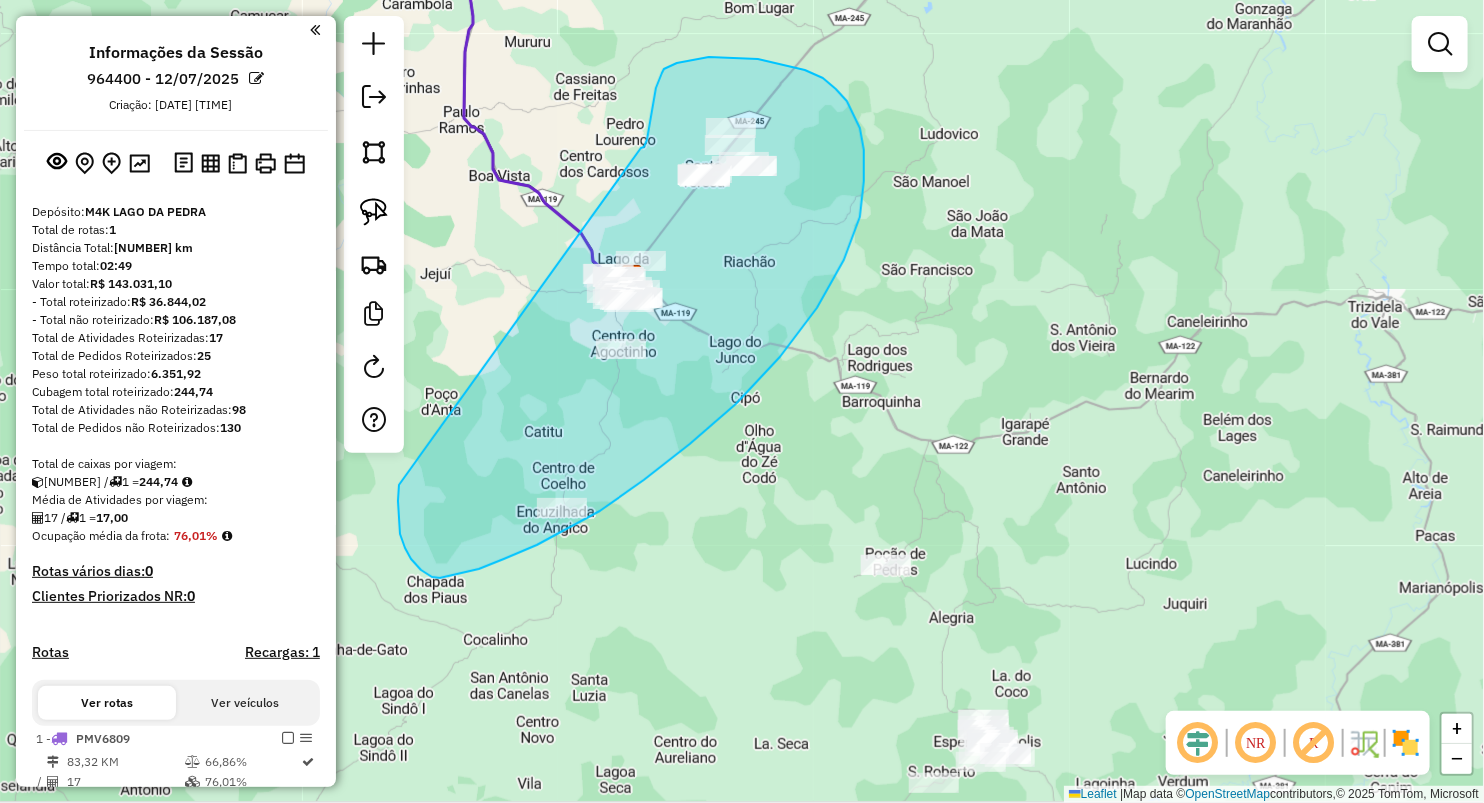 drag, startPoint x: 641, startPoint y: 148, endPoint x: 399, endPoint y: 485, distance: 414.88913 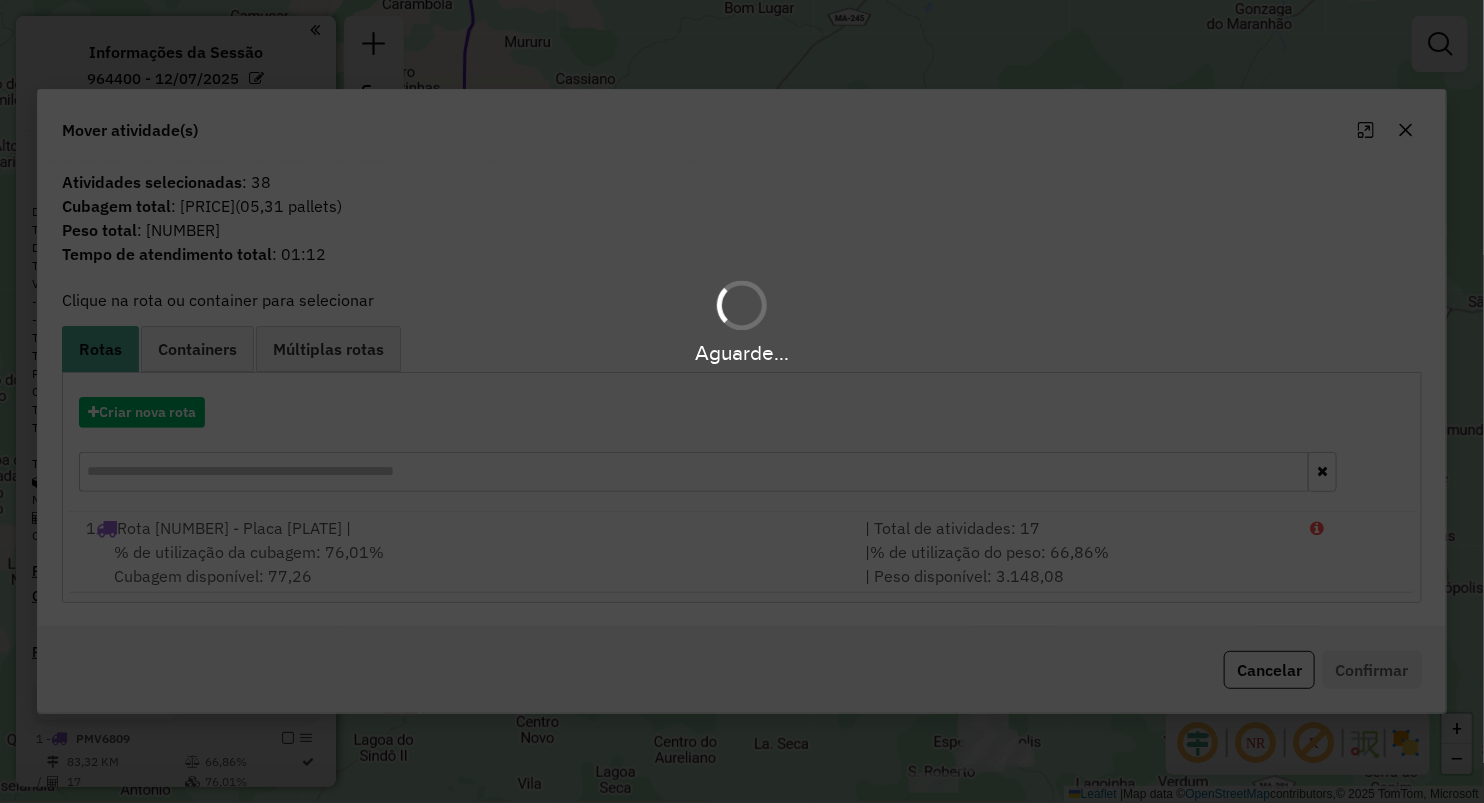 click on "Aguarde..." at bounding box center [742, 401] 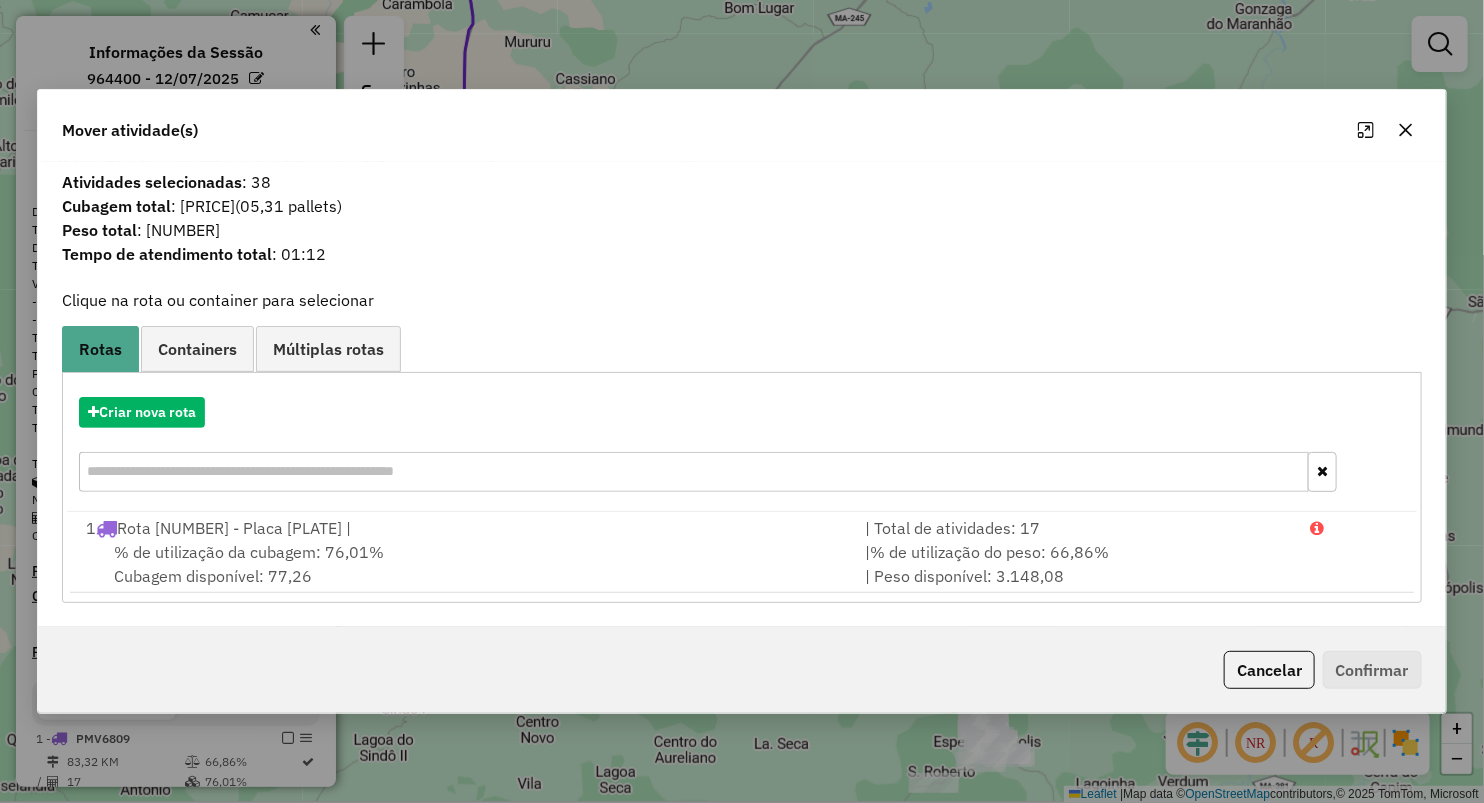 click 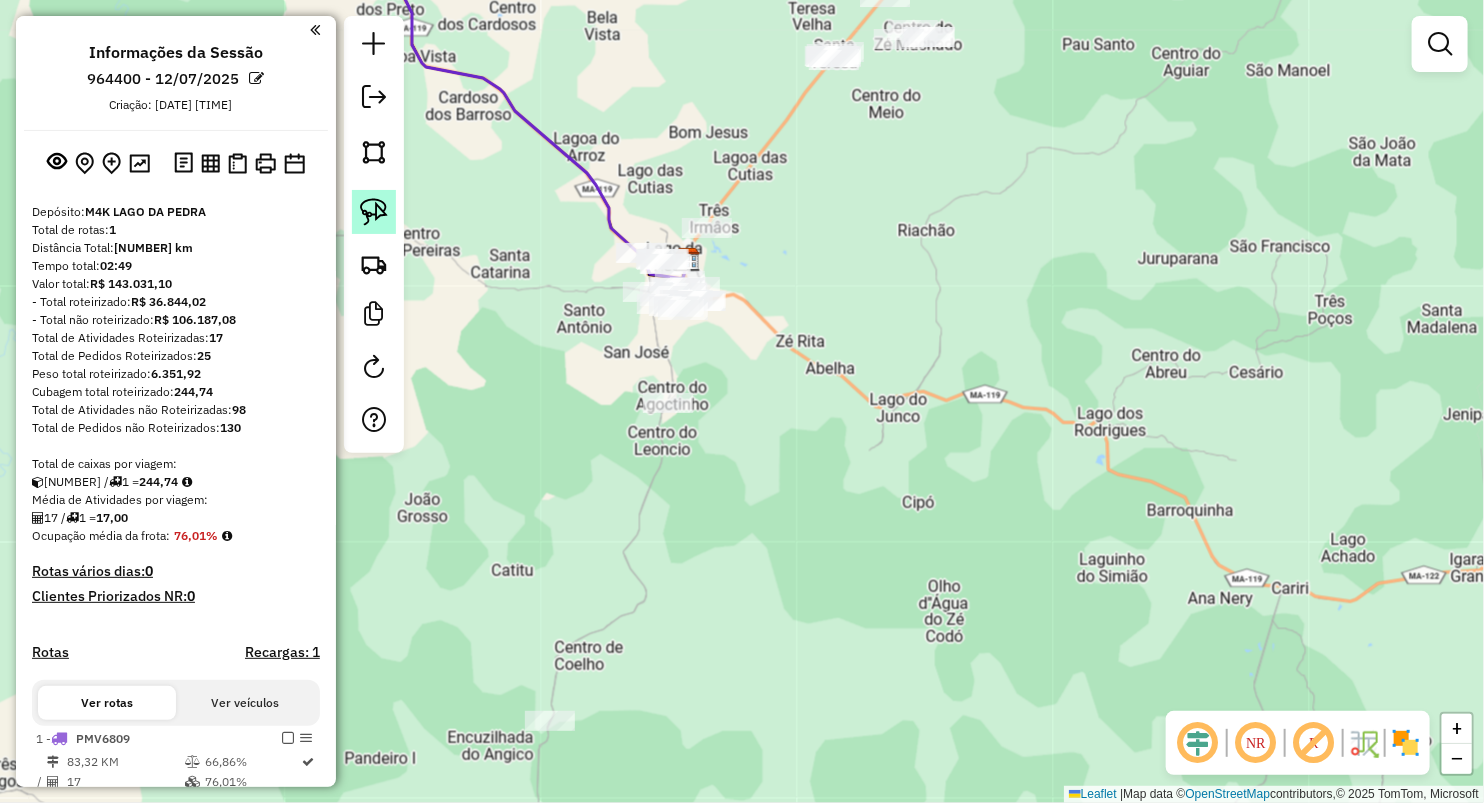 click 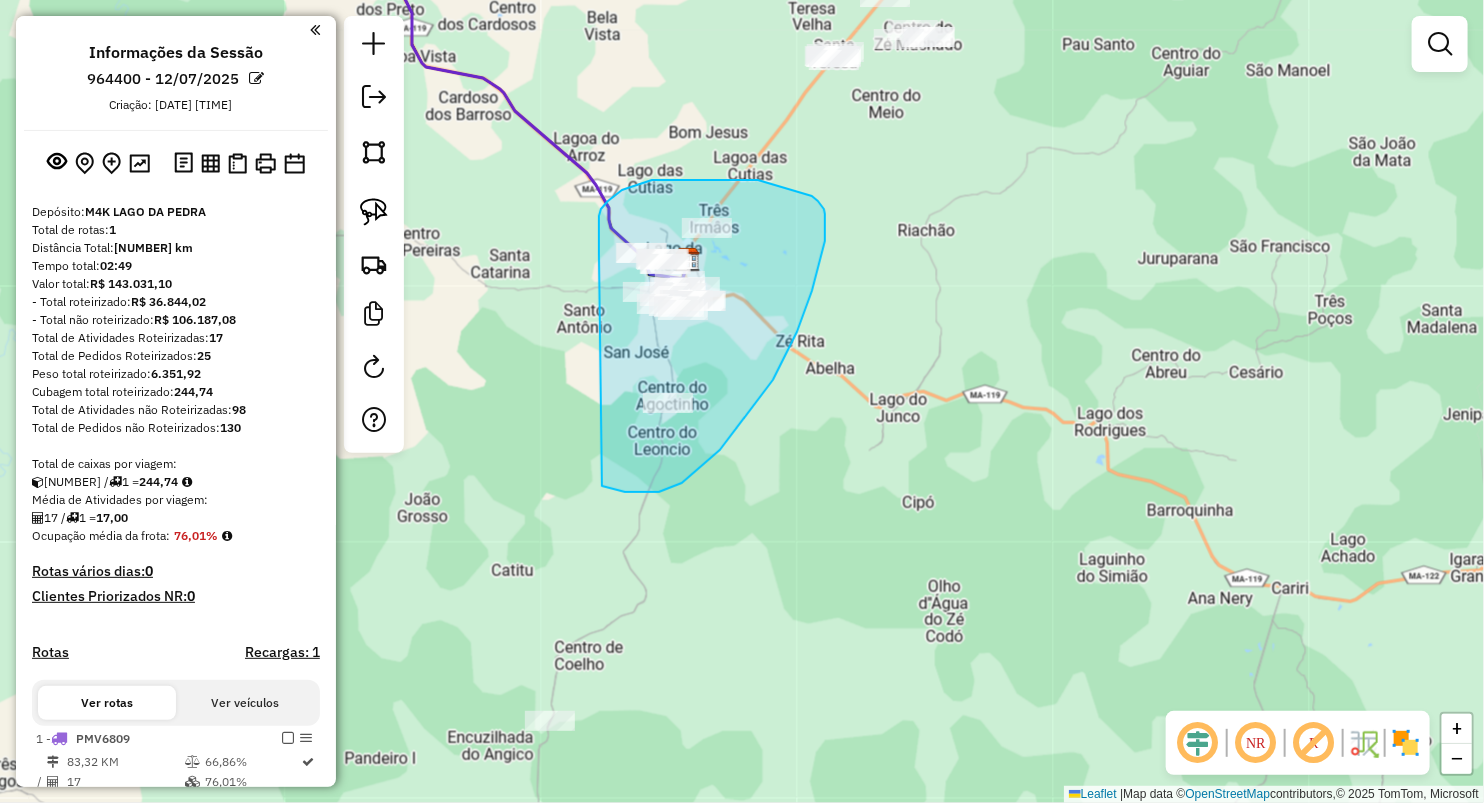 drag, startPoint x: 599, startPoint y: 253, endPoint x: 601, endPoint y: 486, distance: 233.00859 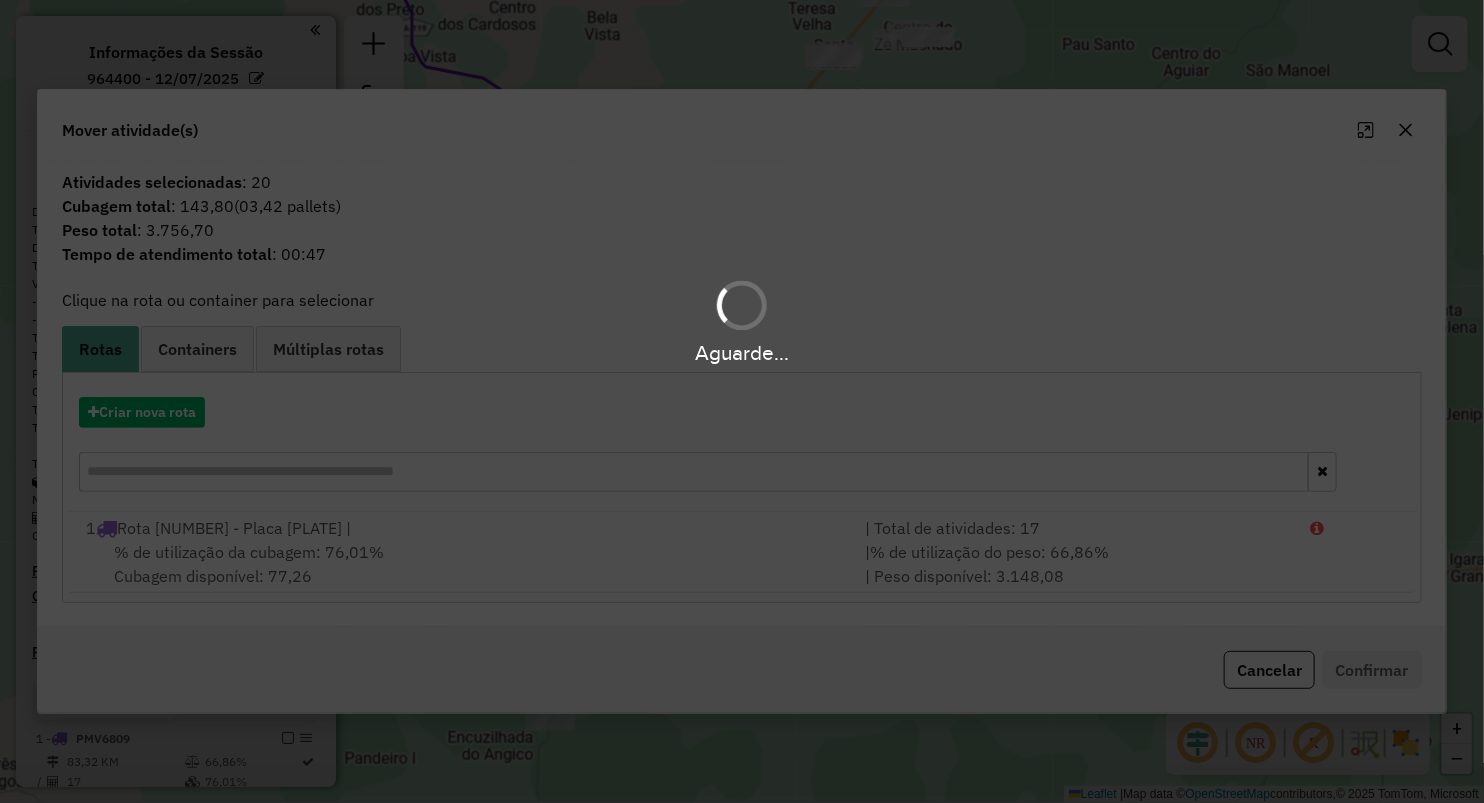 click on "Aguarde..." at bounding box center [742, 401] 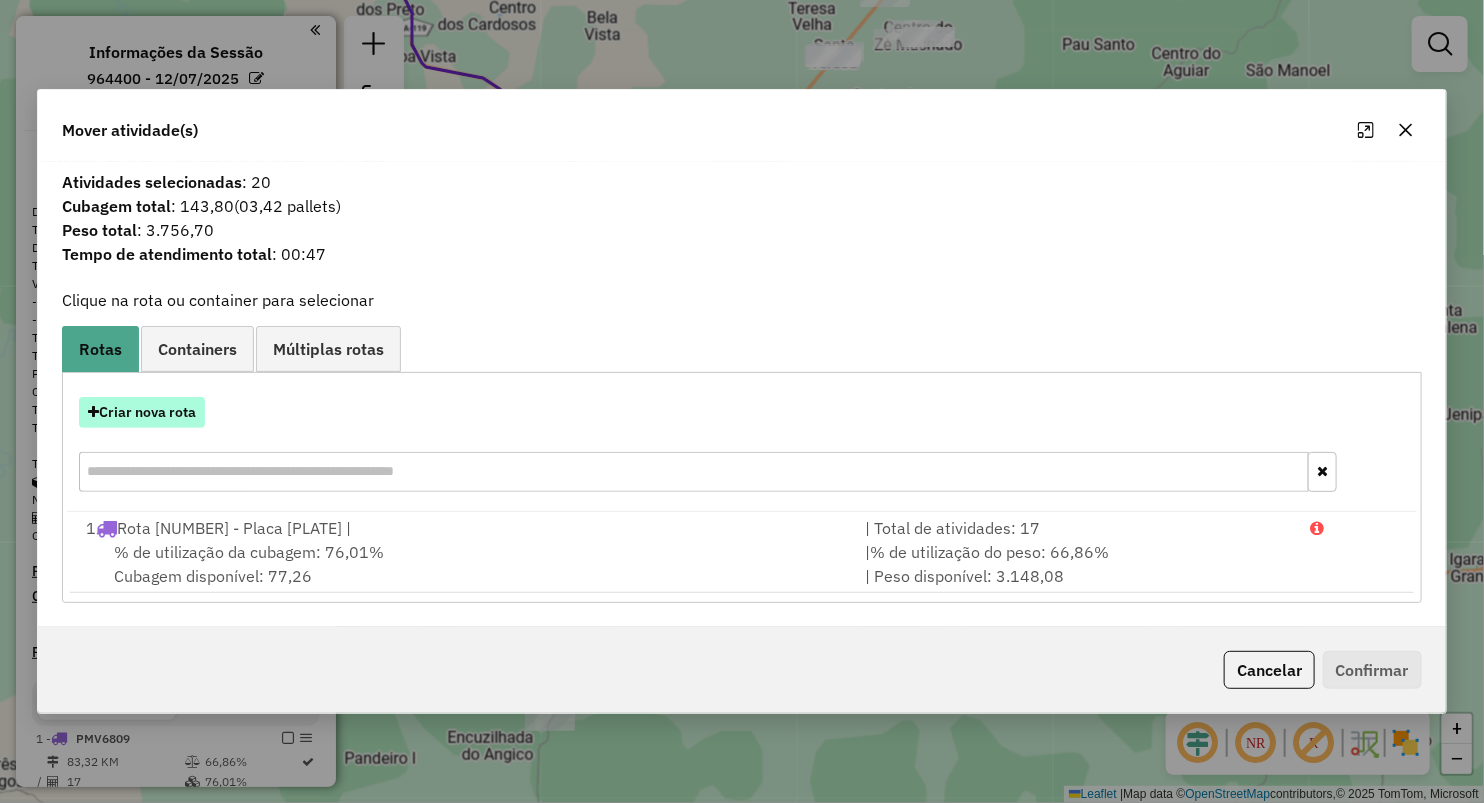 click on "Criar nova rota" at bounding box center (142, 412) 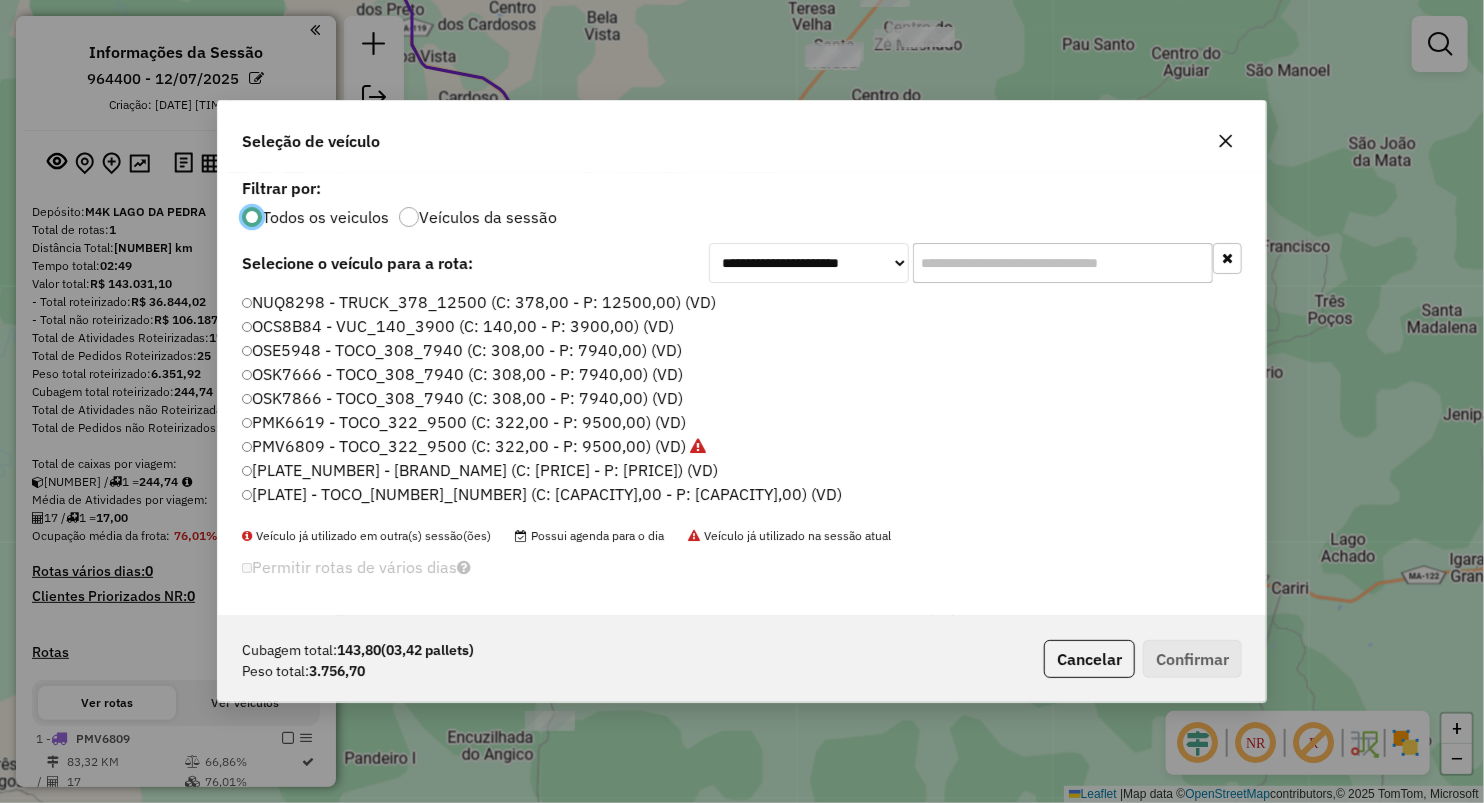 scroll, scrollTop: 10, scrollLeft: 6, axis: both 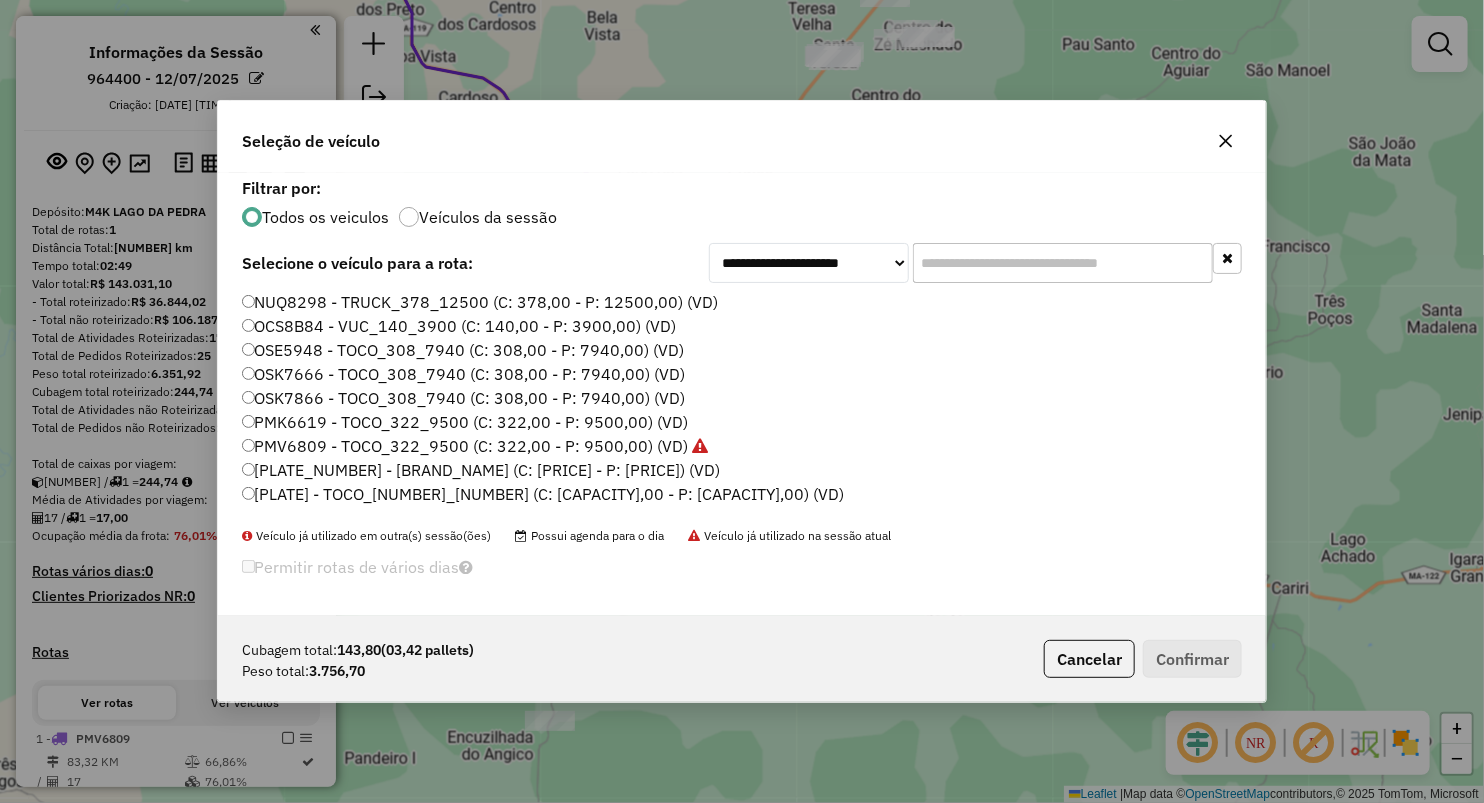 click on "OSK7866 - TOCO_308_7940 (C: 308,00 - P: 7940,00) (VD)" 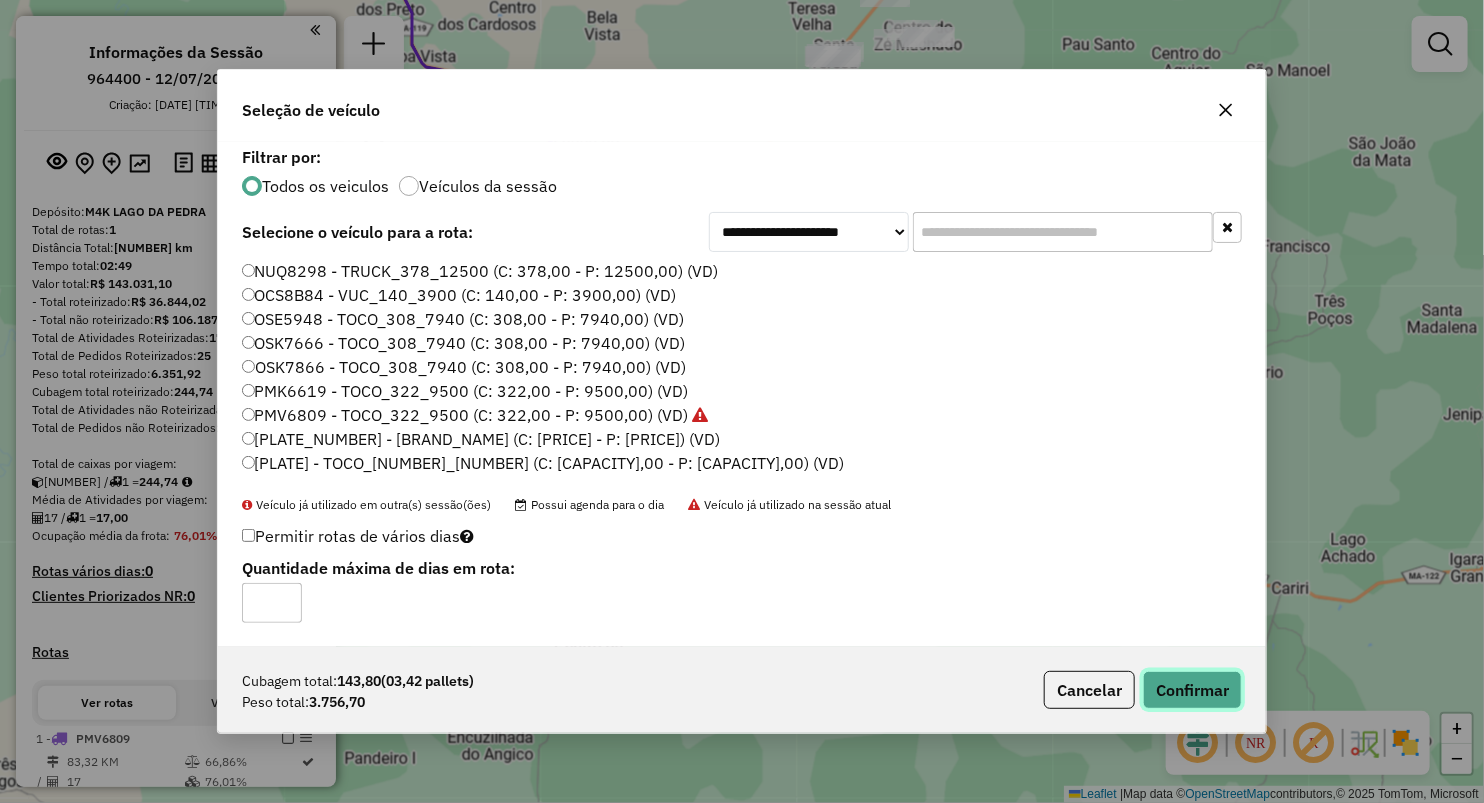 click on "Confirmar" 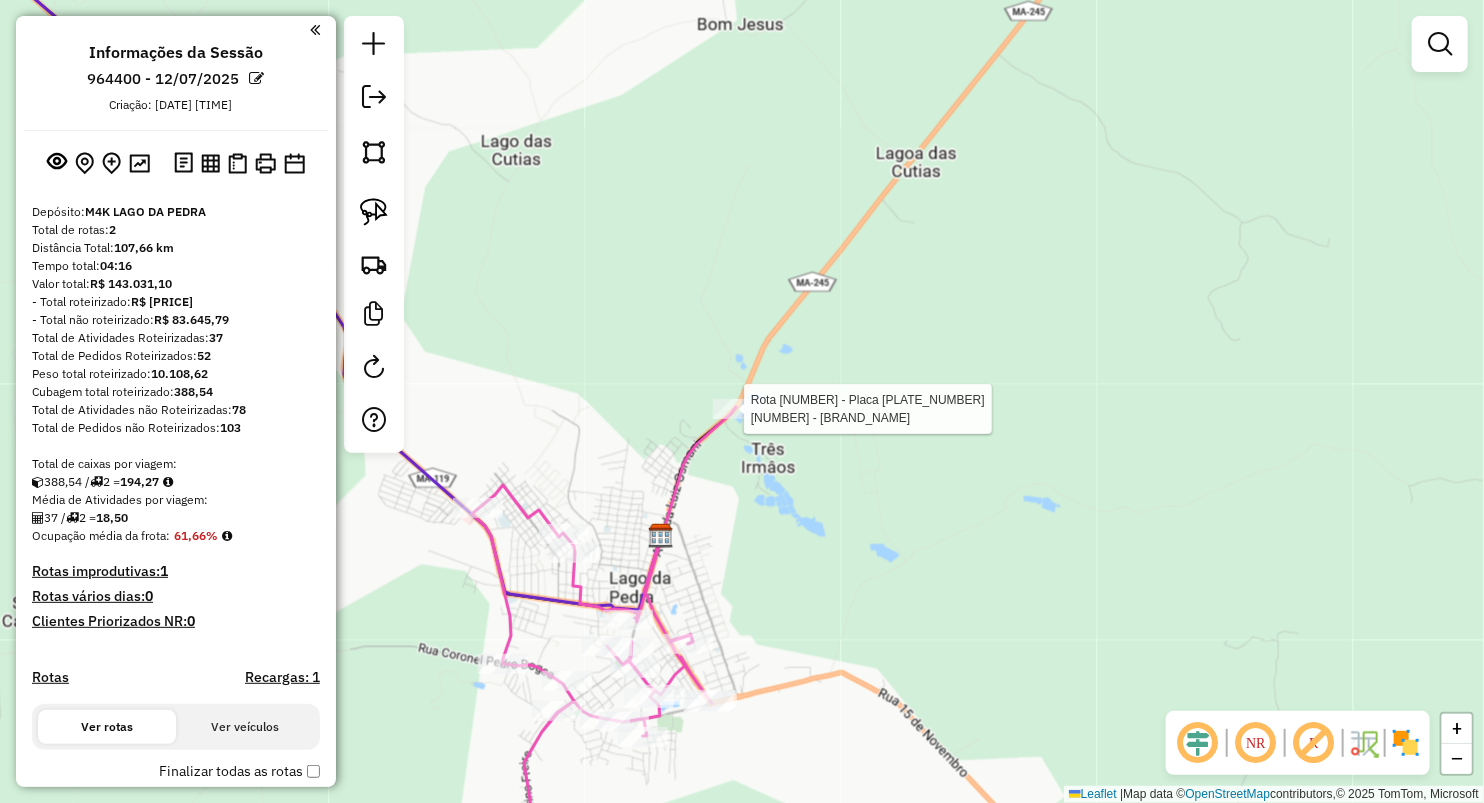 select on "**********" 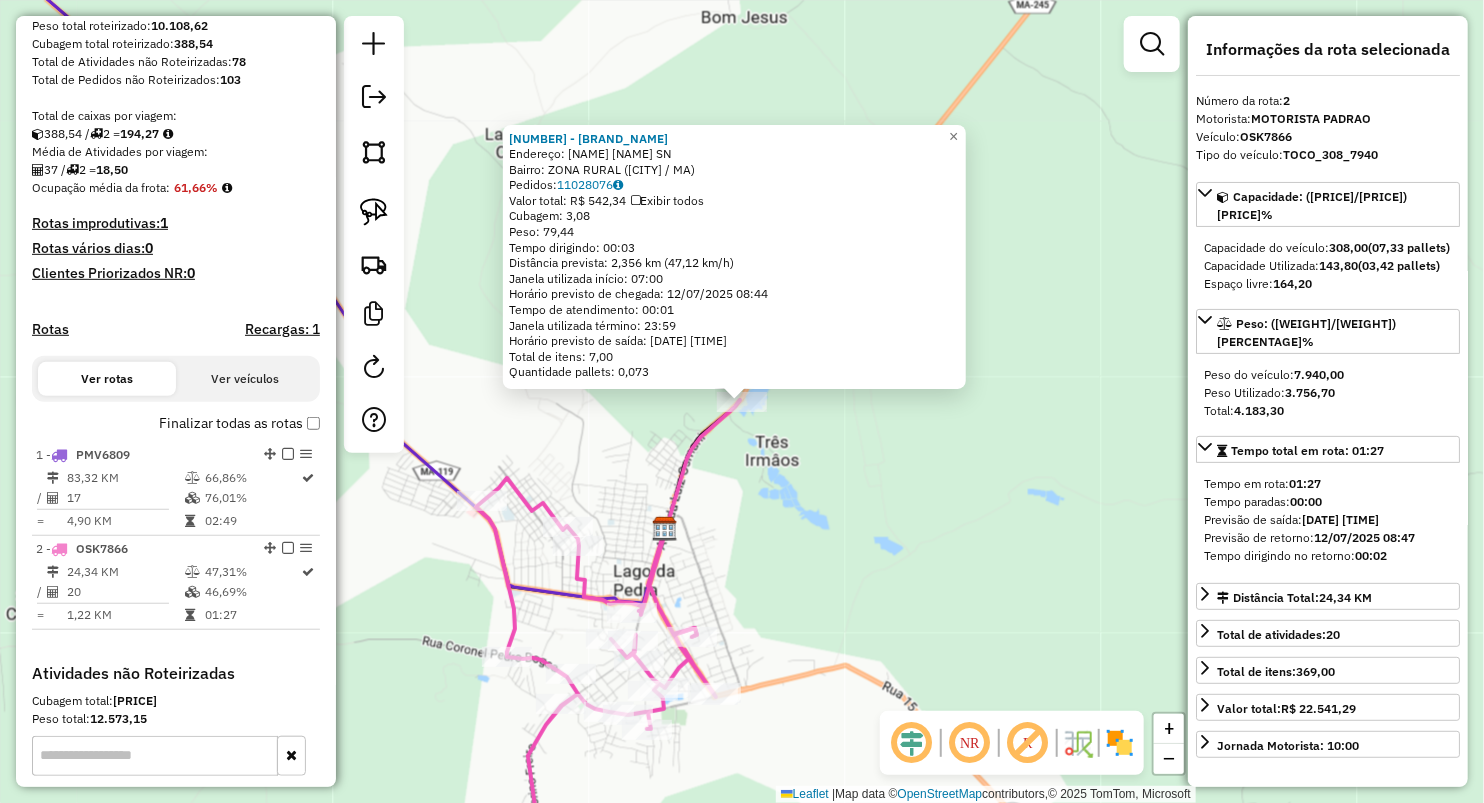 scroll, scrollTop: 584, scrollLeft: 0, axis: vertical 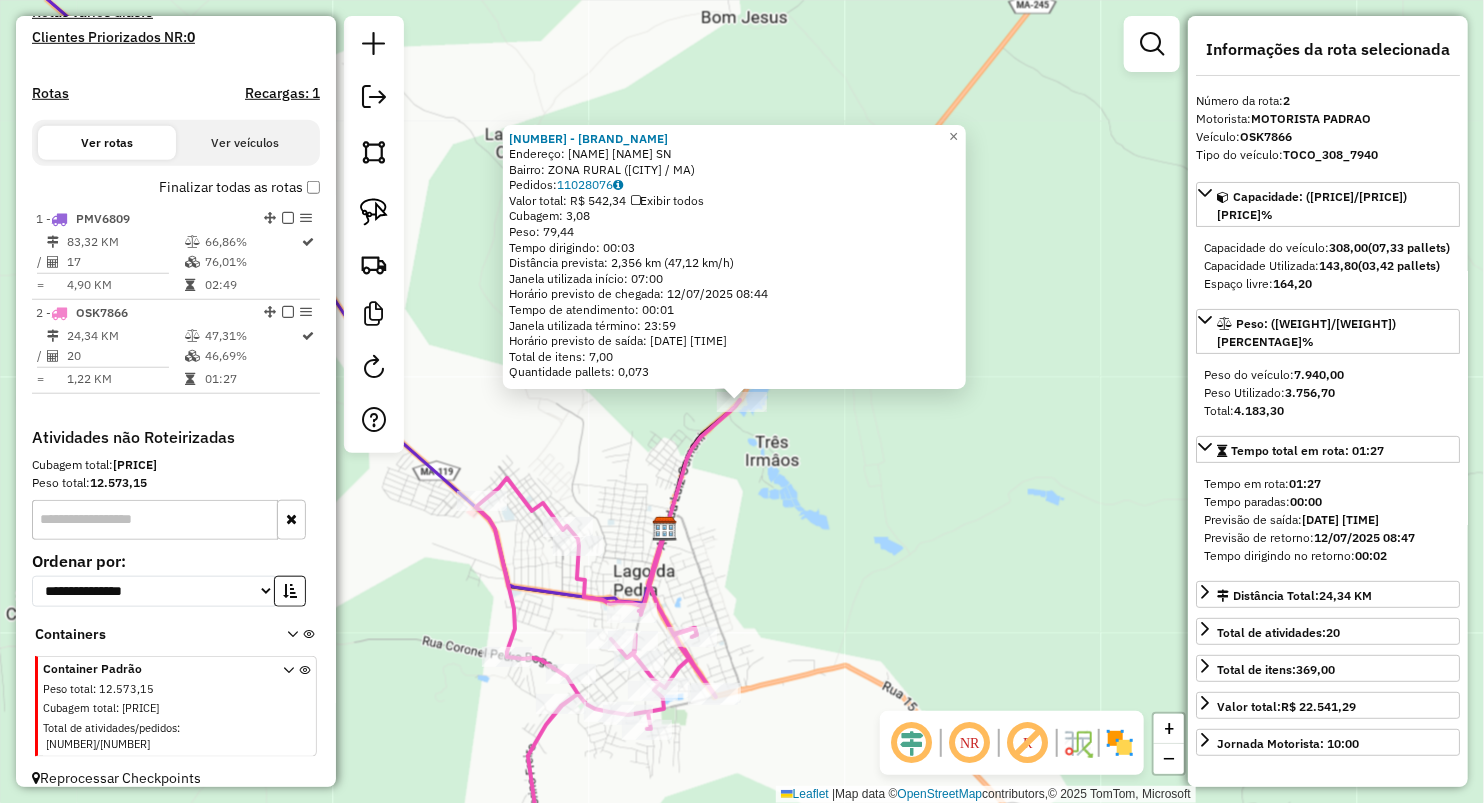 click on "[NUMBER] - [BRAND_NAME]  Endereço:  [STREET_NAME] [NUMBER]   Bairro: [NEIGHBORHOOD] ([CITY] / [STATE])   Pedidos:  [ORDER_ID]   Valor total: [CURRENCY] [PRICE]   Exibir todos   Cubagem: [PRICE]  Peso: [PRICE]  Tempo dirigindo: [TIME]   Distância prevista: [PRICE] km ([PRICE] km/h)   Janela utilizada início: [TIME]   Horário previsto de chegada: [DATE] [TIME]   Tempo de atendimento: [TIME]   Janela utilizada término: [TIME]   Horário previsto de saída: [DATE] [TIME]   Total de itens: [PRICE]   Quantidade pallets: [PRICE]  × Janela de atendimento Grade de atendimento Capacidade Transportadoras Veículos Cliente Pedidos  Rotas Selecione os dias de semana para filtrar as janelas de atendimento  Seg   Ter   Qua   Qui   Sex   Sáb   Dom  Informe o período da janela de atendimento: De: Até:  Filtrar exatamente a janela do cliente  Considerar janela de atendimento padrão  Selecione os dias de semana para filtrar as grades de atendimento  Seg   Ter   Qua   Qui   Sex   Sáb   Dom   Considerar clientes sem dia de atendimento cadastrado  De:" 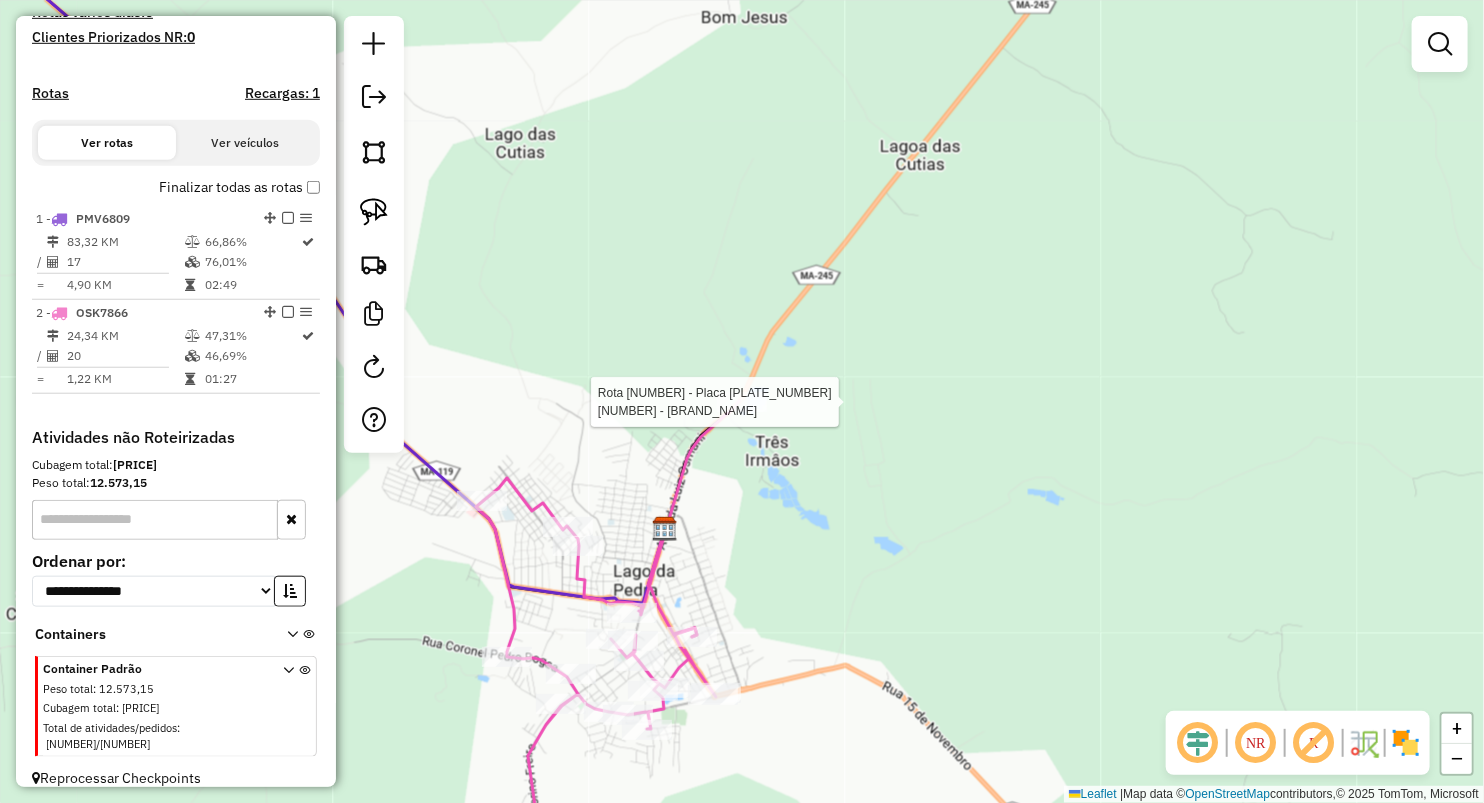 select on "**********" 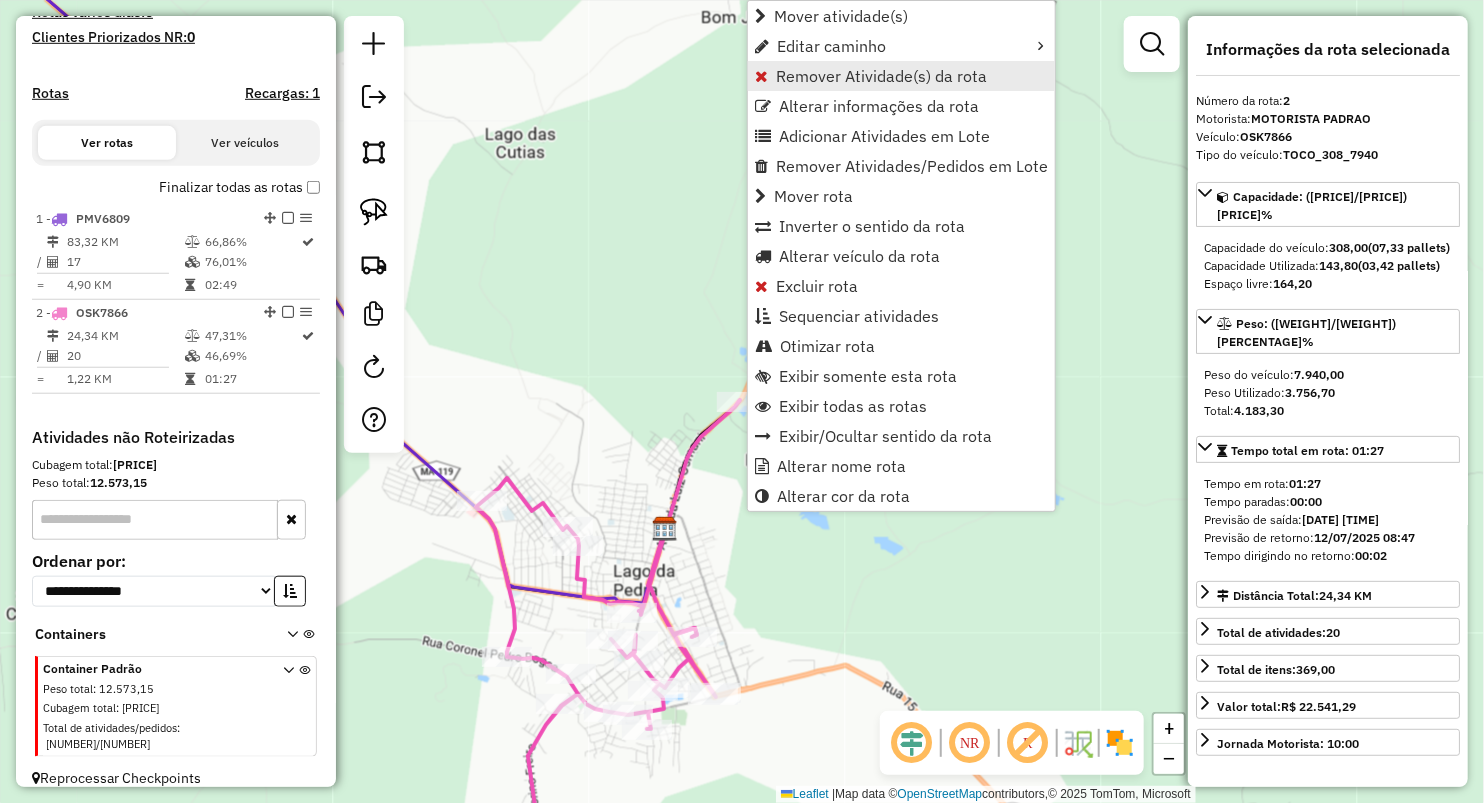 click on "Remover Atividade(s) da rota" at bounding box center (881, 76) 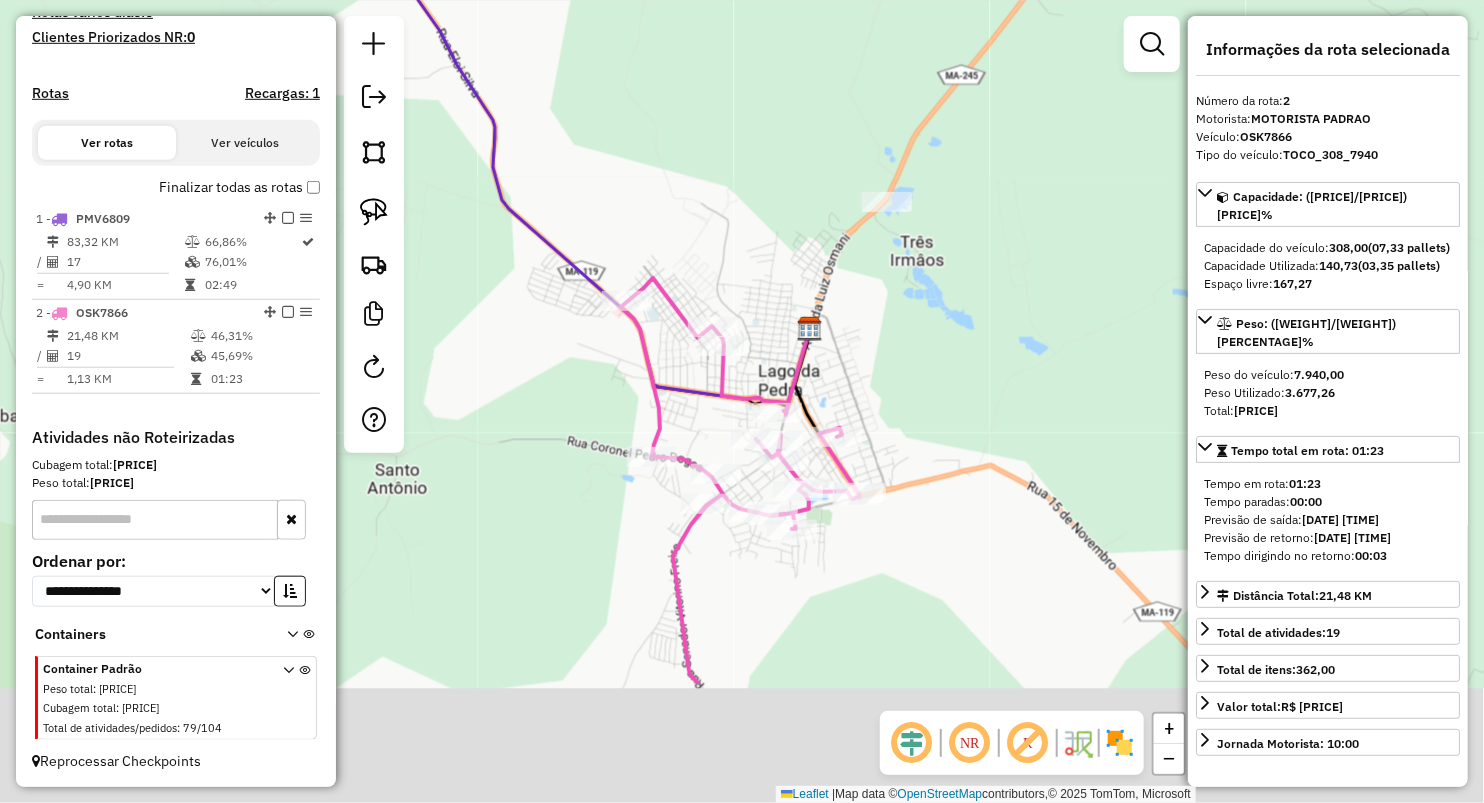 drag, startPoint x: 742, startPoint y: 580, endPoint x: 892, endPoint y: 348, distance: 276.26797 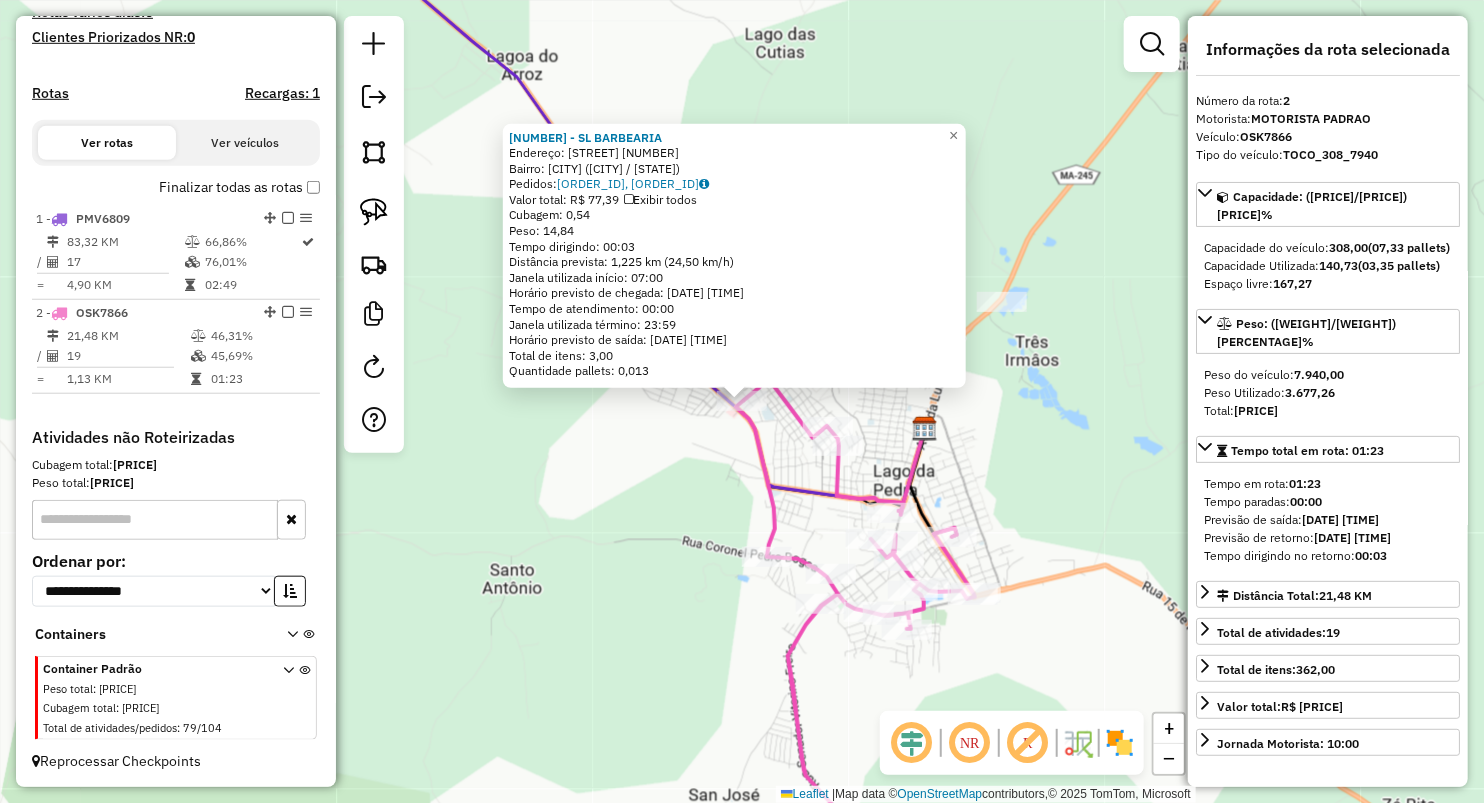 click on "1540 - SL BARBEARIA  Endereço:  [STREET] [NUMBER]   Bairro: [NEIGHBORHOOD] ([CITY] / [STATE])   Pedidos:  [ORDER_ID]   Valor total: R$ 77,39   Exibir todos   Cubagem: 0,54  Peso: 14,84  Tempo dirigindo: 00:03   Distância prevista: 1,225 km (24,50 km/h)   Janela utilizada início: 07:00   Horário previsto de chegada: 12/07/2025 07:49   Tempo de atendimento: 00:00   Janela utilizada término: 23:59   Horário previsto de saída: 12/07/2025 07:49   Total de itens: 3,00   Quantidade pallets: 0,013  × Janela de atendimento Grade de atendimento Capacidade Transportadoras Veículos Cliente Pedidos  Rotas Selecione os dias de semana para filtrar as janelas de atendimento  Seg   Ter   Qua   Qui   Sex   Sáb   Dom  Informe o período da janela de atendimento: De: Até:  Filtrar exatamente a janela do cliente  Considerar janela de atendimento padrão  Selecione os dias de semana para filtrar as grades de atendimento  Seg   Ter   Qua   Qui   Sex   Sáb   Dom   Considerar clientes sem dia de atendimento cadastrado +" 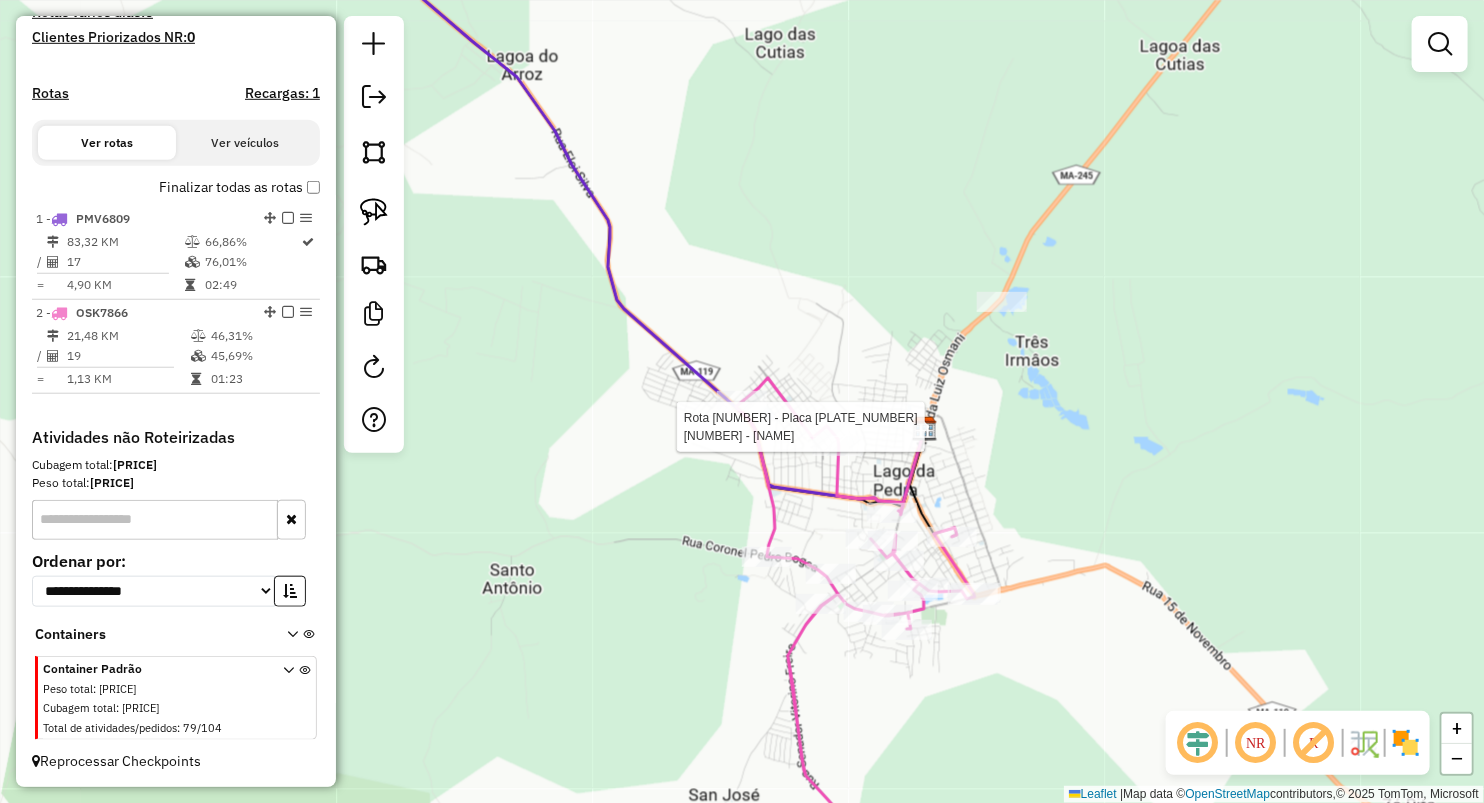 select on "**********" 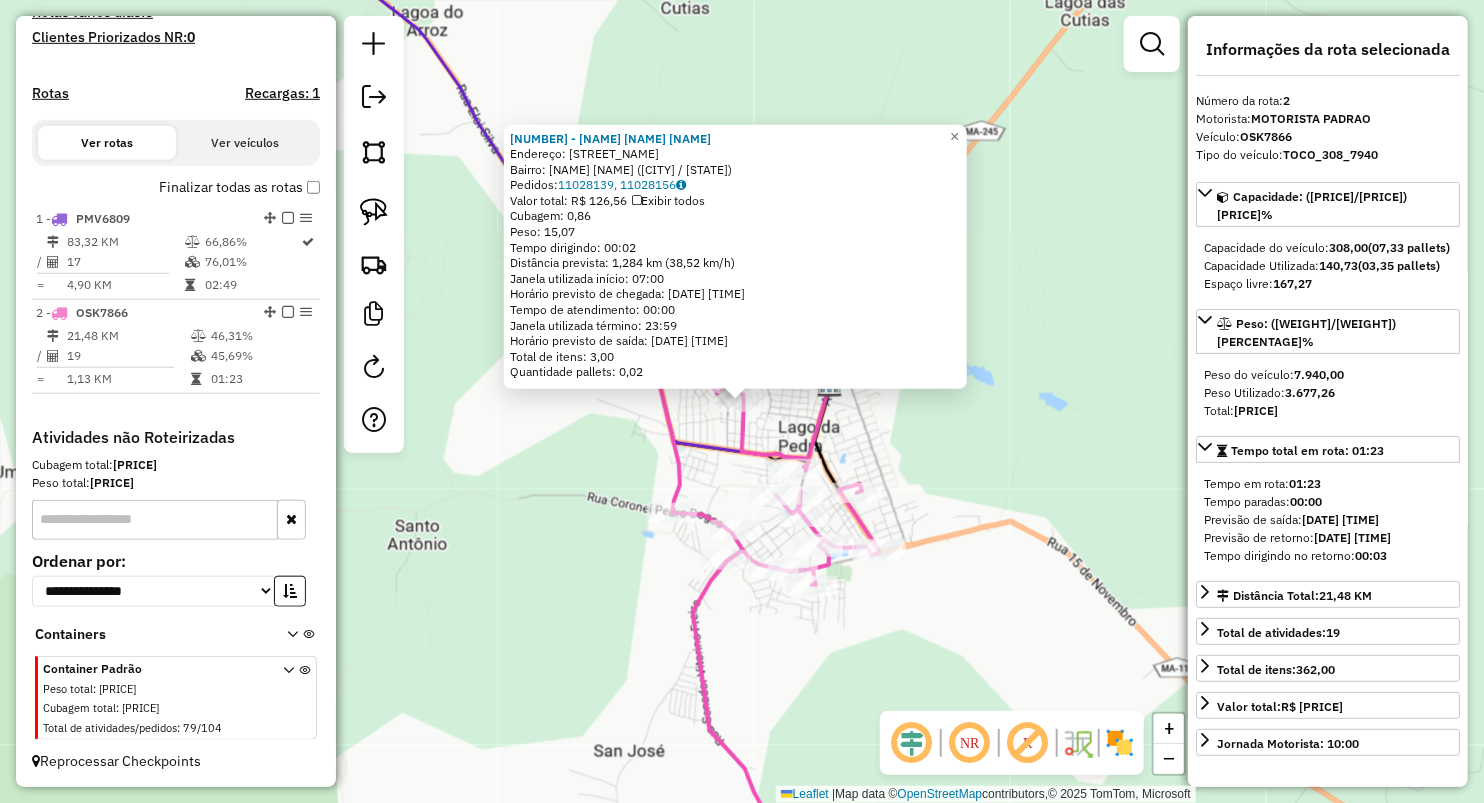 click on "[NUMBER] - [NAME]  Endereço: [STREET]   Bairro: [CITY] ([CITY] / [STATE])   Pedidos:  [ORDER_ID], [ORDER_ID]   Valor total: R$ [PRICE]   Exibir todos   Cubagem: [CUBAGE]  Peso: [WEIGHT]  Tempo dirigindo: [TIME]   Distância prevista: [DISTANCE] ([SPEED])   Janela utilizada início: [TIME]   Horário previsto de chegada: [DATE] [TIME]   Tempo de atendimento: [TIME]   Janela utilizada término: [TIME]   Horário previsto de saída: [DATE] [TIME]   Total de itens: [ITEMS]   Quantidade pallets: [PALLETS]  × Janela de atendimento Grade de atendimento Capacidade Transportadoras Veículos Cliente Pedidos  Rotas Selecione os dias de semana para filtrar as janelas de atendimento  Seg   Ter   Qua   Qui   Sex   Sáb   Dom  Informe o período da janela de atendimento: De: Até:  Filtrar exatamente a janela do cliente  Considerar janela de atendimento padrão  Selecione os dias de semana para filtrar as grades de atendimento  Seg   Ter   Qua   Qui   Sex   Sáb   Dom   Peso mínimo:   Peso máximo:   De:  +" 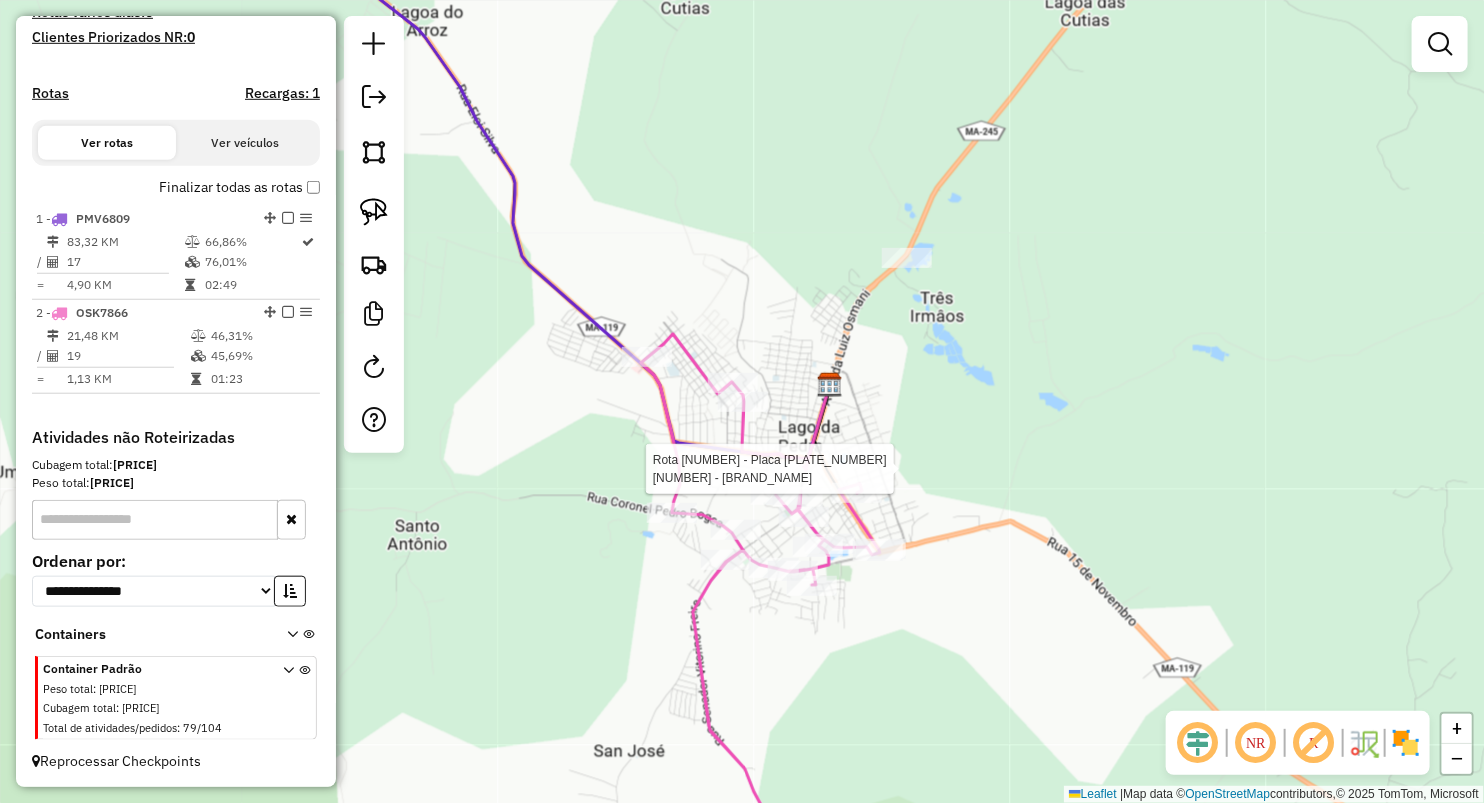 select on "**********" 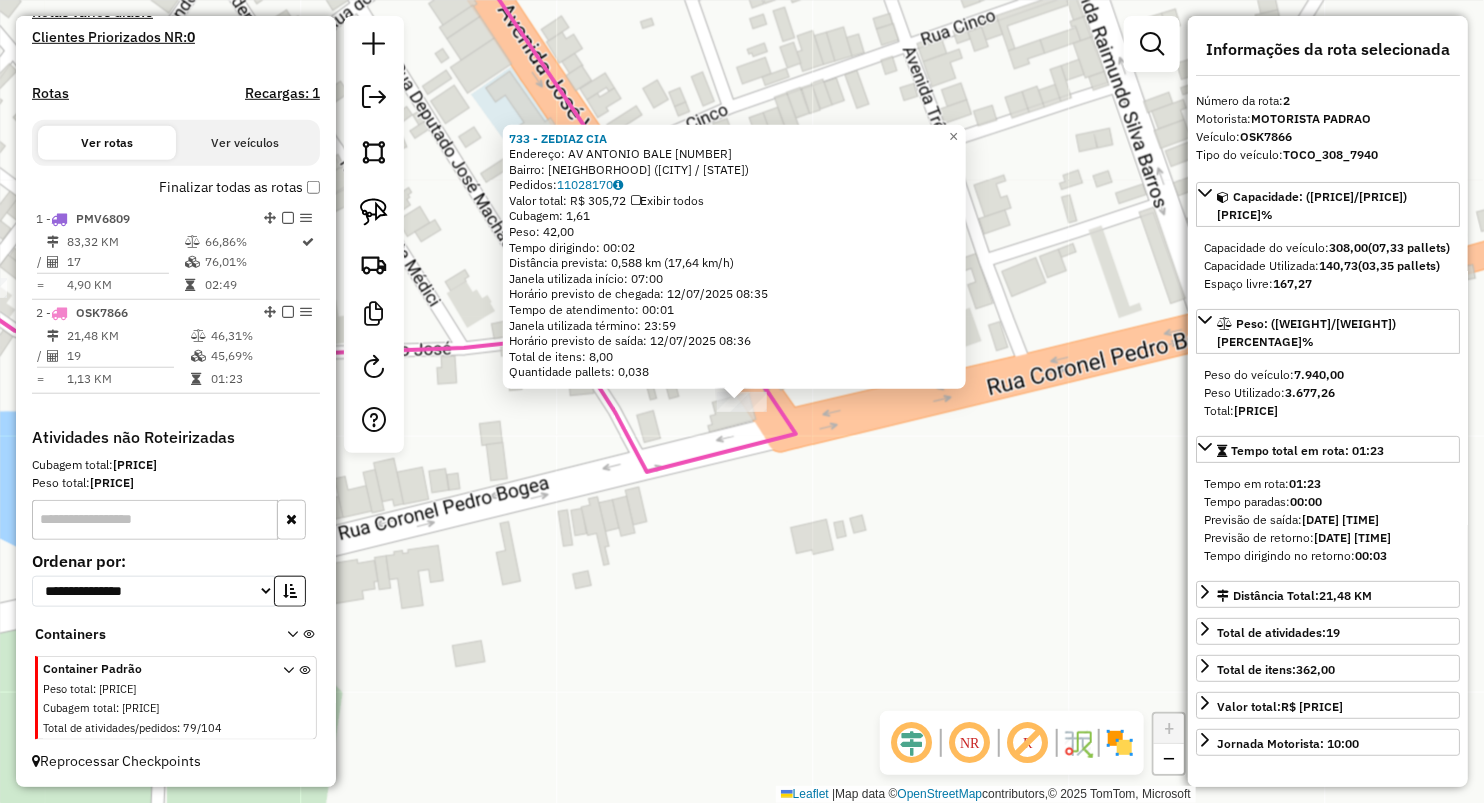 click on "Rota 2 - Placa [PLATE]  [NUMBER] - [NAME]  × [NUMBER] - [NAME]  Endereço:  AV [NAME] [NAME] [NUMBER]   Bairro: [NAME] ([CITY] / [STATE])   Pedidos:  [NUMBER]   Valor total: [CURRENCY] [NUMBER]   Exibir todos   Cubagem: [NUMBER]  Peso: [NUMBER]  Tempo dirigindo: [TIME]   Distância prevista: [NUMBER] km ([NUMBER] km/h)   Janela utilizada início: [TIME]   Horário previsto de chegada: [DATE] [TIME]   Tempo de atendimento: [TIME]   Janela utilizada término: [TIME]   Horário previsto de saída: [DATE] [TIME]   Total de itens: [NUMBER]   Quantidade pallets: [NUMBER]  × Janela de atendimento Grade de atendimento Capacidade Transportadoras Veículos Cliente Pedidos  Rotas Selecione os dias de semana para filtrar as janelas de atendimento  Seg   Ter   Qua   Qui   Sex   Sáb   Dom  Informe o período da janela de atendimento: De: Até:  Filtrar exatamente a janela do cliente  Considerar janela de atendimento padrão  Selecione os dias de semana para filtrar as grades de atendimento  Seg   Ter   Qua   Qui   Sex   Sáb   Dom   Peso mínimo:  +" 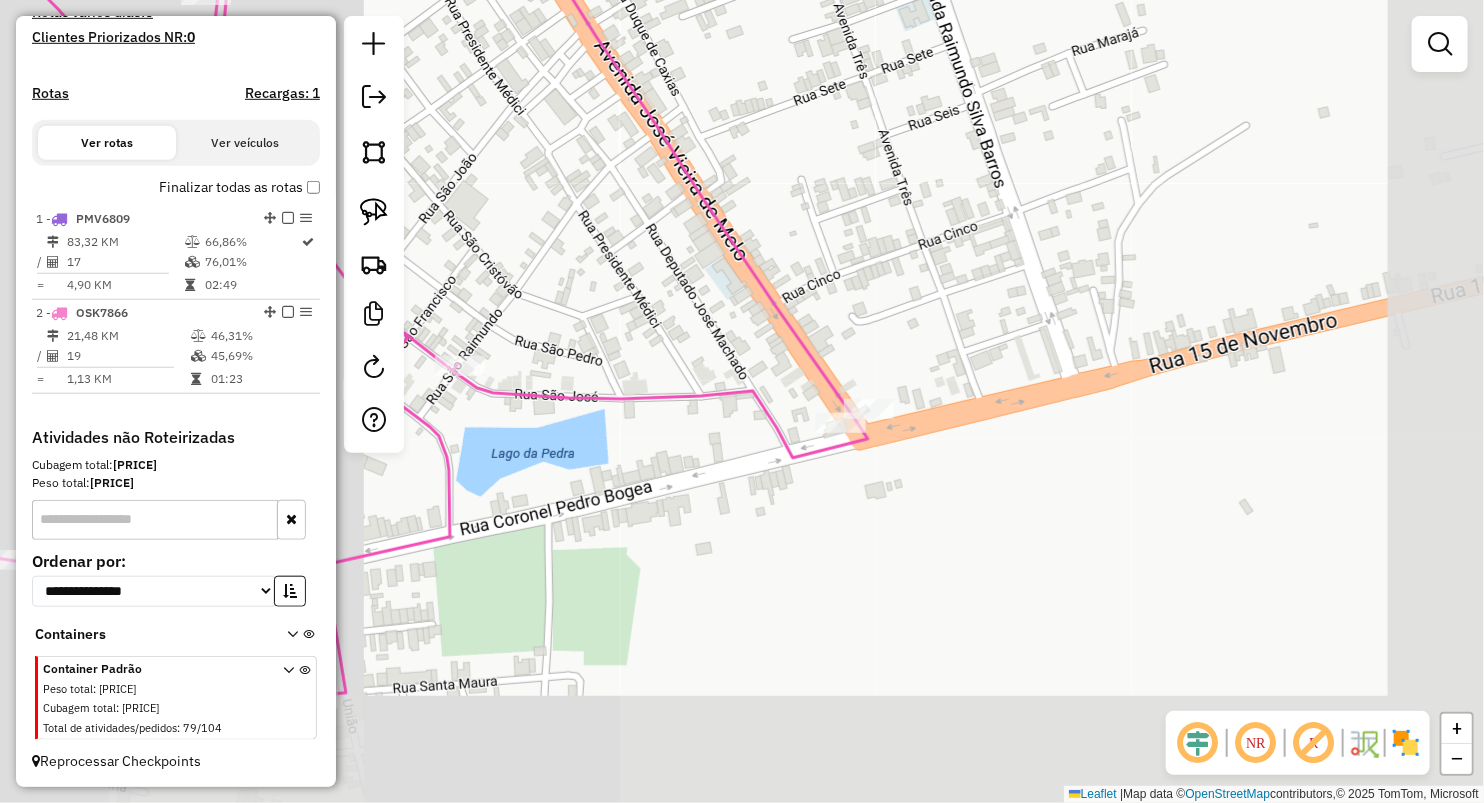 drag, startPoint x: 620, startPoint y: 367, endPoint x: 935, endPoint y: 329, distance: 317.28378 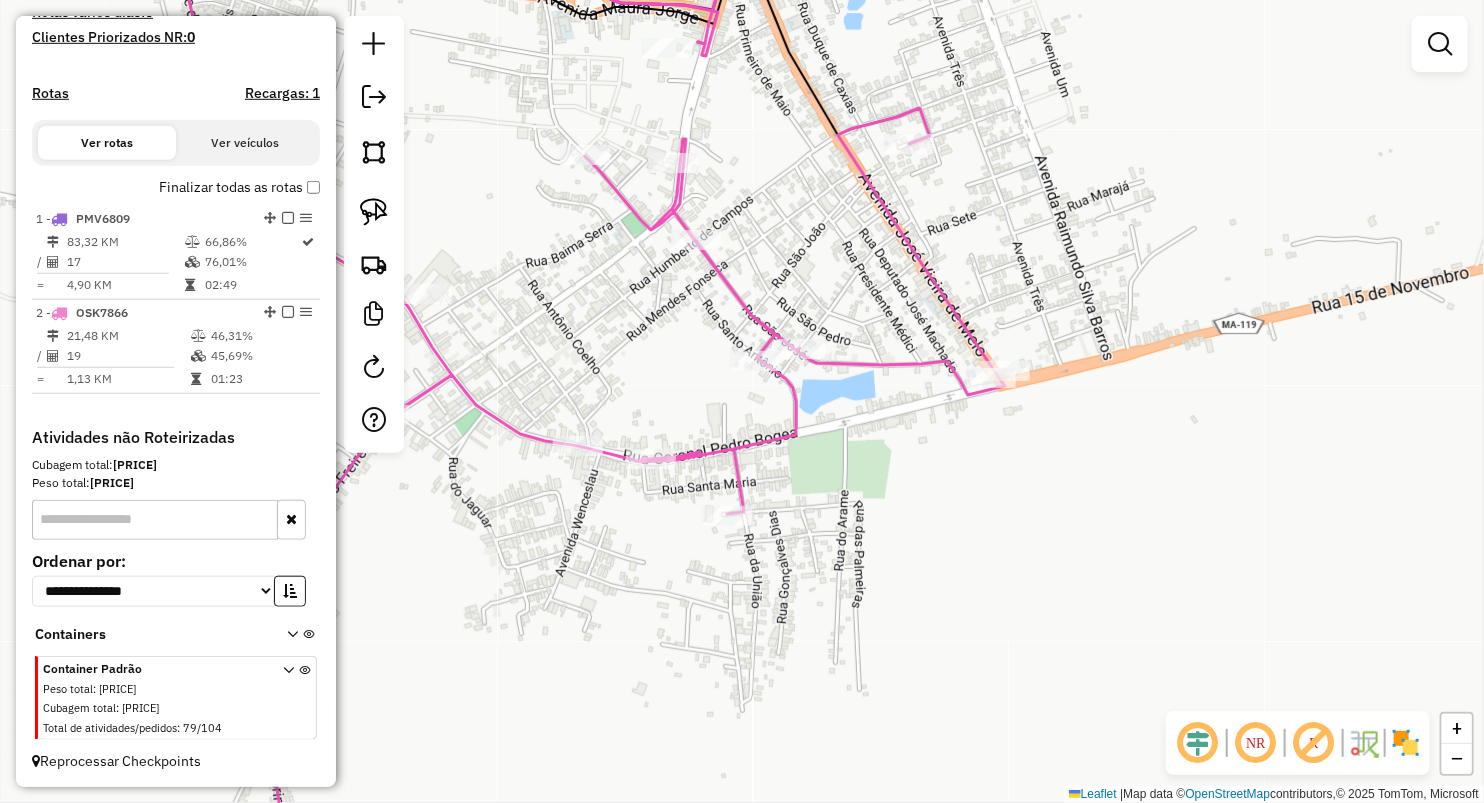 drag, startPoint x: 809, startPoint y: 311, endPoint x: 800, endPoint y: 404, distance: 93.43447 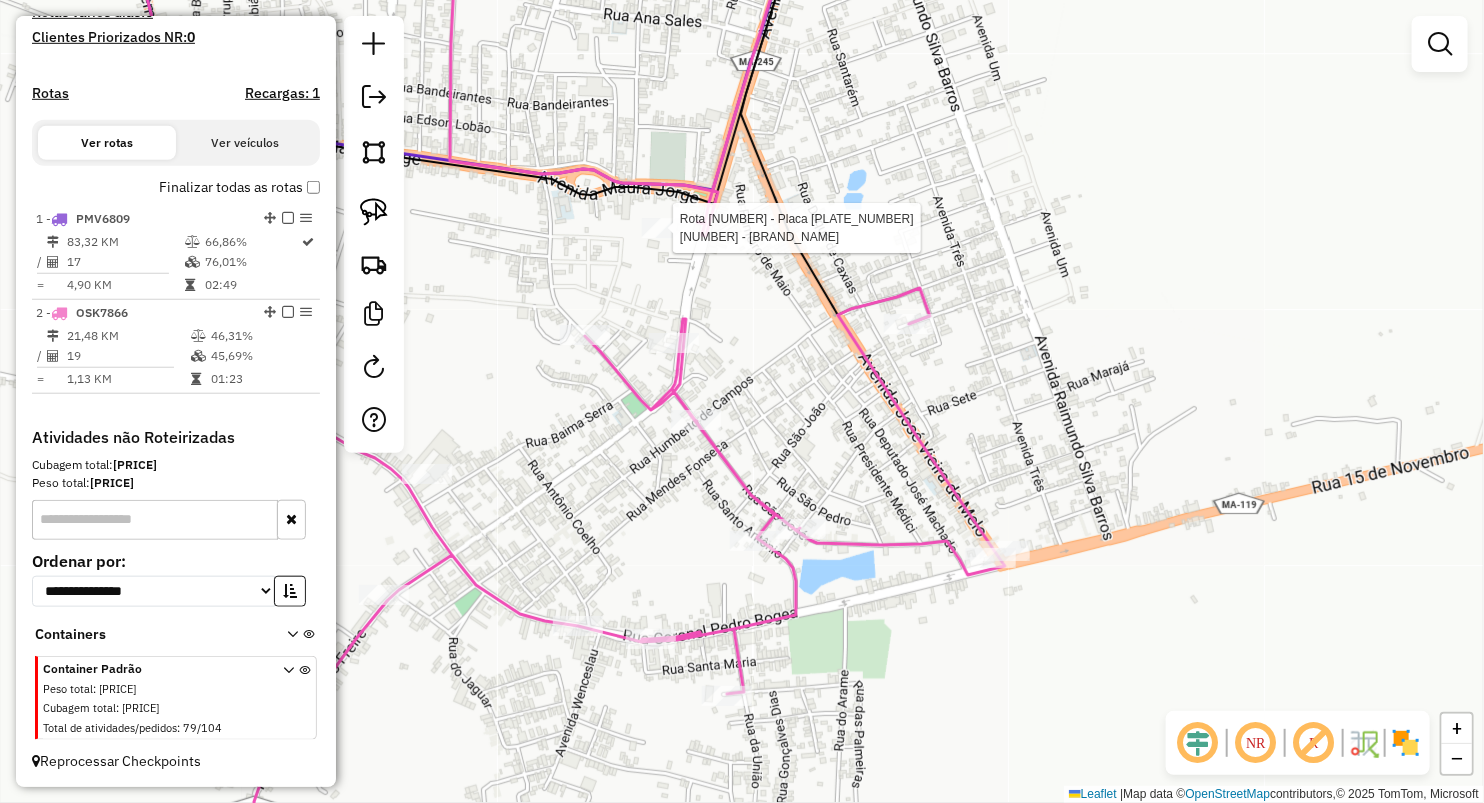 select on "**********" 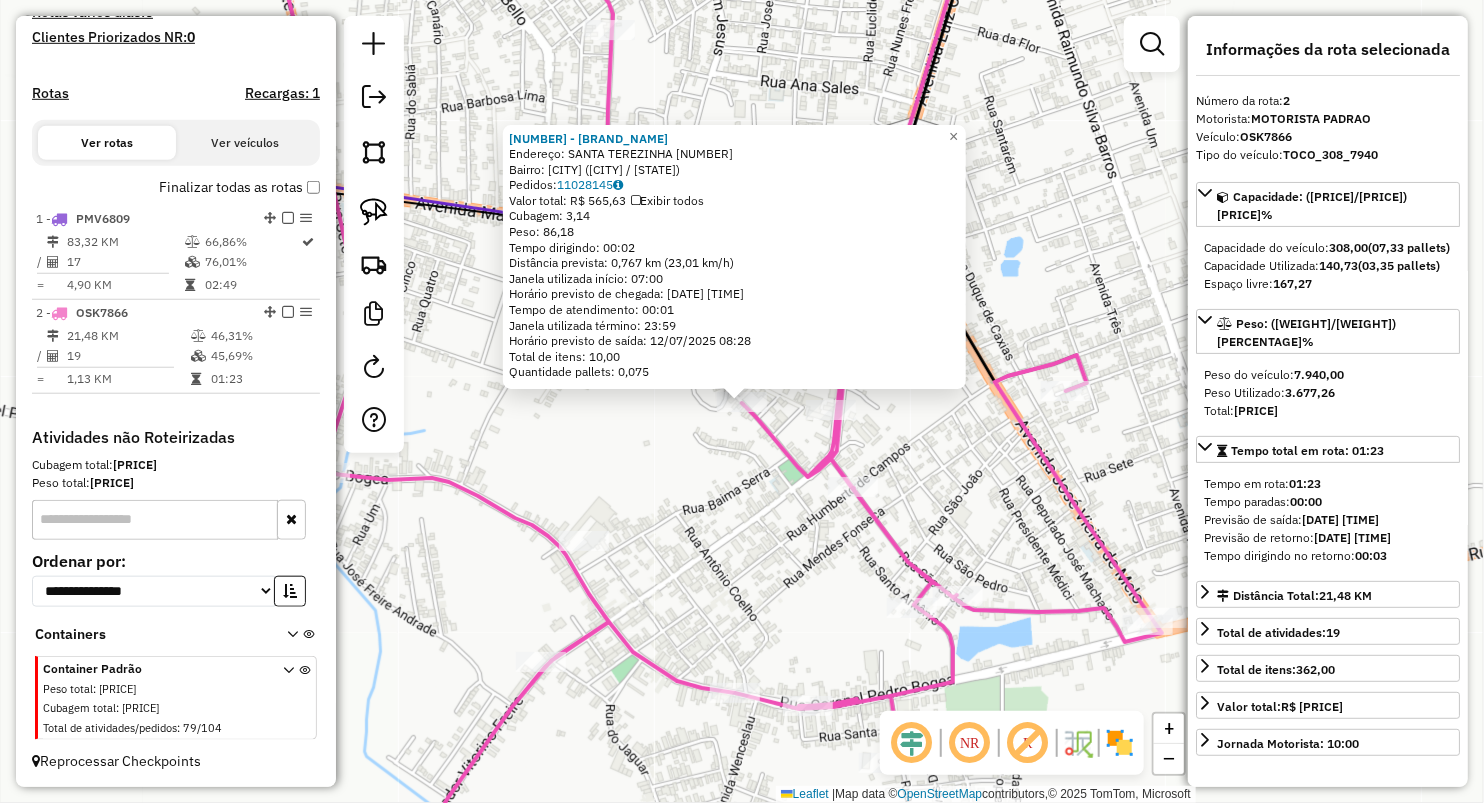 click on "[NUMBER] - TOME SUPERMERCADO  Endereço:  SANTA TEREZINHA [NUMBER]   Bairro: CENTRO ([CITY] / MA)   Pedidos:  [ORDER_ID]   Valor total: R$ [PRICE]   Exibir todos   Cubagem: [CUBAGE]  Peso: [WEIGHT]  Tempo dirigindo: [TIME]   Distância prevista: [DISTANCE] km ([SPEED] km/h)   Janela utilizada início: [TIME]   Horário previsto de chegada: [DATE] [TIME]   Tempo de atendimento: [TIME]   Janela utilizada término: [TIME]   Horário previsto de saída: [DATE] [TIME]   Total de itens: [ITEMS]   Quantidade pallets: [PALLETS]  × Janela de atendimento Grade de atendimento Capacidade Transportadoras Veículos Cliente Pedidos  Rotas Selecione os dias de semana para filtrar as janelas de atendimento  Seg   Ter   Qua   Qui   Sex   Sáb   Dom  Informe o período da janela de atendimento: De: Até:  Filtrar exatamente a janela do cliente  Considerar janela de atendimento padrão  Selecione os dias de semana para filtrar as grades de atendimento  Seg   Ter   Qua   Qui   Sex   Sáb   Dom   Considerar clientes sem dia de atendimento cadastrado De:" 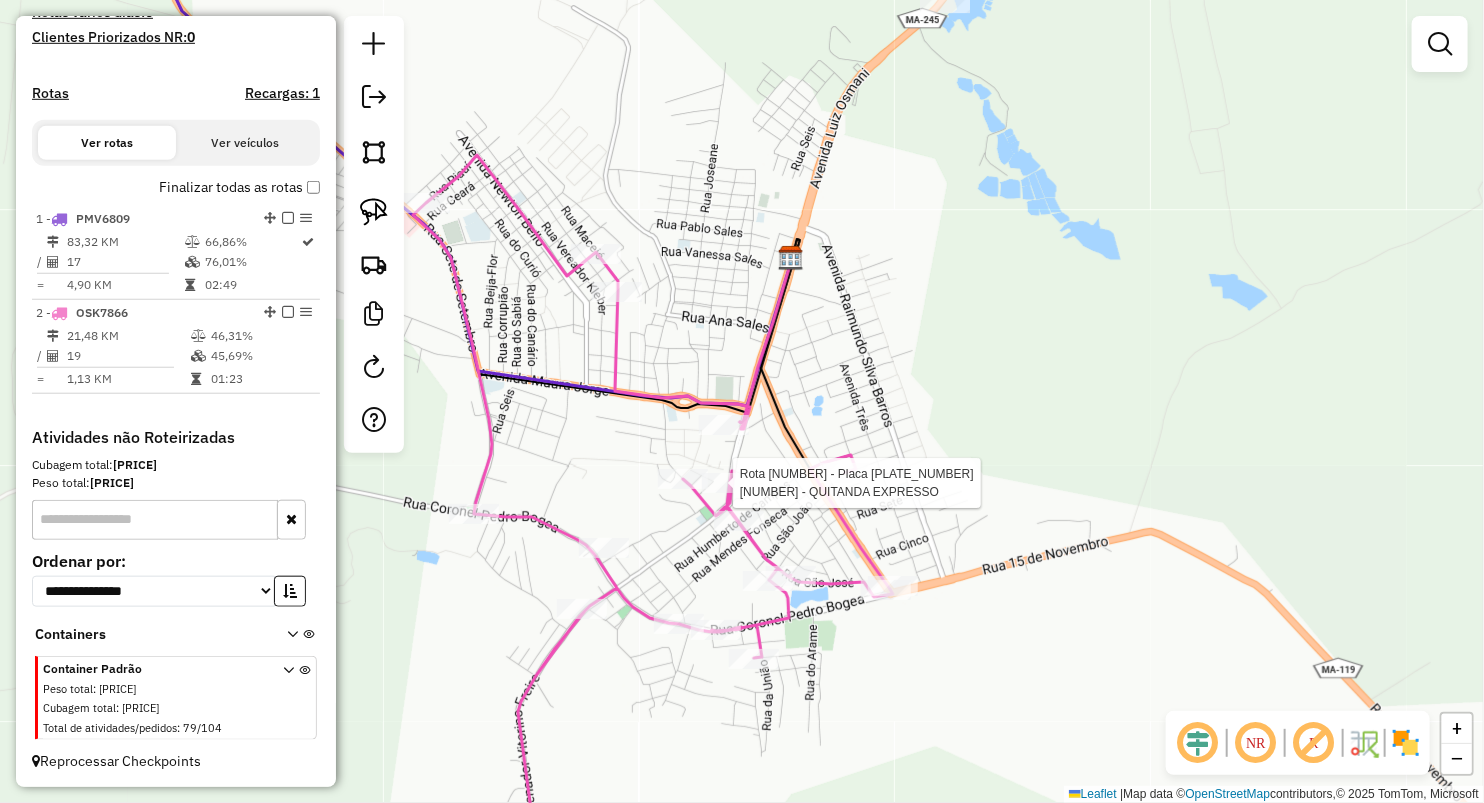 select on "**********" 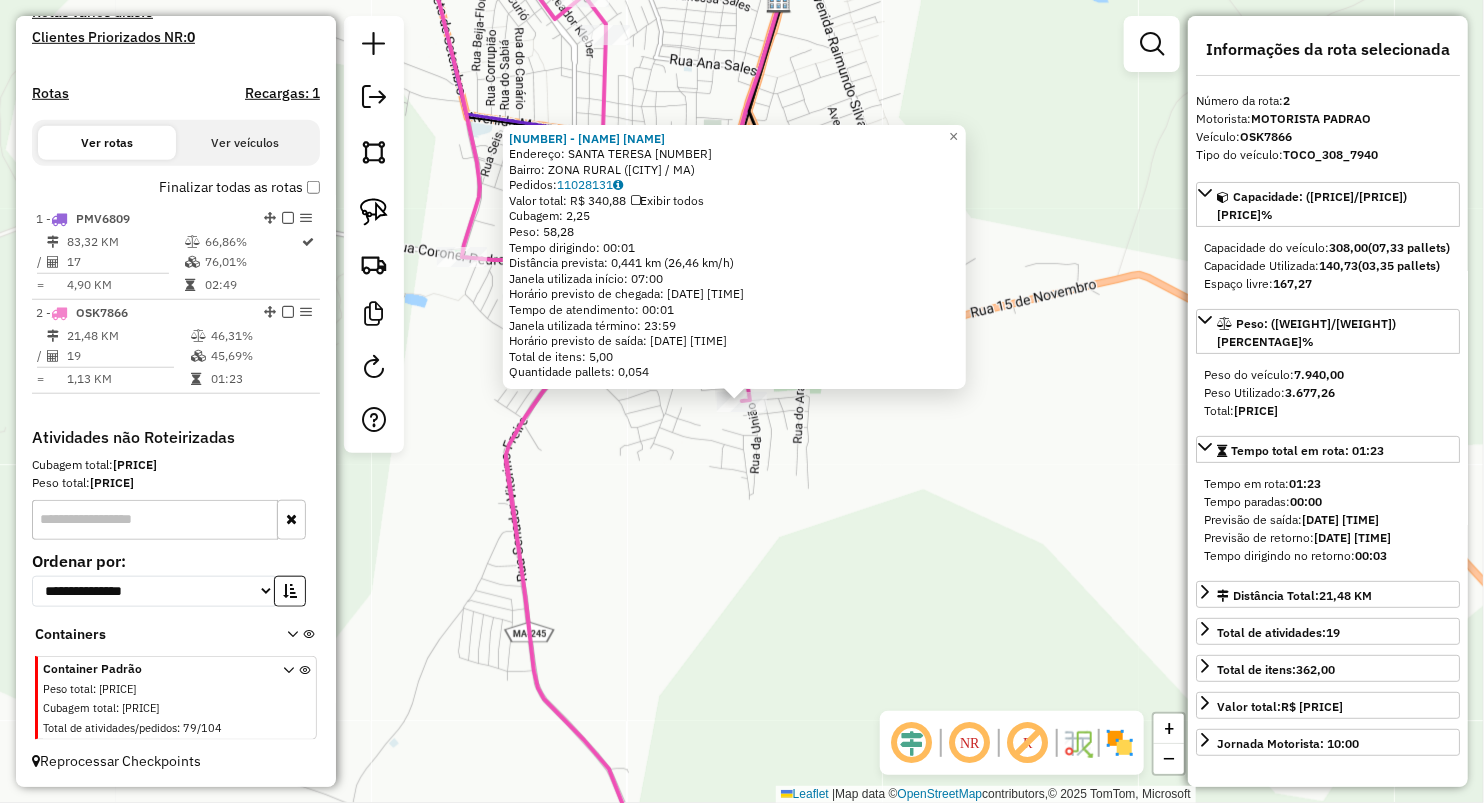 click on "[NUMBER] - ADELGARDES BEBIDAS  Endereço:  [STREET] [NUMBER]   Bairro: [CITY] ([CITY] / [STATE])   Pedidos:  [ORDER_ID]   Valor total: R$ [PRICE]   Exibir todos   Cubagem: [CUBAGE]  Peso: [WEIGHT]  Tempo dirigindo: [TIME]   Distância prevista: [DISTANCE] ([SPEED])   Janela utilizada início: [TIME]   Horário previsto de chegada: [DATE] [TIME]   Tempo de atendimento: [TIME]   Janela utilizada término: [TIME]   Horário previsto de saída: [DATE] [TIME]   Total de itens: [ITEMS]   Quantidade pallets: [PALLETS]  × Janela de atendimento Grade de atendimento Capacidade Transportadoras Veículos Cliente Pedidos  Rotas Selecione os dias de semana para filtrar as janelas de atendimento  Seg   Ter   Qua   Qui   Sex   Sáb   Dom  Informe o período da janela de atendimento: De: Até:  Filtrar exatamente a janela do cliente  Considerar janela de atendimento padrão  Selecione os dias de semana para filtrar as grades de atendimento  Seg   Ter   Qua   Qui   Sex   Sáb   Dom   Considerar clientes sem dia de atendimento cadastrado  De:" 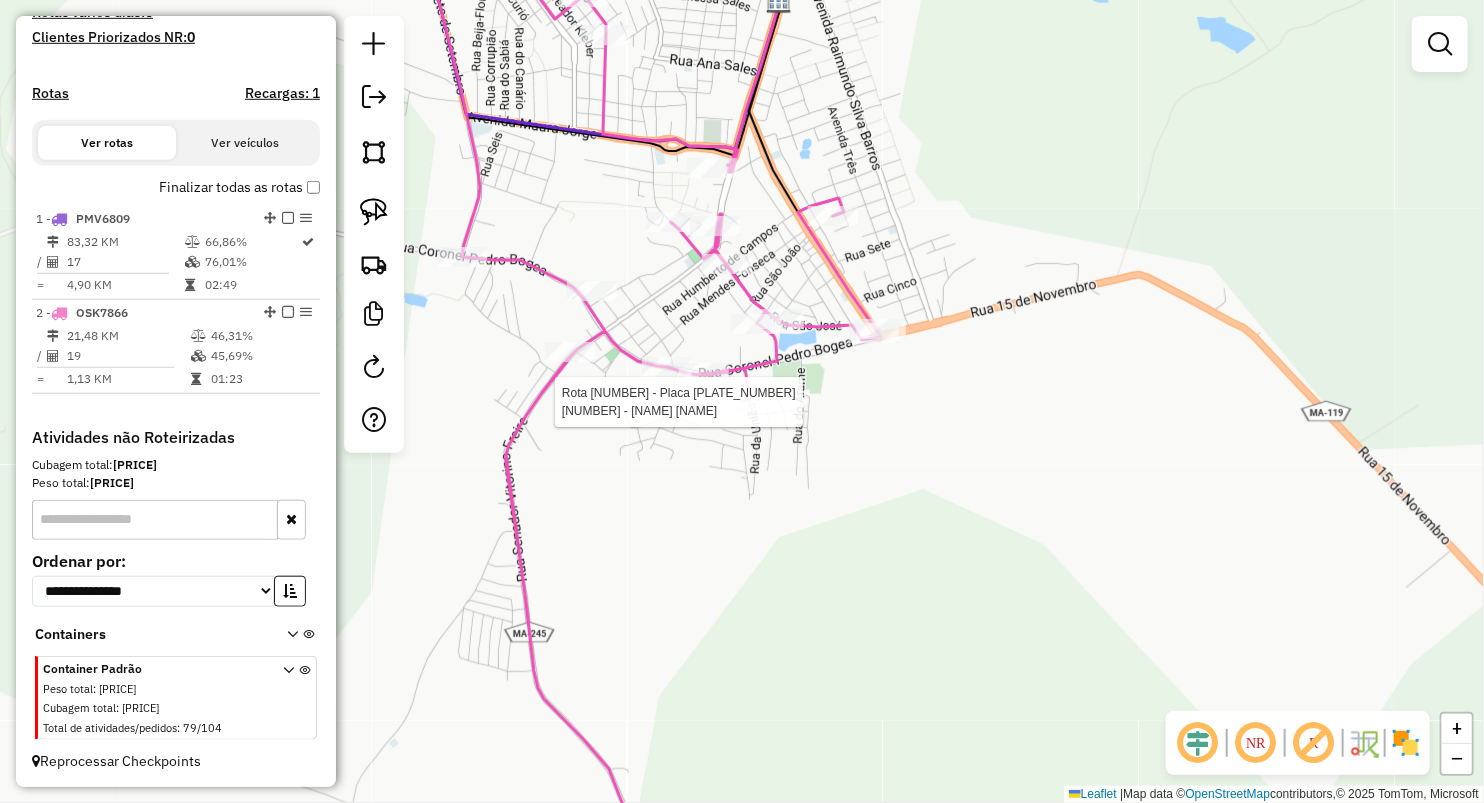 select on "**********" 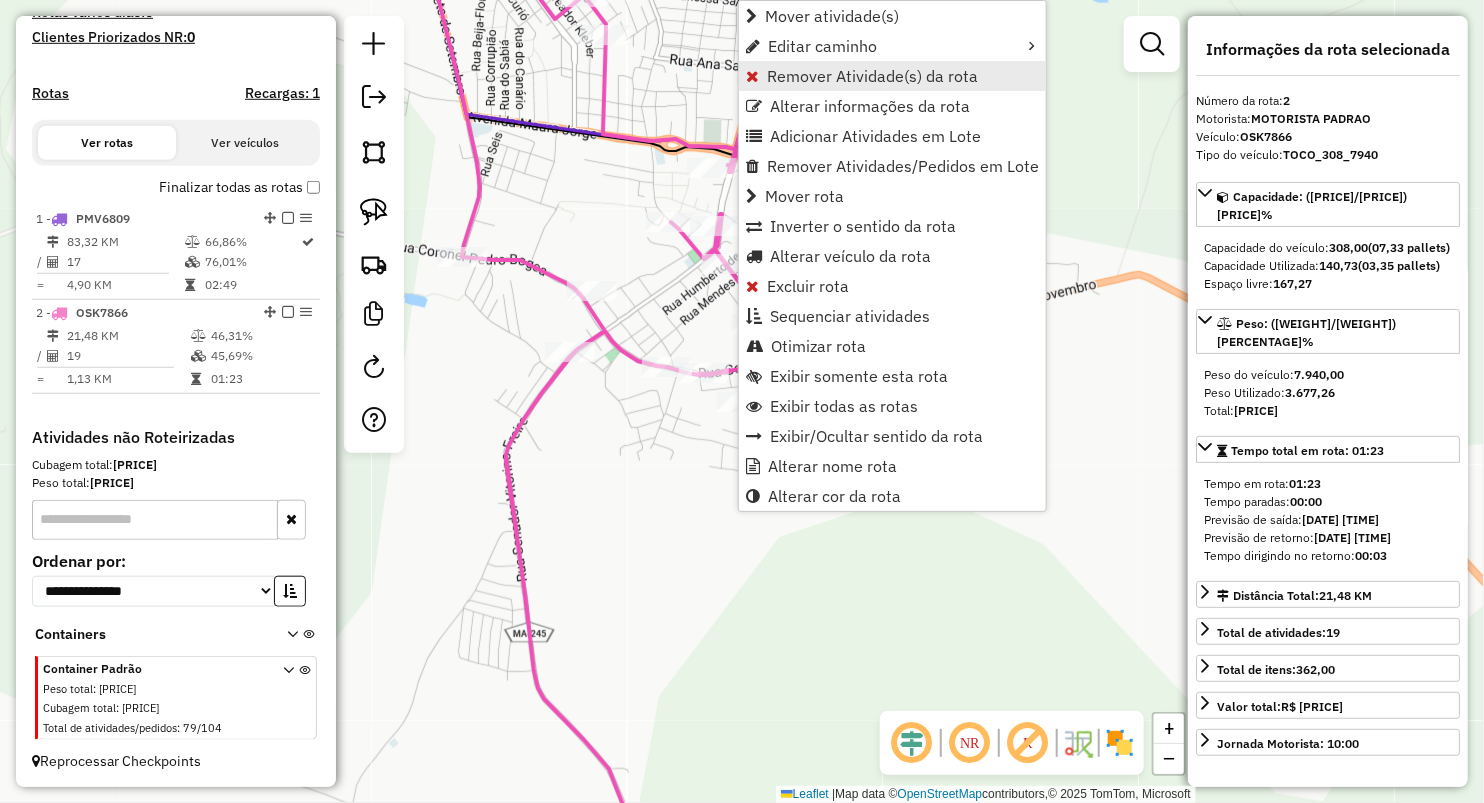 click on "Remover Atividade(s) da rota" at bounding box center [872, 76] 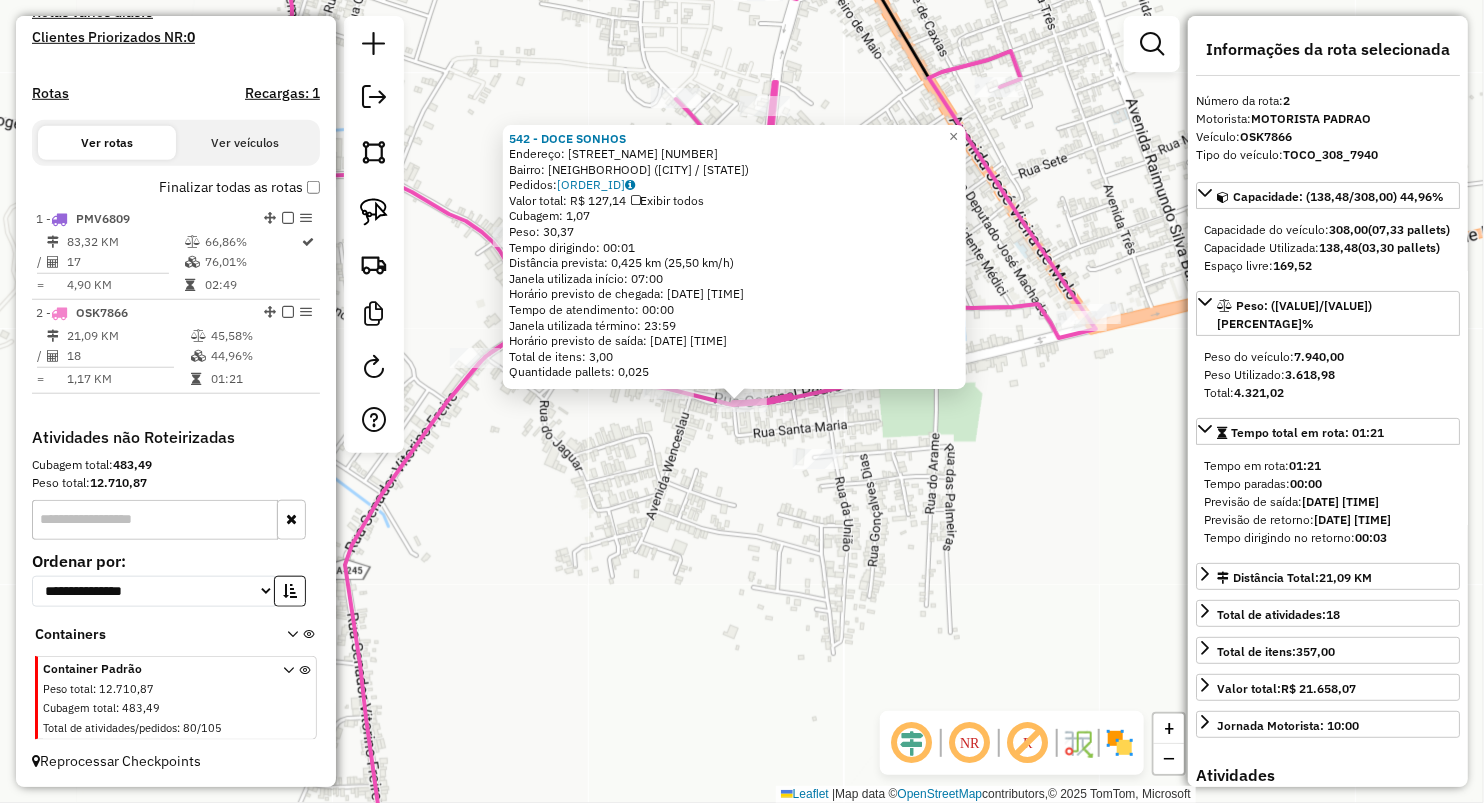click on "[NUMBER] - [NAME] [NAME]  Endereço:  AV. [NAME] [NAME] [NUMBER]   Bairro: [NAME] ([CITY] / [STATE])   Pedidos:  [NUMBER]   Valor total: [CURRENCY] [NUMBER]   Exibir todos   Cubagem: [NUMBER]  Peso: [NUMBER]  Tempo dirigindo: [TIME]   Distância prevista: [NUMBER] km ([NUMBER] km/h)   Janela utilizada início: [TIME]   Horário previsto de chegada: [DATE] [TIME]   Tempo de atendimento: [TIME]   Janela utilizada término: [TIME]   Horário previsto de saída: [DATE] [TIME]   Total de itens: [NUMBER]   Quantidade pallets: [NUMBER]  × Janela de atendimento Grade de atendimento Capacidade Transportadoras Veículos Cliente Pedidos  Rotas Selecione os dias de semana para filtrar as janelas de atendimento  Seg   Ter   Qua   Qui   Sex   Sáb   Dom  Informe o período da janela de atendimento: De: Até:  Filtrar exatamente a janela do cliente  Considerar janela de atendimento padrão  Selecione os dias de semana para filtrar as grades de atendimento  Seg   Ter   Qua   Qui   Sex   Sáb   Dom   Considerar clientes sem dia de atendimento cadastrado  De:  +" 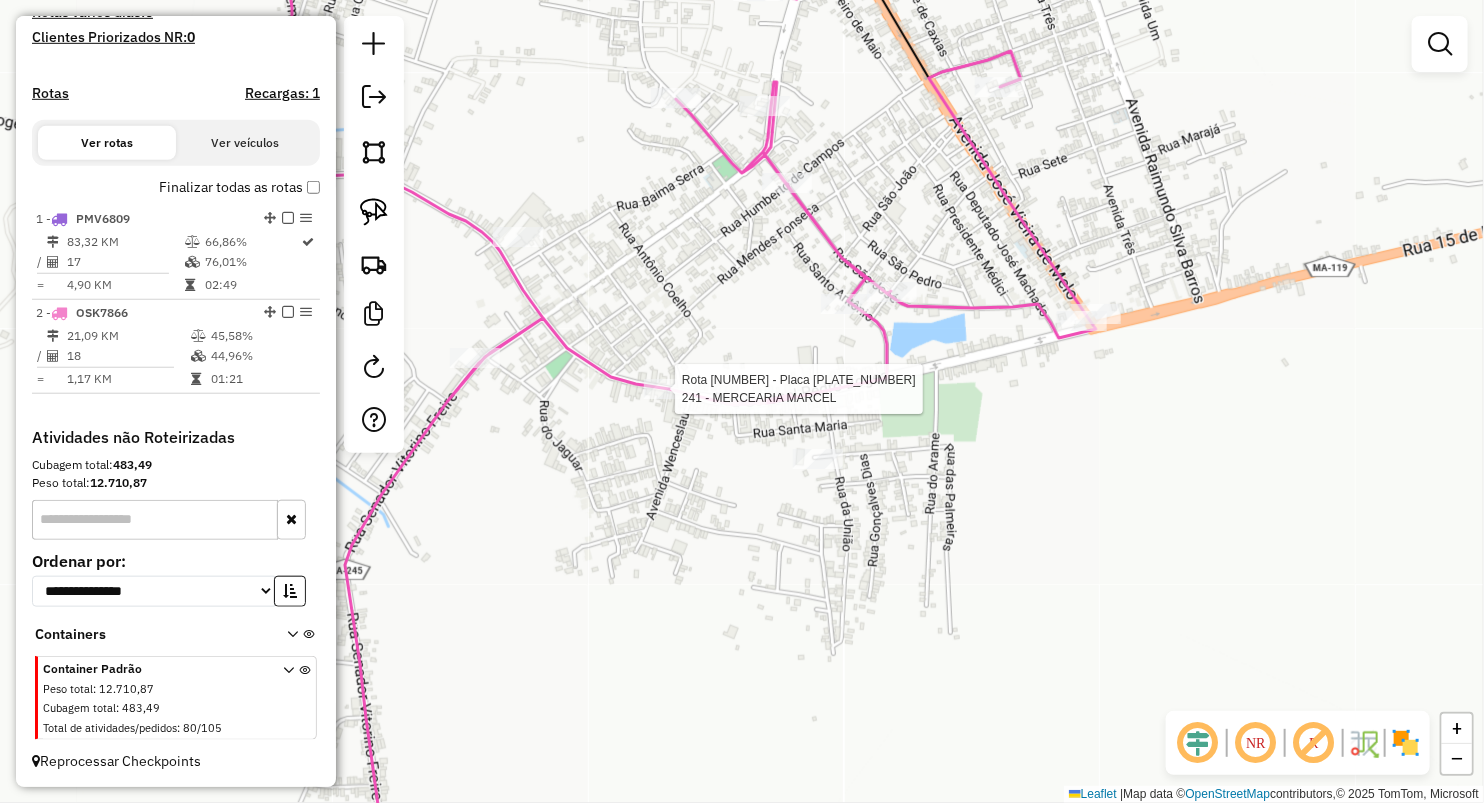 select on "**********" 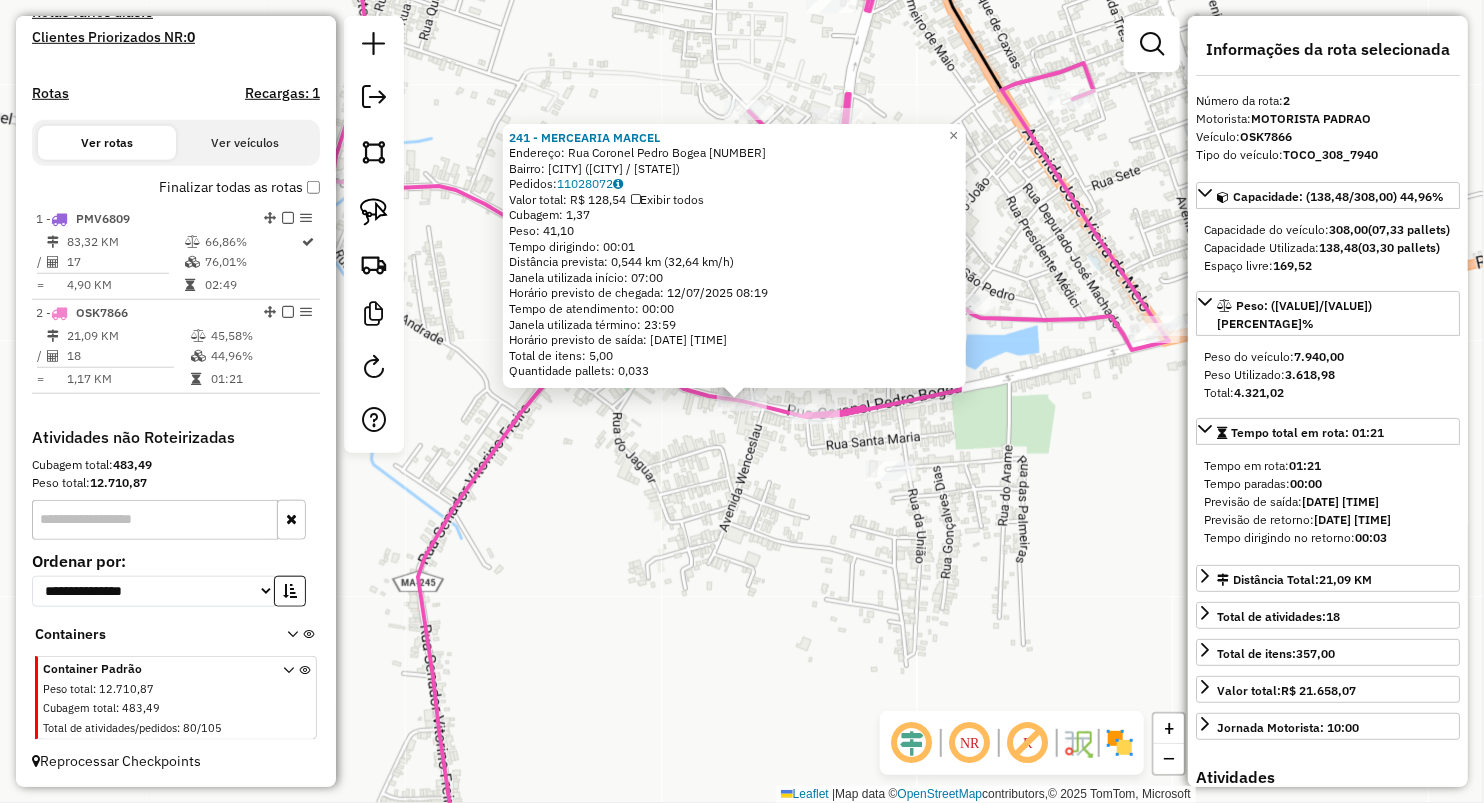 click on "[NUMBER] - [NAME] [NAME]  Endereço:  Rua [NAME] [NAME] [NUMBER]   Bairro: [NAME] ([CITY] / [STATE])   Pedidos:  [NUMBER]   Valor total: [CURRENCY] [NUMBER]   Exibir todos   Cubagem: [NUMBER]  Peso: [NUMBER]  Tempo dirigindo: [TIME]   Distância prevista: [NUMBER] km ([NUMBER] km/h)   Janela utilizada início: [TIME]   Horário previsto de chegada: [DATE] [TIME]   Tempo de atendimento: [TIME]   Janela utilizada término: [TIME]   Horário previsto de saída: [DATE] [TIME]   Total de itens: [NUMBER]   Quantidade pallets: [NUMBER]  × Janela de atendimento Grade de atendimento Capacidade Transportadoras Veículos Cliente Pedidos  Rotas Selecione os dias de semana para filtrar as janelas de atendimento  Seg   Ter   Qua   Qui   Sex   Sáb   Dom  Informe o período da janela de atendimento: De: Até:  Filtrar exatamente a janela do cliente  Considerar janela de atendimento padrão  Selecione os dias de semana para filtrar as grades de atendimento  Seg   Ter   Qua   Qui   Sex   Sáb   Dom   Clientes fora do dia de atendimento selecionado De:" 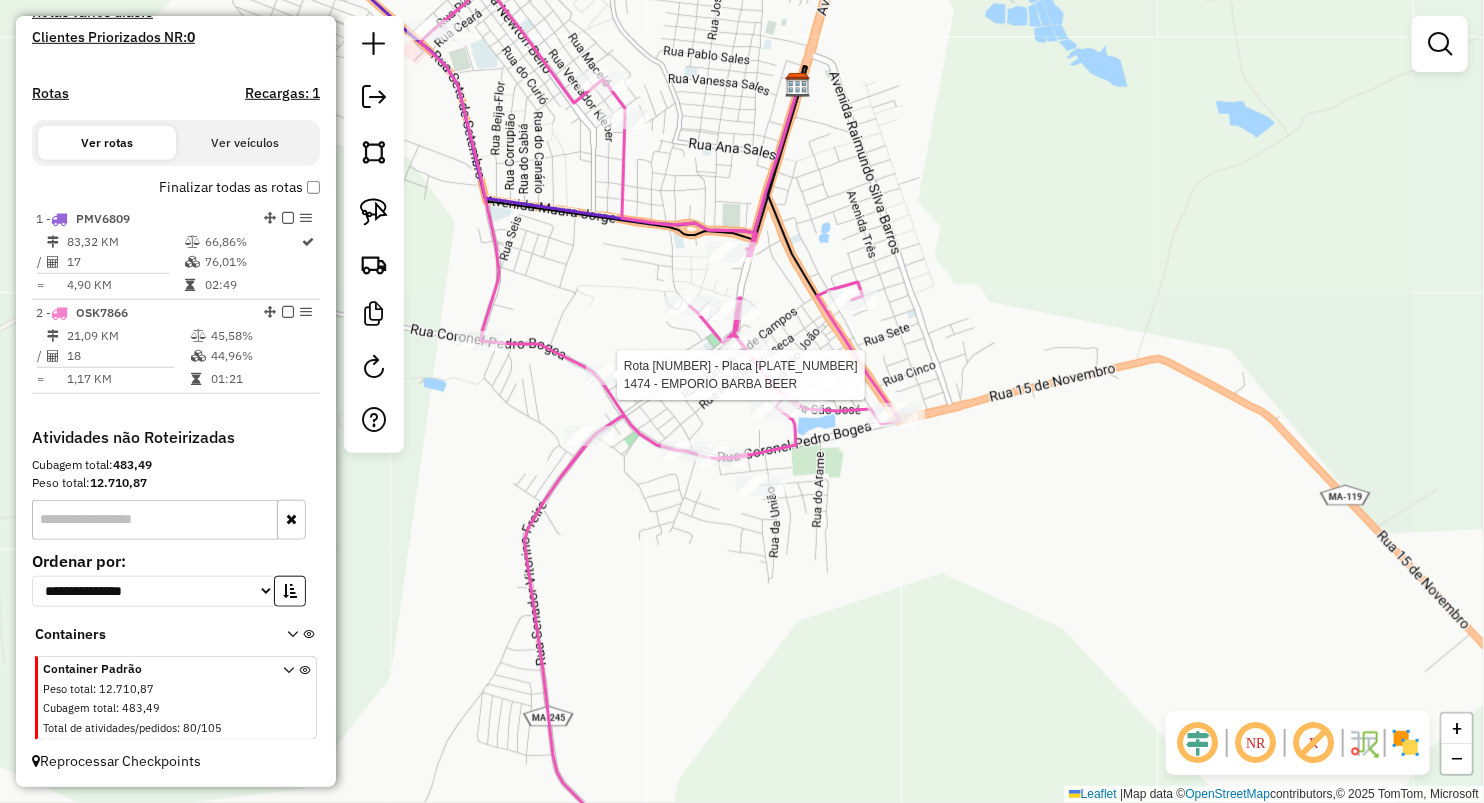 select on "**********" 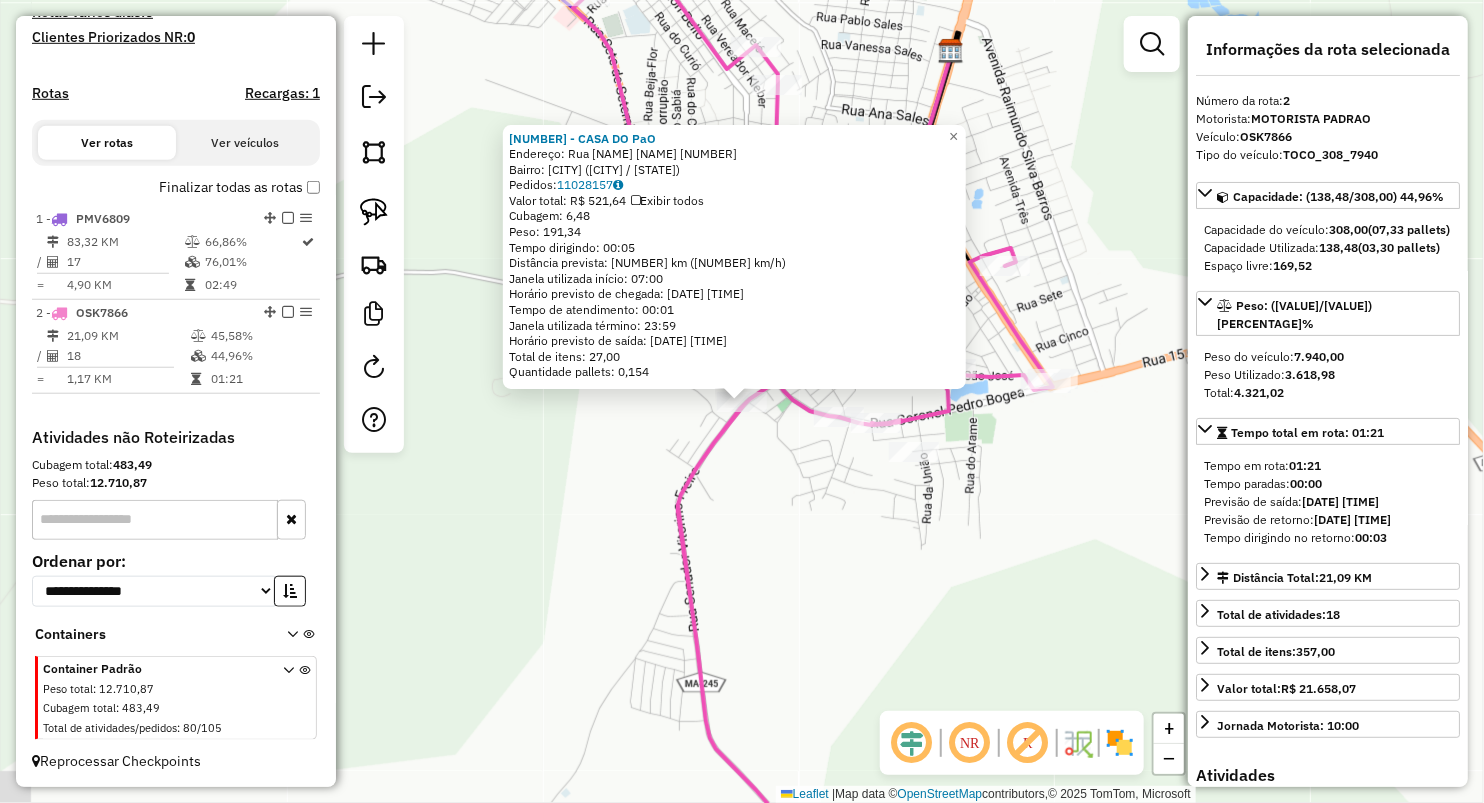 drag, startPoint x: 764, startPoint y: 510, endPoint x: 758, endPoint y: 490, distance: 20.880613 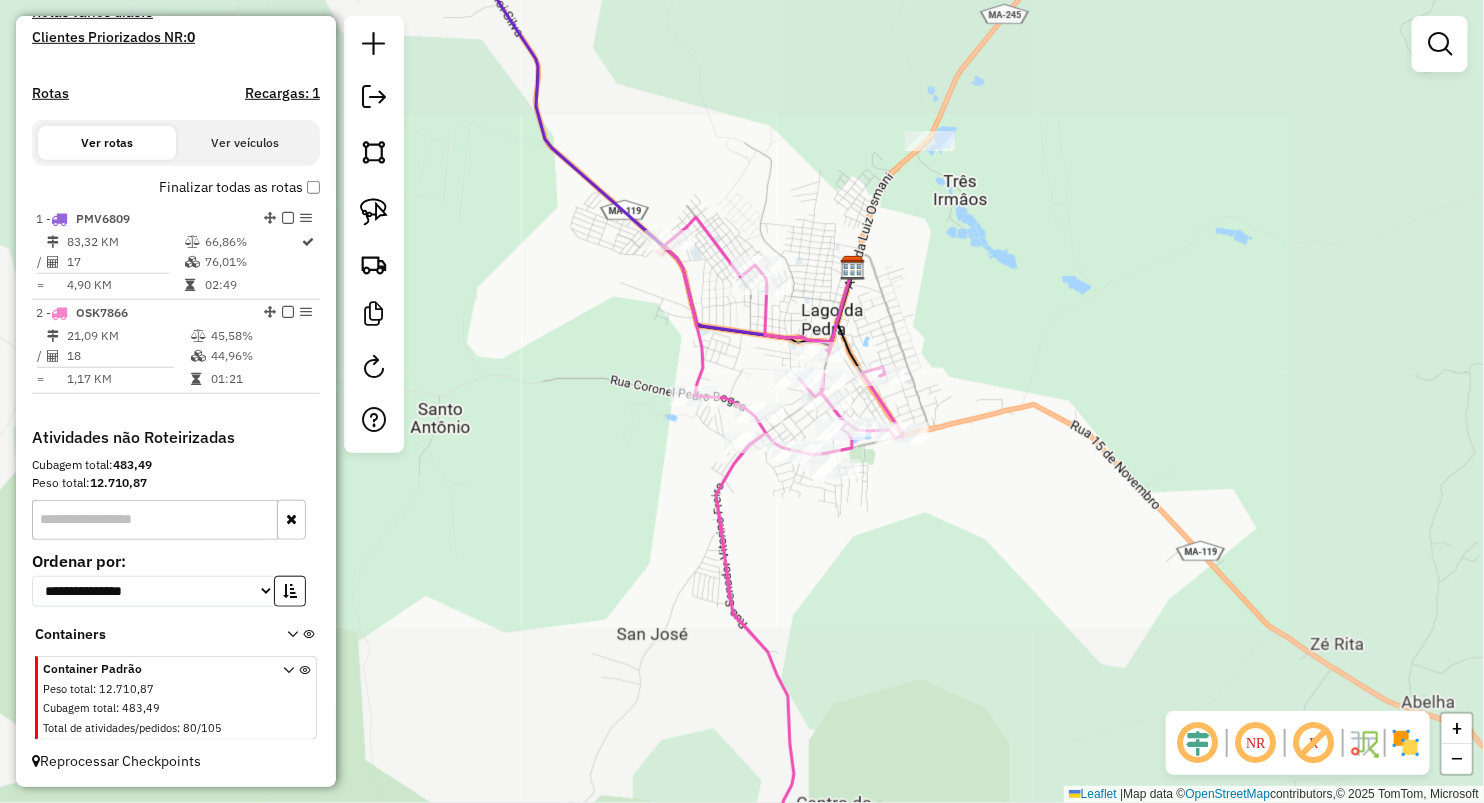 drag, startPoint x: 733, startPoint y: 350, endPoint x: 725, endPoint y: 419, distance: 69.46222 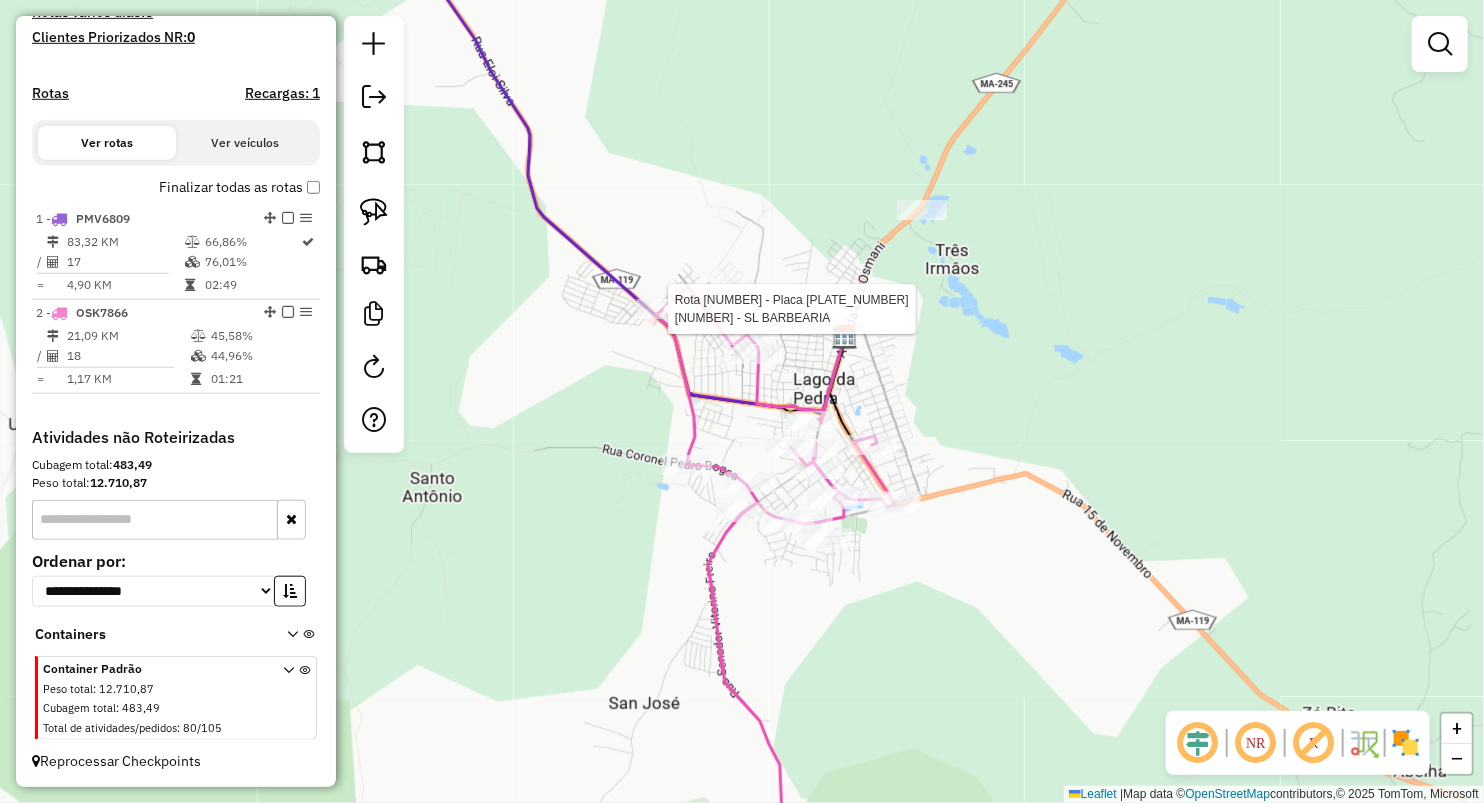 select on "**********" 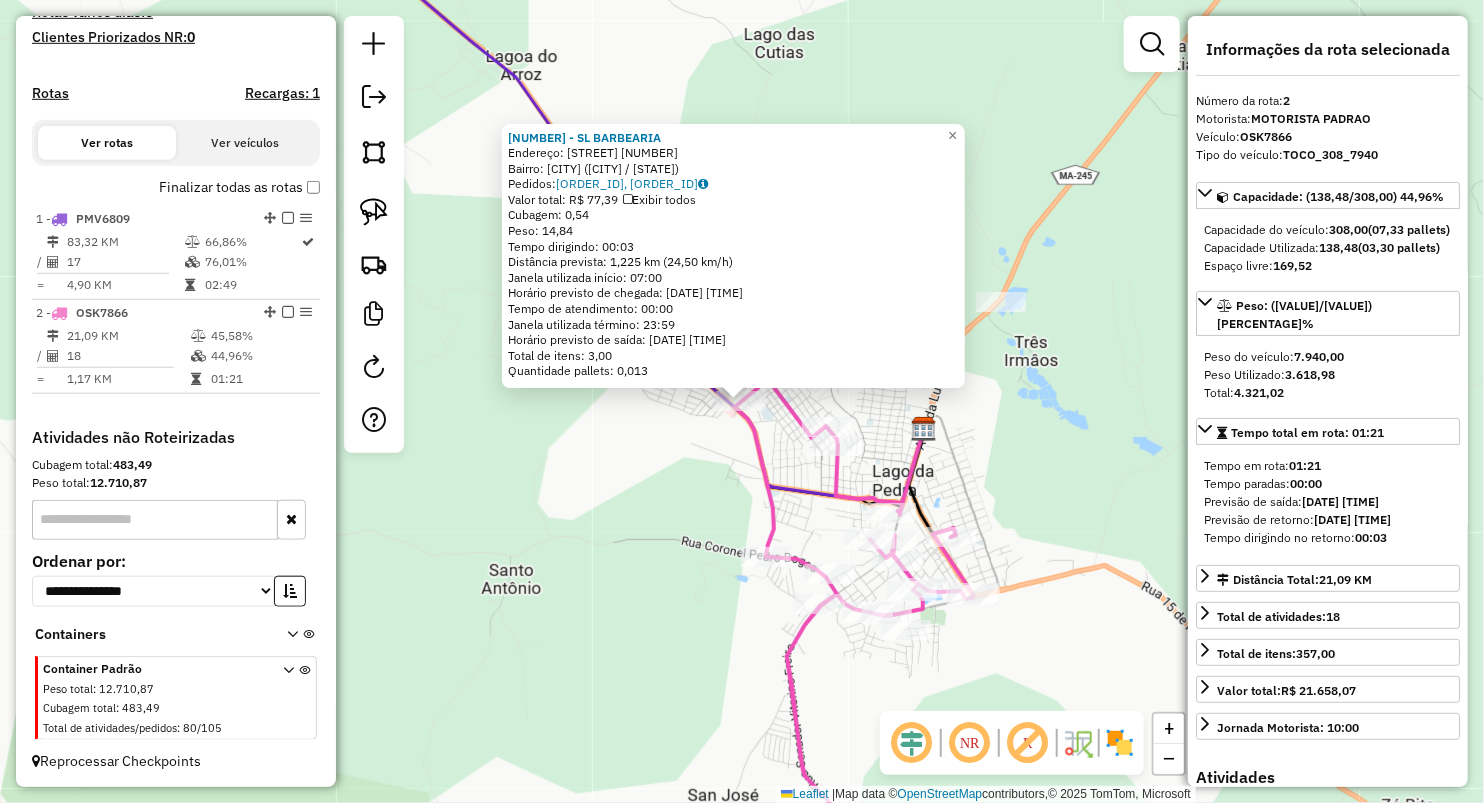 click on "1540 - SL BARBEARIA  Endereço:  [STREET] [NUMBER]   Bairro: [NEIGHBORHOOD] ([CITY] / [STATE])   Pedidos:  [ORDER_ID]   Valor total: R$ 77,39   Exibir todos   Cubagem: 0,54  Peso: 14,84  Tempo dirigindo: 00:03   Distância prevista: 1,225 km (24,50 km/h)   Janela utilizada início: 07:00   Horário previsto de chegada: 12/07/2025 07:49   Tempo de atendimento: 00:00   Janela utilizada término: 23:59   Horário previsto de saída: 12/07/2025 07:49   Total de itens: 3,00   Quantidade pallets: 0,013  × Janela de atendimento Grade de atendimento Capacidade Transportadoras Veículos Cliente Pedidos  Rotas Selecione os dias de semana para filtrar as janelas de atendimento  Seg   Ter   Qua   Qui   Sex   Sáb   Dom  Informe o período da janela de atendimento: De: Até:  Filtrar exatamente a janela do cliente  Considerar janela de atendimento padrão  Selecione os dias de semana para filtrar as grades de atendimento  Seg   Ter   Qua   Qui   Sex   Sáb   Dom   Considerar clientes sem dia de atendimento cadastrado +" 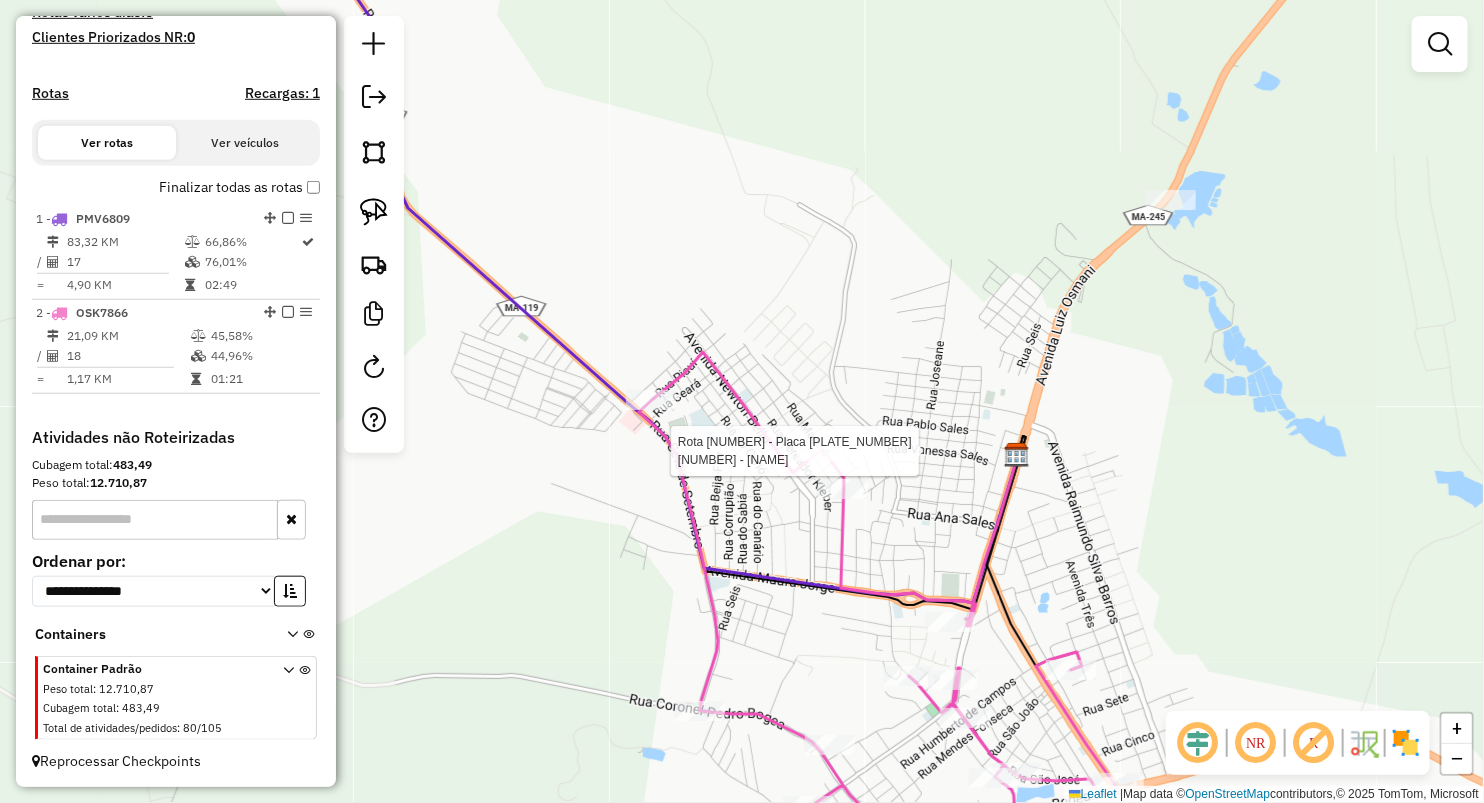 select on "**********" 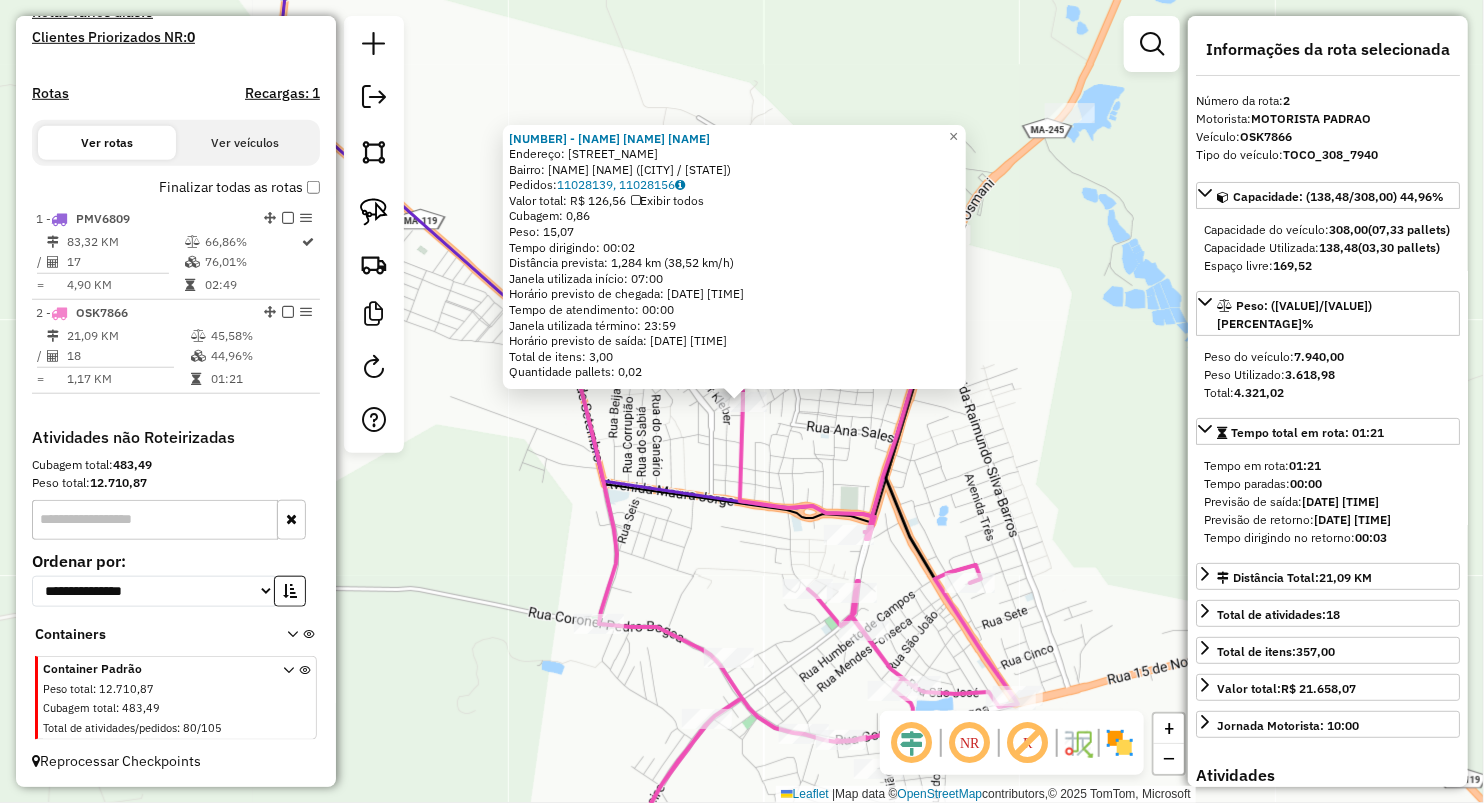 click 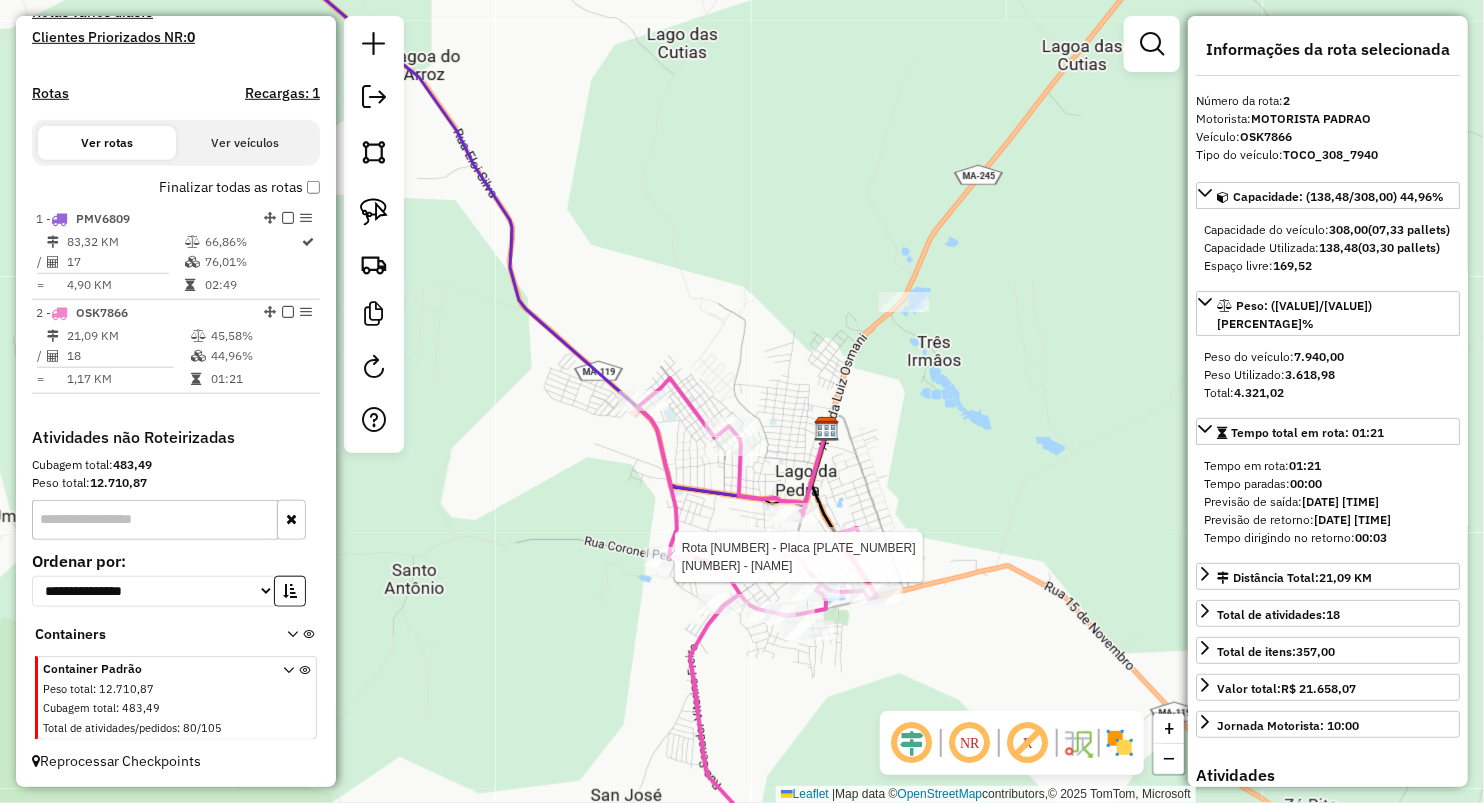 click 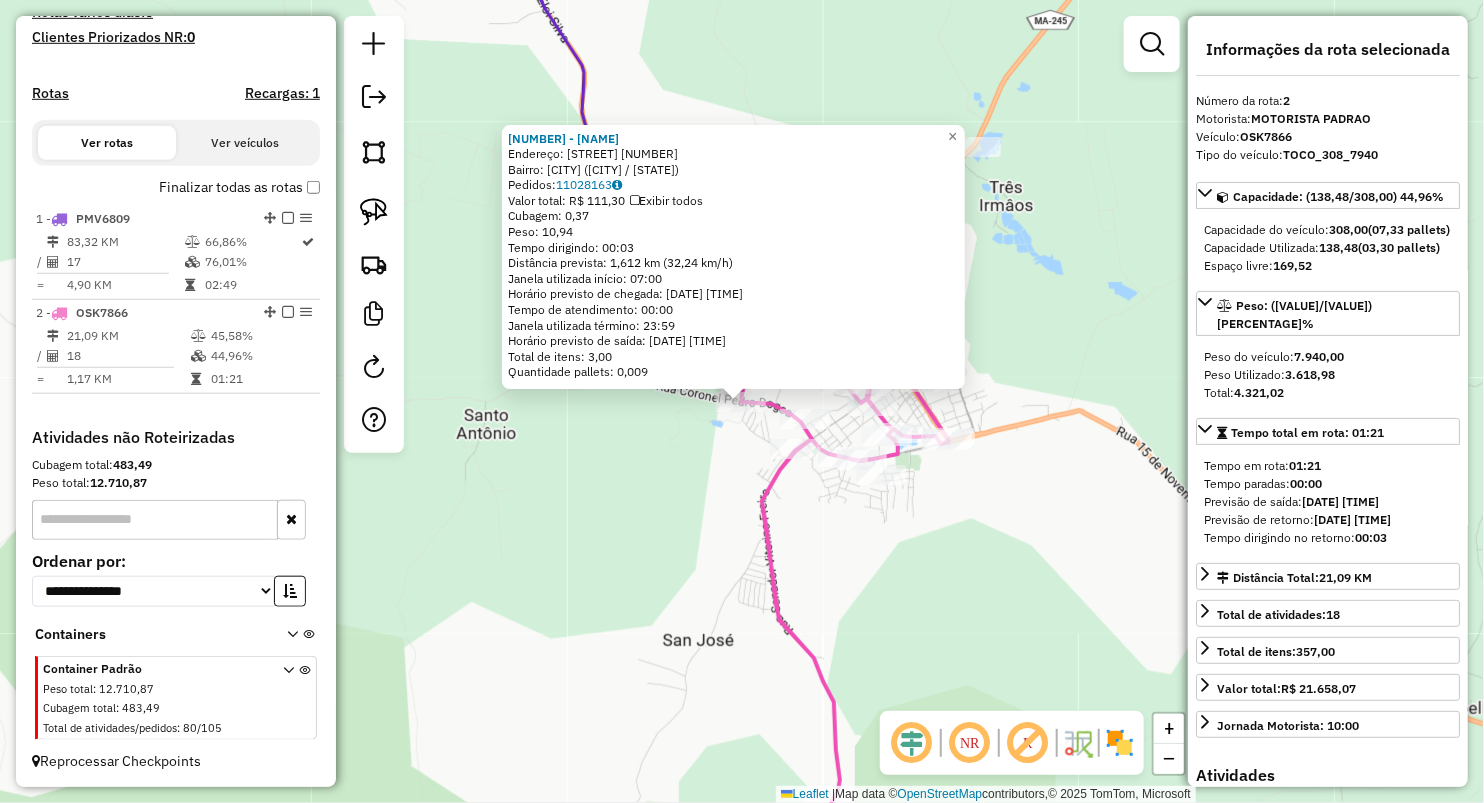 click on "[NUMBER] - [BRAND_NAME]  Endereço:  [STREET_NAME] [NUMBER]   Bairro: [NEIGHBORHOOD] ([CITY] / [STATE])   Pedidos:  [ORDER_ID]   Valor total: [CURRENCY] [PRICE]   Exibir todos   Cubagem: [PRICE]  Peso: [PRICE]  Tempo dirigindo: [TIME]   Distância prevista: [PRICE] km ([PRICE] km/h)   Janela utilizada início: [TIME]   Horário previsto de chegada: [DATE] [TIME]   Tempo de atendimento: [TIME]   Janela utilizada término: [TIME]   Horário previsto de saída: [DATE] [TIME]   Total de itens: [PRICE]   Quantidade pallets: [PRICE]  × Janela de atendimento Grade de atendimento Capacidade Transportadoras Veículos Cliente Pedidos  Rotas Selecione os dias de semana para filtrar as janelas de atendimento  Seg   Ter   Qua   Qui   Sex   Sáb   Dom  Informe o período da janela de atendimento: De: Até:  Filtrar exatamente a janela do cliente  Considerar janela de atendimento padrão  Selecione os dias de semana para filtrar as grades de atendimento  Seg   Ter   Qua   Qui   Sex   Sáb   Dom   Clientes fora do dia de atendimento selecionado De:" 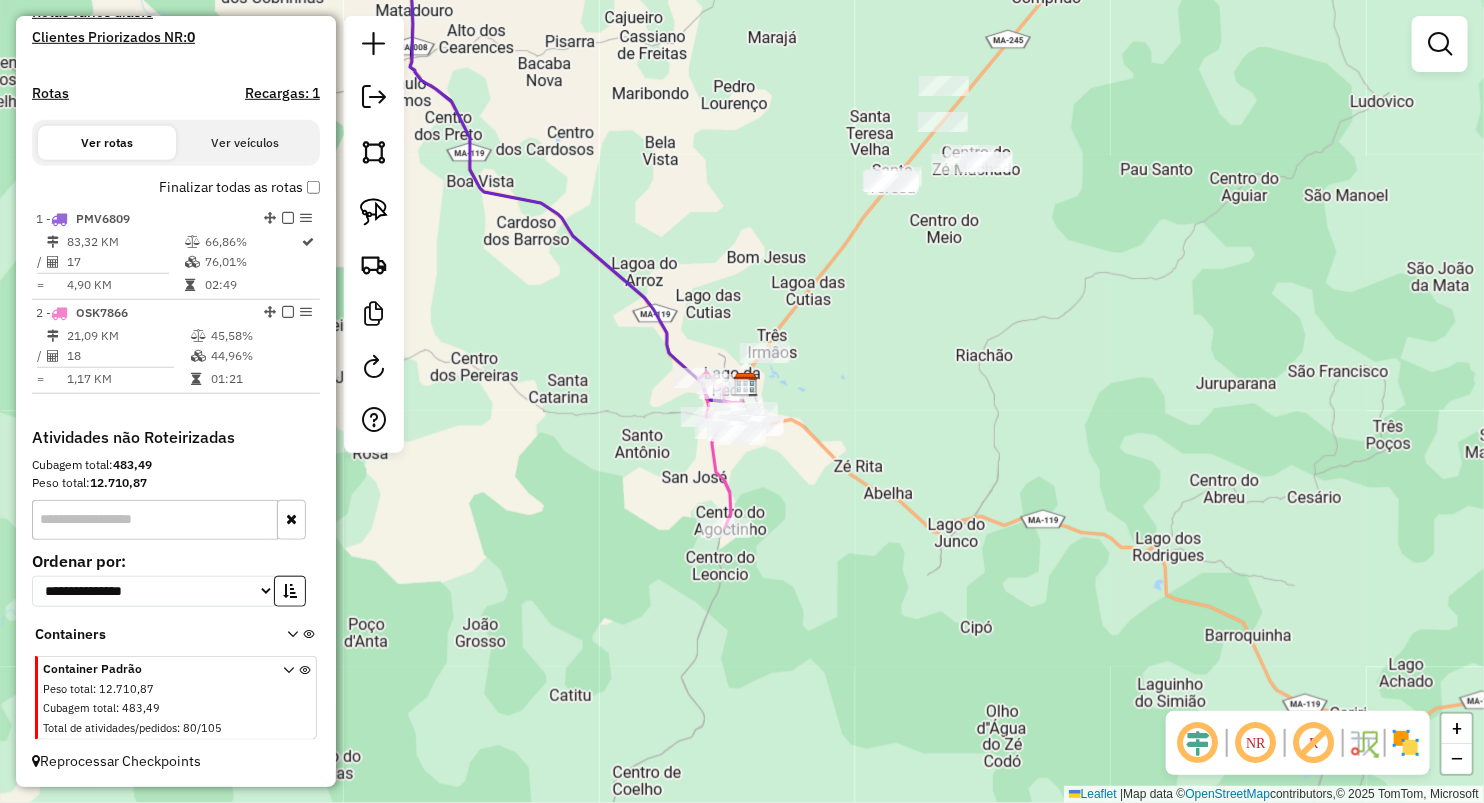 drag, startPoint x: 784, startPoint y: 692, endPoint x: 824, endPoint y: 323, distance: 371.16168 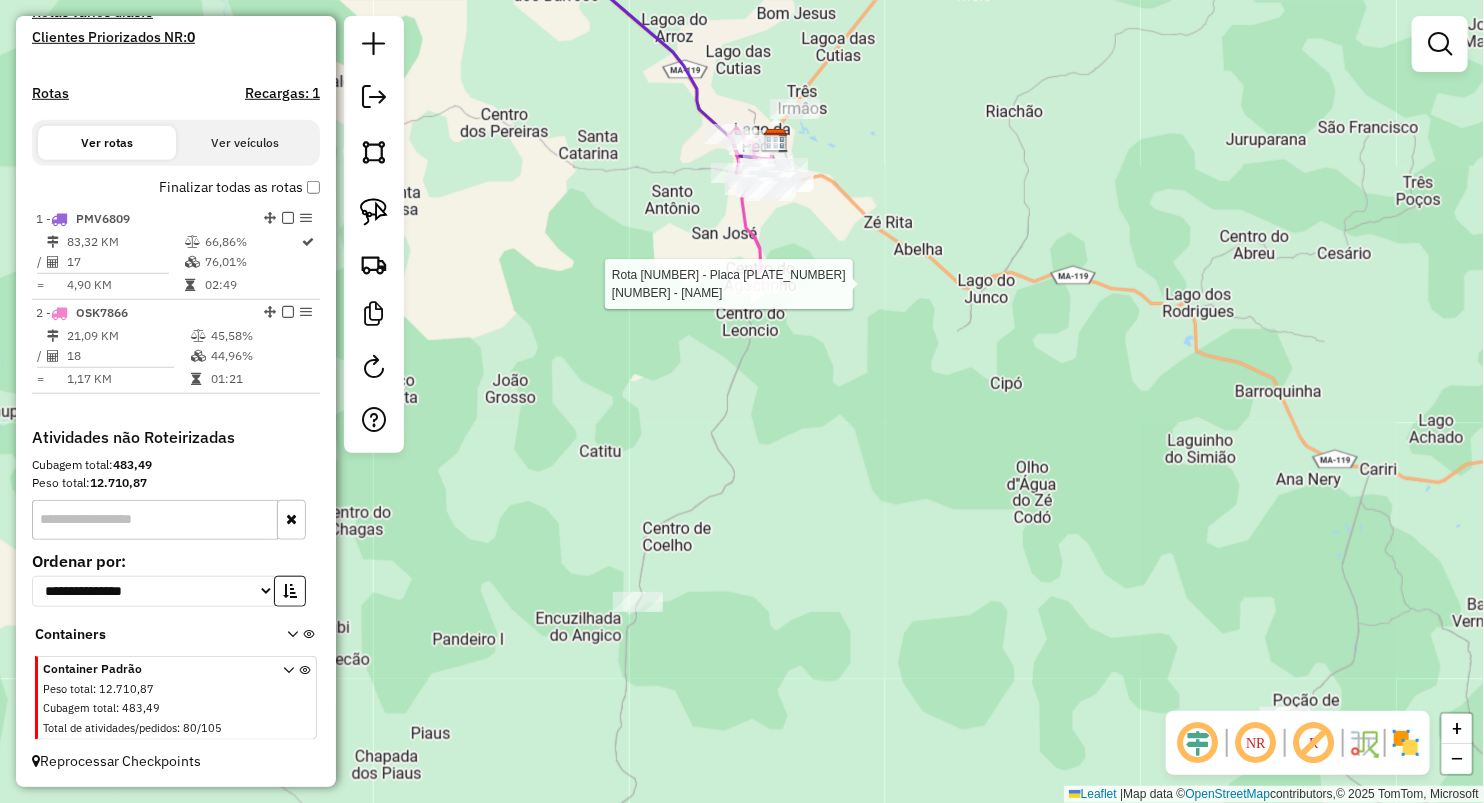 click 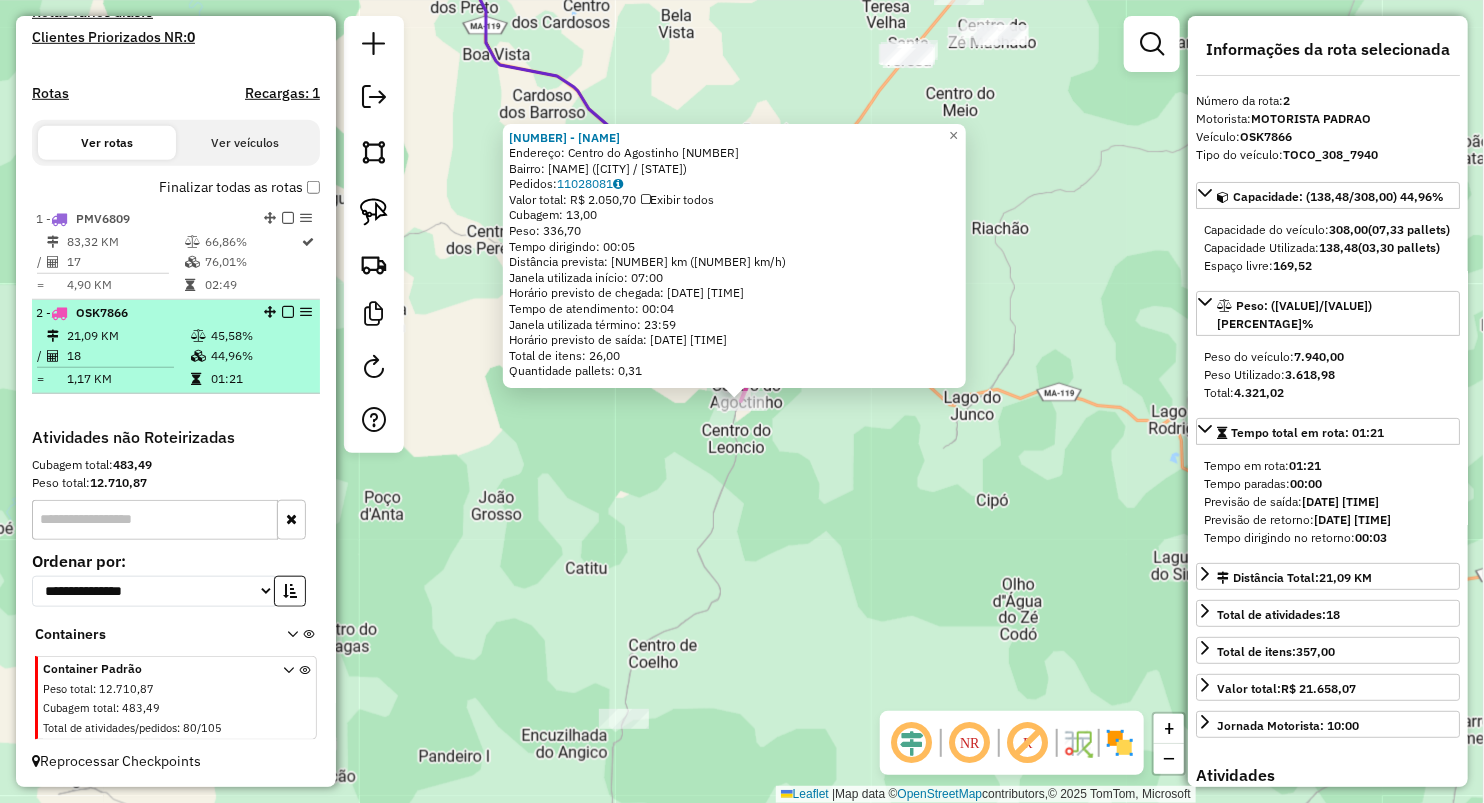 click at bounding box center (200, 356) 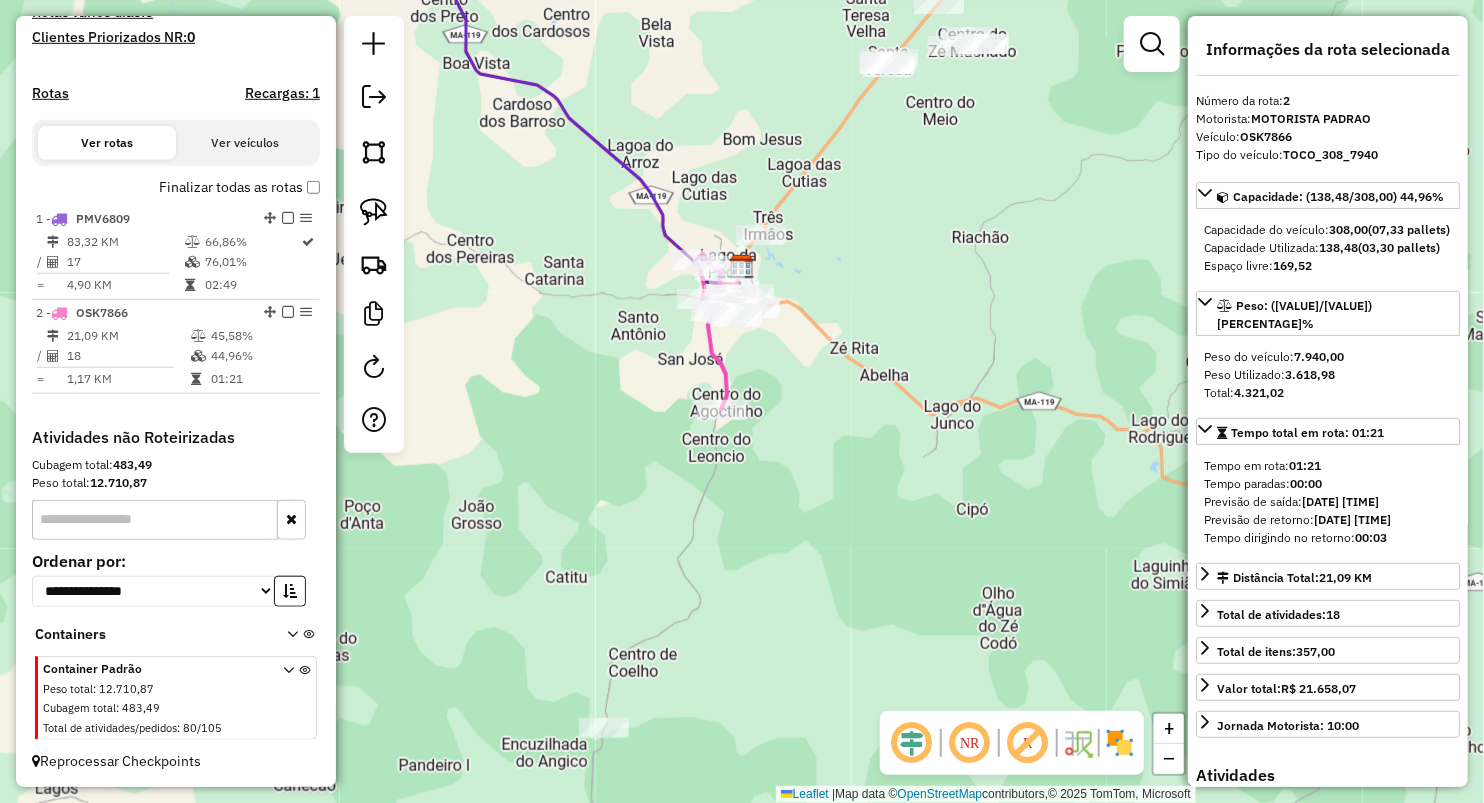 drag, startPoint x: 913, startPoint y: 556, endPoint x: 803, endPoint y: 417, distance: 177.25969 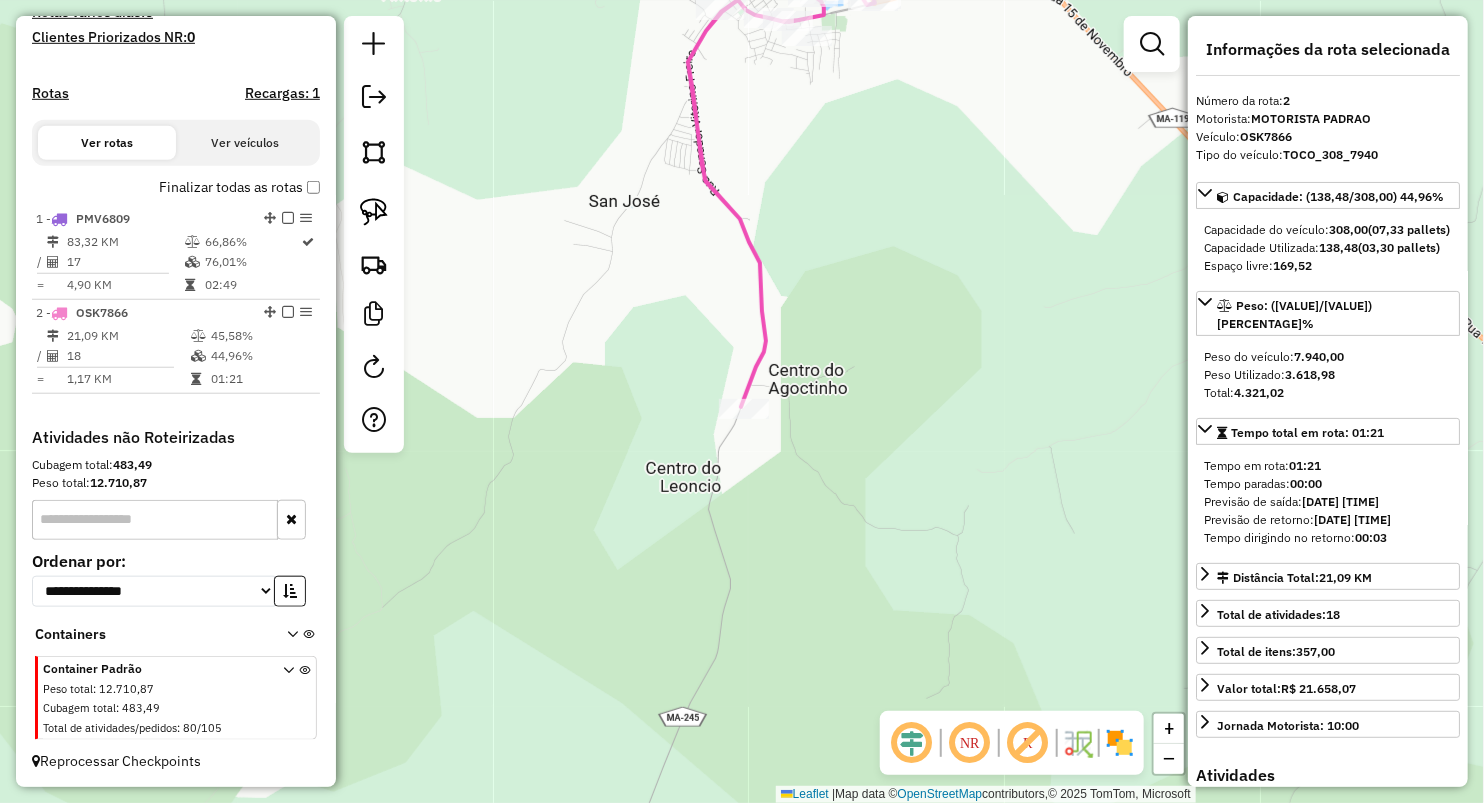 drag, startPoint x: 897, startPoint y: 420, endPoint x: 788, endPoint y: 429, distance: 109.370926 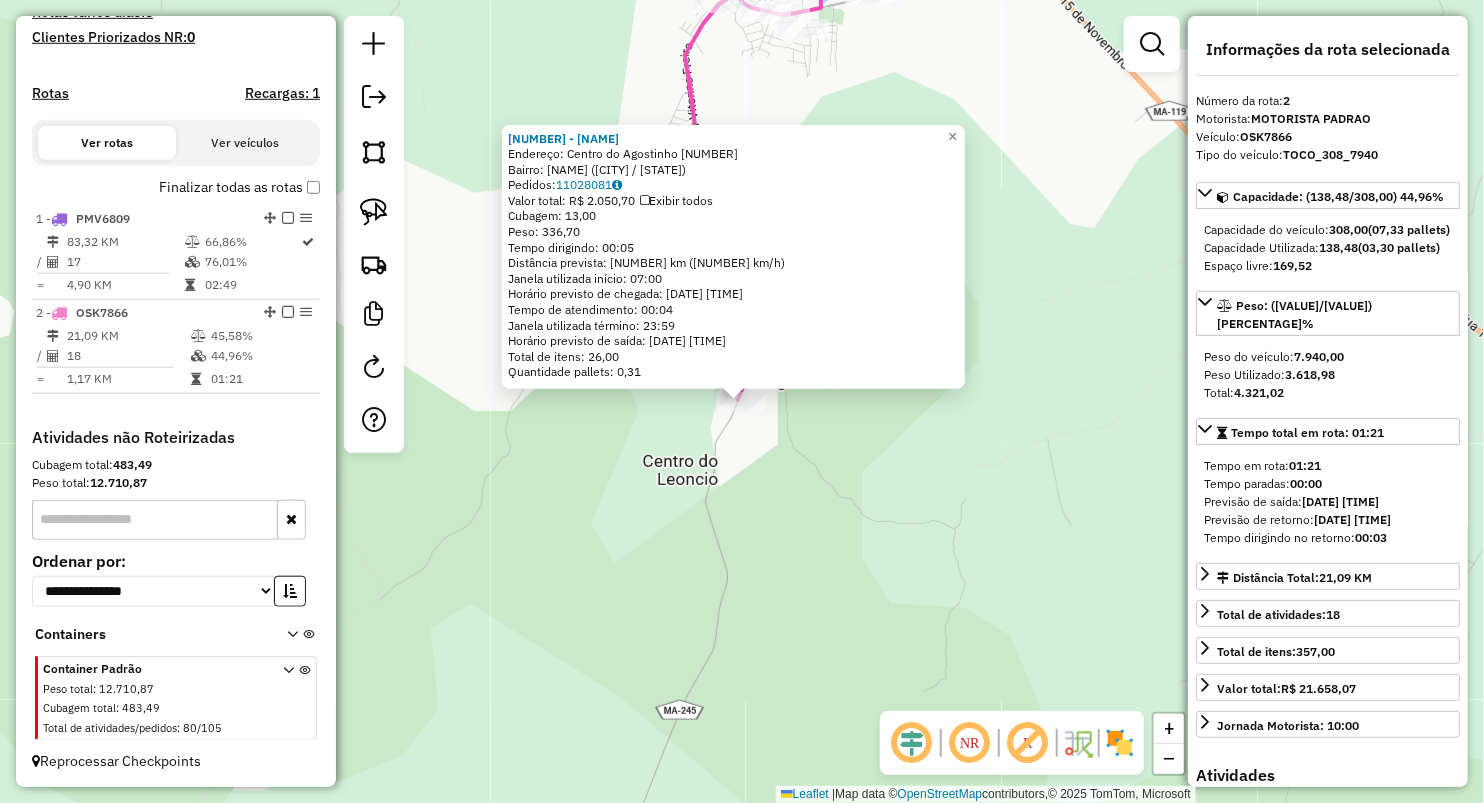 drag, startPoint x: 843, startPoint y: 556, endPoint x: 841, endPoint y: 534, distance: 22.090721 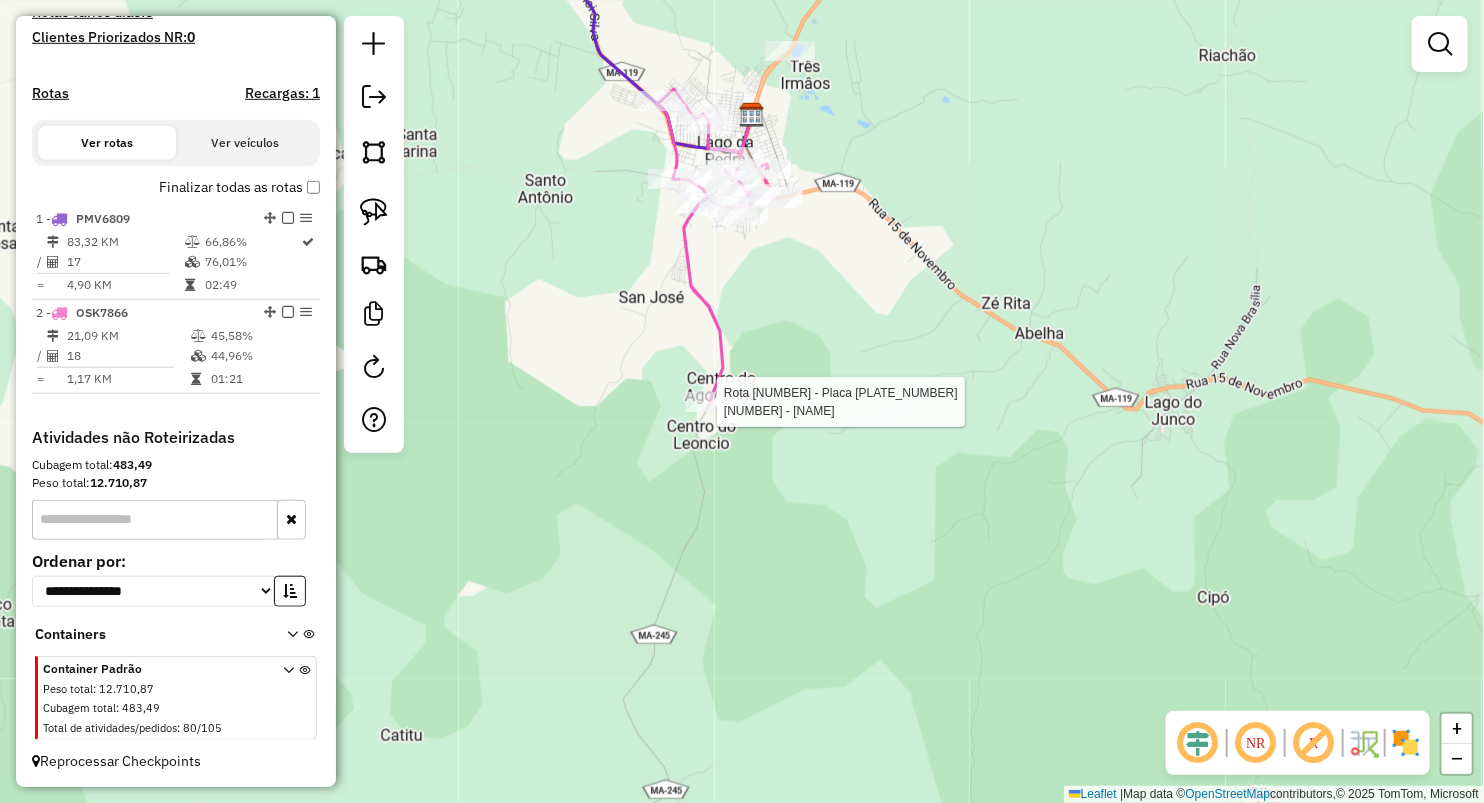 select on "**********" 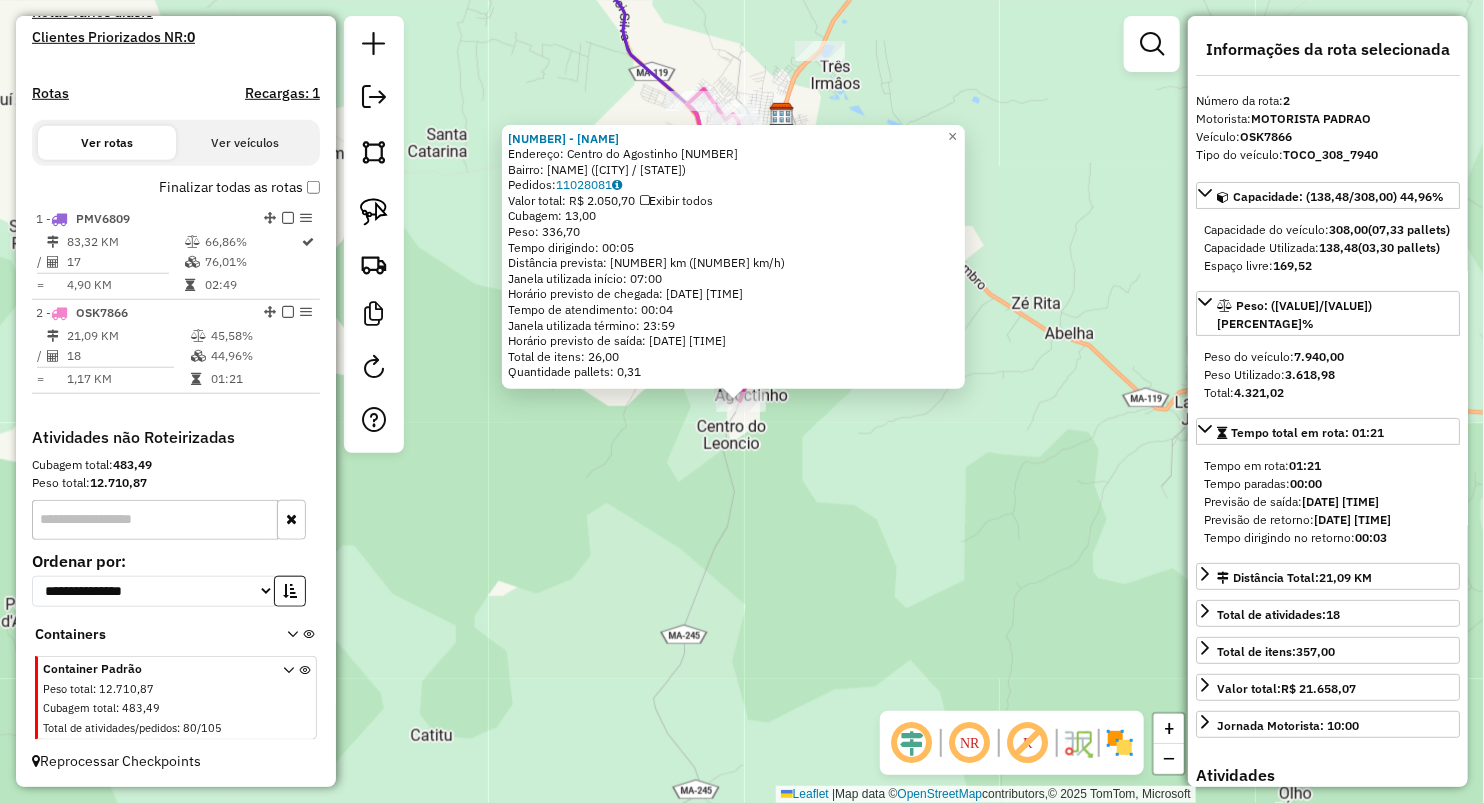 click on "[NUMBER] - RANCHO VERDE  Endereço:  [STREET] [NUMBER]   Bairro: [CITY] ([CITY] / [STATE])   Pedidos:  [ORDER_ID]   Valor total: R$ [PRICE]   Exibir todos   Cubagem: [CUBAGE]  Peso: [WEIGHT]  Tempo dirigindo: [TIME]   Distância prevista: [DISTANCE] ([SPEED])   Janela utilizada início: [TIME]   Horário previsto de chegada: [DATE] [TIME]   Tempo de atendimento: [TIME]   Janela utilizada término: [TIME]   Horário previsto de saída: [DATE] [TIME]   Total de itens: [ITEMS]   Quantidade pallets: [PALLETS]  × Janela de atendimento Grade de atendimento Capacidade Transportadoras Veículos Cliente Pedidos  Rotas Selecione os dias de semana para filtrar as janelas de atendimento  Seg   Ter   Qua   Qui   Sex   Sáb   Dom  Informe o período da janela de atendimento: De: Até:  Filtrar exatamente a janela do cliente  Considerar janela de atendimento padrão  Selecione os dias de semana para filtrar as grades de atendimento  Seg   Ter   Qua   Qui   Sex   Sáb   Dom   Peso mínimo:   Peso máximo:   De:  De:" 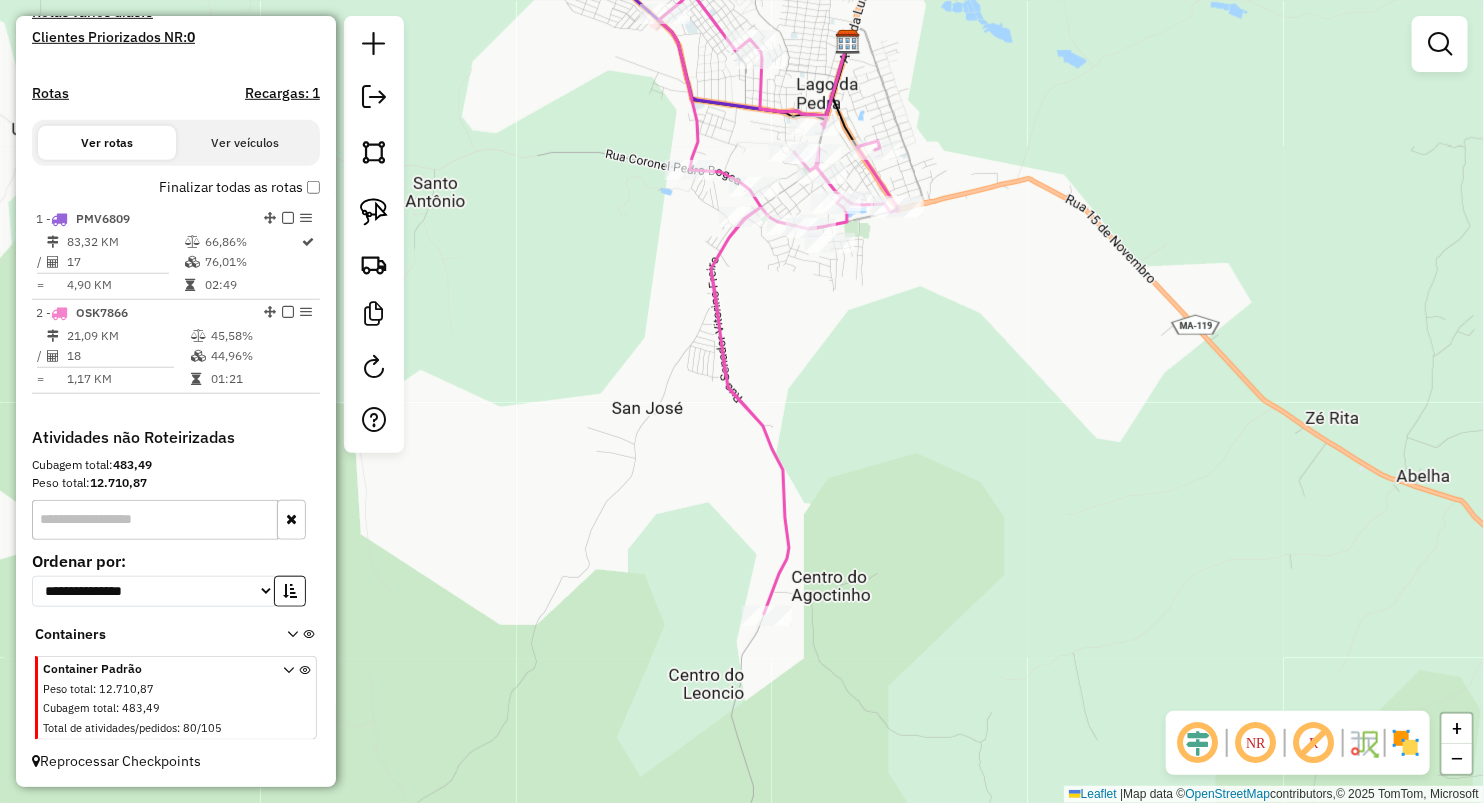 click on "Rota 2 - Placa [PLATE]  [NUMBER] - [NAME] [NAME] Janela de atendimento Grade de atendimento Capacidade Transportadoras Veículos Cliente Pedidos  Rotas Selecione os dias de semana para filtrar as janelas de atendimento  Seg   Ter   Qua   Qui   Sex   Sáb   Dom  Informe o período da janela de atendimento: De: Até:  Filtrar exatamente a janela do cliente  Considerar janela de atendimento padrão  Selecione os dias de semana para filtrar as grades de atendimento  Seg   Ter   Qua   Qui   Sex   Sáb   Dom   Considerar clientes sem dia de atendimento cadastrado  Clientes fora do dia de atendimento selecionado Filtrar as atividades entre os valores definidos abaixo:  Peso mínimo:   Peso máximo:   Cubagem mínima:   Cubagem máxima:   De:   Até:  Filtrar as atividades entre o tempo de atendimento definido abaixo:  De:   Até:   Considerar capacidade total dos clientes não roteirizados Transportadora: Selecione um ou mais itens Tipo de veículo: Selecione um ou mais itens Veículo: Selecione um ou mais itens Nome: De:" 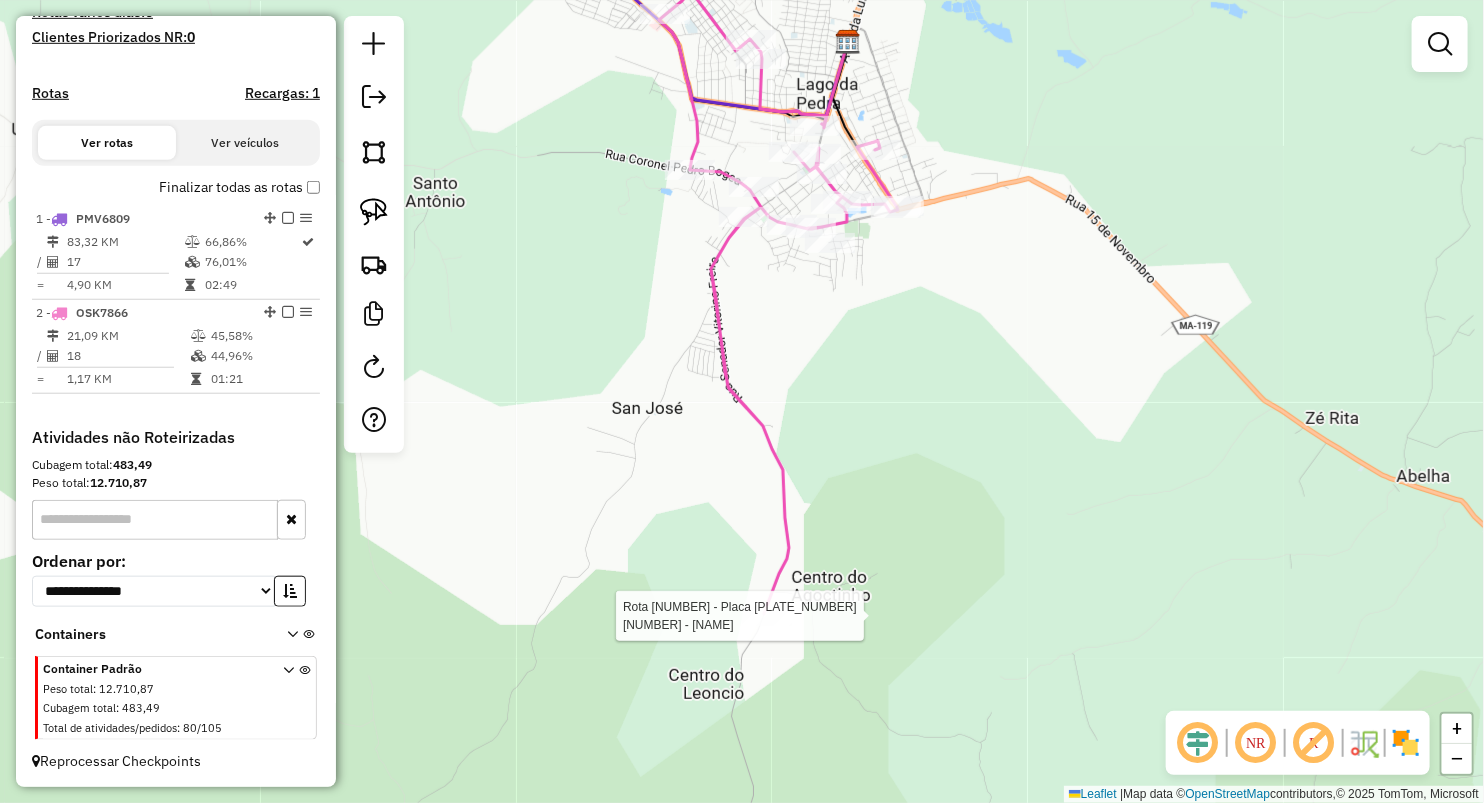 select on "**********" 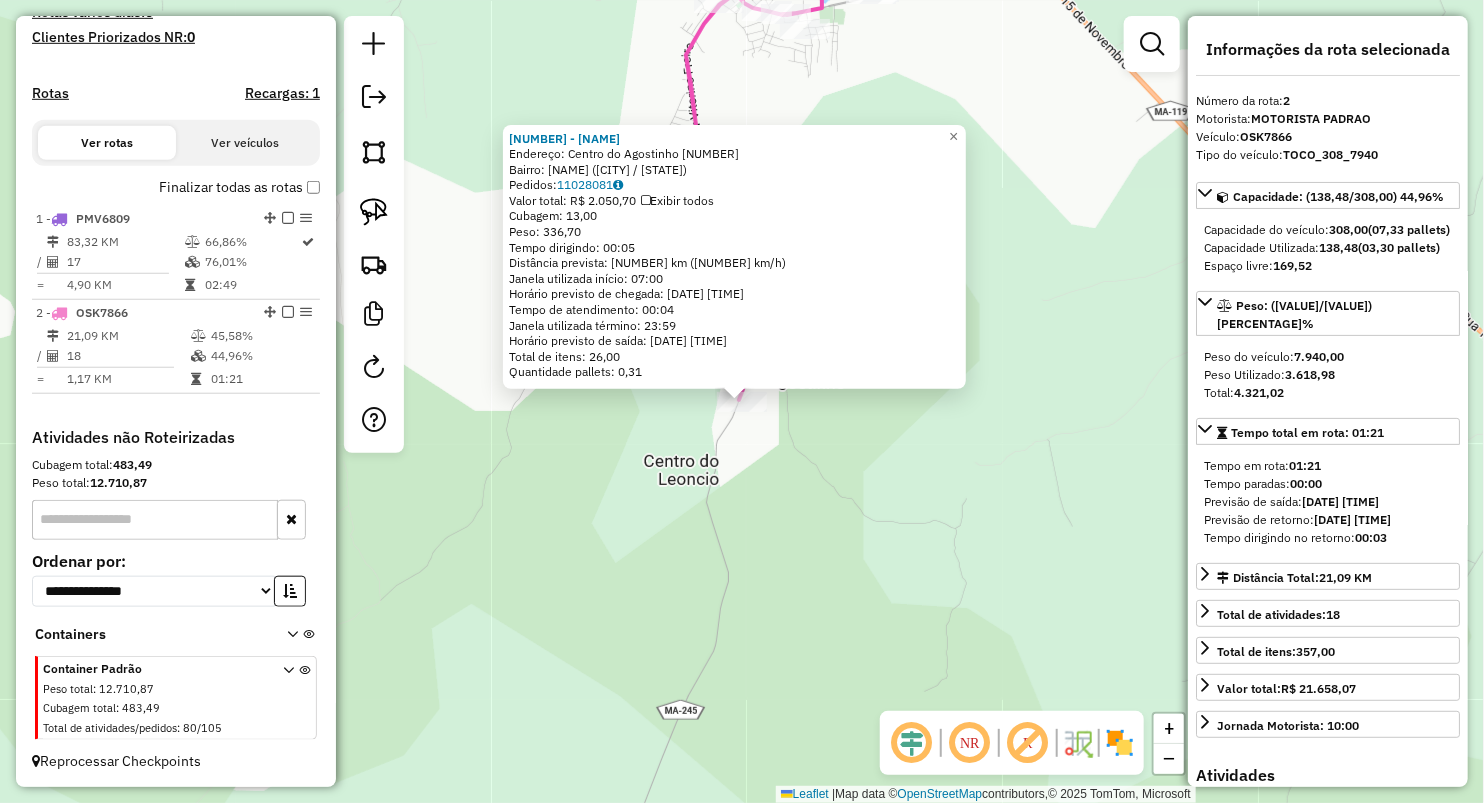 click on "[NUMBER] - RANCHO VERDE  Endereço:  [STREET] [NUMBER]   Bairro: [CITY] ([CITY] / [STATE])   Pedidos:  [ORDER_ID]   Valor total: R$ [PRICE]   Exibir todos   Cubagem: [CUBAGE]  Peso: [WEIGHT]  Tempo dirigindo: [TIME]   Distância prevista: [DISTANCE] ([SPEED])   Janela utilizada início: [TIME]   Horário previsto de chegada: [DATE] [TIME]   Tempo de atendimento: [TIME]   Janela utilizada término: [TIME]   Horário previsto de saída: [DATE] [TIME]   Total de itens: [ITEMS]   Quantidade pallets: [PALLETS]  × Janela de atendimento Grade de atendimento Capacidade Transportadoras Veículos Cliente Pedidos  Rotas Selecione os dias de semana para filtrar as janelas de atendimento  Seg   Ter   Qua   Qui   Sex   Sáb   Dom  Informe o período da janela de atendimento: De: Até:  Filtrar exatamente a janela do cliente  Considerar janela de atendimento padrão  Selecione os dias de semana para filtrar as grades de atendimento  Seg   Ter   Qua   Qui   Sex   Sáb   Dom   Peso mínimo:   Peso máximo:   De:  De:" 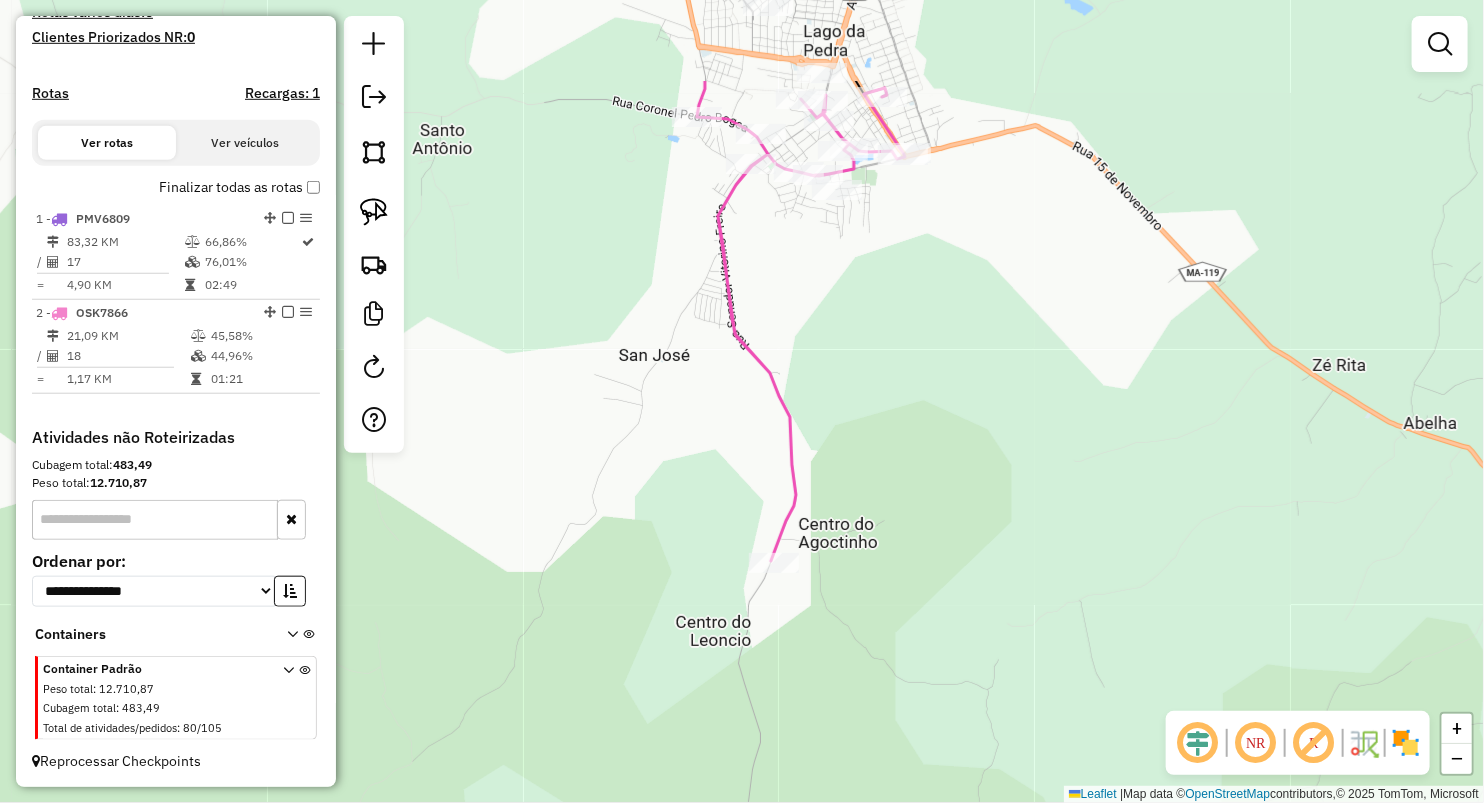 drag, startPoint x: 932, startPoint y: 327, endPoint x: 957, endPoint y: 450, distance: 125.51494 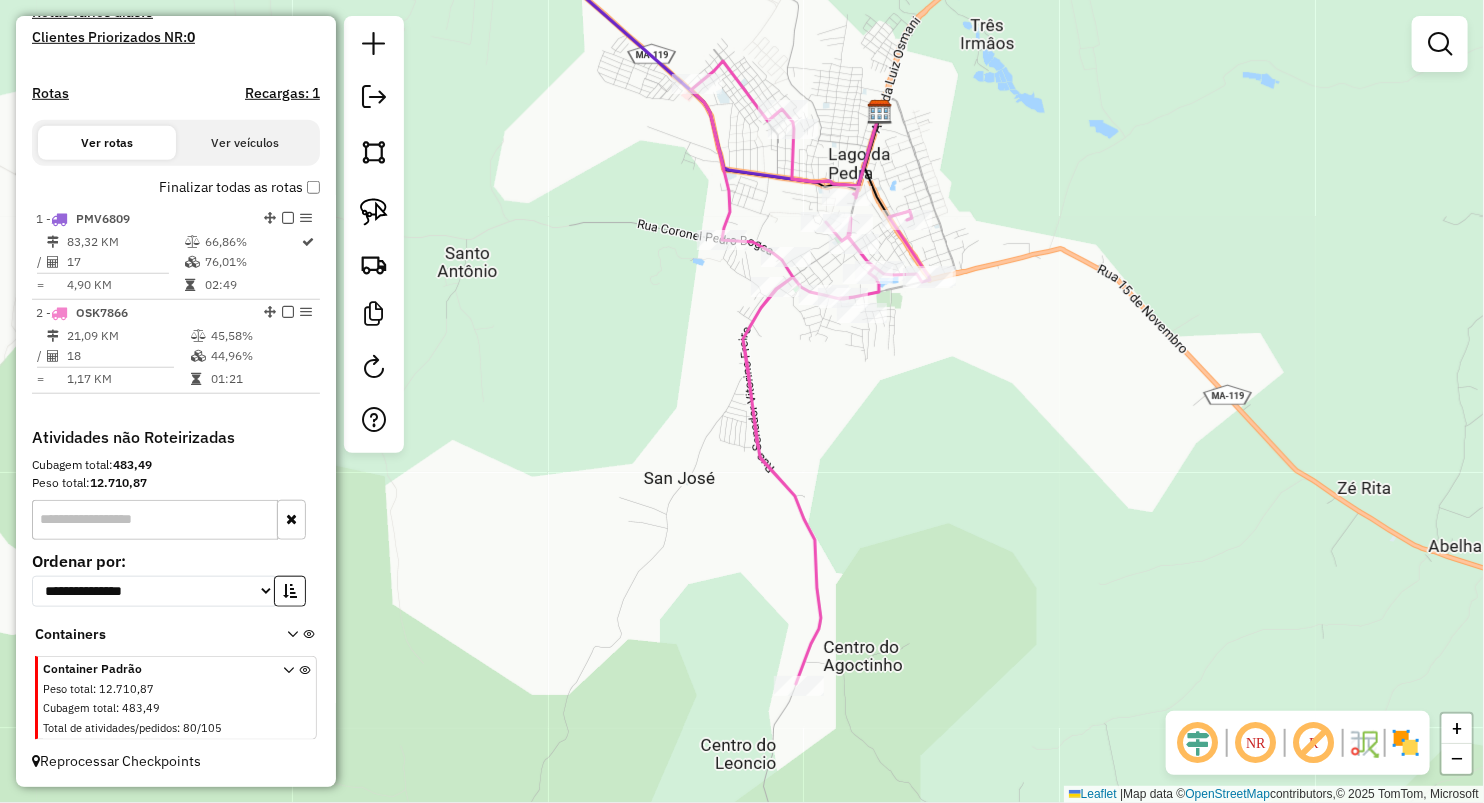drag, startPoint x: 948, startPoint y: 540, endPoint x: 966, endPoint y: 384, distance: 157.03503 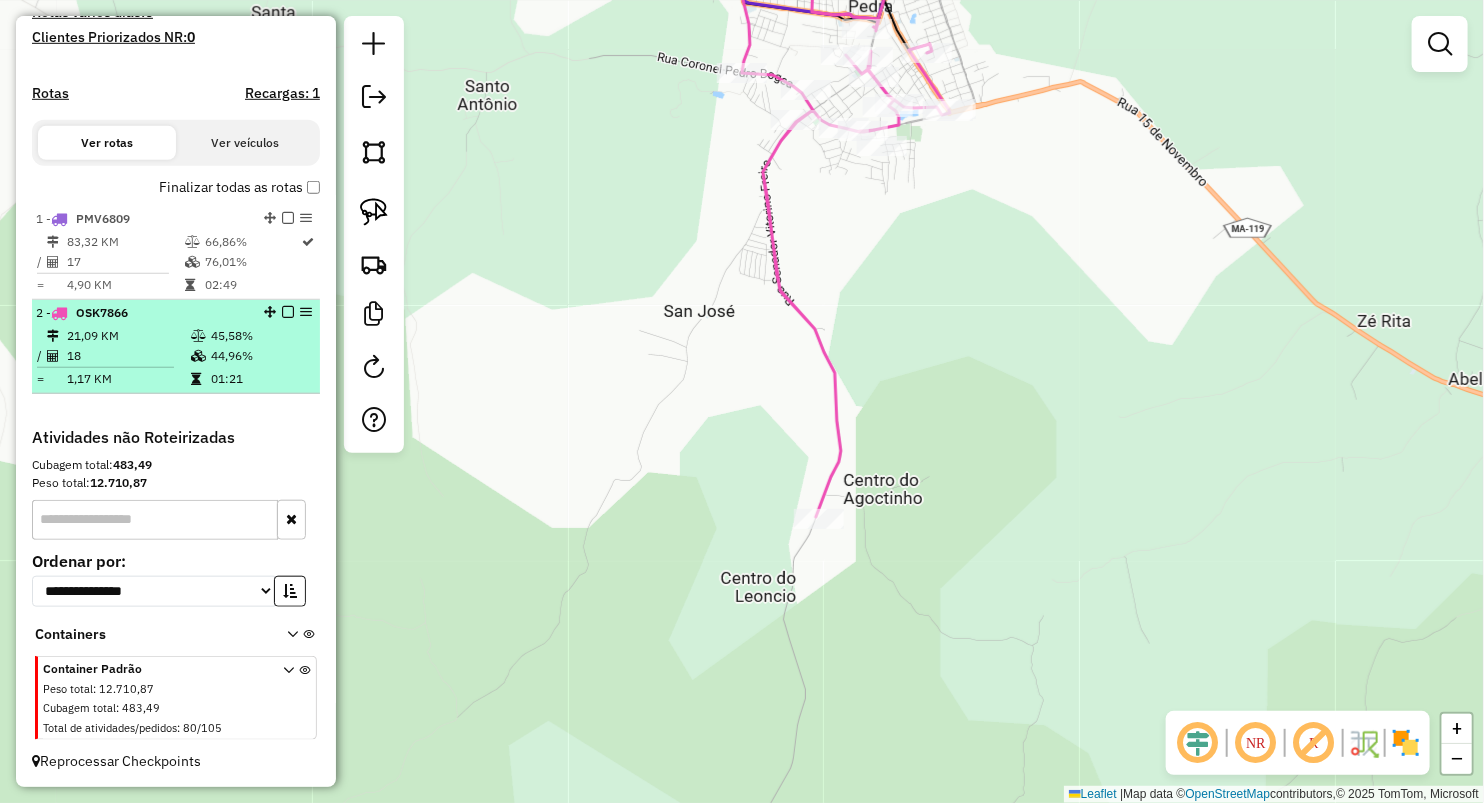 click at bounding box center (198, 356) 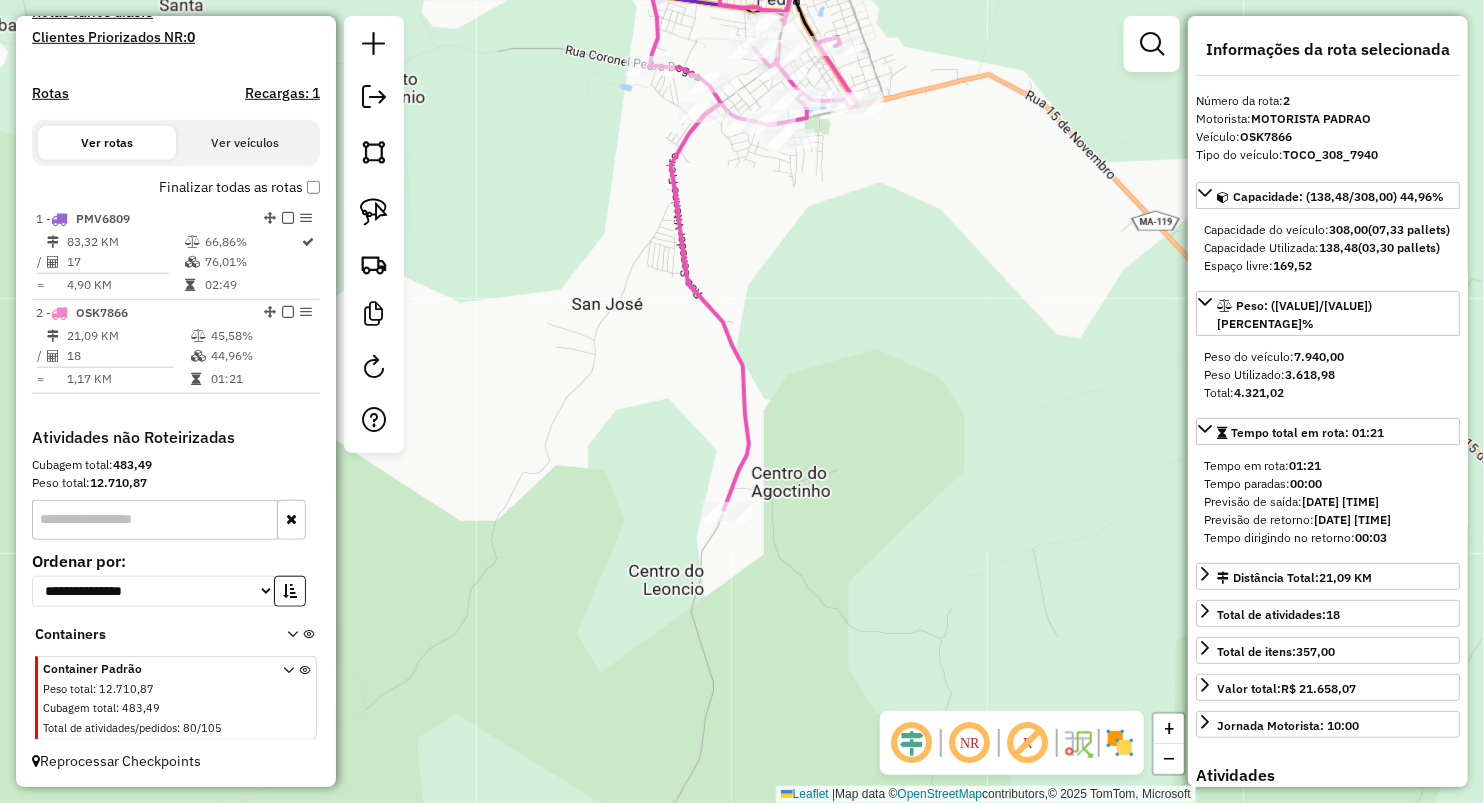 drag, startPoint x: 668, startPoint y: 469, endPoint x: 659, endPoint y: 389, distance: 80.50466 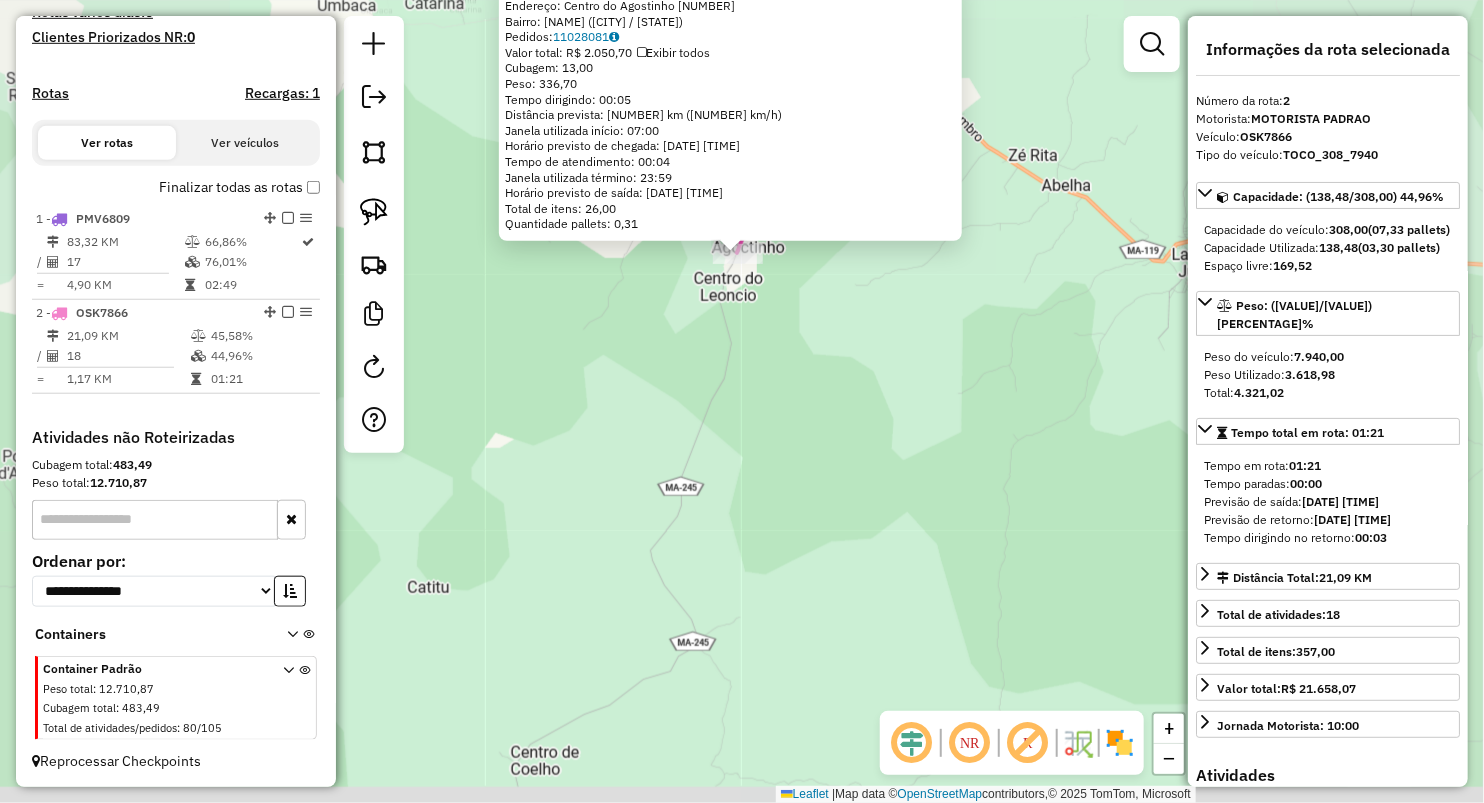click on "[NUMBER] - RANCHO VERDE  Endereço:  [STREET] [NUMBER]   Bairro: [CITY] ([CITY] / [STATE])   Pedidos:  [ORDER_ID]   Valor total: R$ [PRICE]   Exibir todos   Cubagem: [CUBAGE]  Peso: [WEIGHT]  Tempo dirigindo: [TIME]   Distância prevista: [DISTANCE] ([SPEED])   Janela utilizada início: [TIME]   Horário previsto de chegada: [DATE] [TIME]   Tempo de atendimento: [TIME]   Janela utilizada término: [TIME]   Horário previsto de saída: [DATE] [TIME]   Total de itens: [ITEMS]   Quantidade pallets: [PALLETS]  × Janela de atendimento Grade de atendimento Capacidade Transportadoras Veículos Cliente Pedidos  Rotas Selecione os dias de semana para filtrar as janelas de atendimento  Seg   Ter   Qua   Qui   Sex   Sáb   Dom  Informe o período da janela de atendimento: De: Até:  Filtrar exatamente a janela do cliente  Considerar janela de atendimento padrão  Selecione os dias de semana para filtrar as grades de atendimento  Seg   Ter   Qua   Qui   Sex   Sáb   Dom   Peso mínimo:   Peso máximo:   De:  De:" 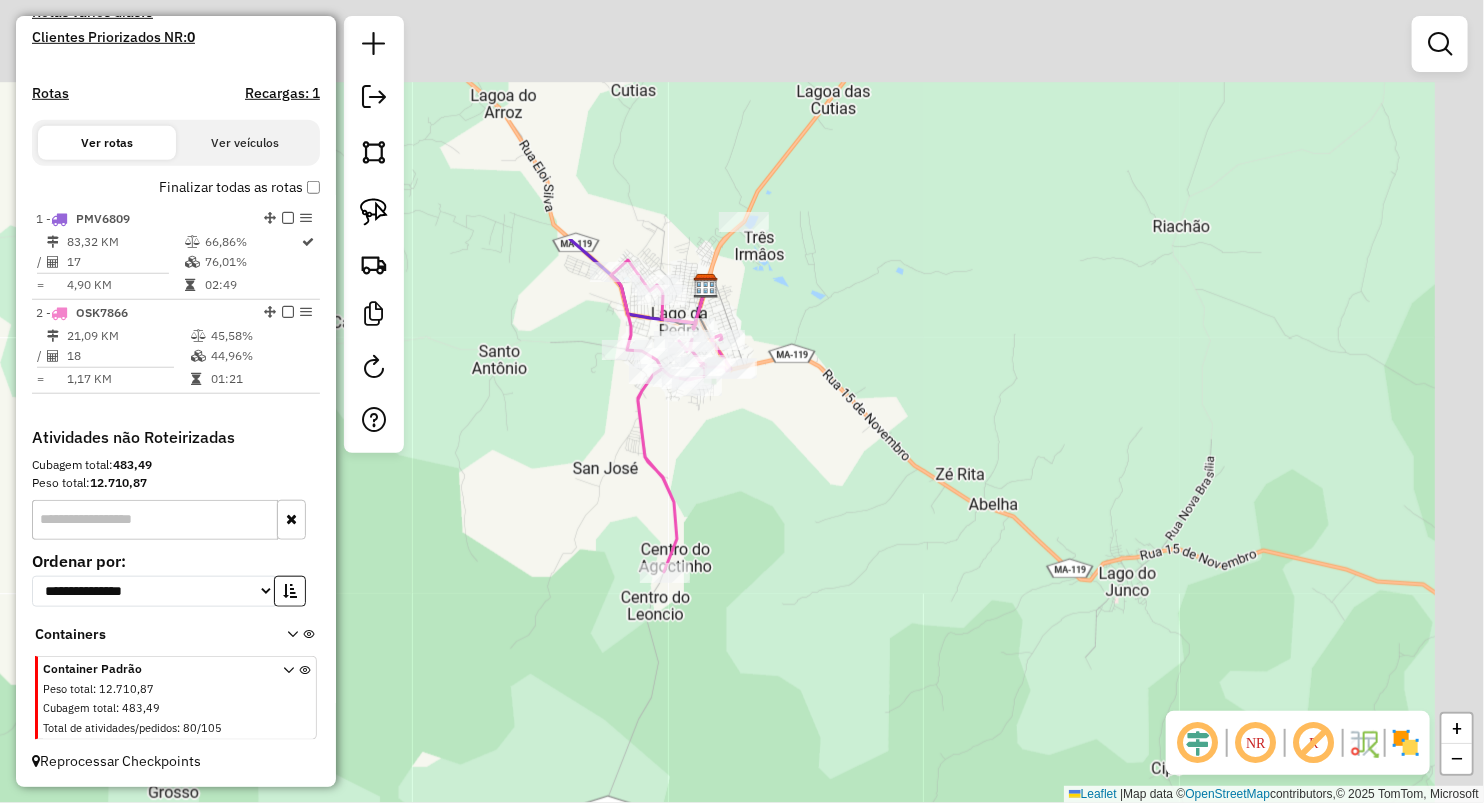 drag, startPoint x: 847, startPoint y: 422, endPoint x: 778, endPoint y: 640, distance: 228.65913 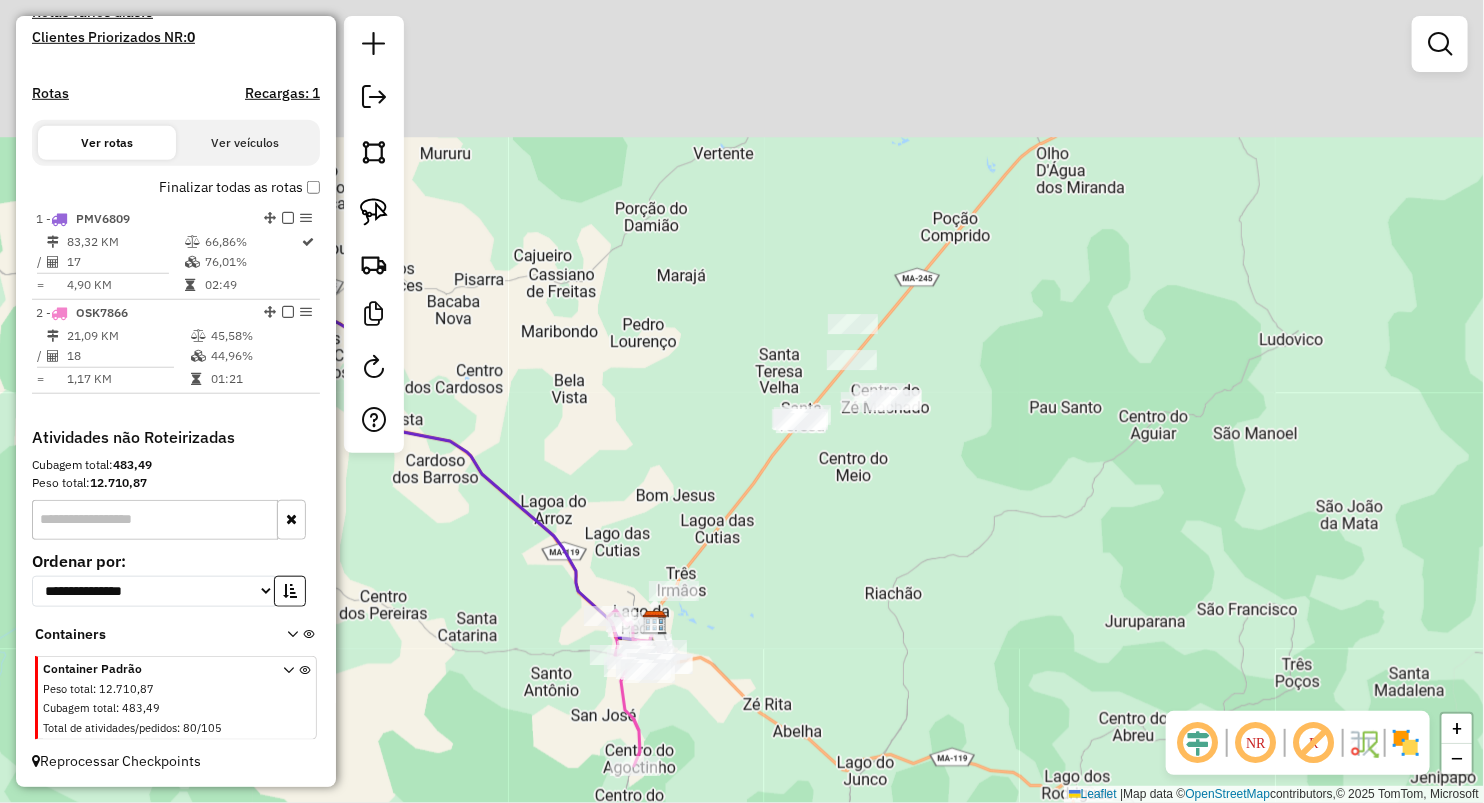 drag, startPoint x: 918, startPoint y: 386, endPoint x: 830, endPoint y: 670, distance: 297.32138 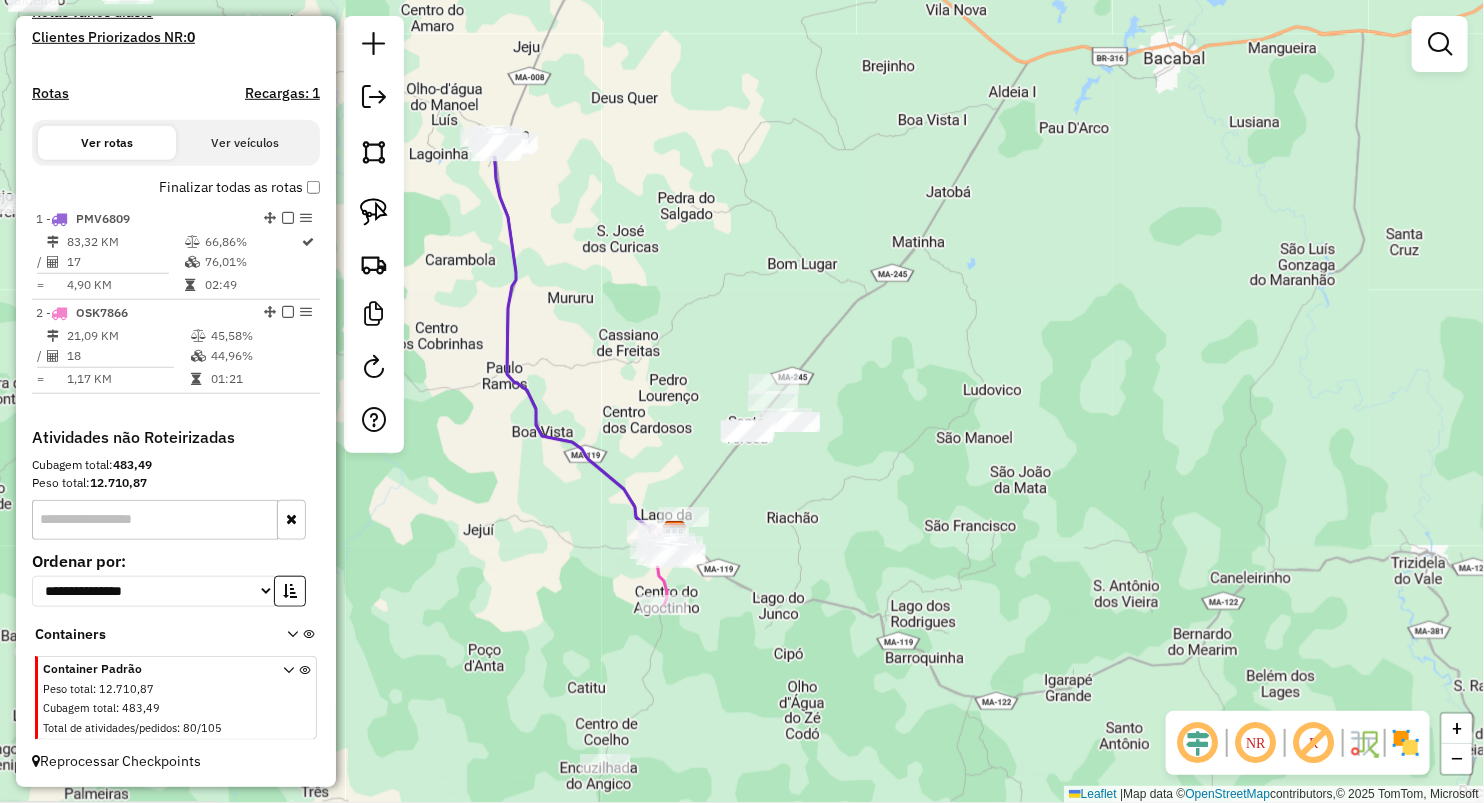 drag, startPoint x: 846, startPoint y: 659, endPoint x: 879, endPoint y: 321, distance: 339.60712 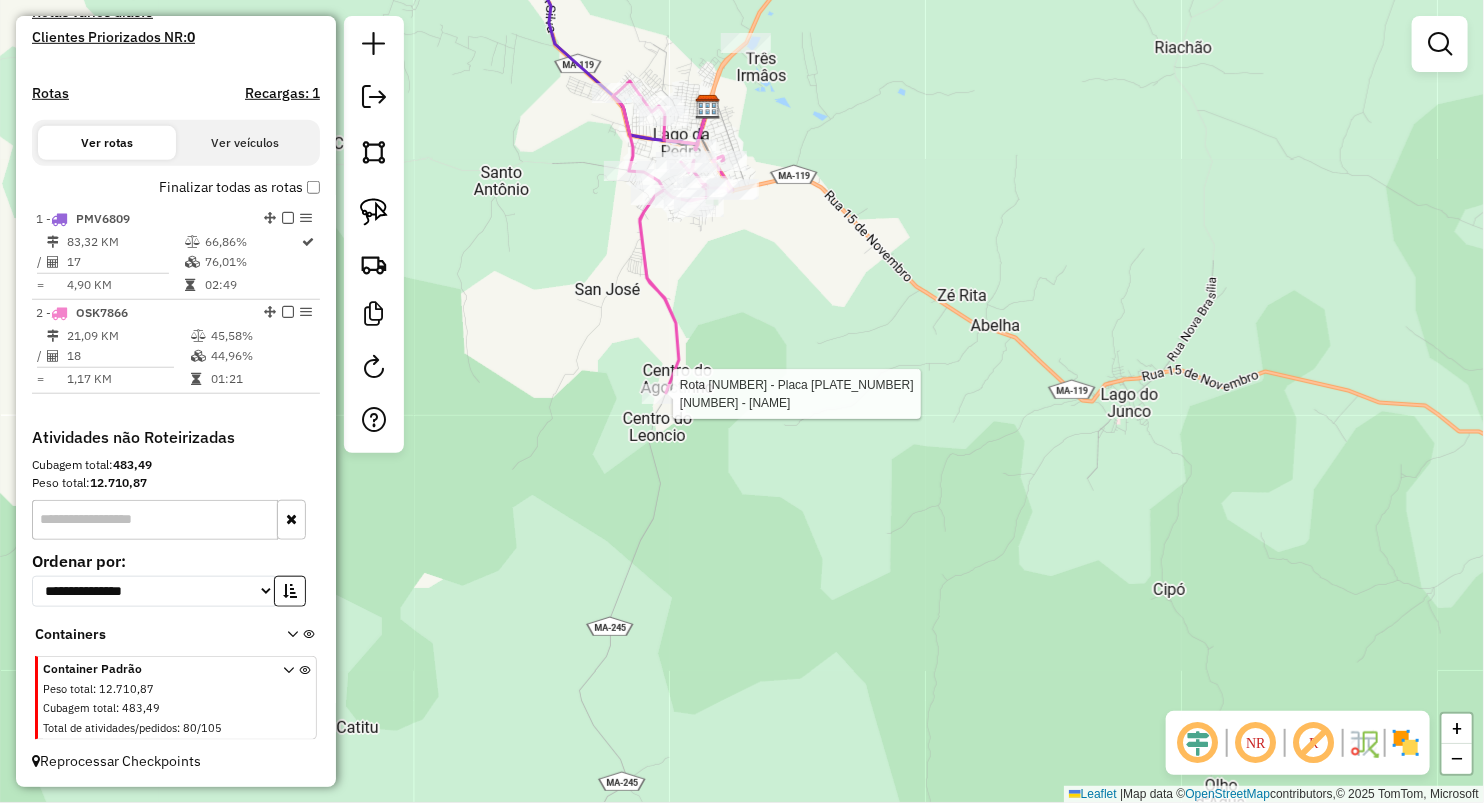 select on "**********" 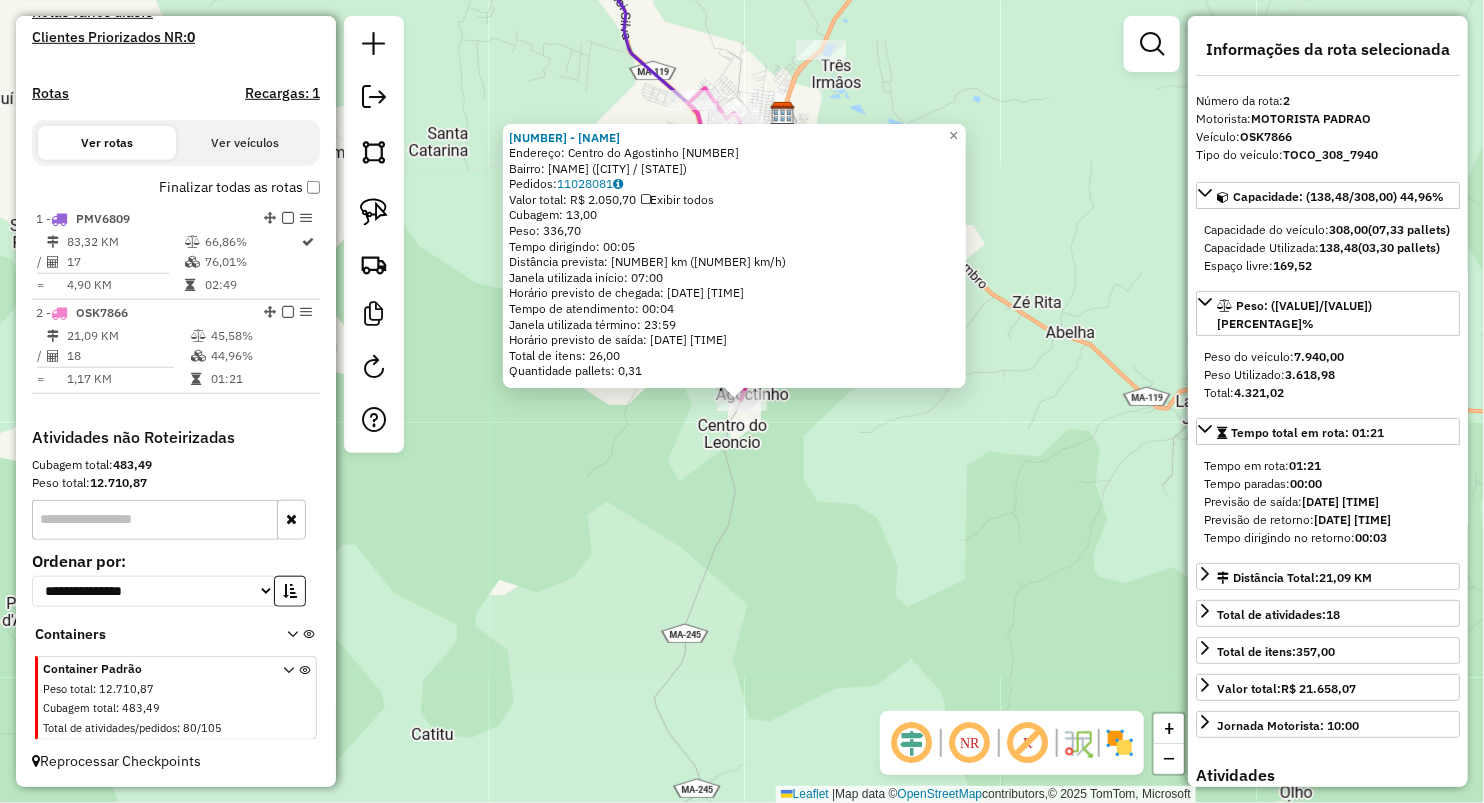 click on "[NUMBER] - RANCHO VERDE  Endereço:  [STREET] [NUMBER]   Bairro: [CITY] ([CITY] / [STATE])   Pedidos:  [ORDER_ID]   Valor total: R$ [PRICE]   Exibir todos   Cubagem: [CUBAGE]  Peso: [WEIGHT]  Tempo dirigindo: [TIME]   Distância prevista: [DISTANCE] ([SPEED])   Janela utilizada início: [TIME]   Horário previsto de chegada: [DATE] [TIME]   Tempo de atendimento: [TIME]   Janela utilizada término: [TIME]   Horário previsto de saída: [DATE] [TIME]   Total de itens: [ITEMS]   Quantidade pallets: [PALLETS]  × Janela de atendimento Grade de atendimento Capacidade Transportadoras Veículos Cliente Pedidos  Rotas Selecione os dias de semana para filtrar as janelas de atendimento  Seg   Ter   Qua   Qui   Sex   Sáb   Dom  Informe o período da janela de atendimento: De: Até:  Filtrar exatamente a janela do cliente  Considerar janela de atendimento padrão  Selecione os dias de semana para filtrar as grades de atendimento  Seg   Ter   Qua   Qui   Sex   Sáb   Dom   Peso mínimo:   Peso máximo:   De:  De:" 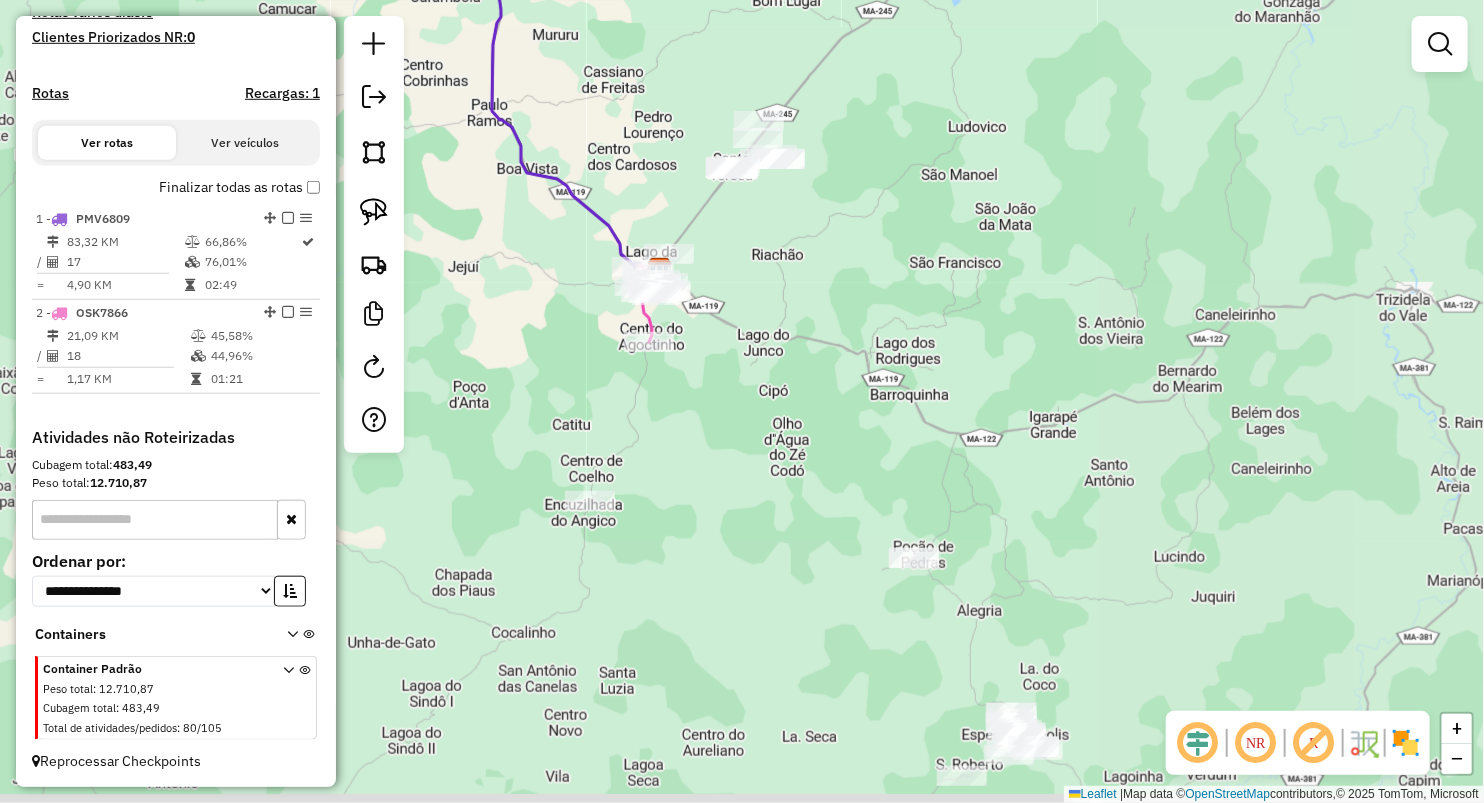 drag, startPoint x: 865, startPoint y: 495, endPoint x: 713, endPoint y: 165, distance: 363.32355 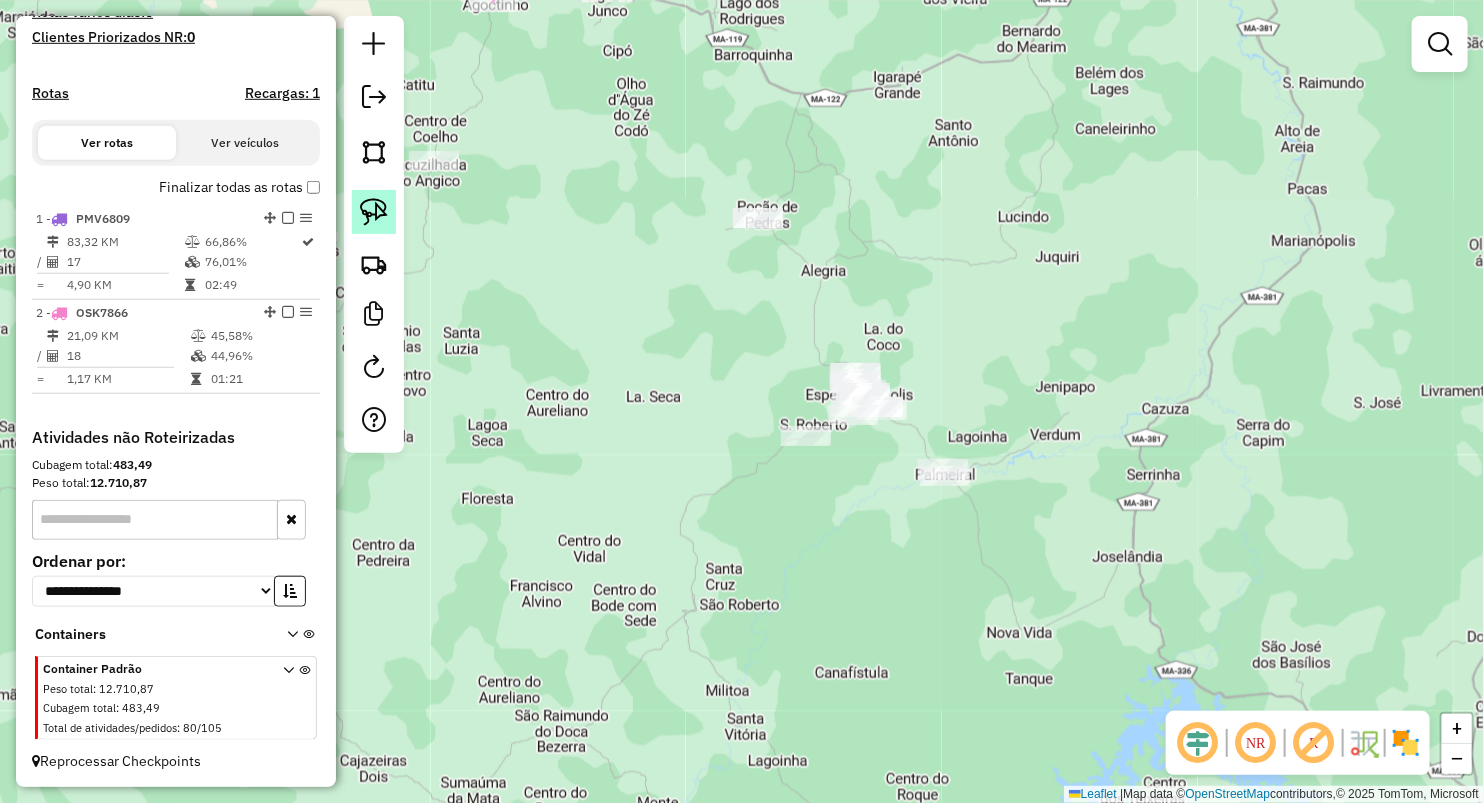 click 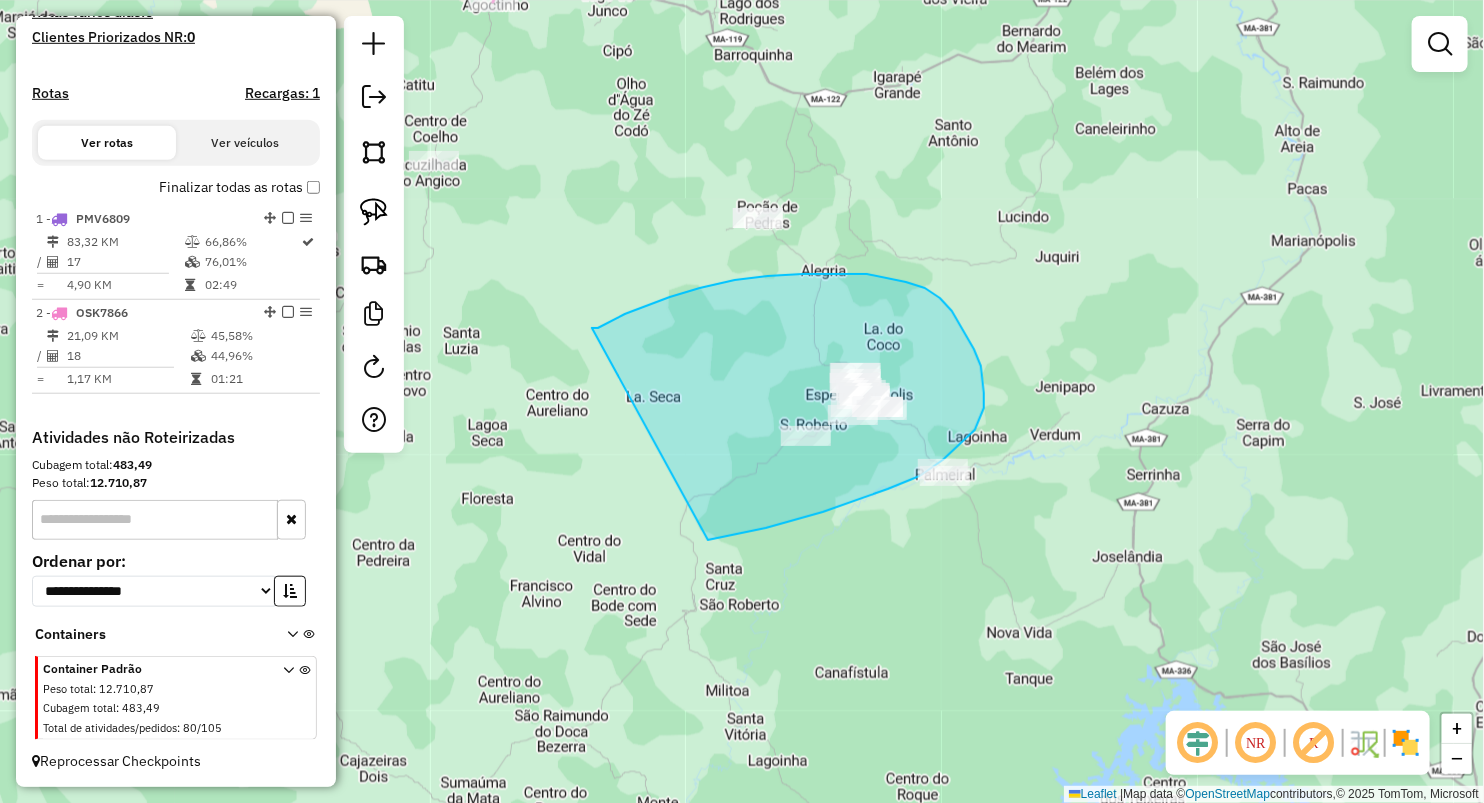 drag, startPoint x: 645, startPoint y: 306, endPoint x: 708, endPoint y: 540, distance: 242.33241 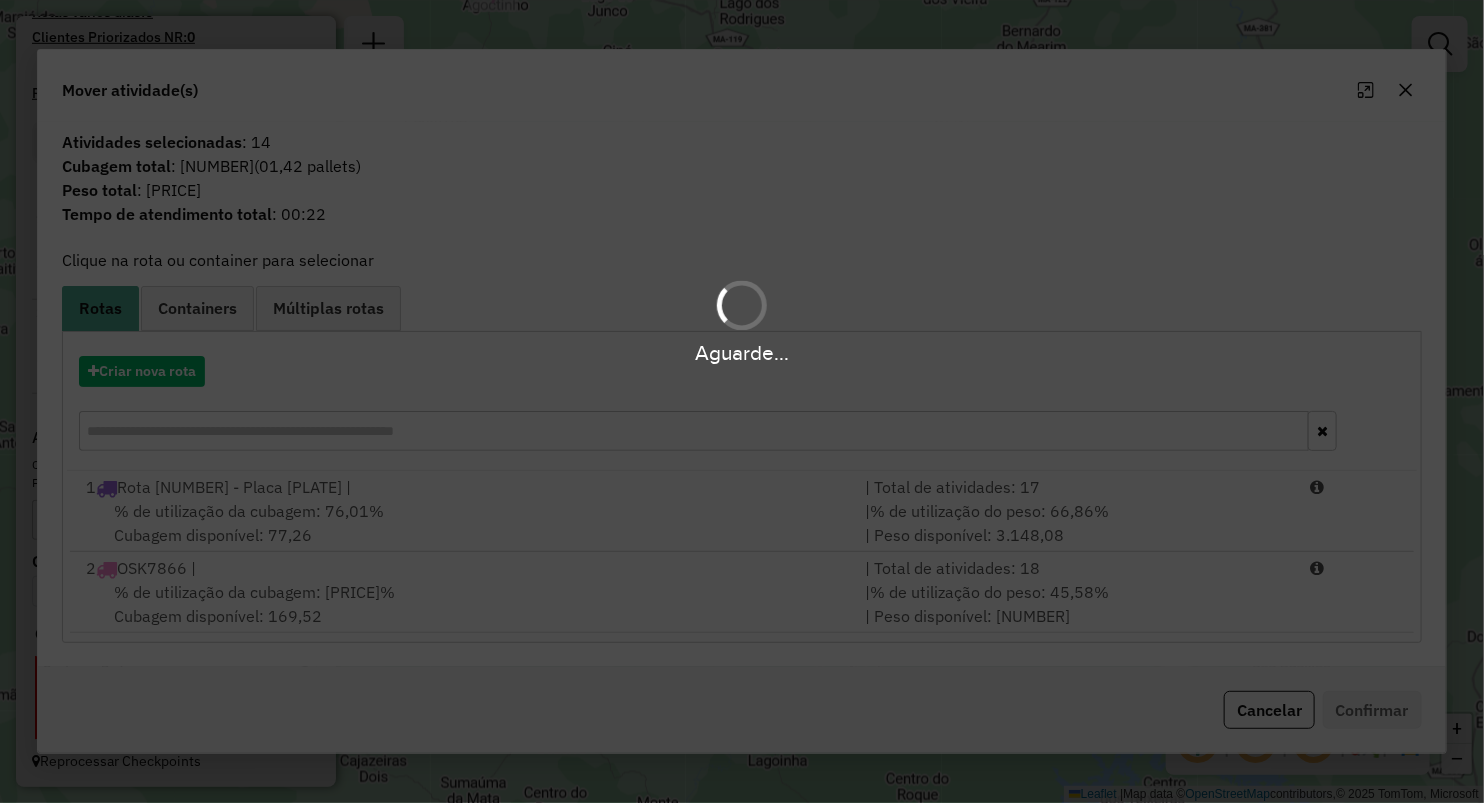 click on "Aguarde..." at bounding box center (742, 401) 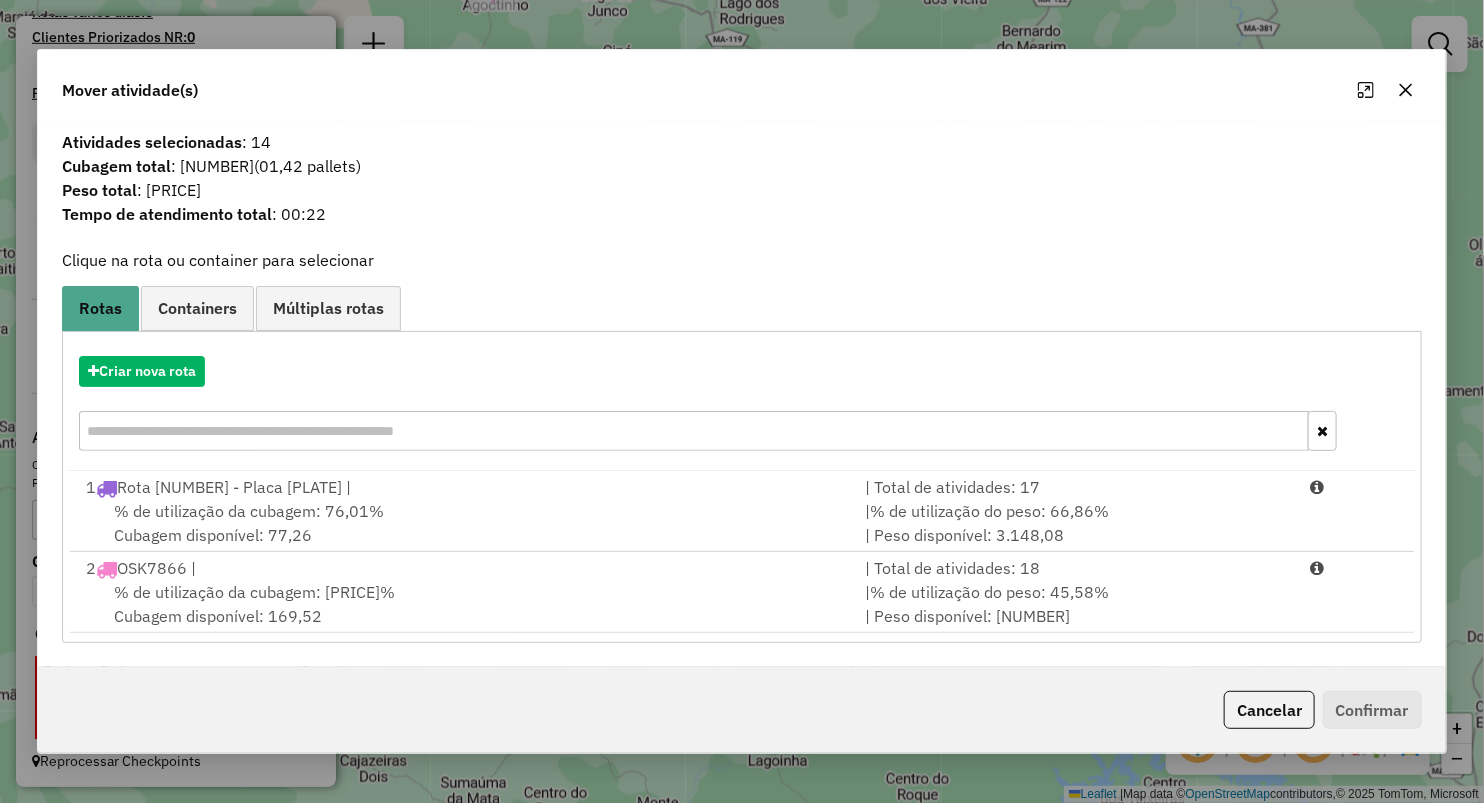 click 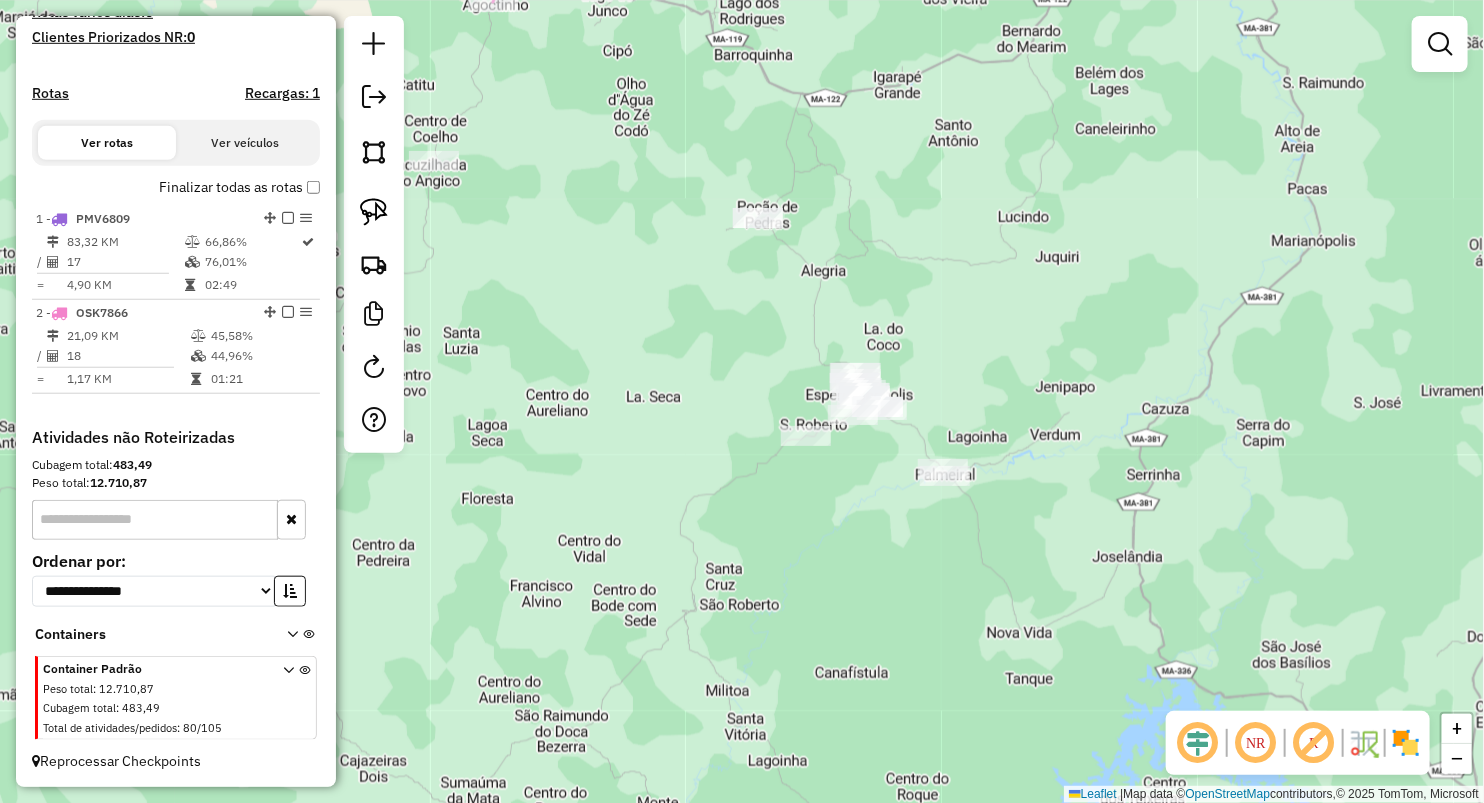 drag, startPoint x: 380, startPoint y: 202, endPoint x: 456, endPoint y: 179, distance: 79.40403 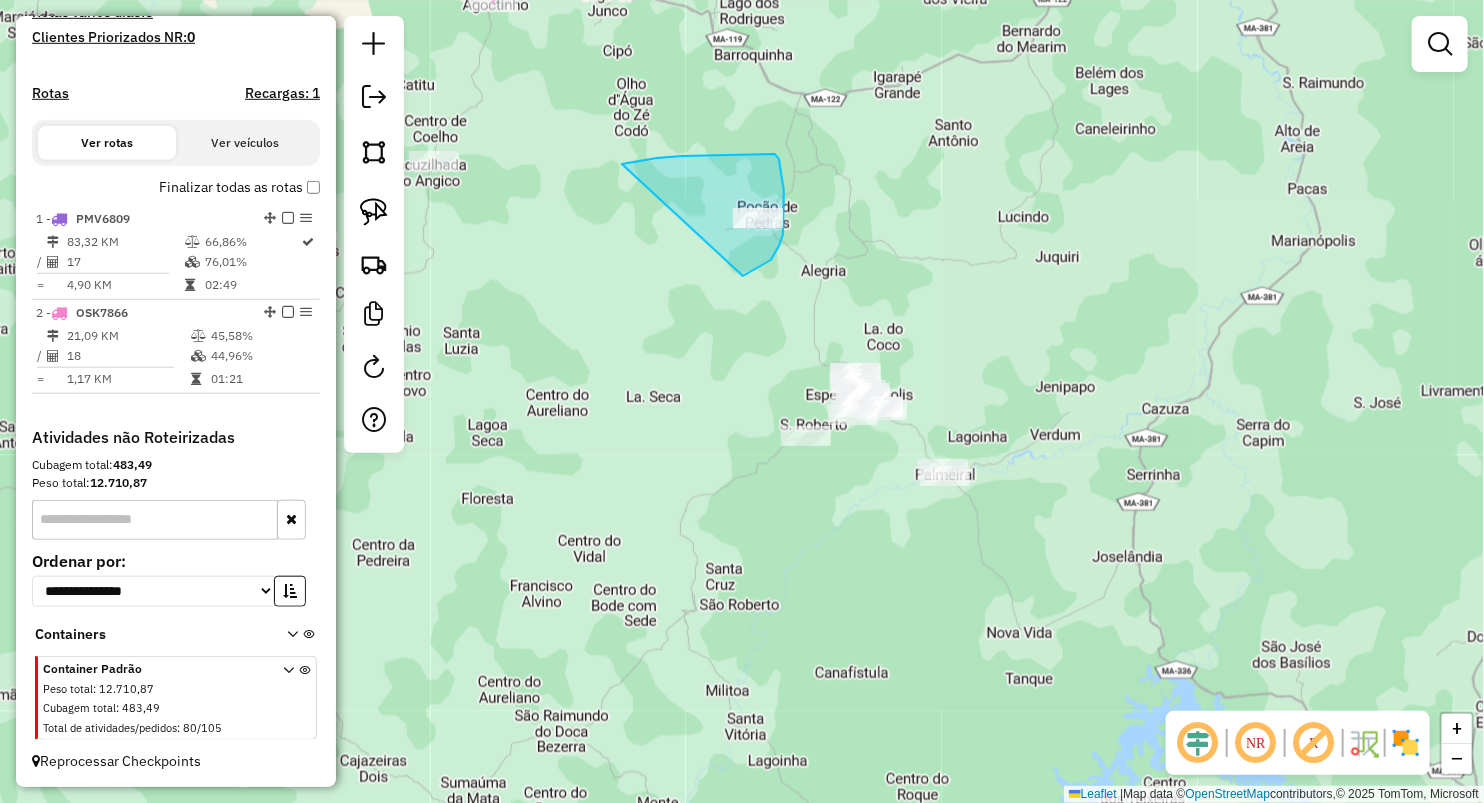 drag, startPoint x: 657, startPoint y: 158, endPoint x: 727, endPoint y: 317, distance: 173.72679 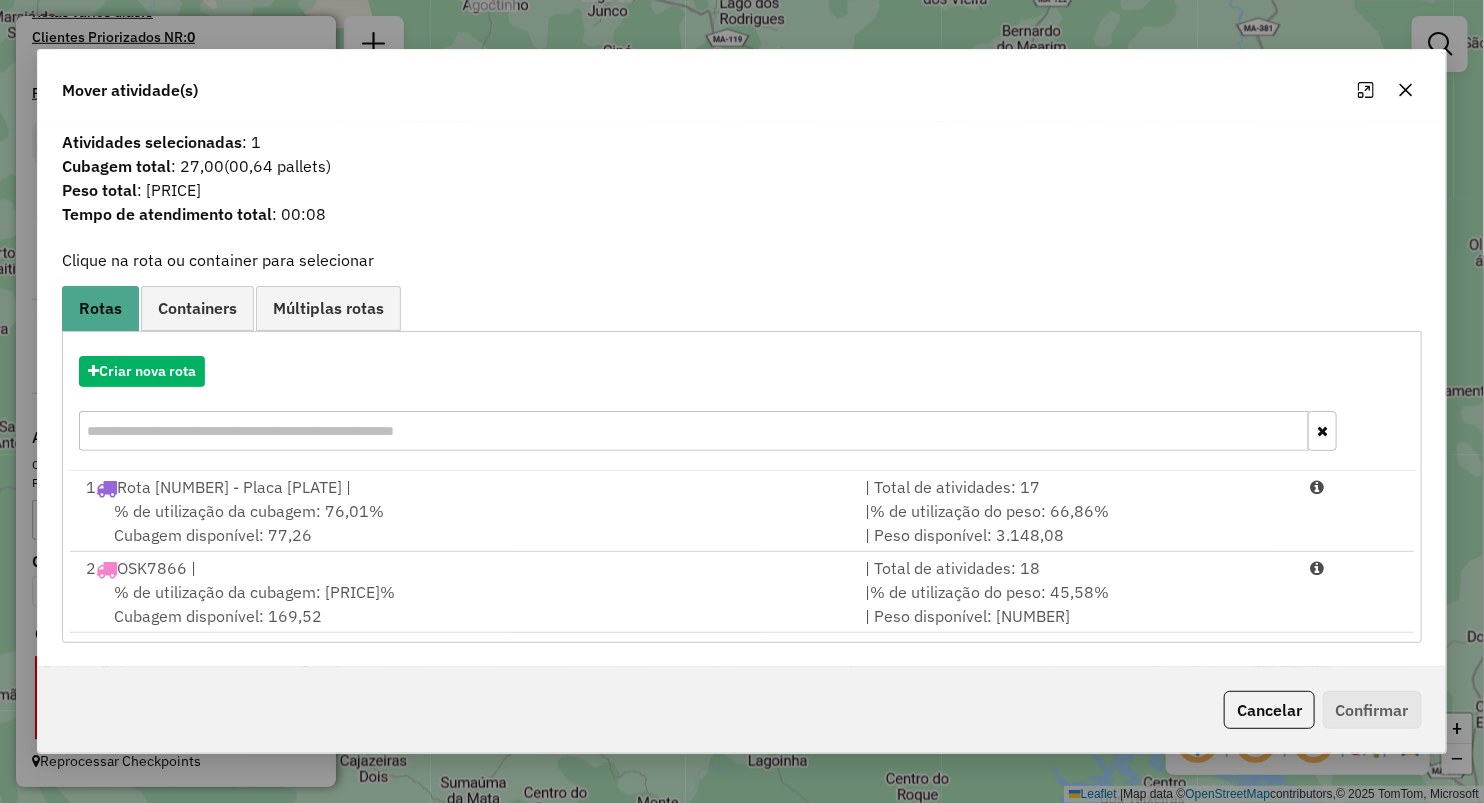 click 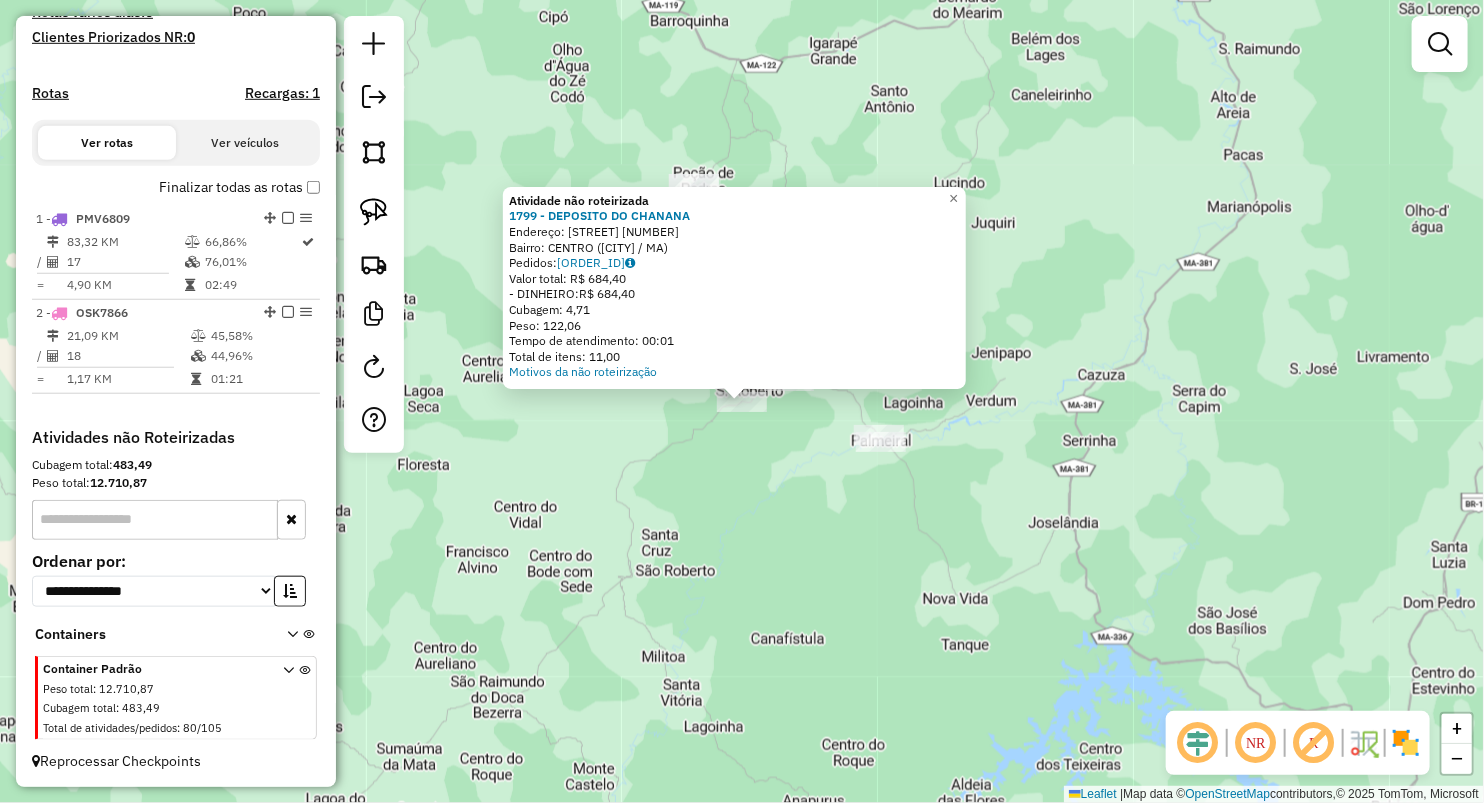 click on "Atividade não roteirizada [NUMBER] - DEPOSITO DO CHANANA  Endereço:  MA-012 [NUMBER]   Bairro: CENTRO ([CITY] / MA)   Pedidos:  [ORDER_ID]   Valor total: R$ [PRICE]   - DINHEIRO:  R$ [PRICE]   Cubagem: [CUBAGE]   Peso: [WEIGHT]   Tempo de atendimento: [TIME]   Total de itens: [ITEMS]  Motivos da não roteirização × Janela de atendimento Grade de atendimento Capacidade Transportadoras Veículos Cliente Pedidos  Rotas Selecione os dias de semana para filtrar as janelas de atendimento  Seg   Ter   Qua   Qui   Sex   Sáb   Dom  Informe o período da janela de atendimento: De: Até:  Filtrar exatamente a janela do cliente  Considerar janela de atendimento padrão  Selecione os dias de semana para filtrar as grades de atendimento  Seg   Ter   Qua   Qui   Sex   Sáb   Dom   Considerar clientes sem dia de atendimento cadastrado  Clientes fora do dia de atendimento selecionado Filtrar as atividades entre os valores definidos abaixo:  Peso mínimo:   Peso máximo:   Cubagem mínima:   Cubagem máxima:   De:   Até:  De:" 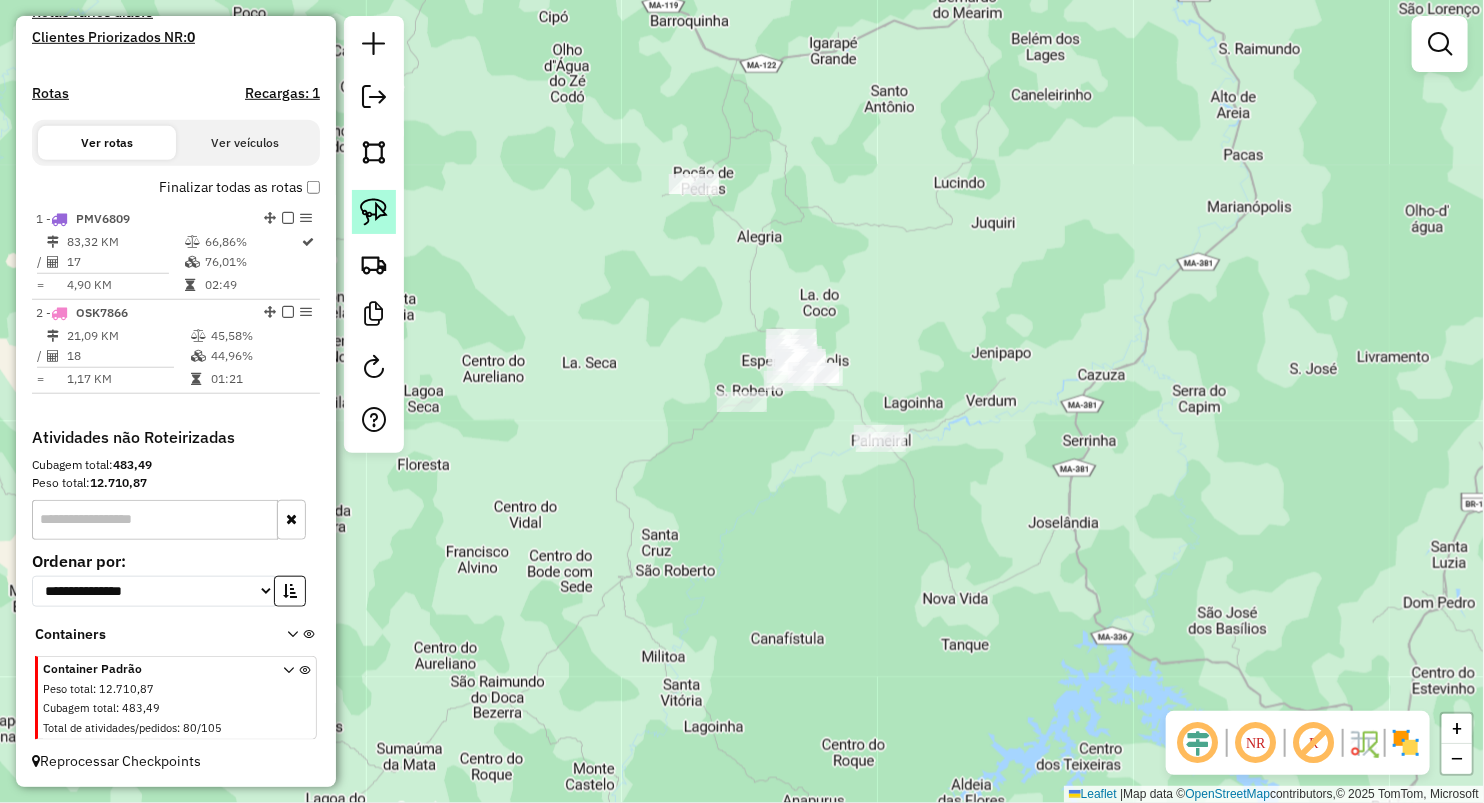 click 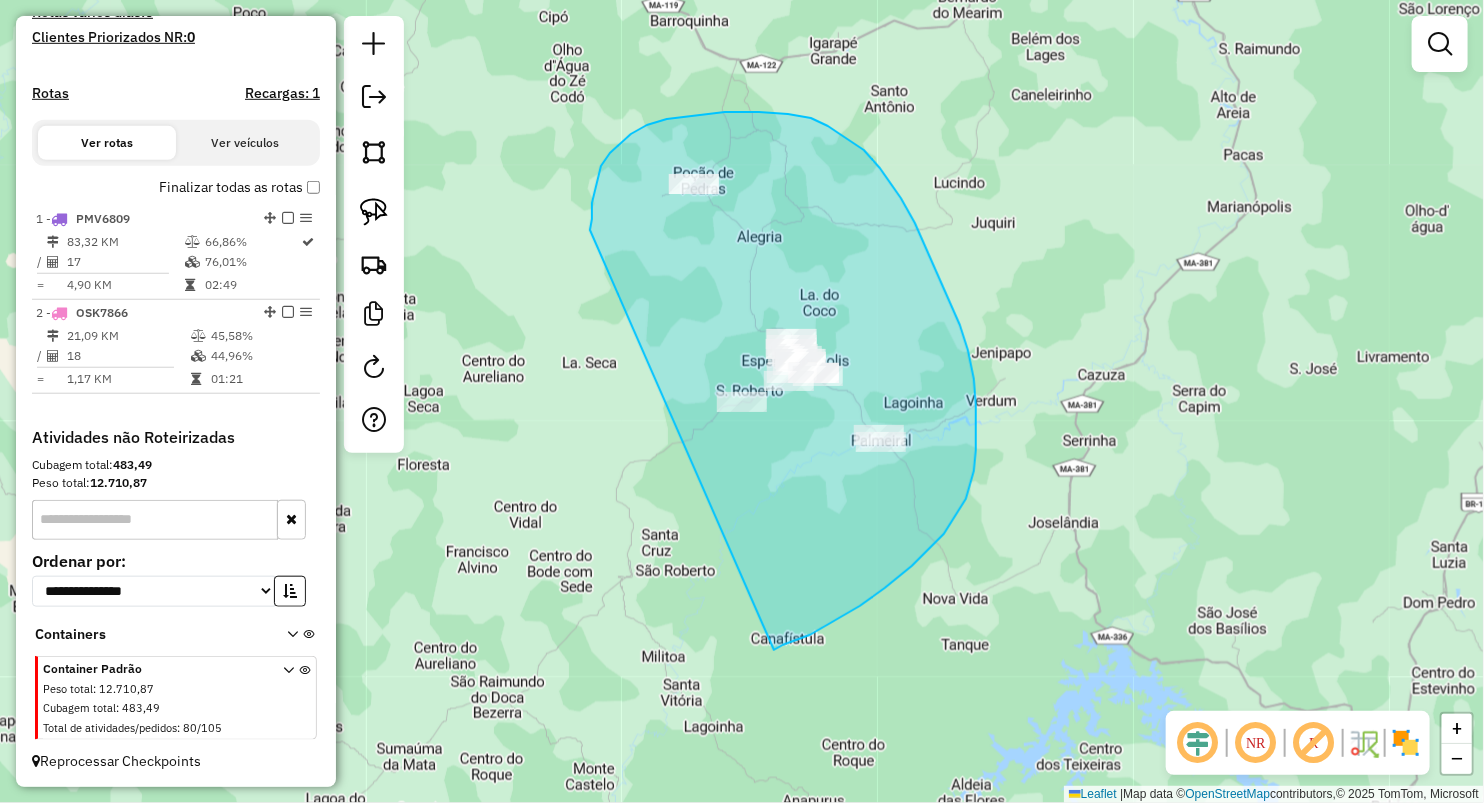 drag, startPoint x: 590, startPoint y: 230, endPoint x: 774, endPoint y: 650, distance: 458.5368 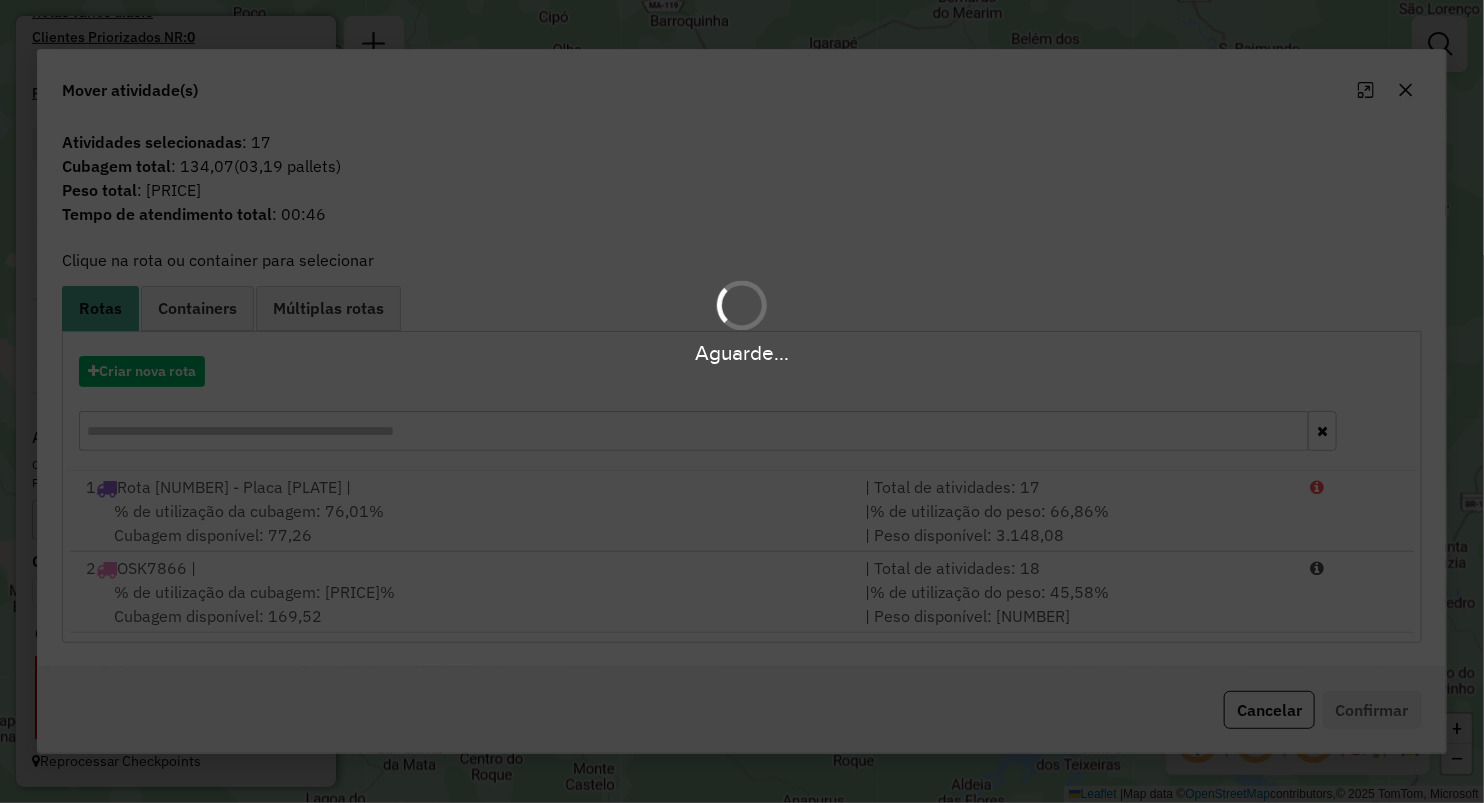click on "Aguarde..." at bounding box center (742, 401) 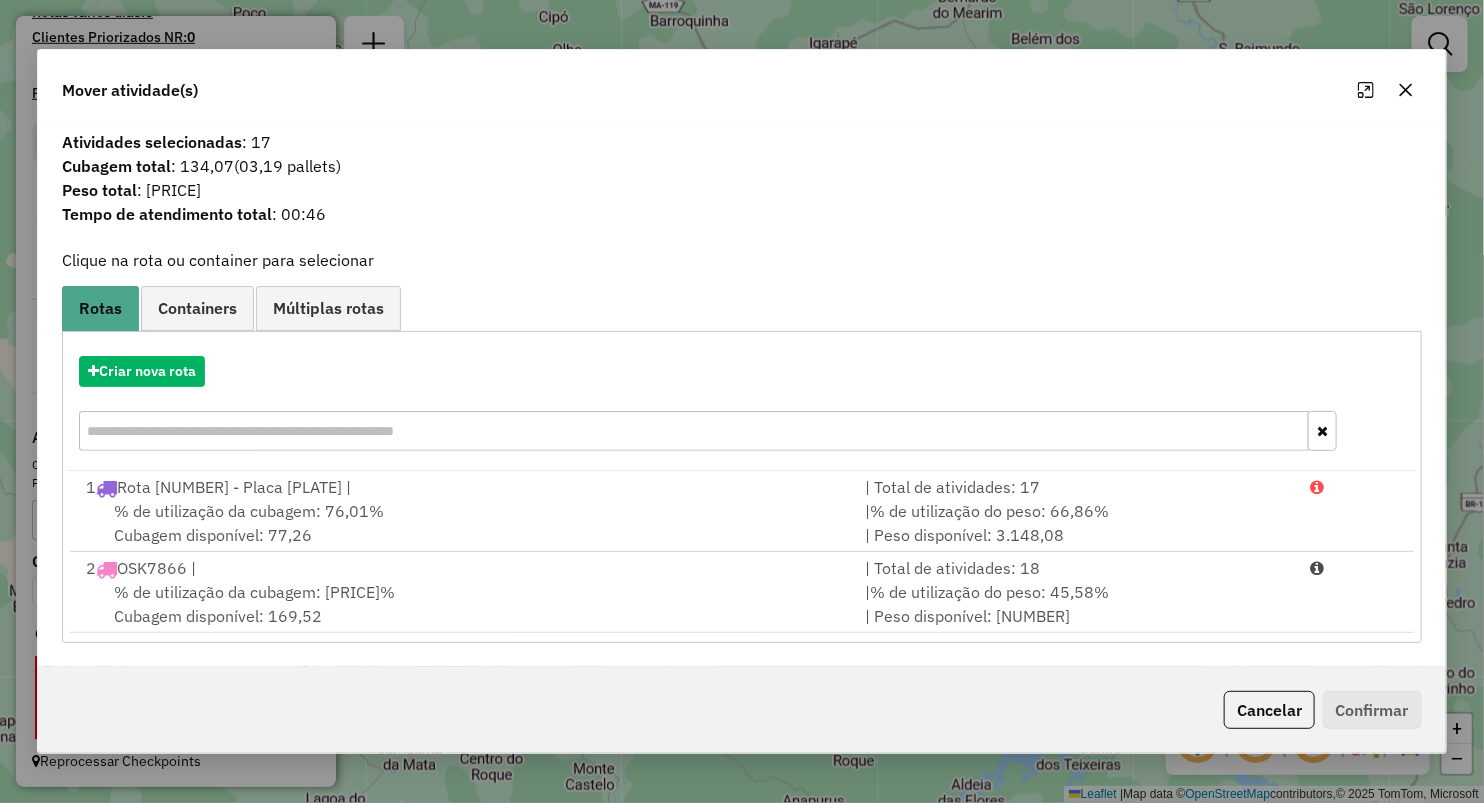 click 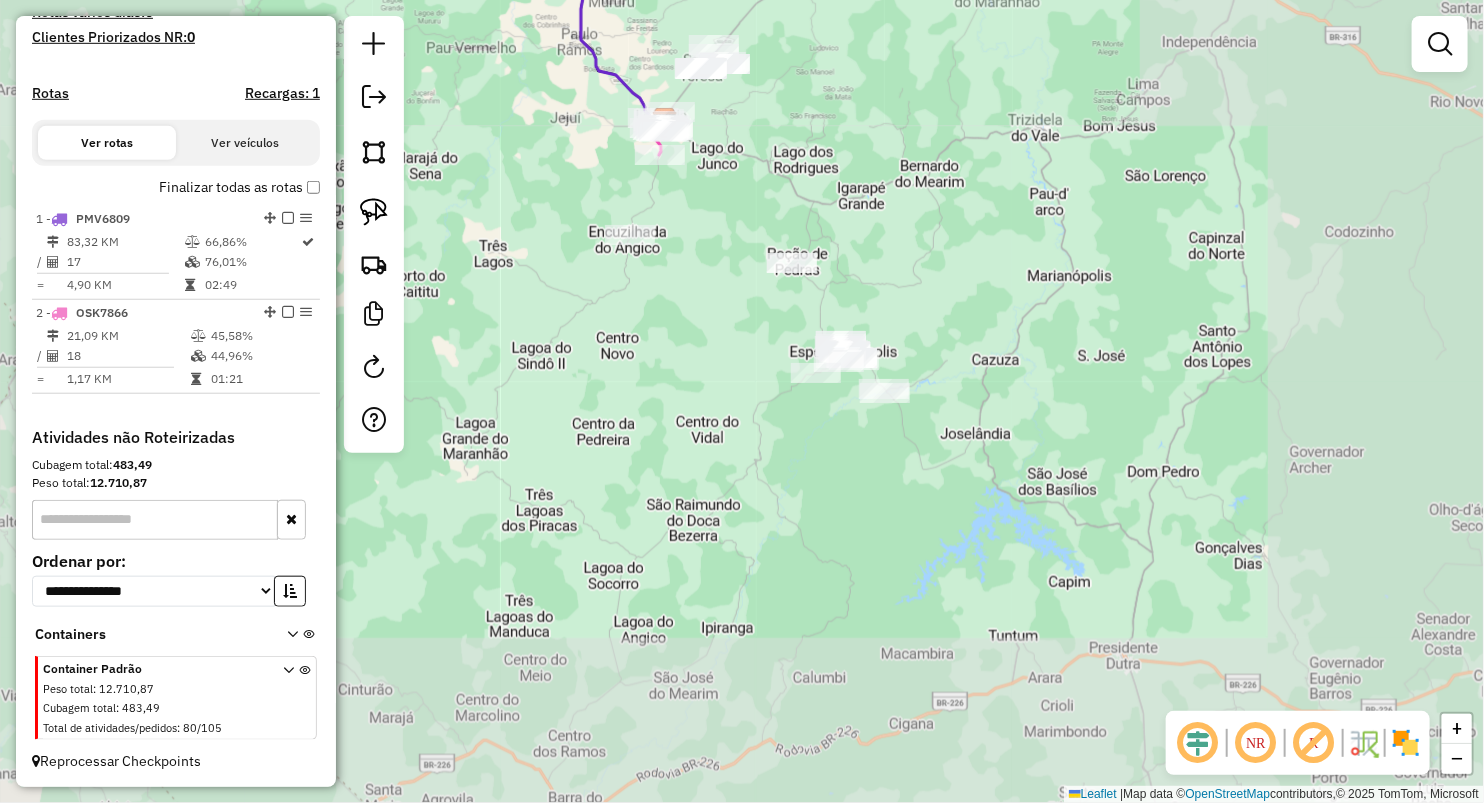 drag, startPoint x: 827, startPoint y: 448, endPoint x: 852, endPoint y: 476, distance: 37.536648 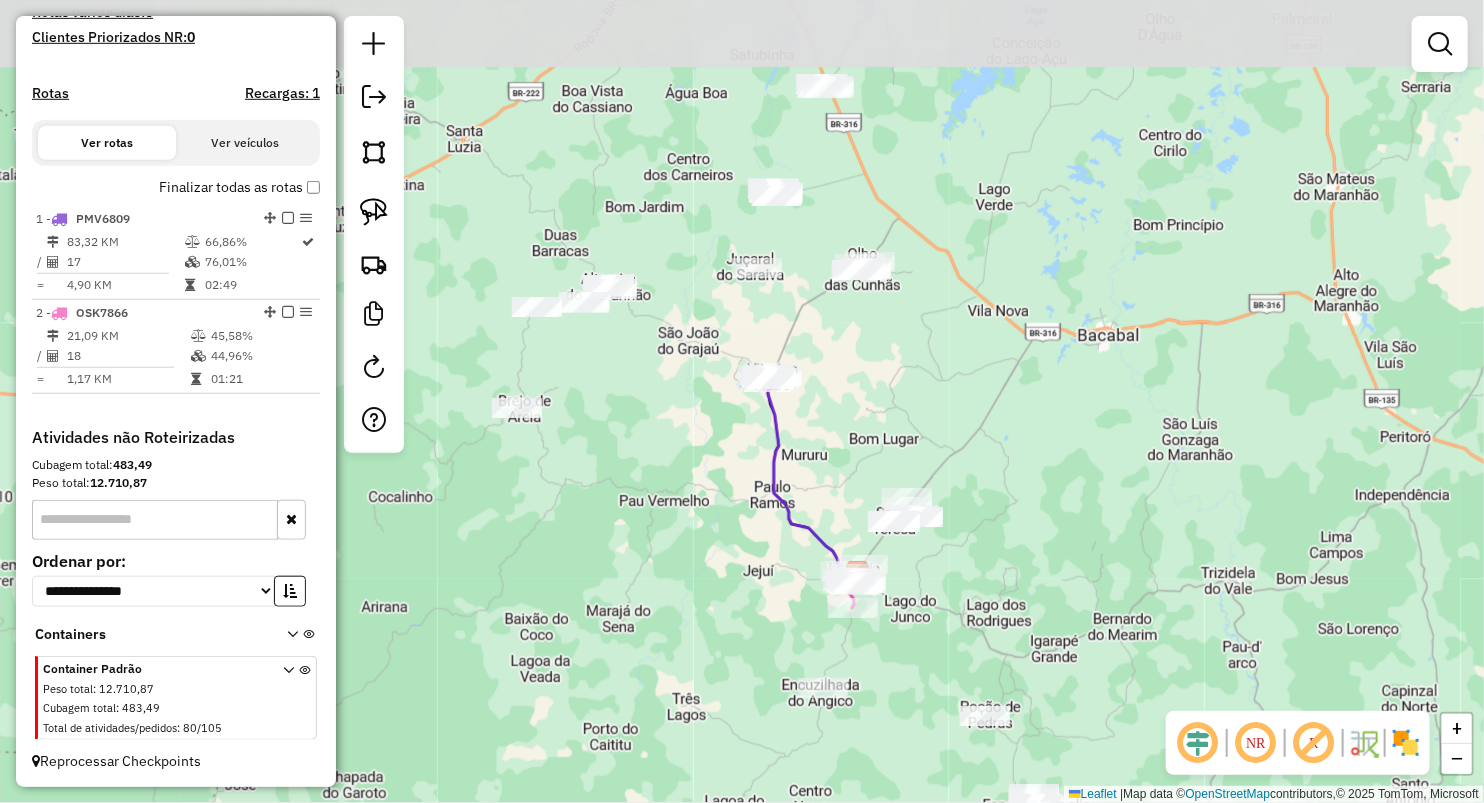drag, startPoint x: 791, startPoint y: 201, endPoint x: 841, endPoint y: 415, distance: 219.7635 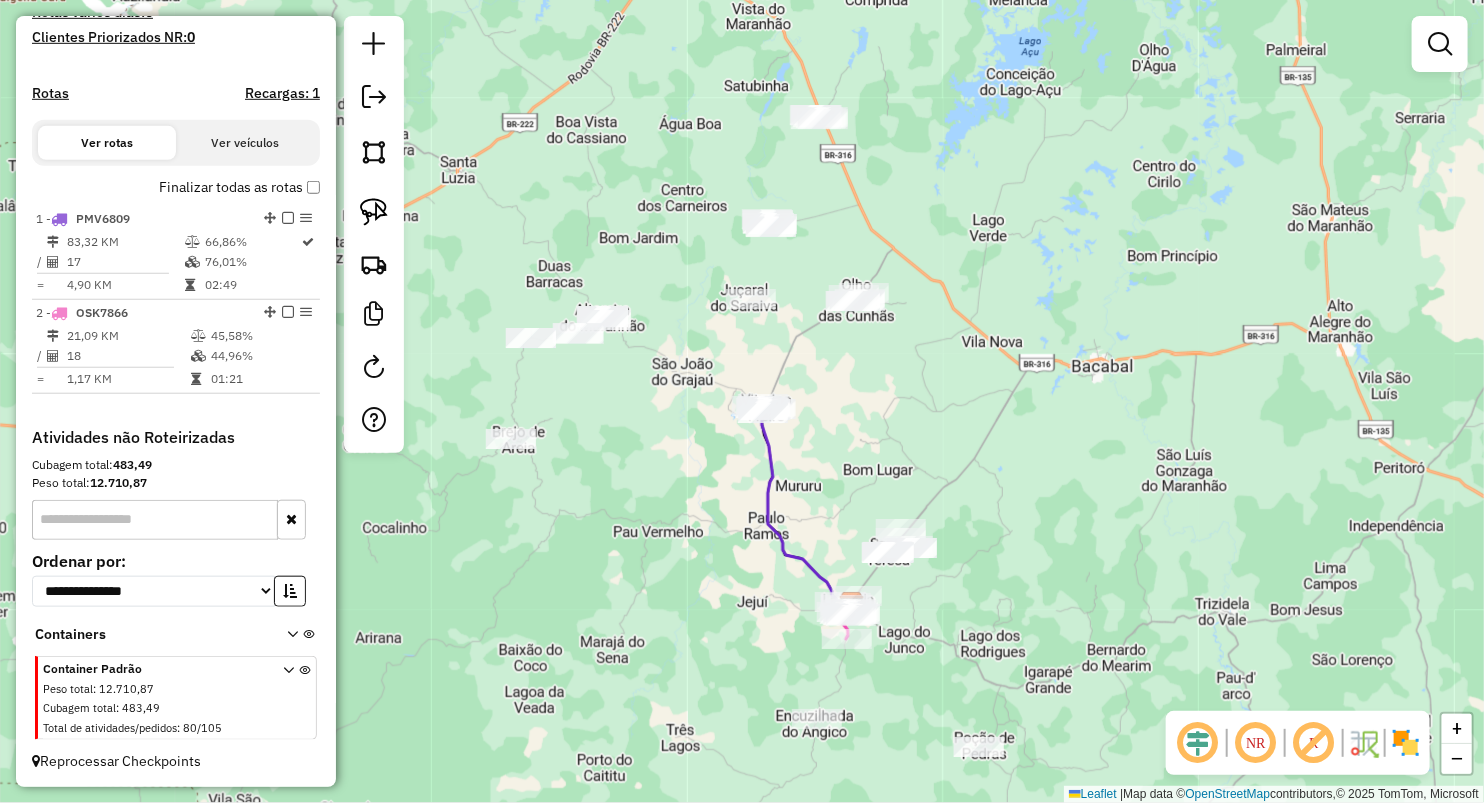 click on "Janela de atendimento Grade de atendimento Capacidade Transportadoras Veículos Cliente Pedidos  Rotas Selecione os dias de semana para filtrar as janelas de atendimento  Seg   Ter   Qua   Qui   Sex   Sáb   Dom  Informe o período da janela de atendimento: De: Até:  Filtrar exatamente a janela do cliente  Considerar janela de atendimento padrão  Selecione os dias de semana para filtrar as grades de atendimento  Seg   Ter   Qua   Qui   Sex   Sáb   Dom   Considerar clientes sem dia de atendimento cadastrado  Clientes fora do dia de atendimento selecionado Filtrar as atividades entre os valores definidos abaixo:  Peso mínimo:   Peso máximo:   Cubagem mínima:   Cubagem máxima:   De:   Até:  Filtrar as atividades entre o tempo de atendimento definido abaixo:  De:   Até:   Considerar capacidade total dos clientes não roteirizados Transportadora: Selecione um ou mais itens Tipo de veículo: Selecione um ou mais itens Veículo: Selecione um ou mais itens Motorista: Selecione um ou mais itens Nome: Rótulo:" 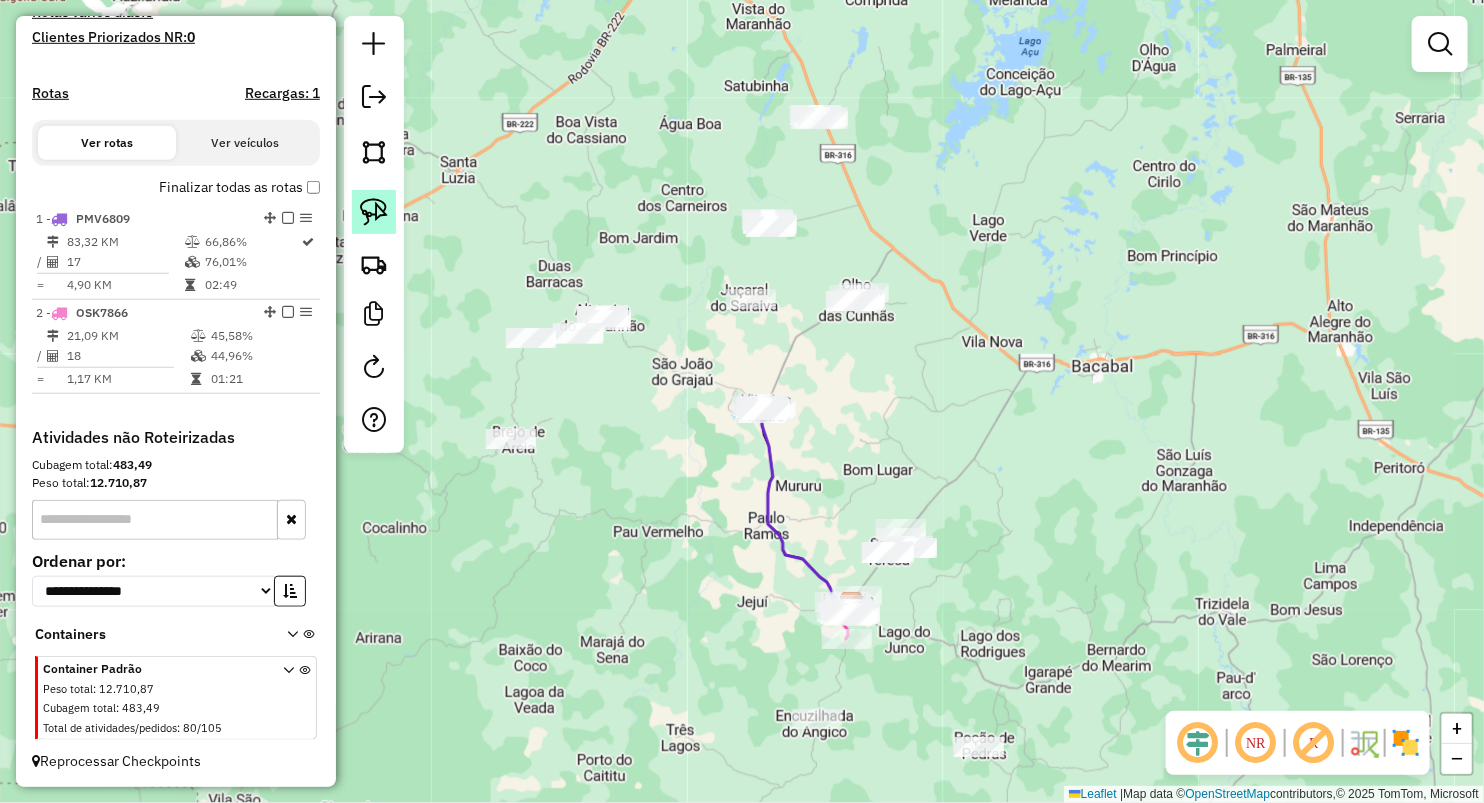 click 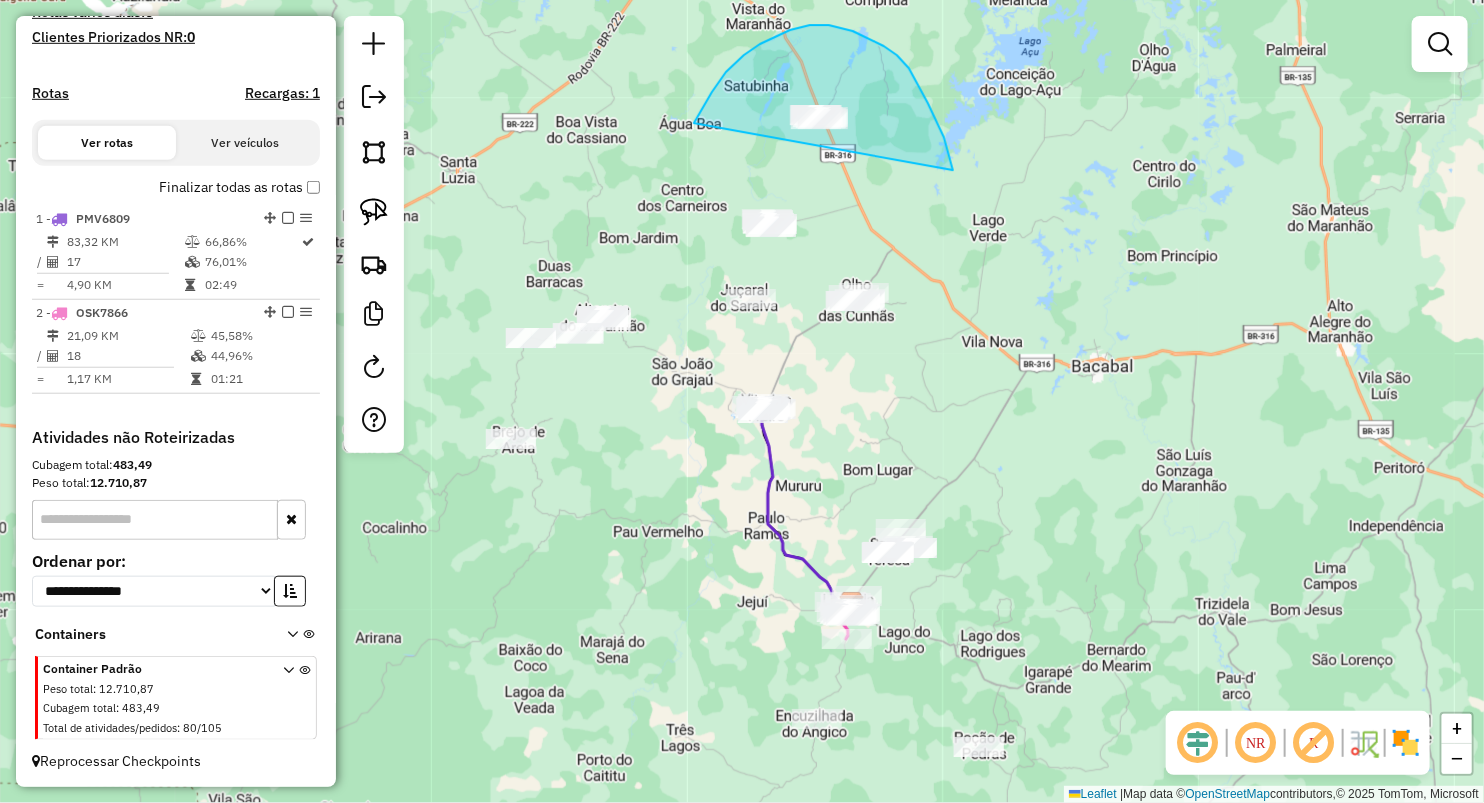 drag, startPoint x: 693, startPoint y: 123, endPoint x: 959, endPoint y: 187, distance: 273.59094 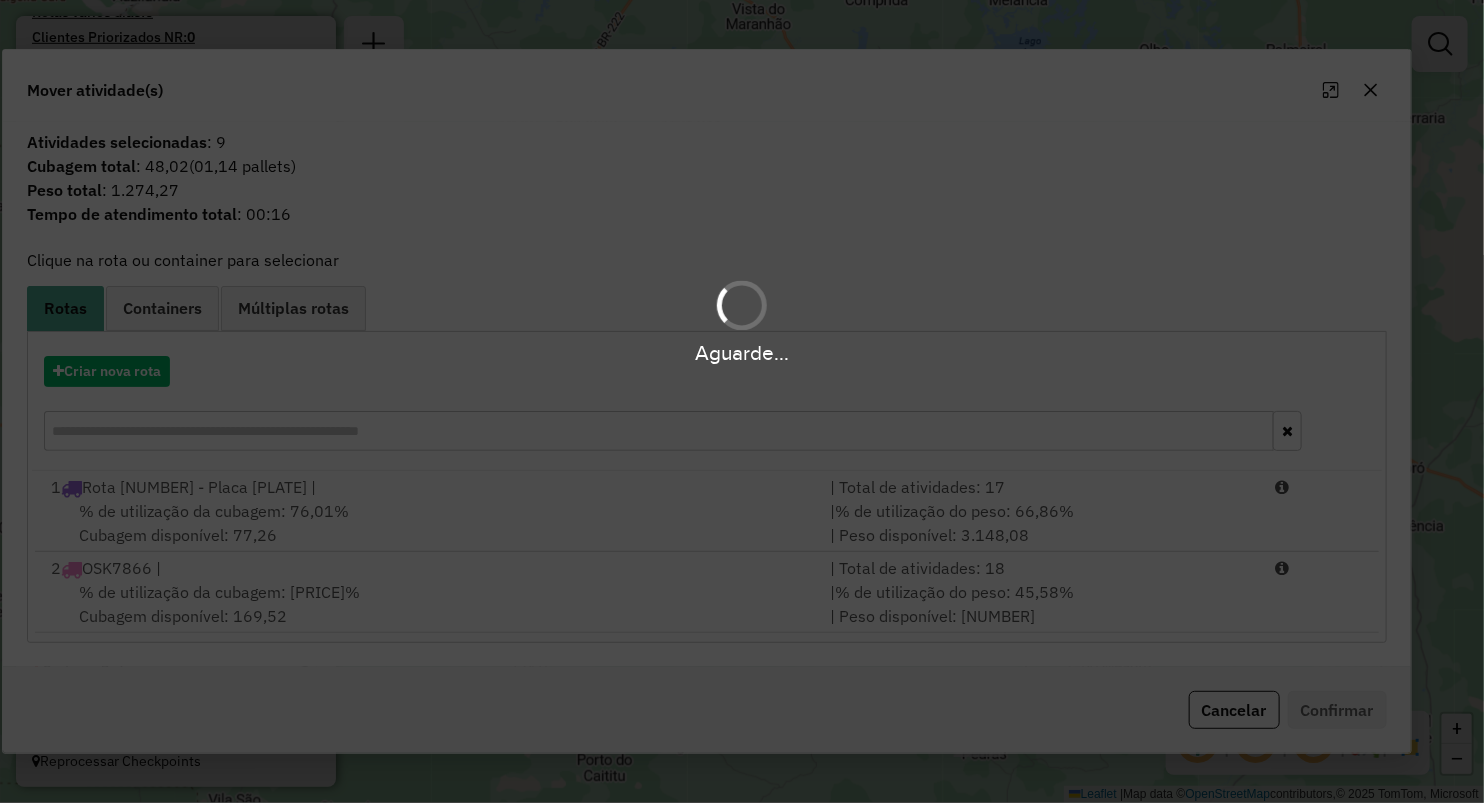 click on "Aguarde...  Pop-up bloqueado!  Seu navegador bloqueou automáticamente a abertura de uma nova janela.   Acesse as configurações e adicione o endereço do sistema a lista de permissão.   Fechar  Informações da Sessão 964400 - 12/07/2025     Criação: 11/07/2025 18:17   Depósito:  [LOCATION]  Total de rotas:  2  Distância Total:  104,41 km  Tempo total:  04:10  Valor total:  R$ 143.031,10  - Total roteirizado:  R$ 58.502,09  - Total não roteirizado:  R$ 84.529,01  Total de Atividades Roteirizadas:  35  Total de Pedidos Roteirizados:  50  Peso total roteirizado:  9.970,90  Cubagem total roteirizado:  383,22  Total de Atividades não Roteirizadas:  80  Total de Pedidos não Roteirizados:  105 Total de caixas por viagem:  383,22 /   2 =  191,61 Média de Atividades por viagem:  35 /   2 =  17,50 Ocupação média da frota:  60,79%   Rotas improdutivas:  1  Rotas vários dias:  0  Clientes Priorizados NR:  0 Rotas  Recargas: 1   Ver rotas   Ver veículos  Finalizar todas as rotas   1 -      /" at bounding box center (742, 401) 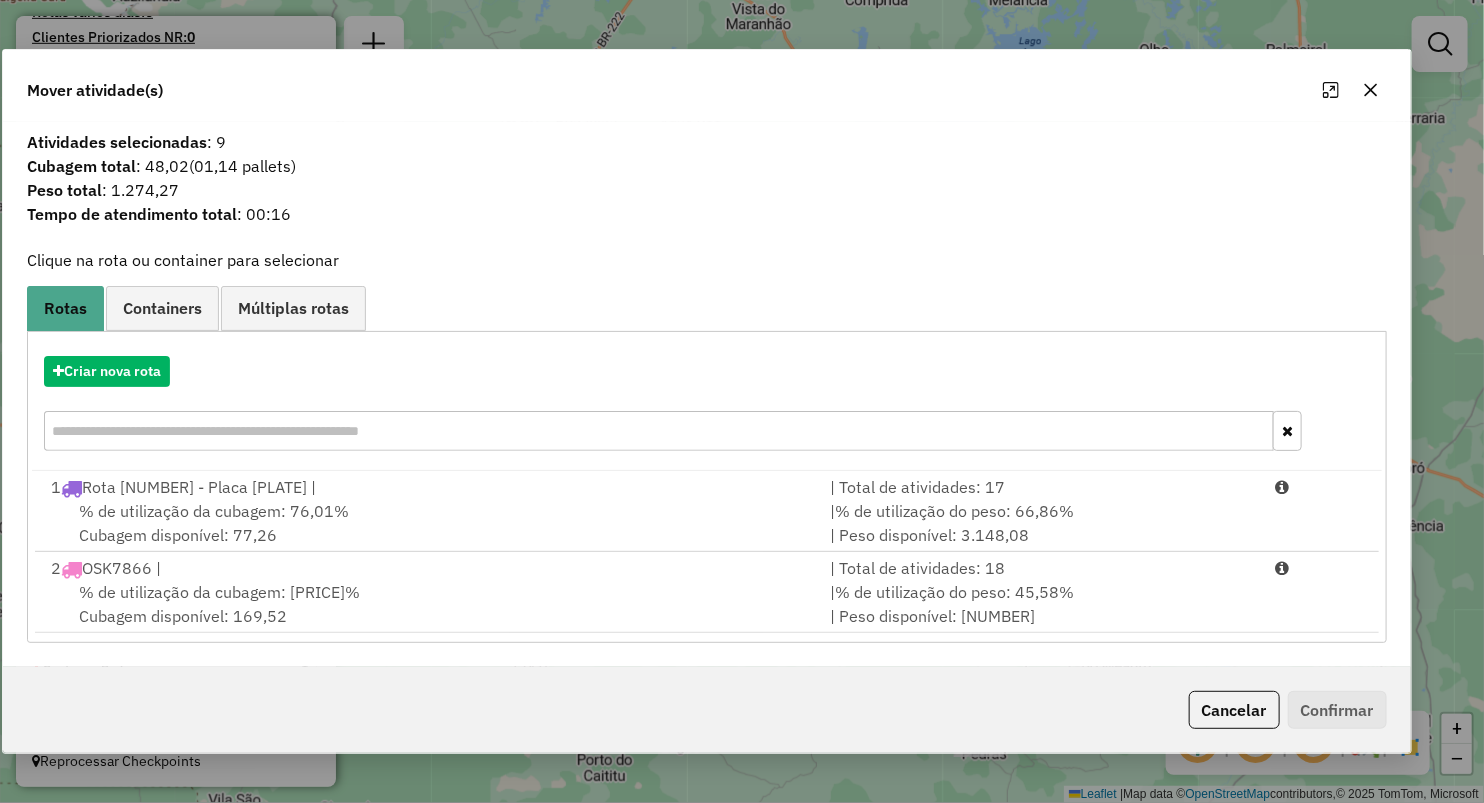 click 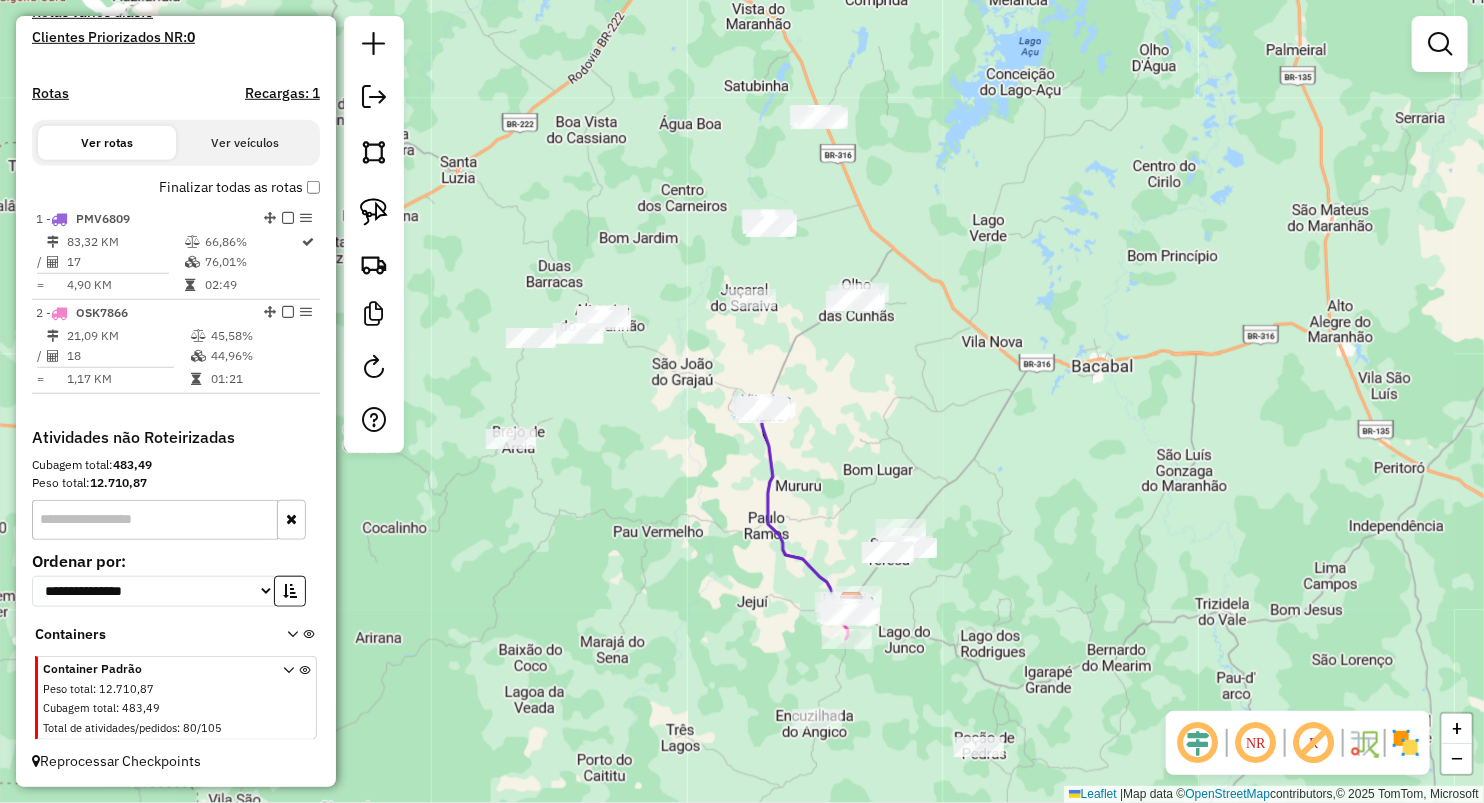 drag, startPoint x: 381, startPoint y: 204, endPoint x: 456, endPoint y: 186, distance: 77.12976 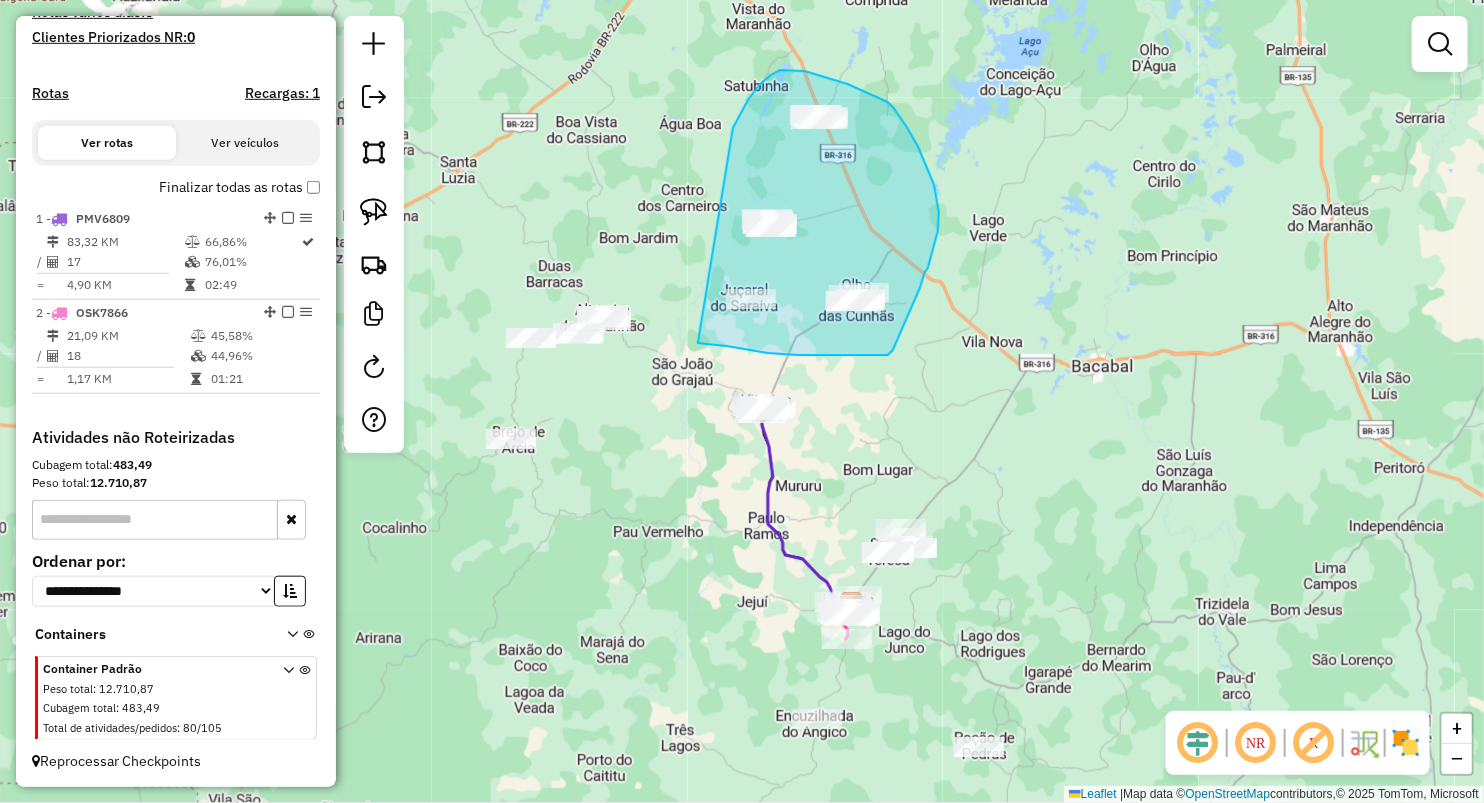 drag, startPoint x: 748, startPoint y: 100, endPoint x: 689, endPoint y: 342, distance: 249.08833 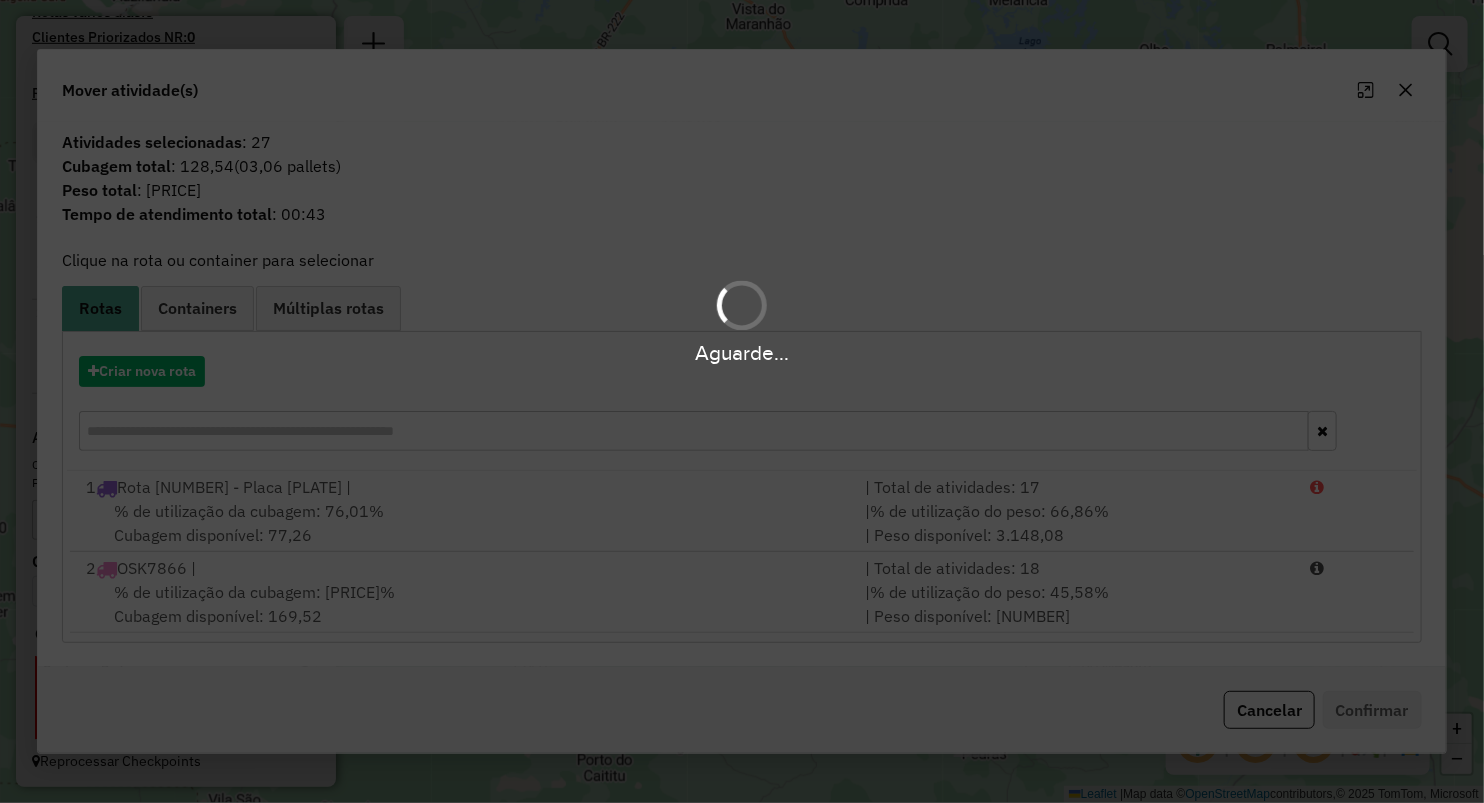 click on "Aguarde..." at bounding box center [742, 401] 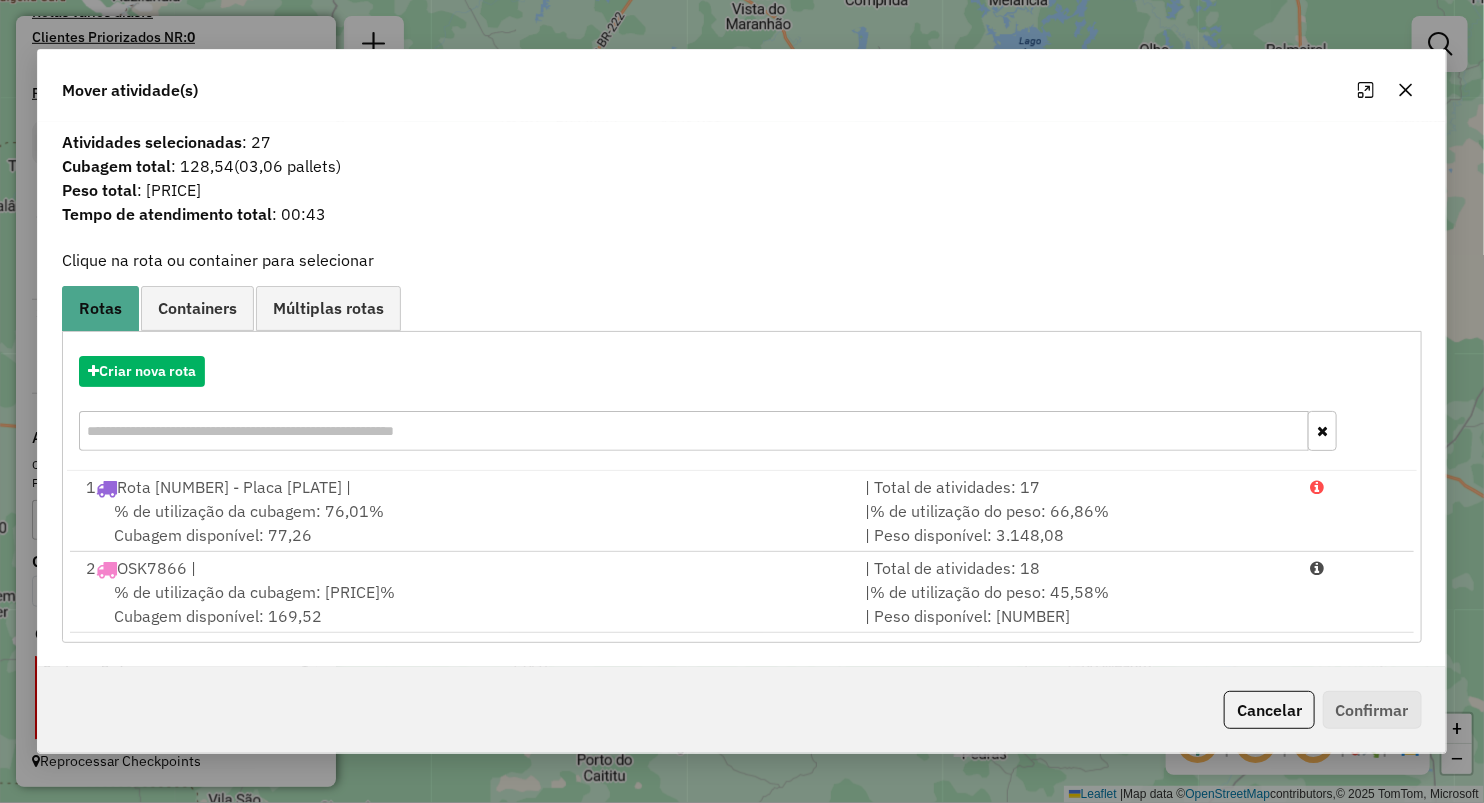 click 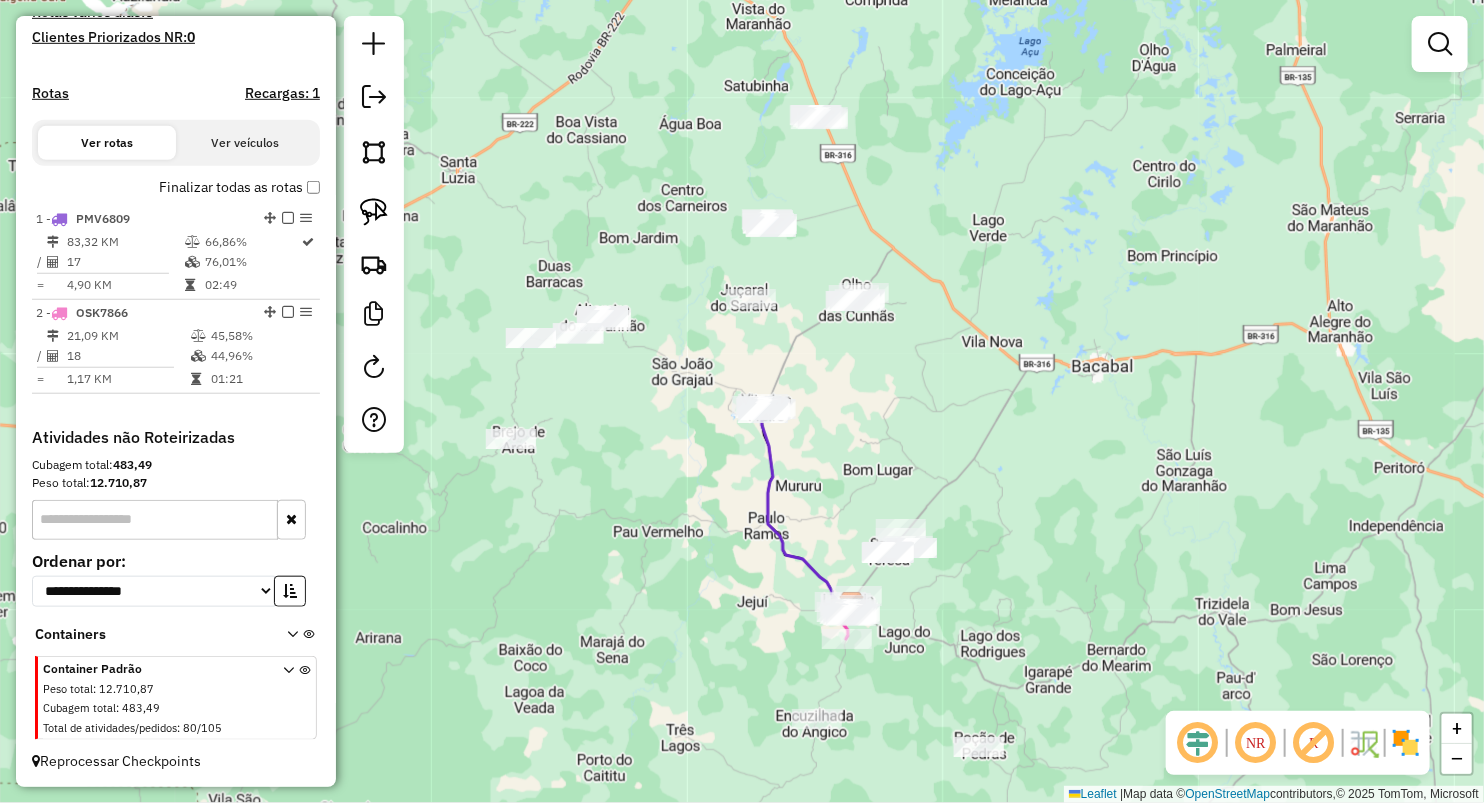 drag, startPoint x: 621, startPoint y: 435, endPoint x: 628, endPoint y: 384, distance: 51.47815 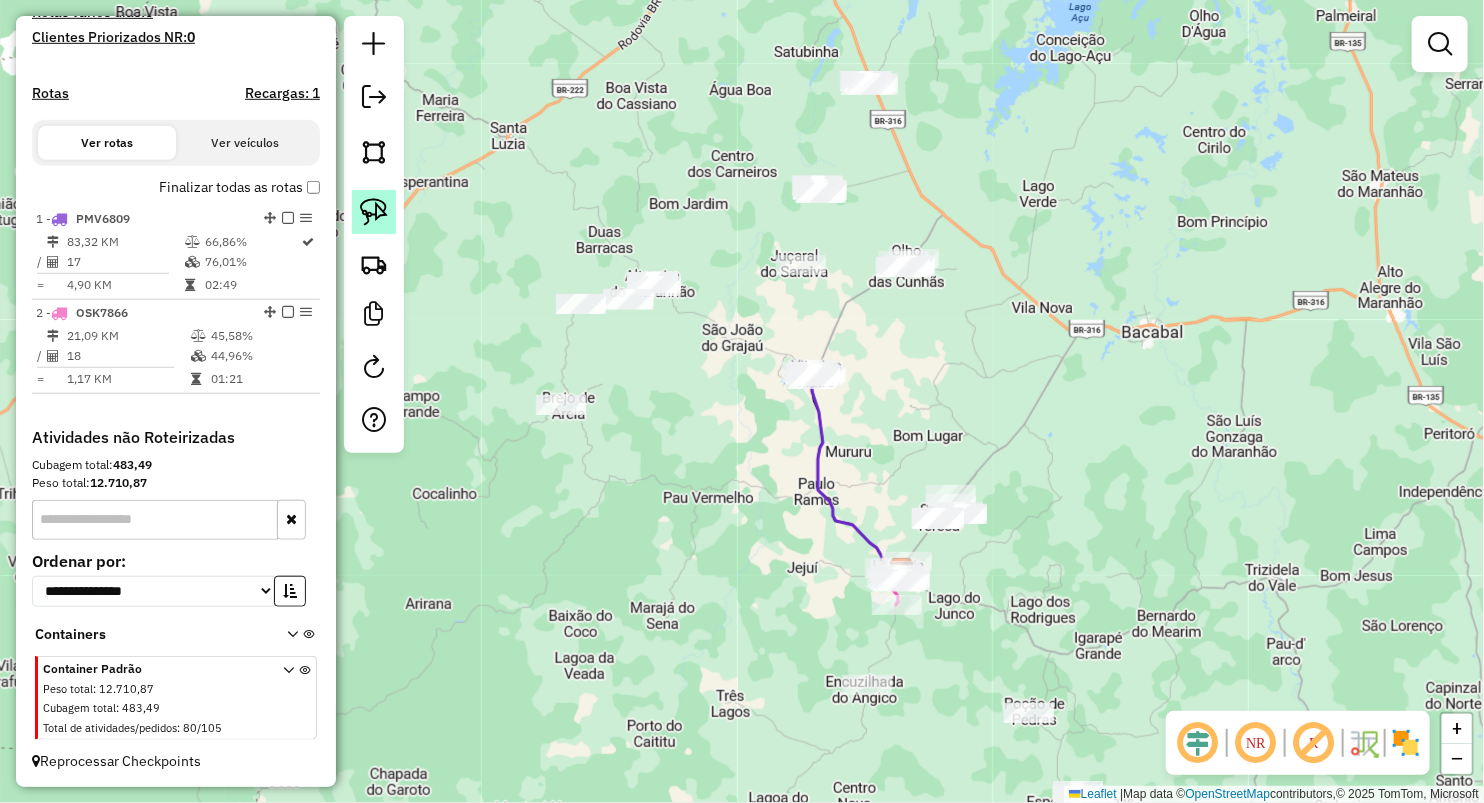 click 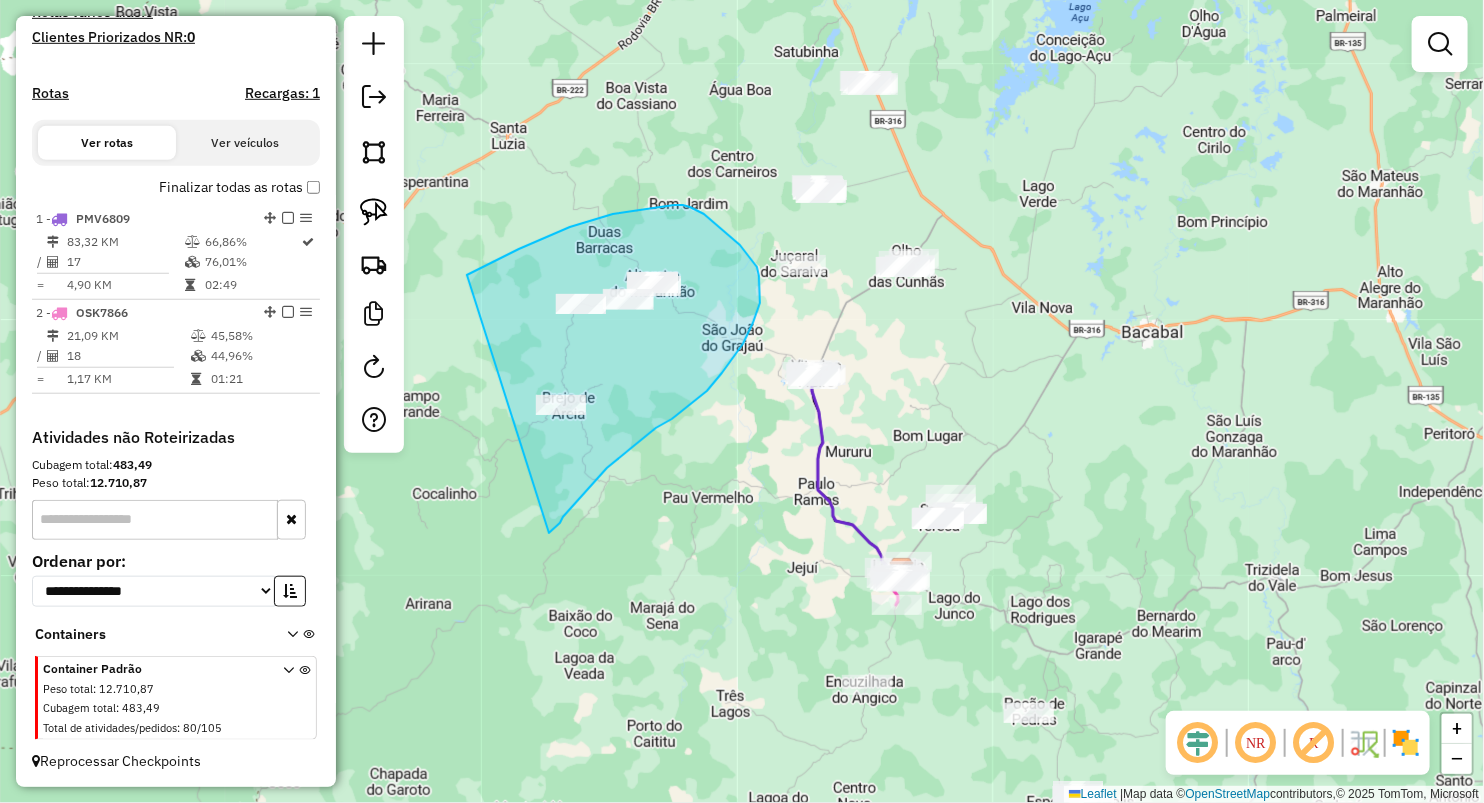 drag, startPoint x: 467, startPoint y: 275, endPoint x: 538, endPoint y: 540, distance: 274.3465 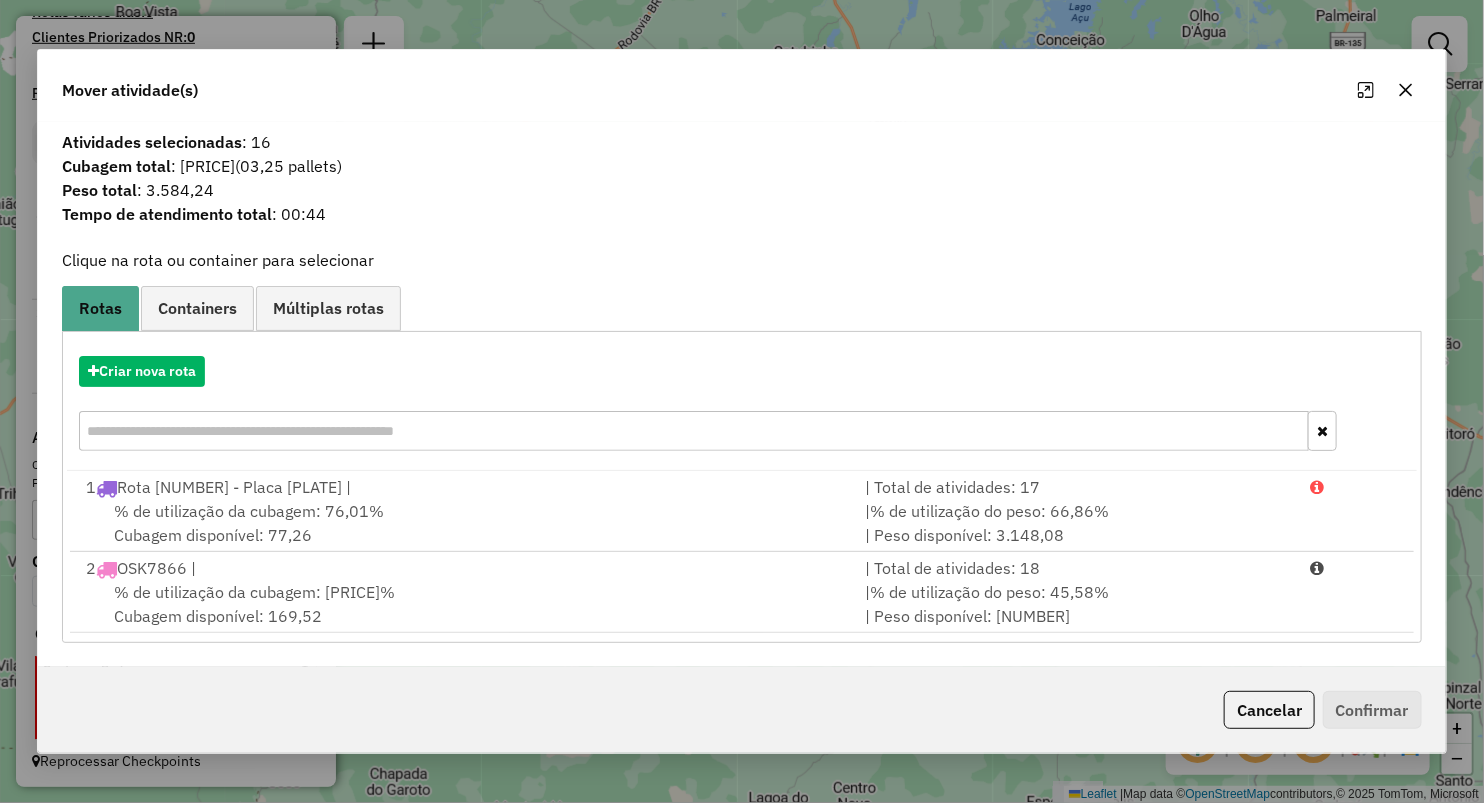 click 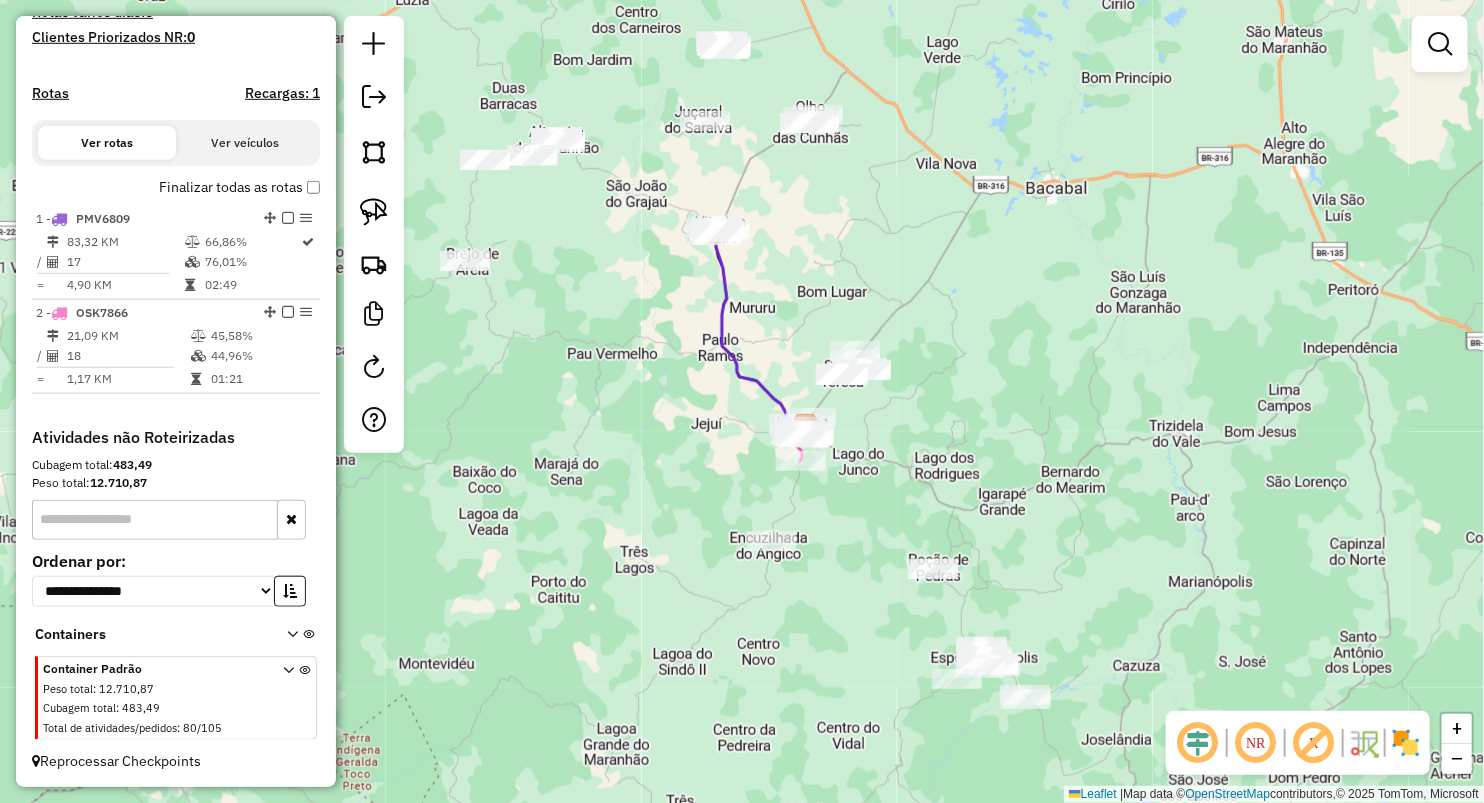 drag, startPoint x: 853, startPoint y: 428, endPoint x: 753, endPoint y: 281, distance: 177.7892 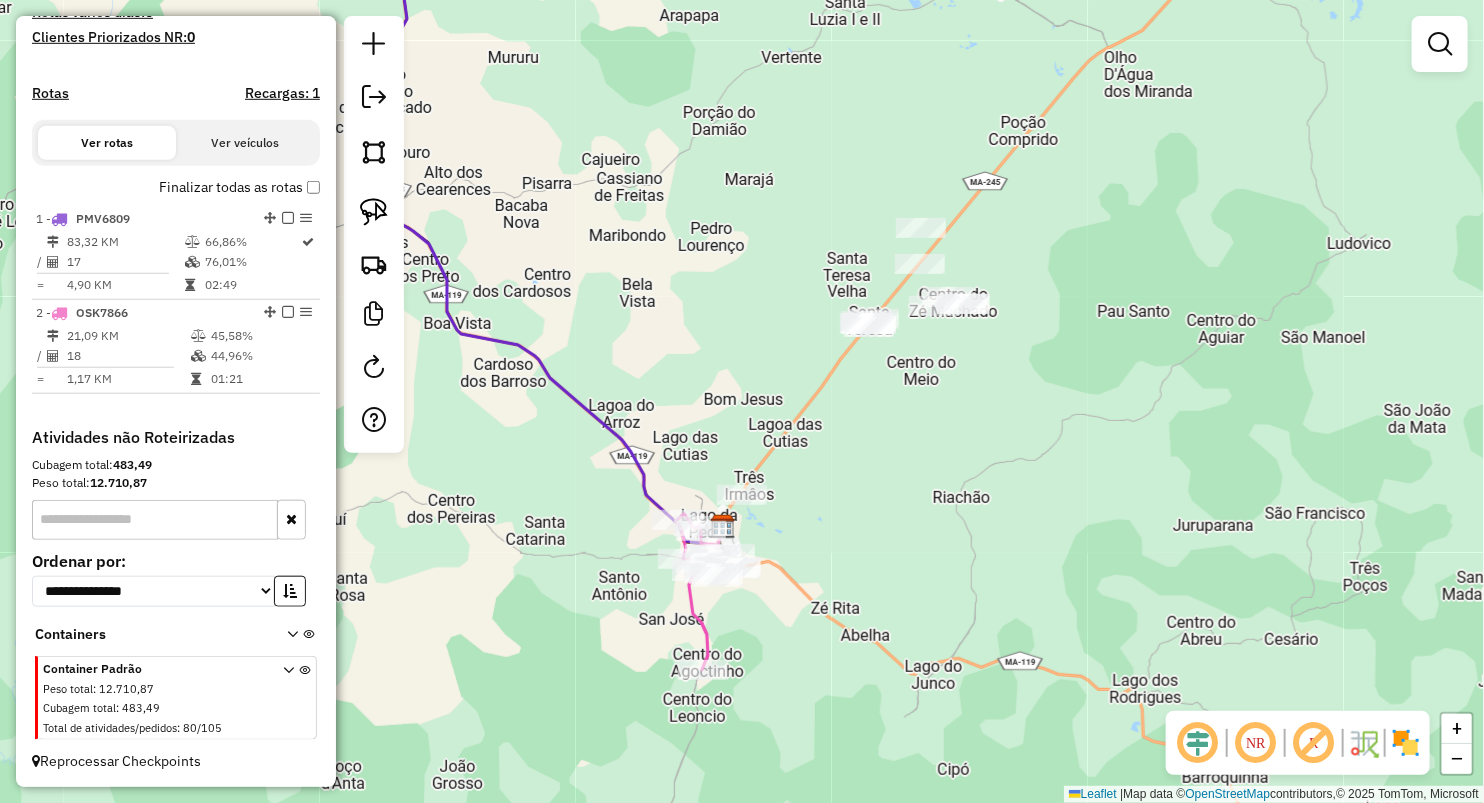 drag, startPoint x: 733, startPoint y: 347, endPoint x: 712, endPoint y: 278, distance: 72.12489 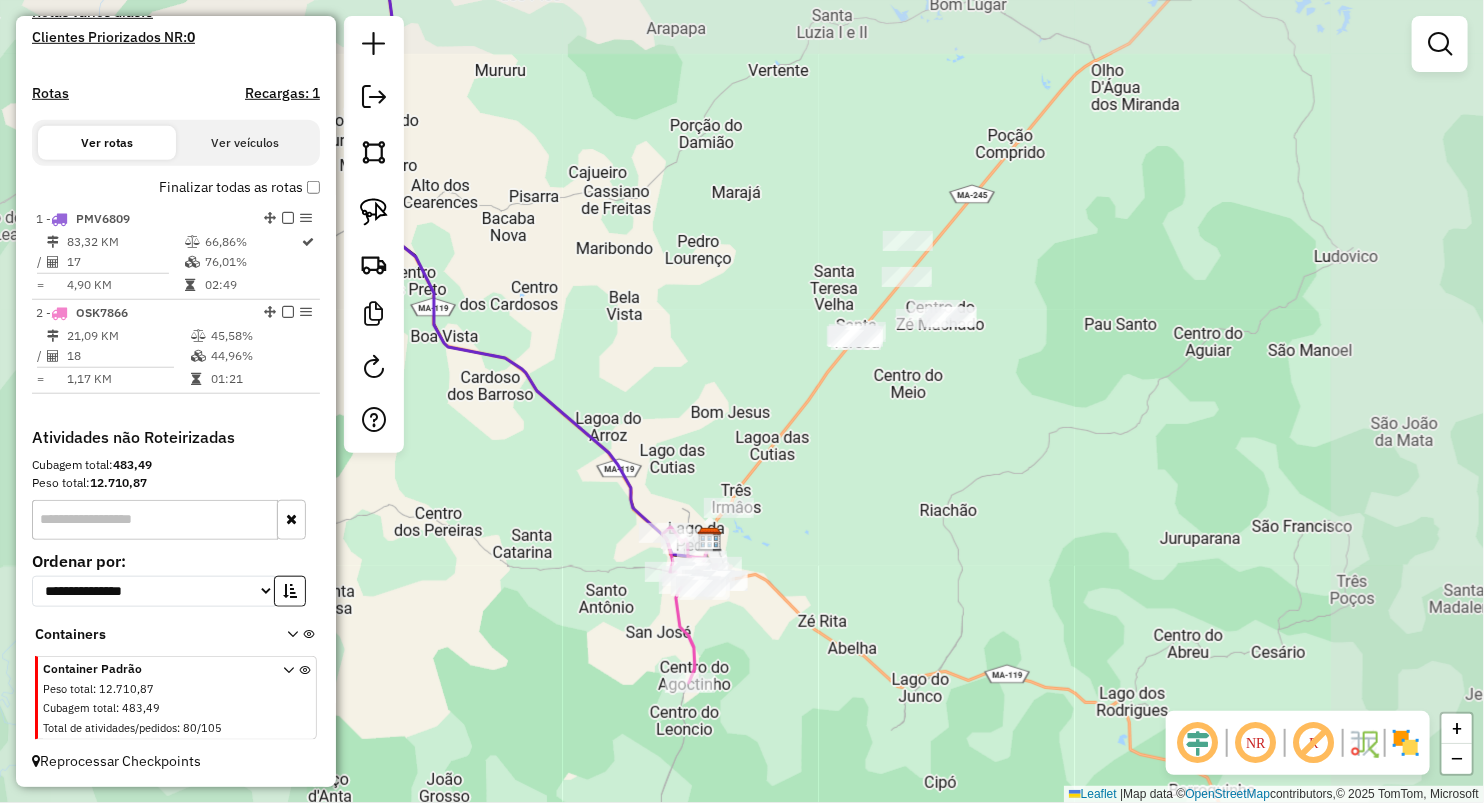 drag, startPoint x: 728, startPoint y: 422, endPoint x: 707, endPoint y: 287, distance: 136.62357 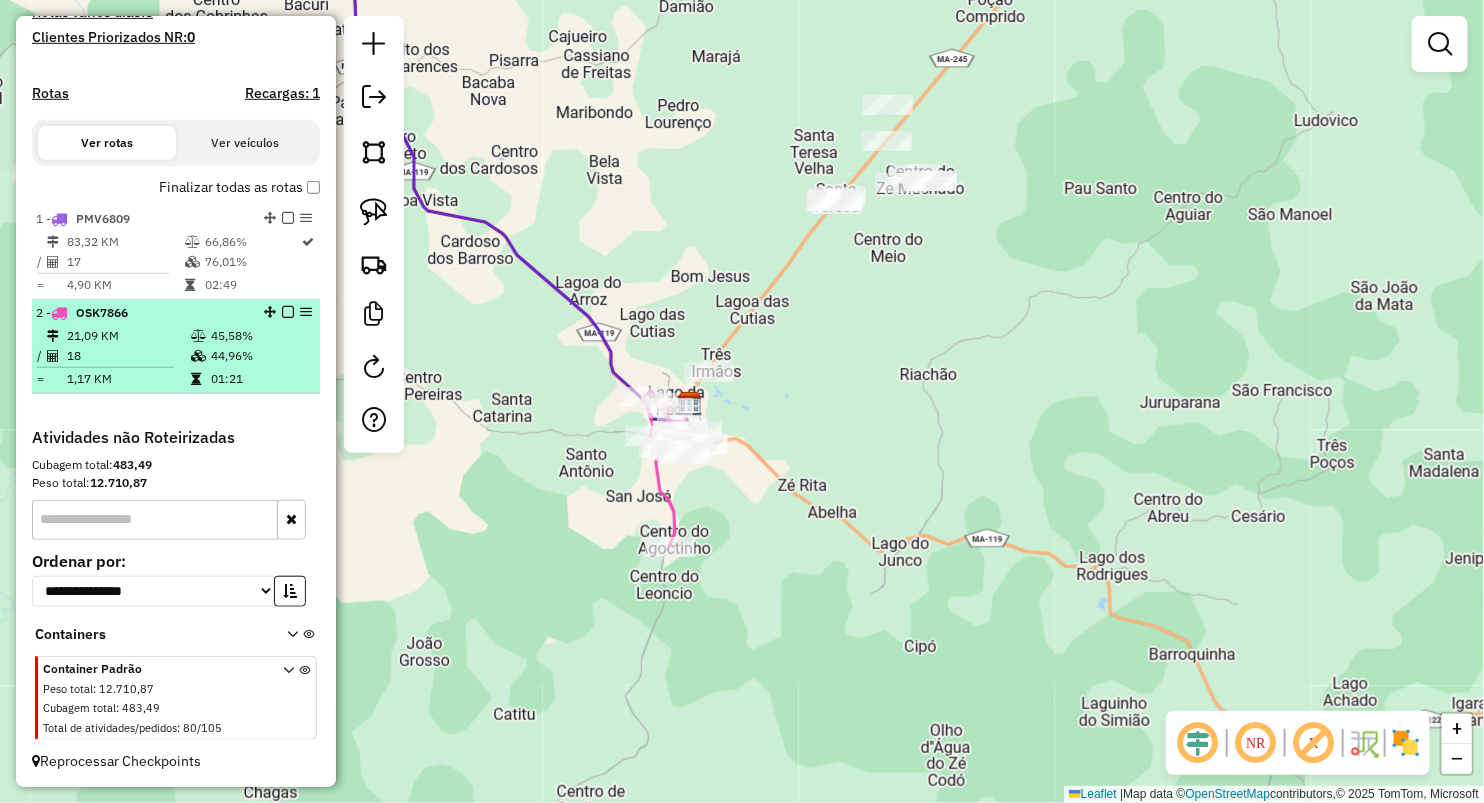 click on "18" at bounding box center [128, 356] 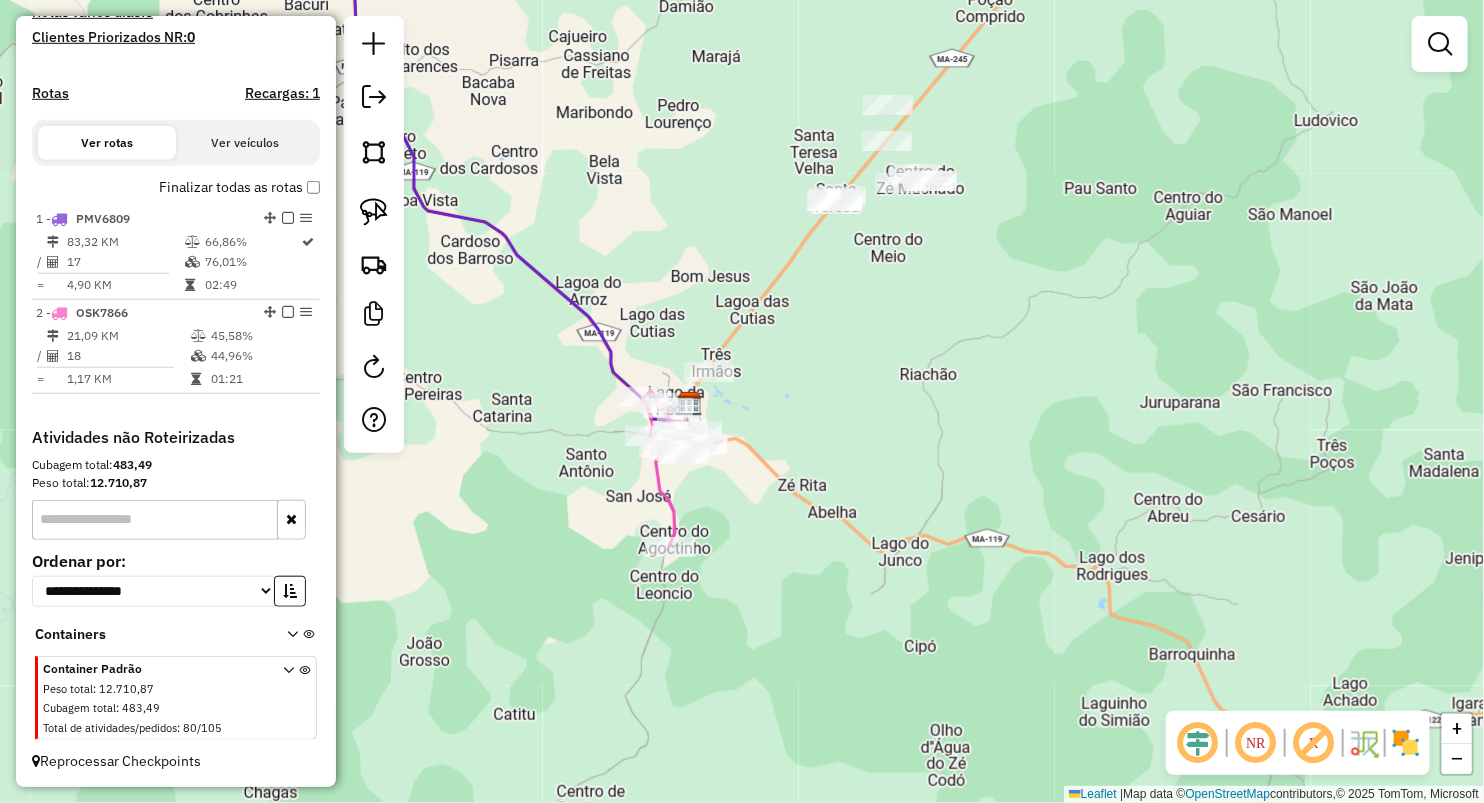 select on "**********" 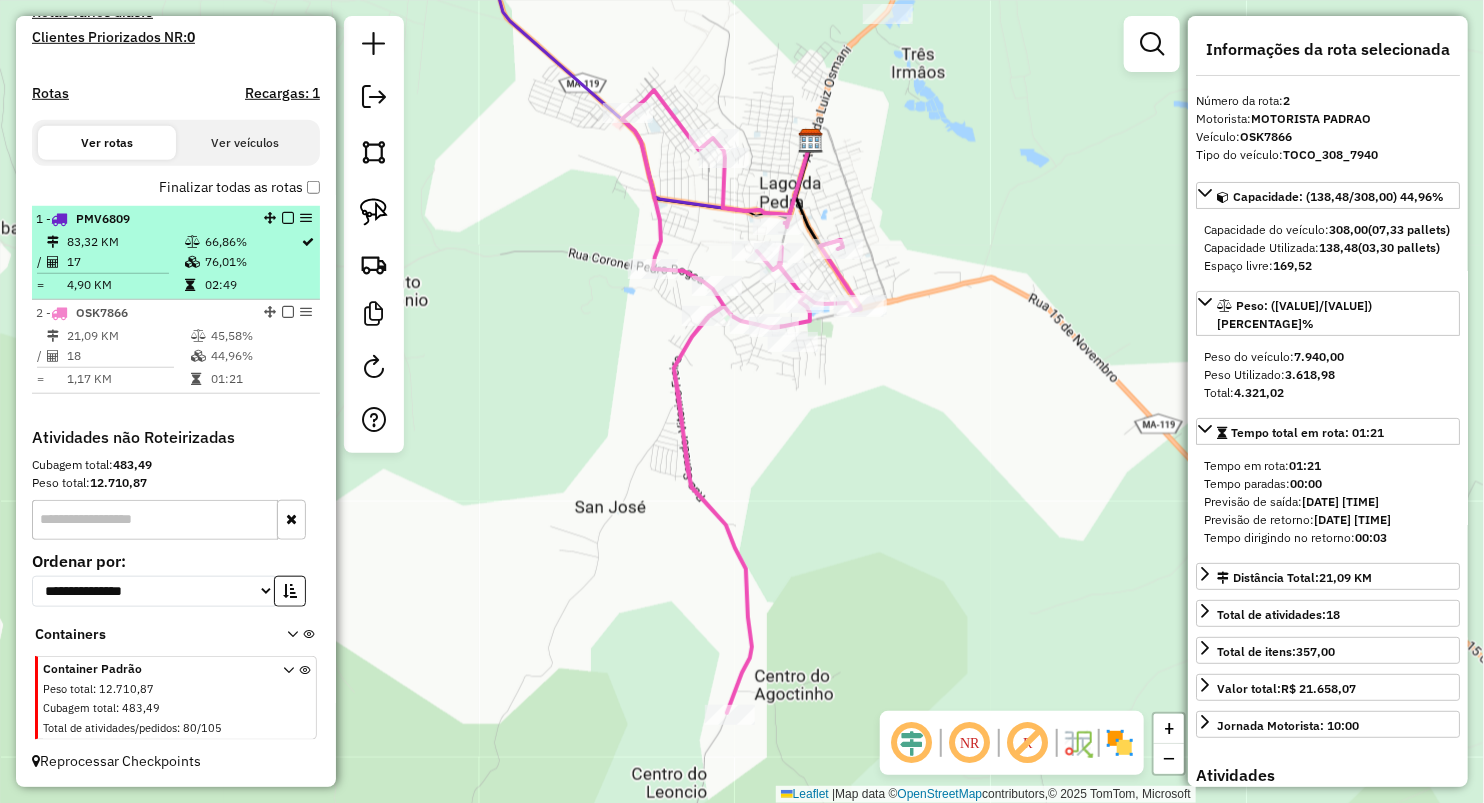 click on "17" at bounding box center (125, 262) 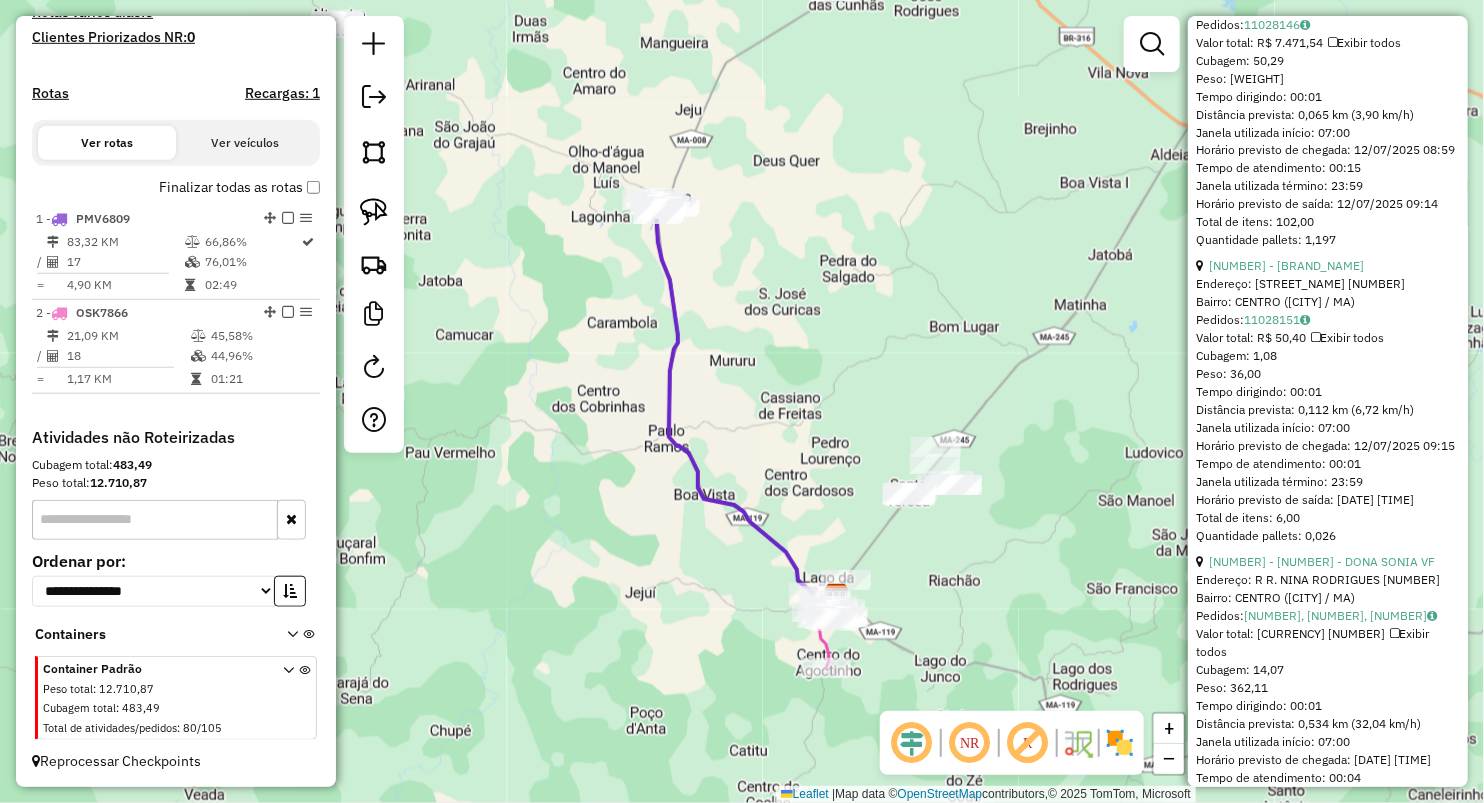 scroll, scrollTop: 4888, scrollLeft: 0, axis: vertical 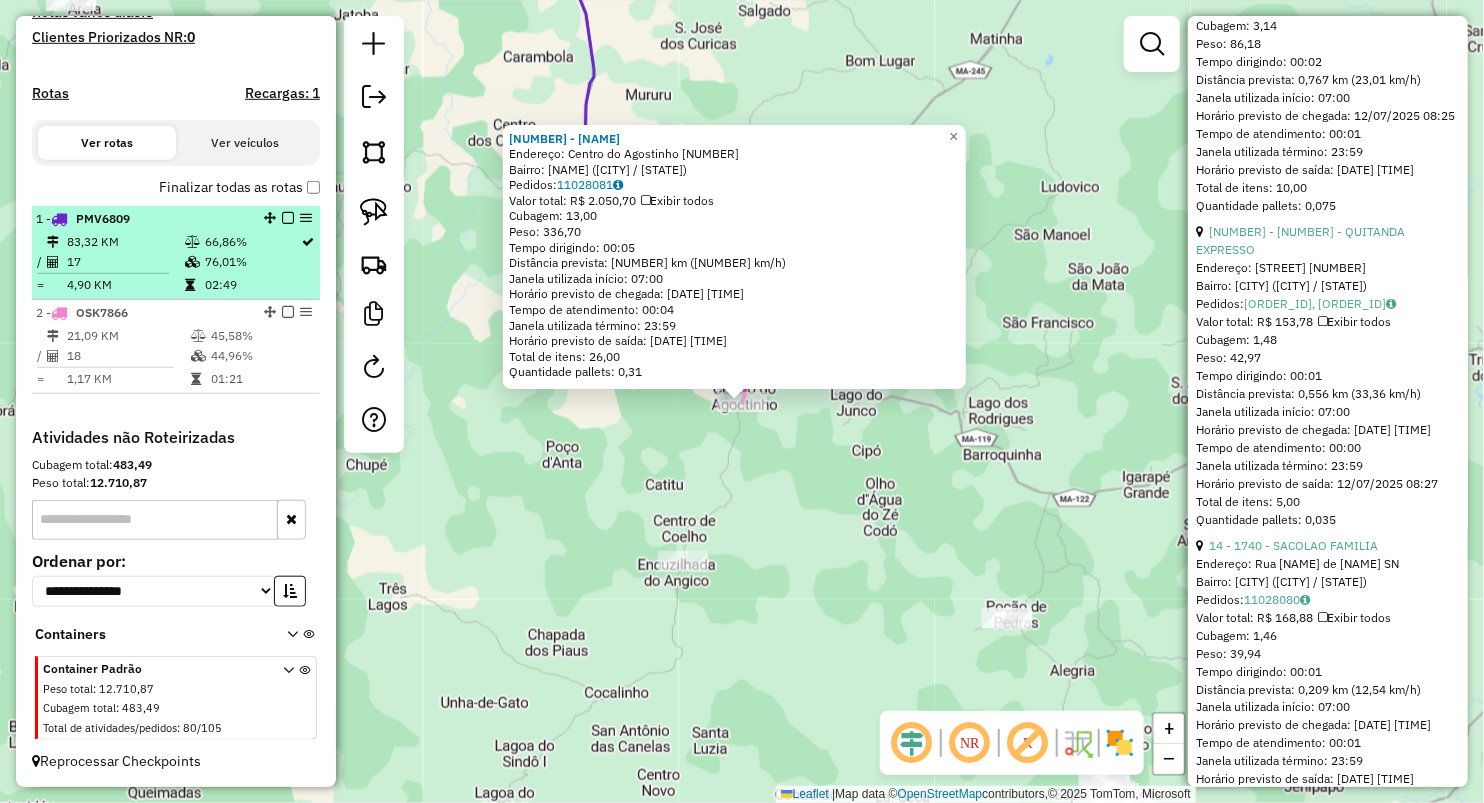 click on "[NUMBER]   [PLATE_NUMBER]   [PRICE] KM   [PRICE]%  /  [NUMBER]   [PRICE]%     =  [PRICE] KM   [TIME]" at bounding box center [176, 253] 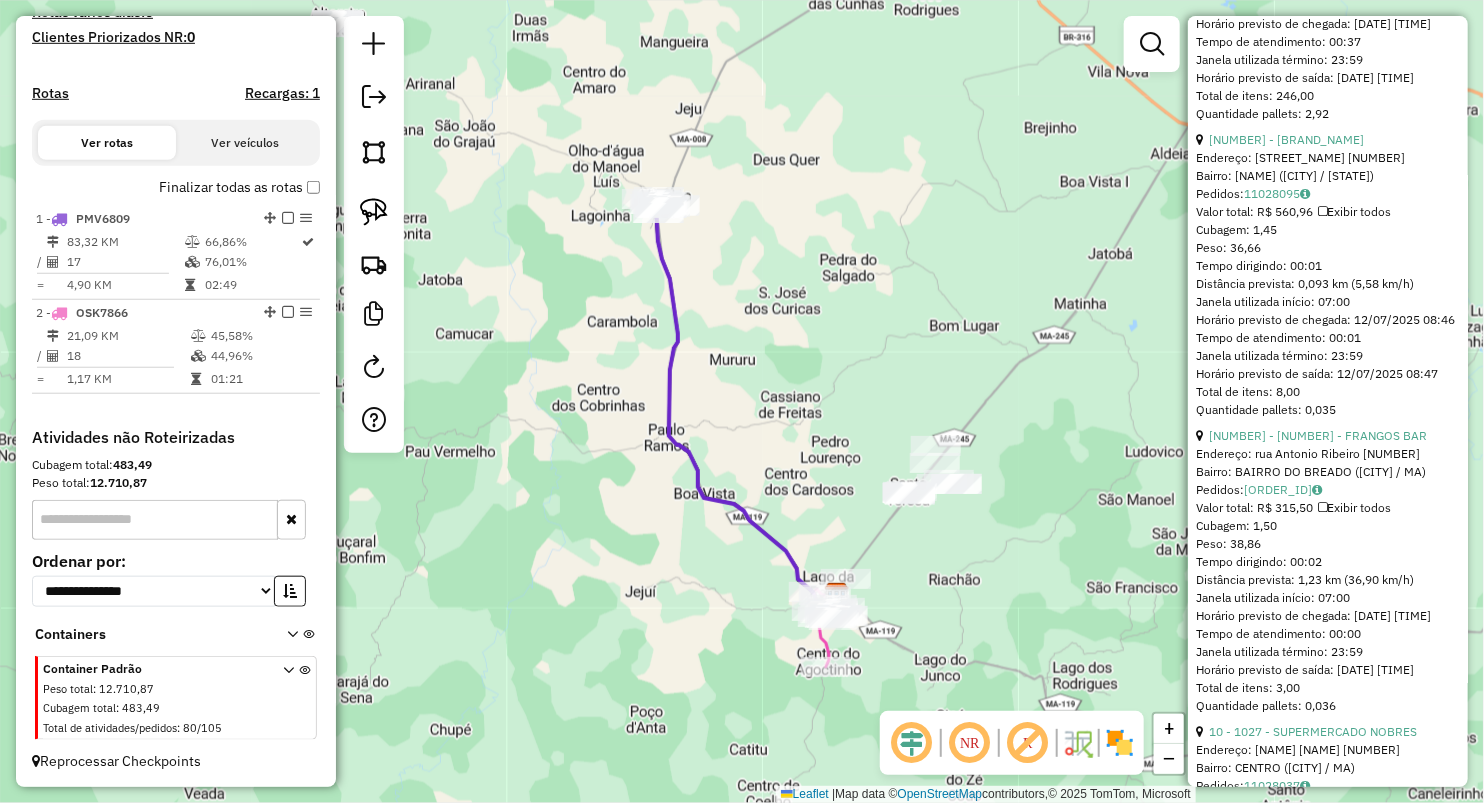 scroll, scrollTop: 2856, scrollLeft: 0, axis: vertical 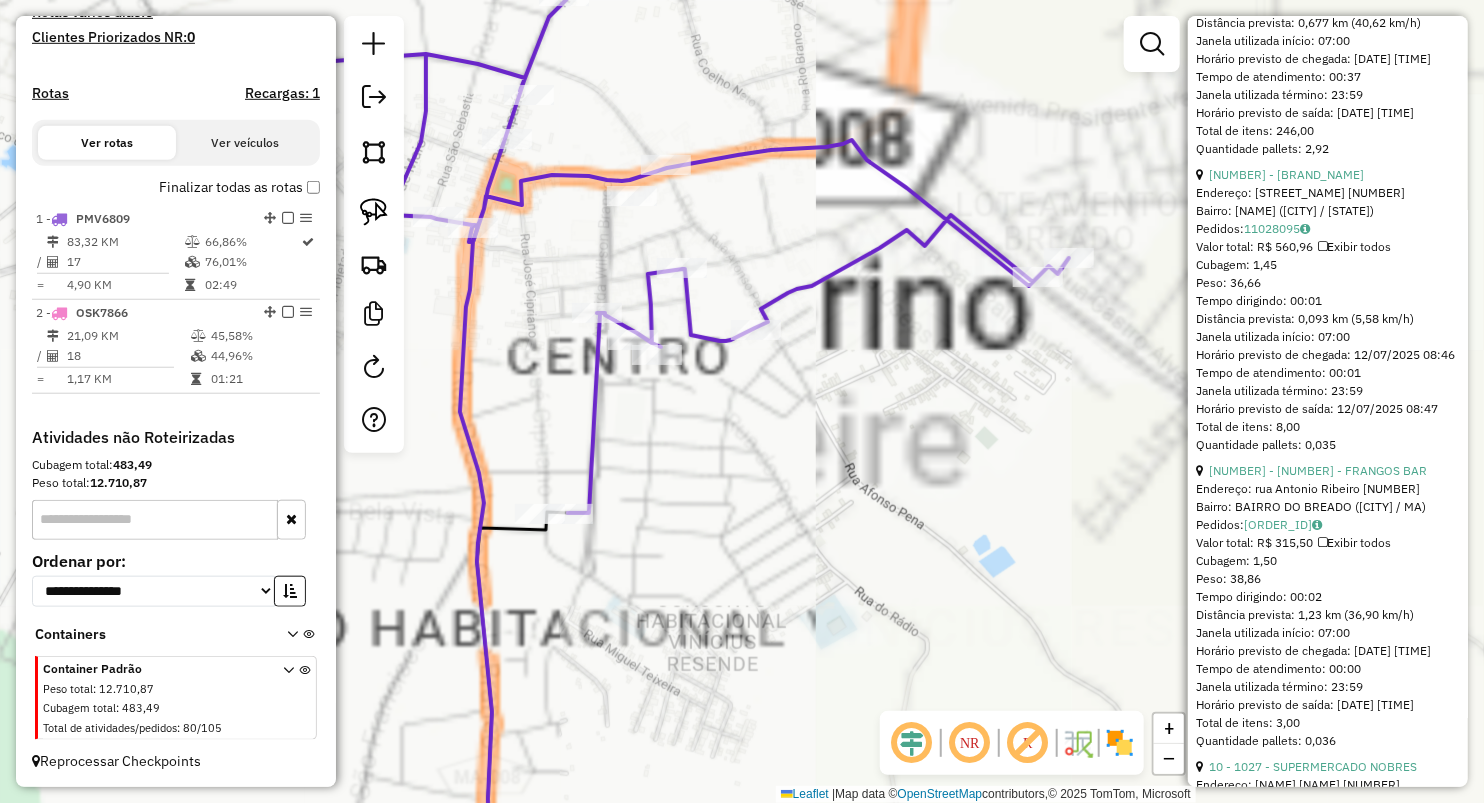 click 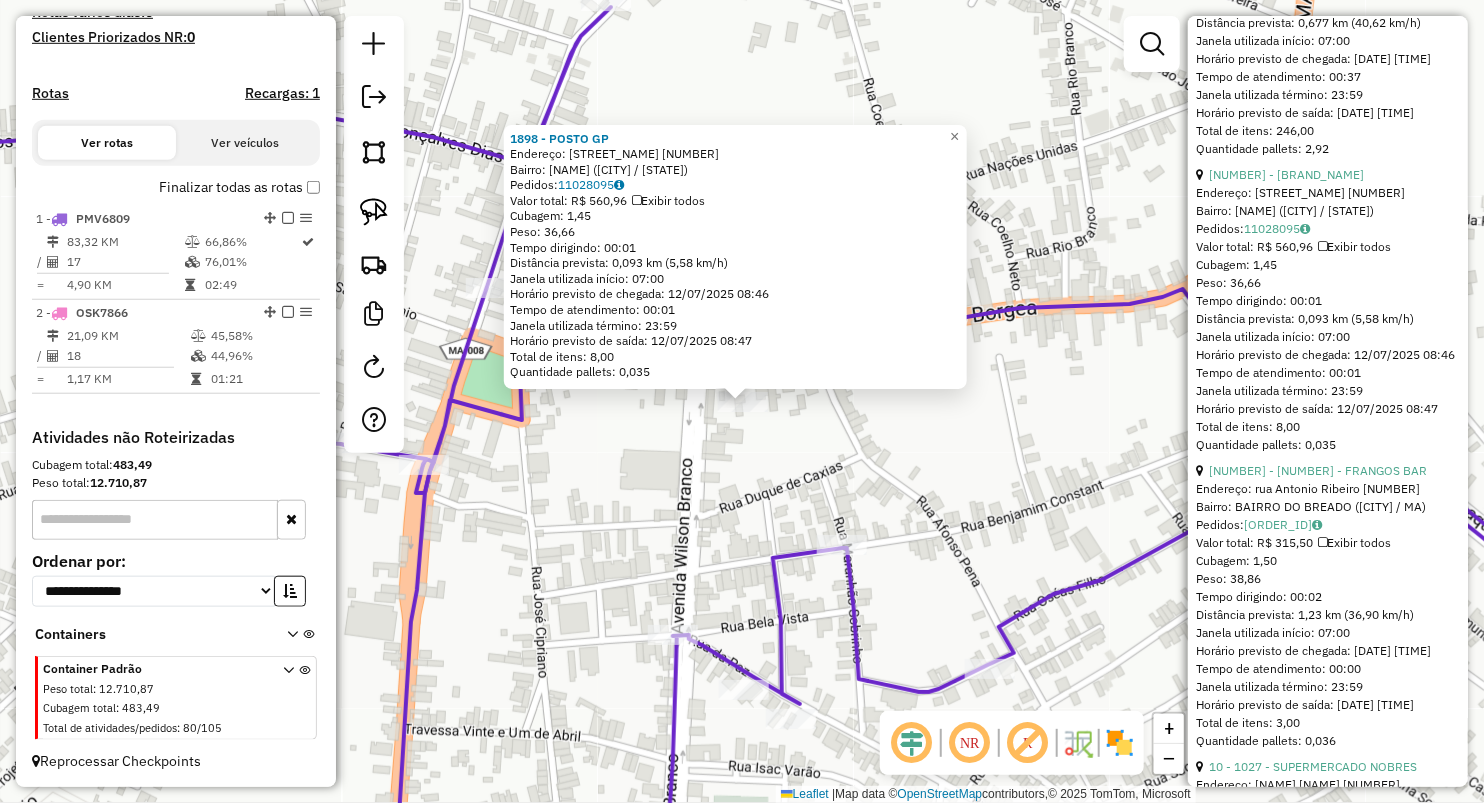 click on "[NUMBER] - POSTO GP  Endereço:  [STREET] [NUMBER]   Bairro: [CITY] ([CITY] / [STATE])   Pedidos:  [ORDER_ID]   Valor total: R$ [PRICE]   Exibir todos   Cubagem: [CUBAGE]  Peso: [WEIGHT]  Tempo dirigindo: [TIME]   Distância prevista: [DISTANCE] ([SPEED])   Janela utilizada início: [TIME]   Horário previsto de chegada: [DATE] [TIME]   Tempo de atendimento: [TIME]   Janela utilizada término: [TIME]   Horário previsto de saída: [DATE] [TIME]   Total de itens: [ITEMS]   Quantidade pallets: [PALLETS]  × Janela de atendimento Grade de atendimento Capacidade Transportadoras Veículos Cliente Pedidos  Rotas Selecione os dias de semana para filtrar as janelas de atendimento  Seg   Ter   Qua   Qui   Sex   Sáb   Dom  Informe o período da janela de atendimento: De: Até:  Filtrar exatamente a janela do cliente  Considerar janela de atendimento padrão  Selecione os dias de semana para filtrar as grades de atendimento  Seg   Ter   Qua   Qui   Sex   Sáb   Dom   Considerar clientes sem dia de atendimento cadastrado  De:  De:" 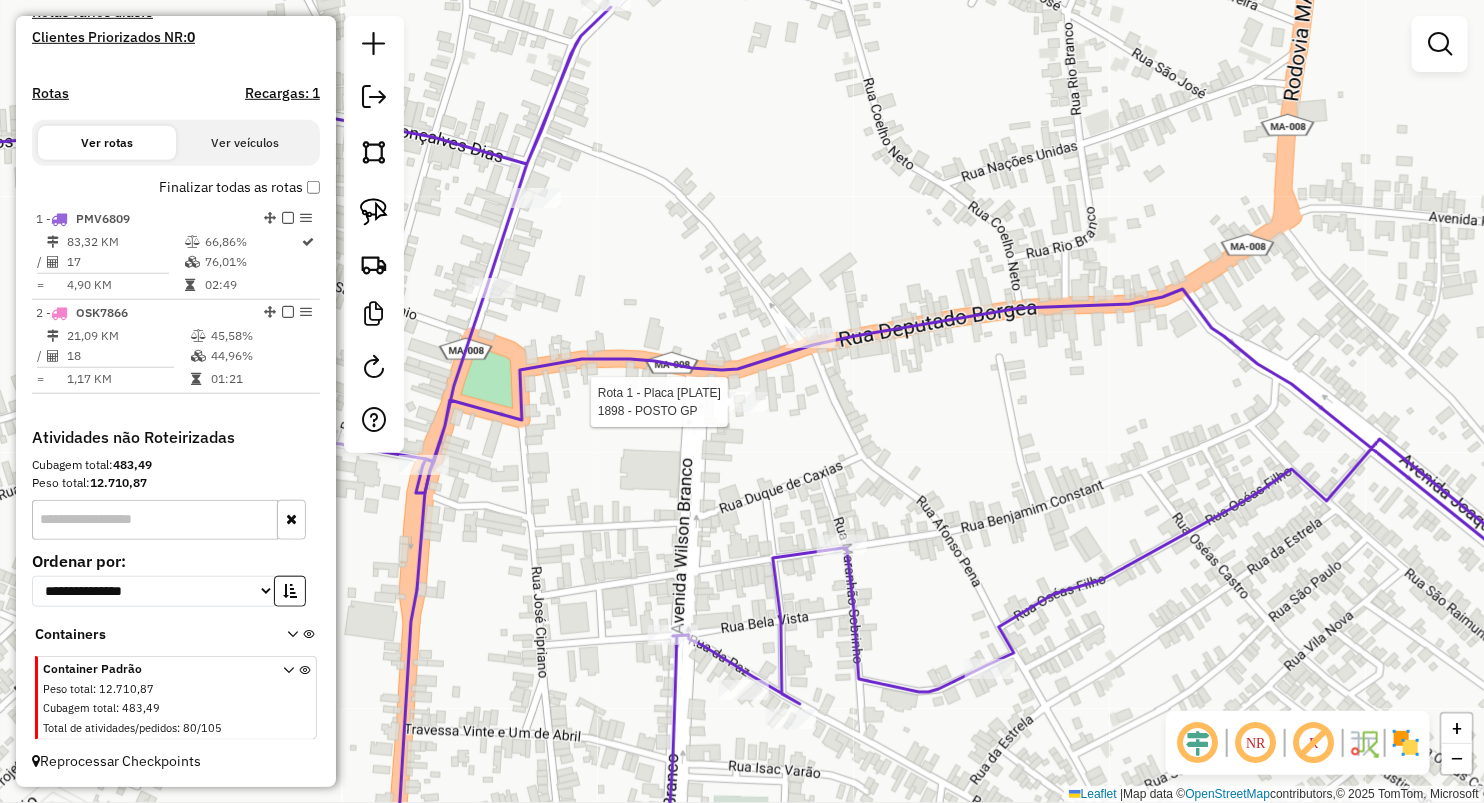 select on "**********" 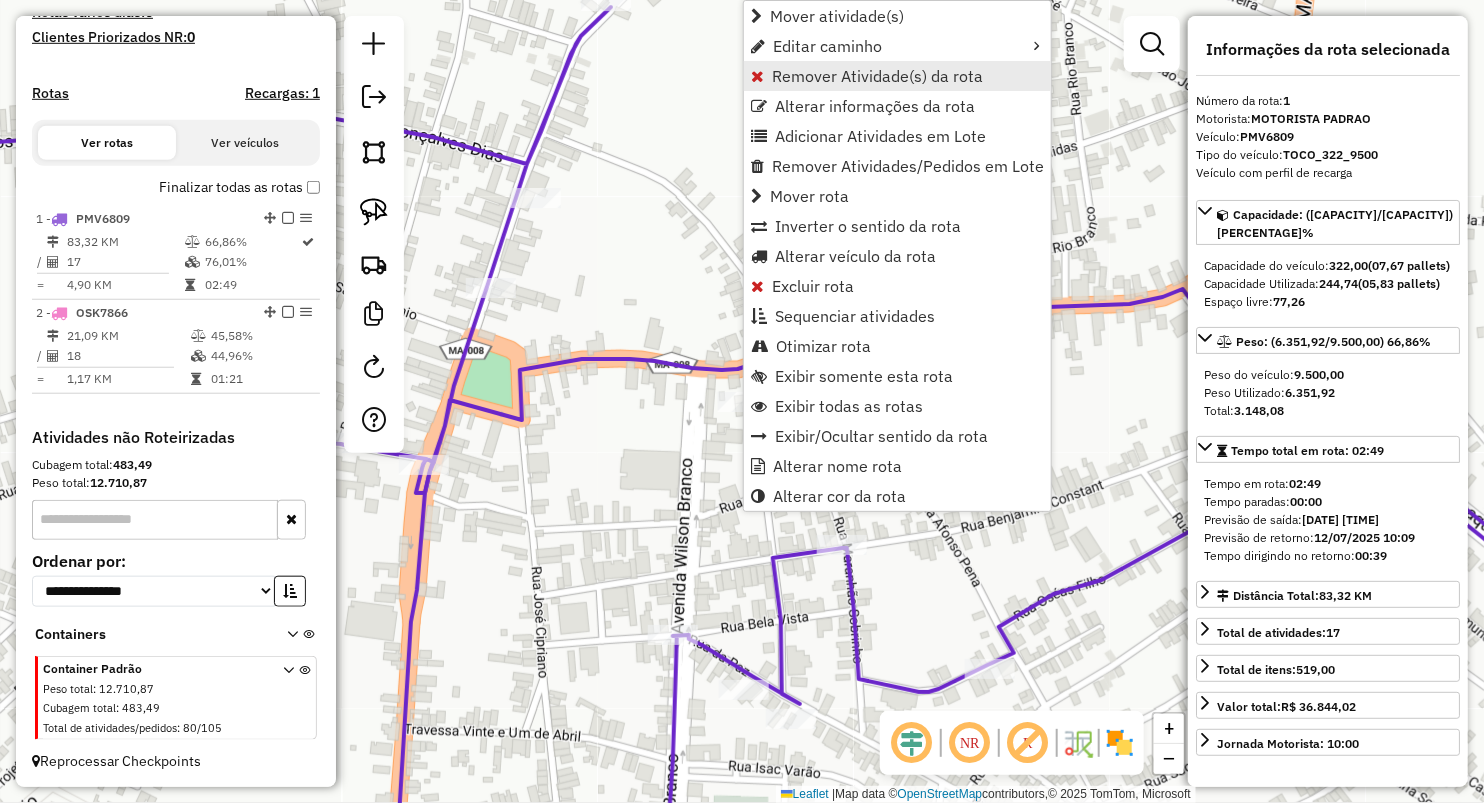 click on "Remover Atividade(s) da rota" at bounding box center (897, 76) 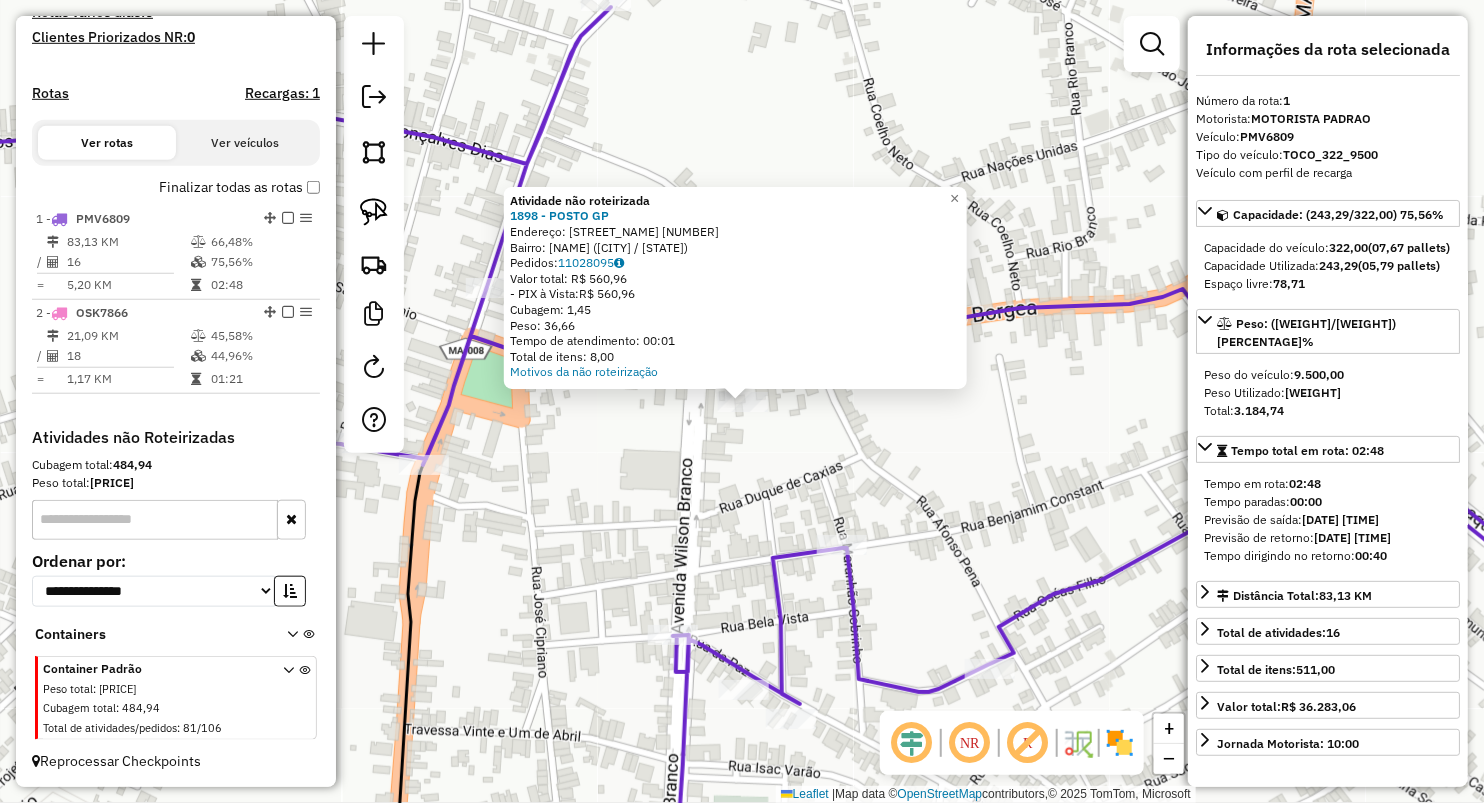 click on "Atividade não roteirizada [NUMBER] - [BRAND_NAME]  Endereço:  [STREET_NAME] [NUMBER]   Bairro: [NEIGHBORHOOD] ([CITY] / [STATE])   Pedidos:  [ORDER_ID]   Valor total: [CURRENCY] [PRICE]   - PIX à Vista:  [CURRENCY] [PRICE]   Cubagem: [PRICE]   Peso: [PRICE]   Tempo de atendimento: [TIME]   Total de itens: [PRICE]  Motivos da não roteirização × Janela de atendimento Grade de atendimento Capacidade Transportadoras Veículos Cliente Pedidos  Rotas Selecione os dias de semana para filtrar as janelas de atendimento  Seg   Ter   Qua   Qui   Sex   Sáb   Dom  Informe o período da janela de atendimento: De: Até:  Filtrar exatamente a janela do cliente  Considerar janela de atendimento padrão  Selecione os dias de semana para filtrar as grades de atendimento  Seg   Ter   Qua   Qui   Sex   Sáb   Dom   Considerar clientes sem dia de atendimento cadastrado  Clientes fora do dia de atendimento selecionado Filtrar as atividades entre os valores definidos abaixo:  Peso mínimo:   Peso máximo:   Cubagem mínima:   Cubagem máxima:   De:   Até:   De:  De:" 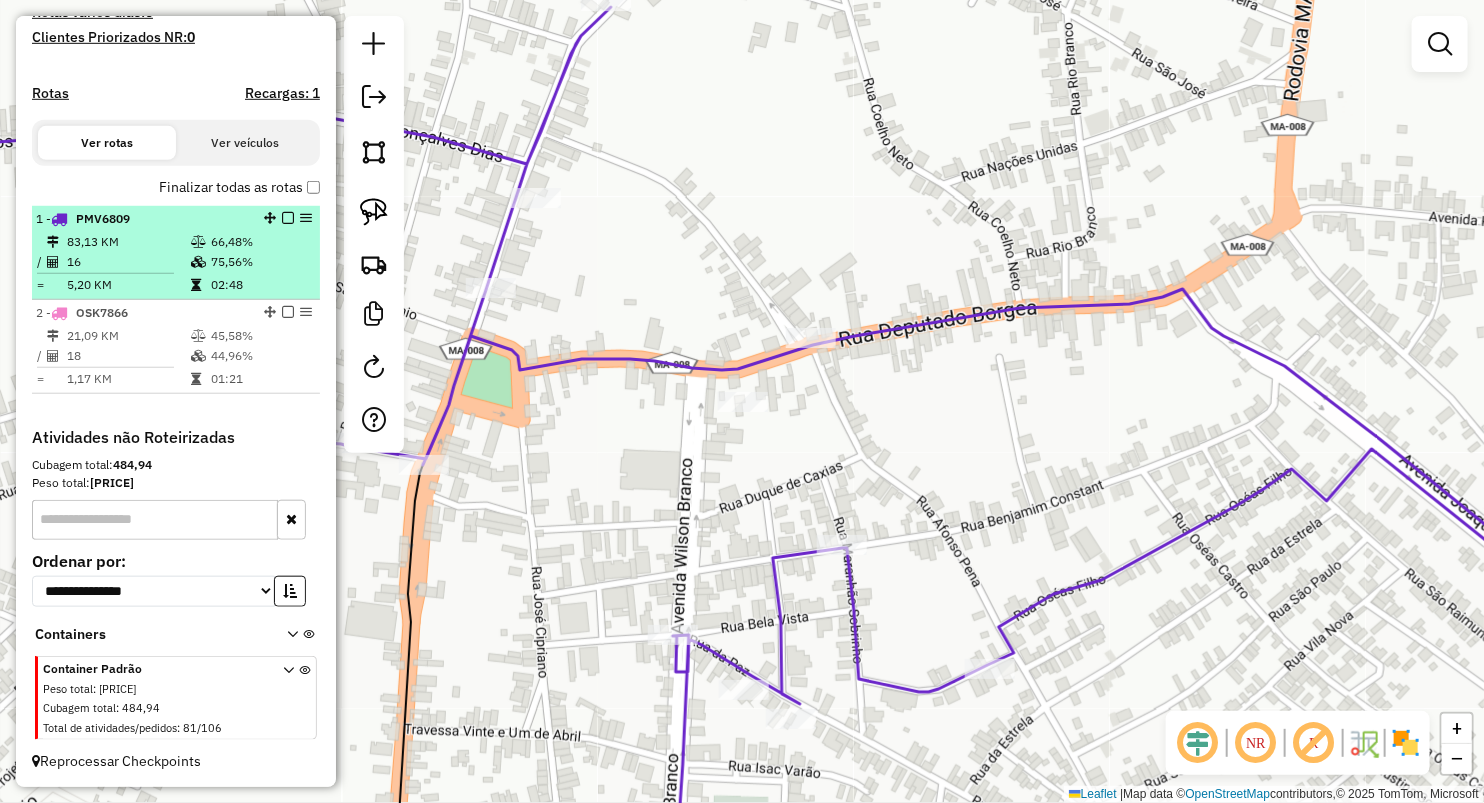 click on "[NUMBER]   [PLATE_NUMBER]   [PRICE] KM   [PRICE]%  /  [NUMBER]   [PRICE]%     =  [PRICE] KM   [TIME]" at bounding box center [176, 253] 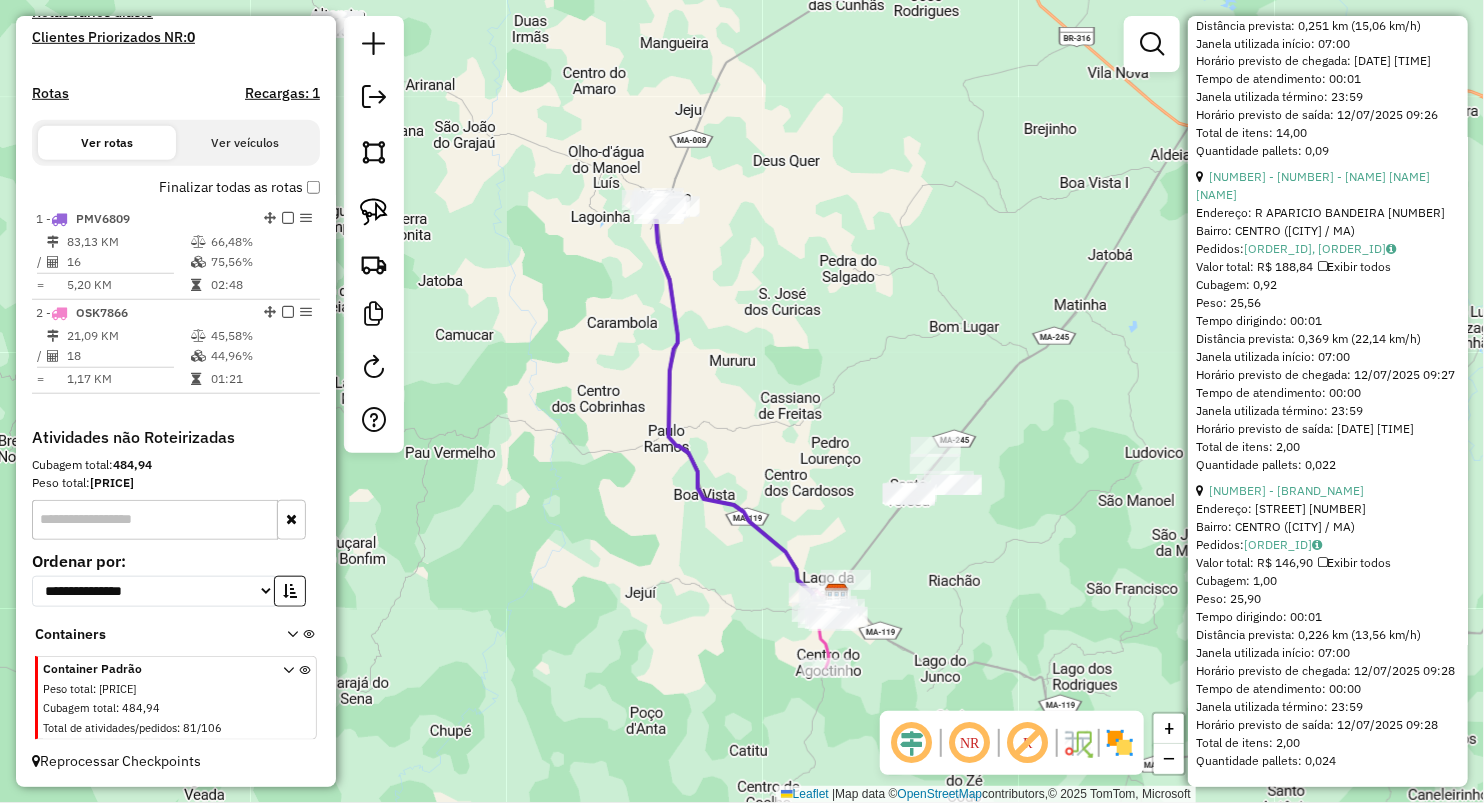 scroll, scrollTop: 5208, scrollLeft: 0, axis: vertical 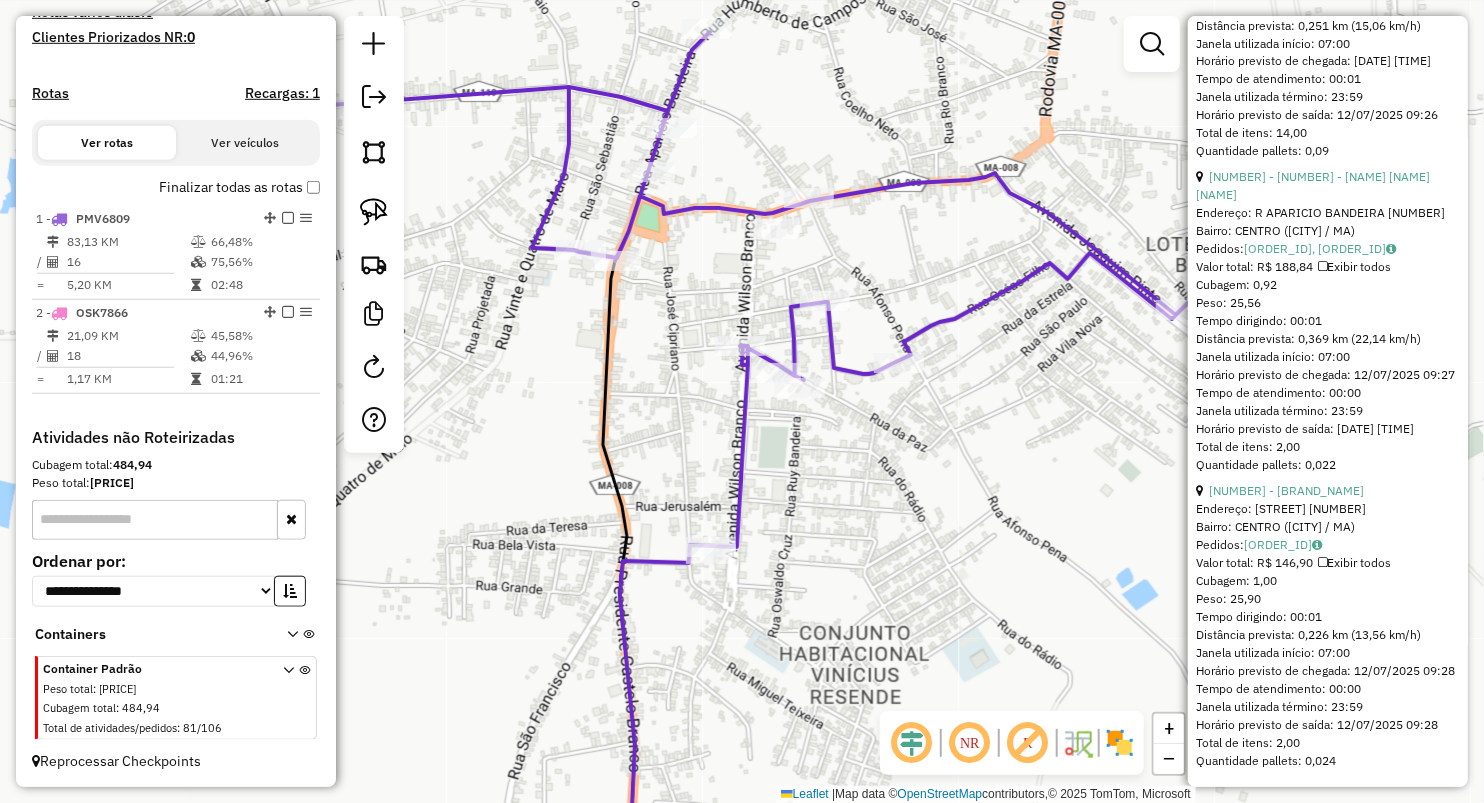 click 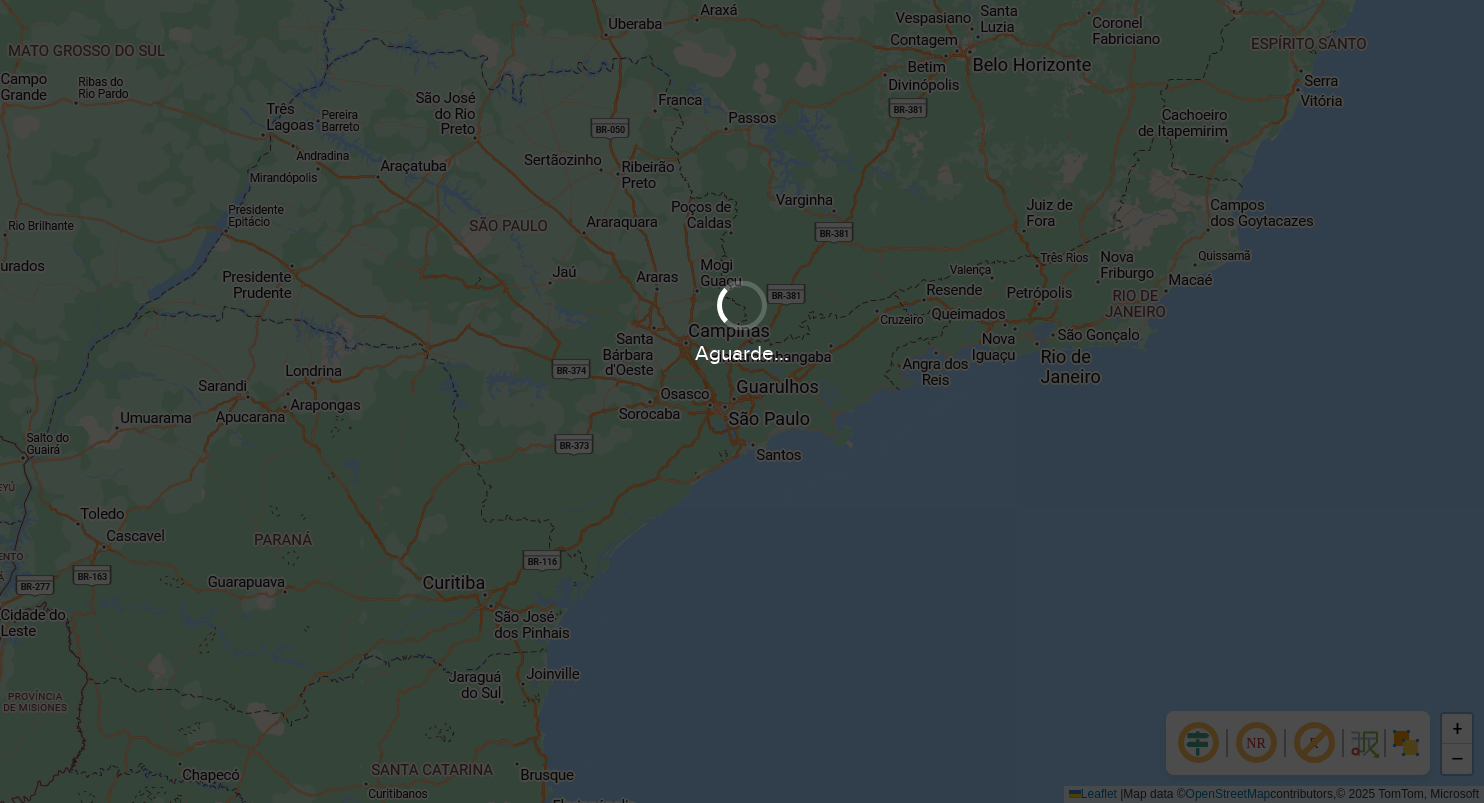 scroll, scrollTop: 0, scrollLeft: 0, axis: both 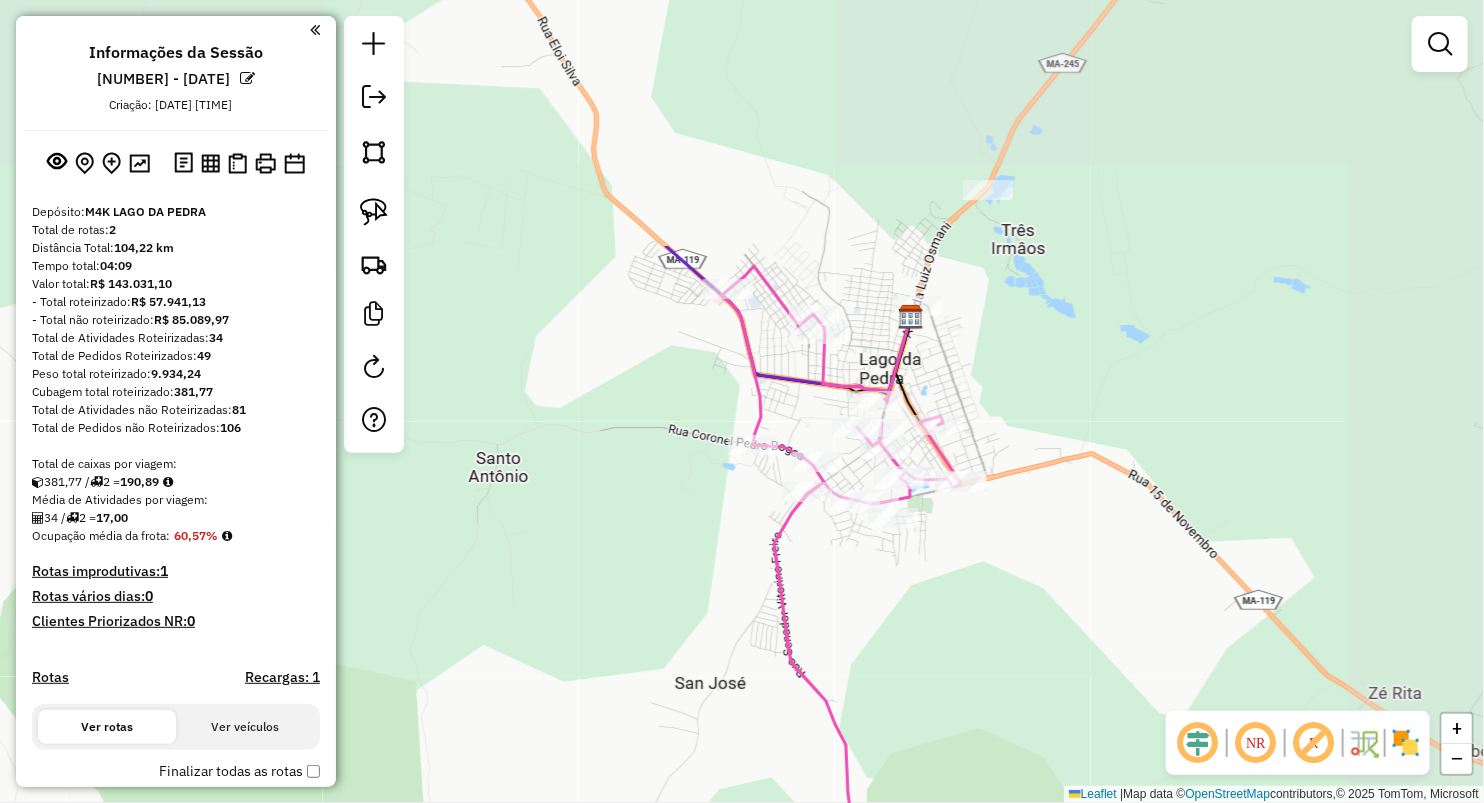 drag, startPoint x: 1169, startPoint y: 284, endPoint x: 1021, endPoint y: 460, distance: 229.95651 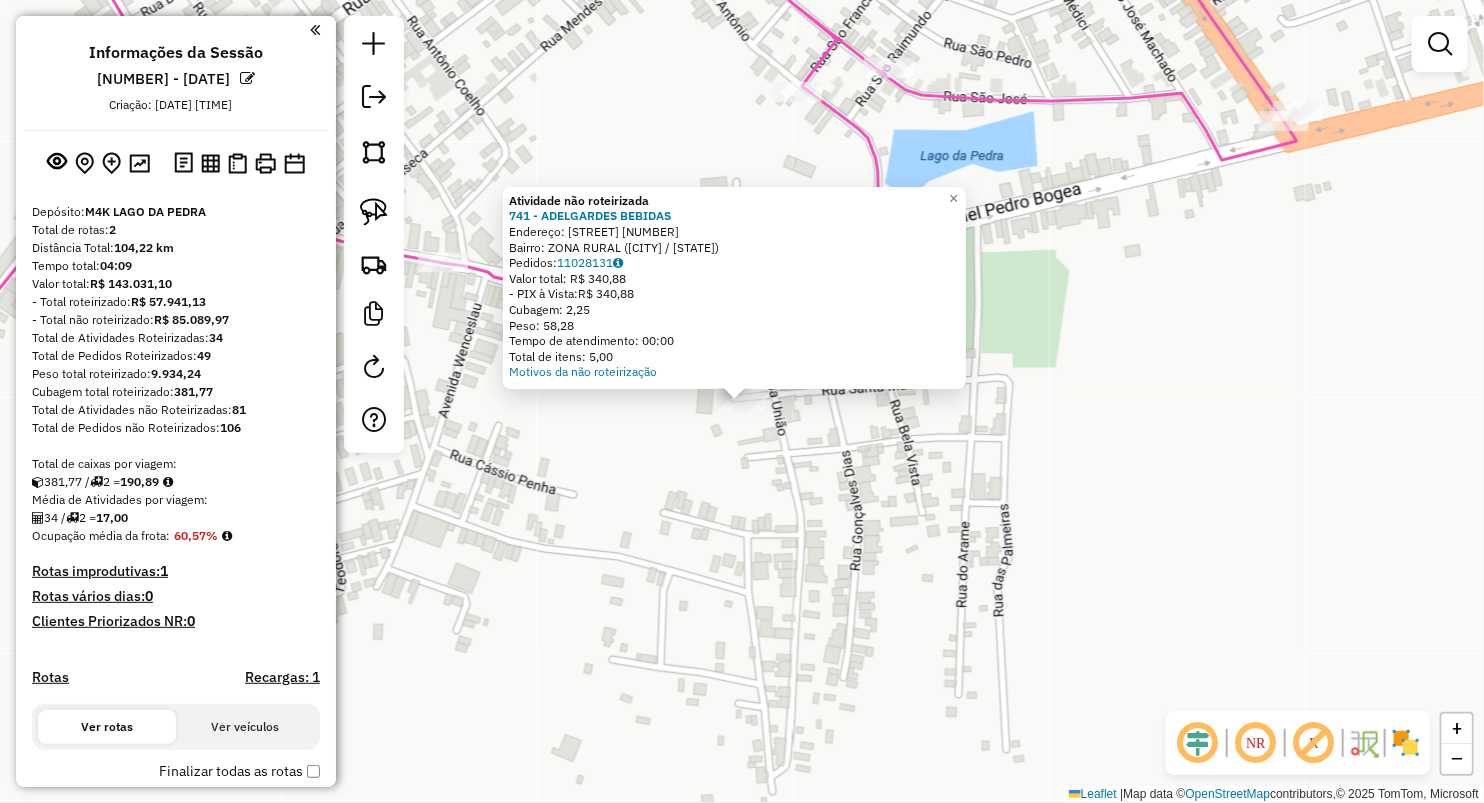 click on "Atividade não roteirizada 741 - ADELGARDES BEBIDAS Endereço: SANTA TERESA 56 Bairro: ZONA RURAL ([CITY] / [STATE]) Pedidos: 11028131 Valor total: R$ 340,88 - PIX à Vista: R$ 340,88 Cubagem: 2,25 Peso: 58,28 Tempo de atendimento: 00:00 Total de itens: 5,00 Motivos da não roteirização × Janela de atendimento Grade de atendimento Capacidade Transportadoras Veículos Cliente Pedidos Rotas Selecione os dias de semana para filtrar as janelas de atendimento Seg Ter Qua Qui Sex Sáb Dom Informe o período da janela de atendimento: De: Até: Filtrar exatamente a janela do cliente Considerar janela de atendimento padrão Selecione os dias de semana para filtrar as grades de atendimento Seg Ter Qua Qui Sex Sáb Dom Considerar clientes sem dia de atendimento cadastrado Clientes fora do dia de atendimento selecionado Filtrar as atividades entre os valores definidos abaixo: Peso mínimo: Peso máximo: Cubagem mínima: Cubagem máxima: De: Até: De:" 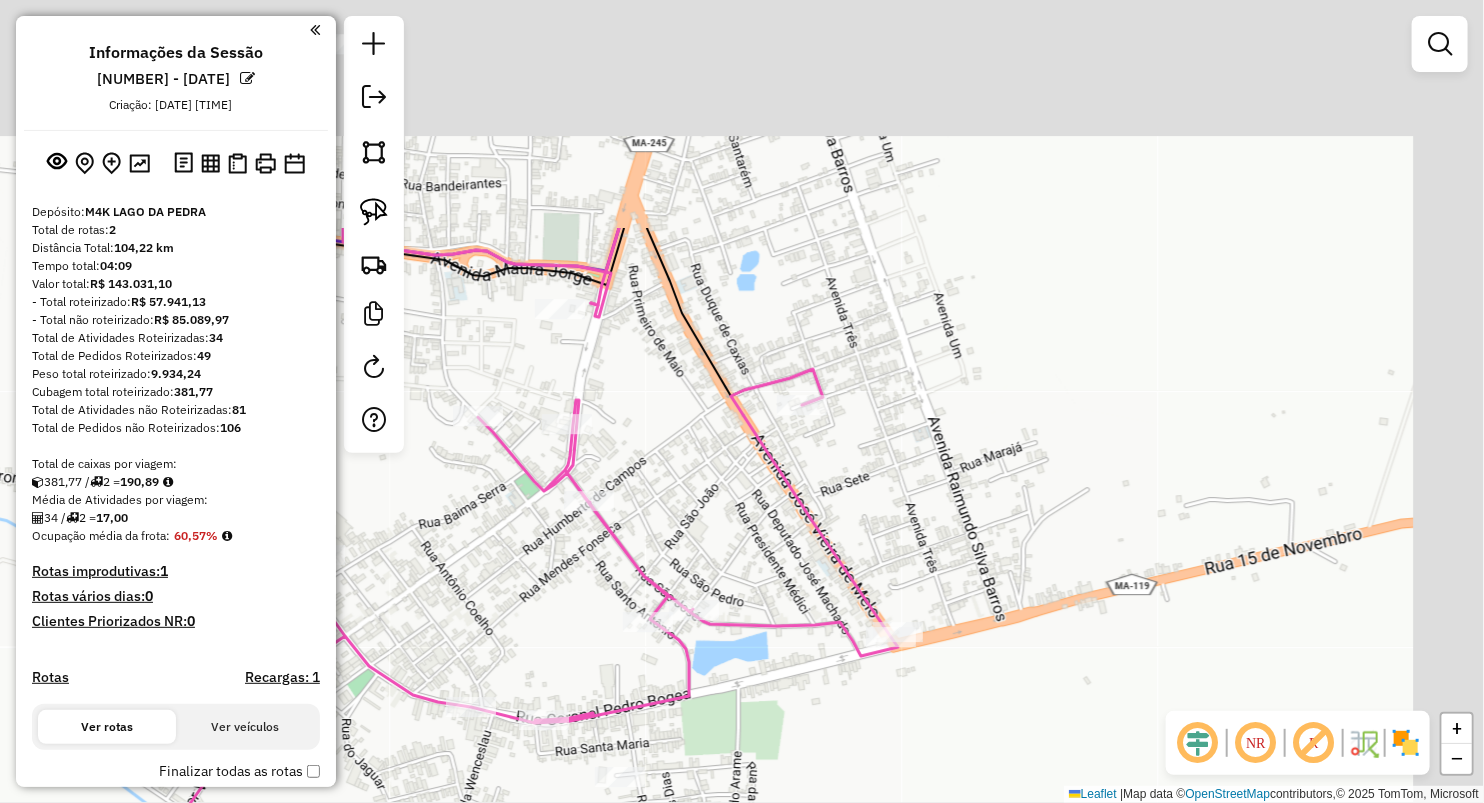 drag, startPoint x: 1108, startPoint y: 286, endPoint x: 994, endPoint y: 581, distance: 316.26096 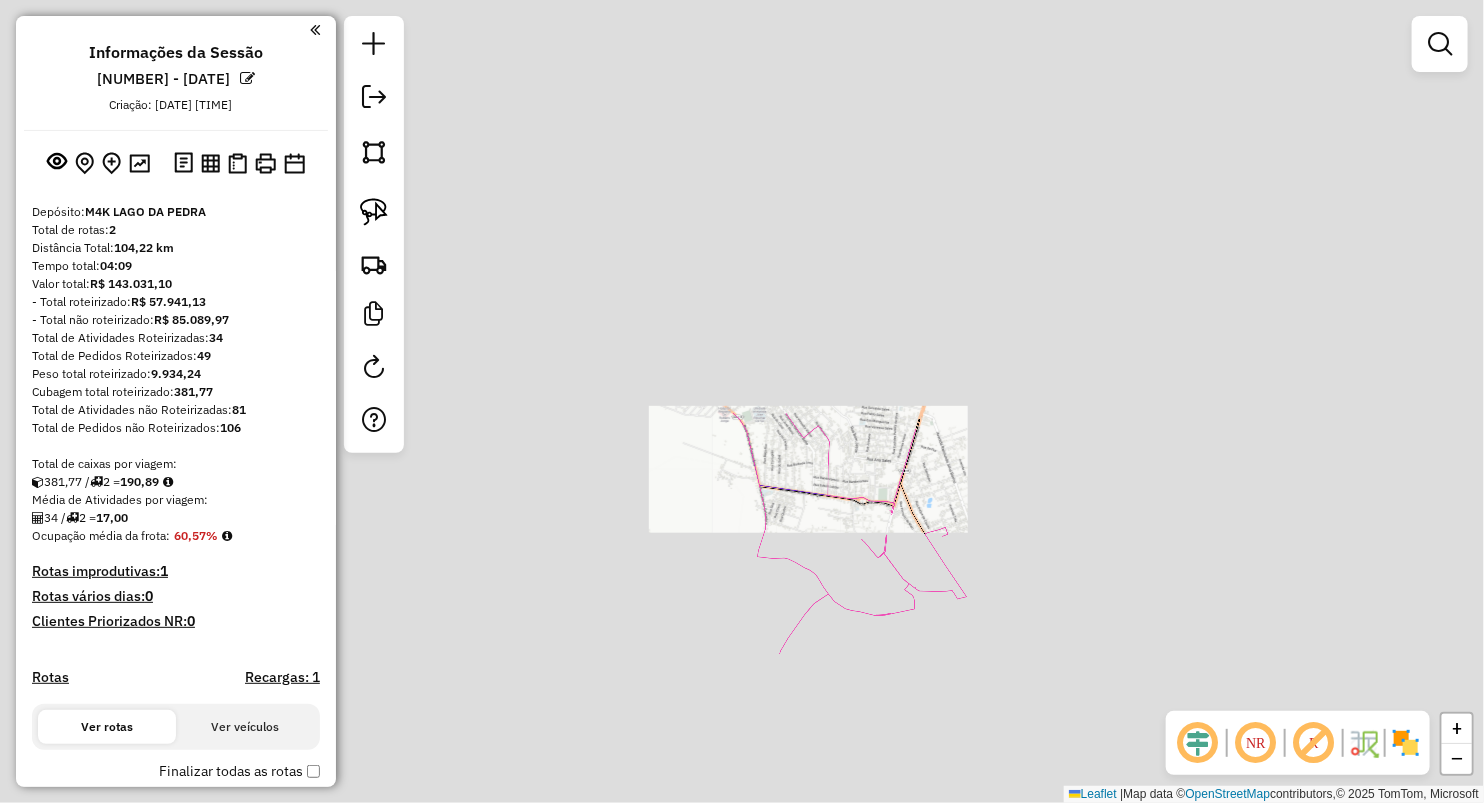 drag, startPoint x: 943, startPoint y: 438, endPoint x: 932, endPoint y: 509, distance: 71.84706 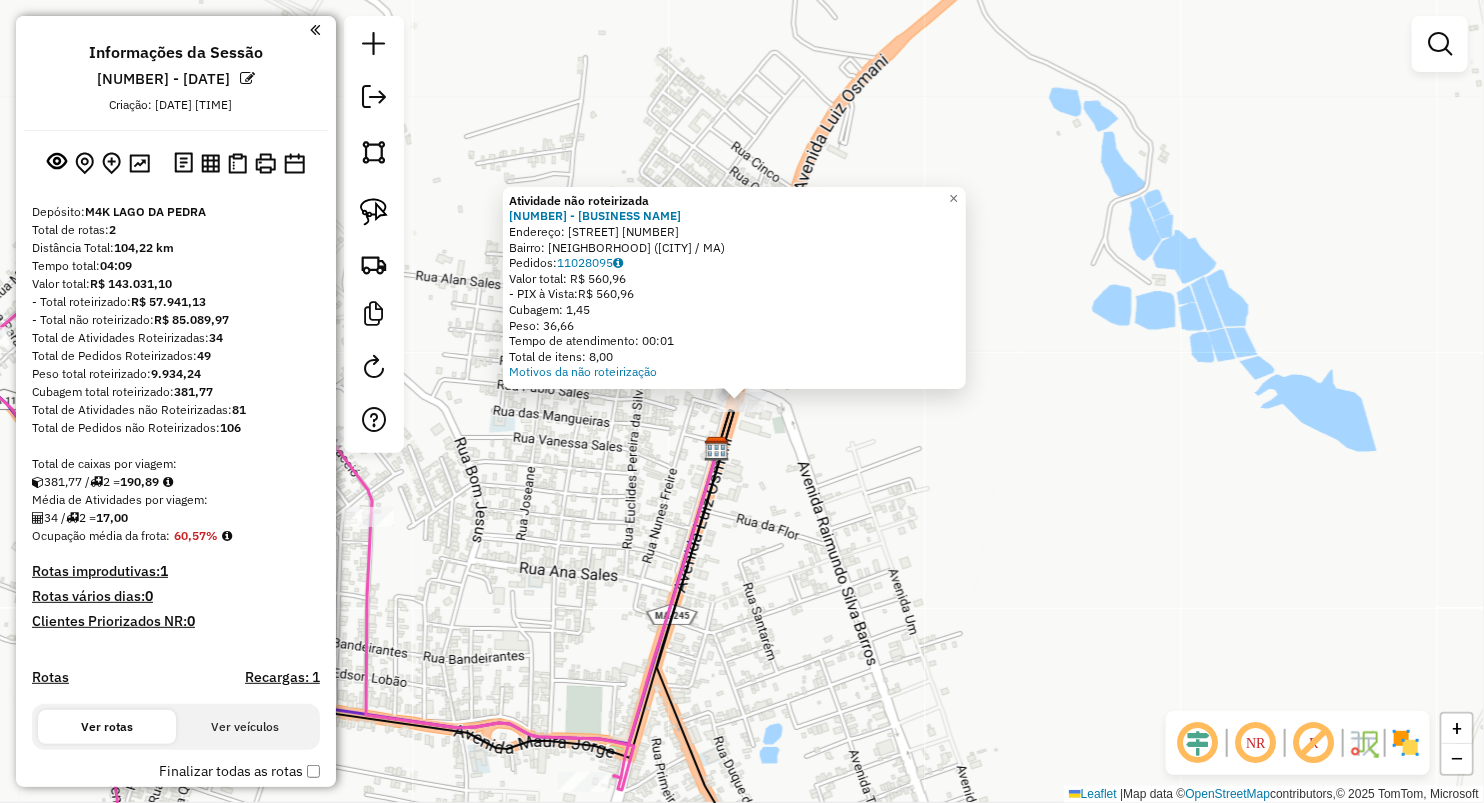click on "Atividade não roteirizada [NUMBER] - [BRAND_NAME]  Endereço:  [STREET_NAME] [NUMBER]   Bairro: [NEIGHBORHOOD] ([CITY] / [STATE])   Pedidos:  [ORDER_ID]   Valor total: [CURRENCY] [PRICE]   - PIX à Vista:  [CURRENCY] [PRICE]   Cubagem: [PRICE]   Peso: [PRICE]   Tempo de atendimento: [TIME]   Total de itens: [PRICE]  Motivos da não roteirização × Janela de atendimento Grade de atendimento Capacidade Transportadoras Veículos Cliente Pedidos  Rotas Selecione os dias de semana para filtrar as janelas de atendimento  Seg   Ter   Qua   Qui   Sex   Sáb   Dom  Informe o período da janela de atendimento: De: Até:  Filtrar exatamente a janela do cliente  Considerar janela de atendimento padrão  Selecione os dias de semana para filtrar as grades de atendimento  Seg   Ter   Qua   Qui   Sex   Sáb   Dom   Considerar clientes sem dia de atendimento cadastrado  Clientes fora do dia de atendimento selecionado Filtrar as atividades entre os valores definidos abaixo:  Peso mínimo:   Peso máximo:   Cubagem mínima:   Cubagem máxima:   De:   Até:   De:  De:" 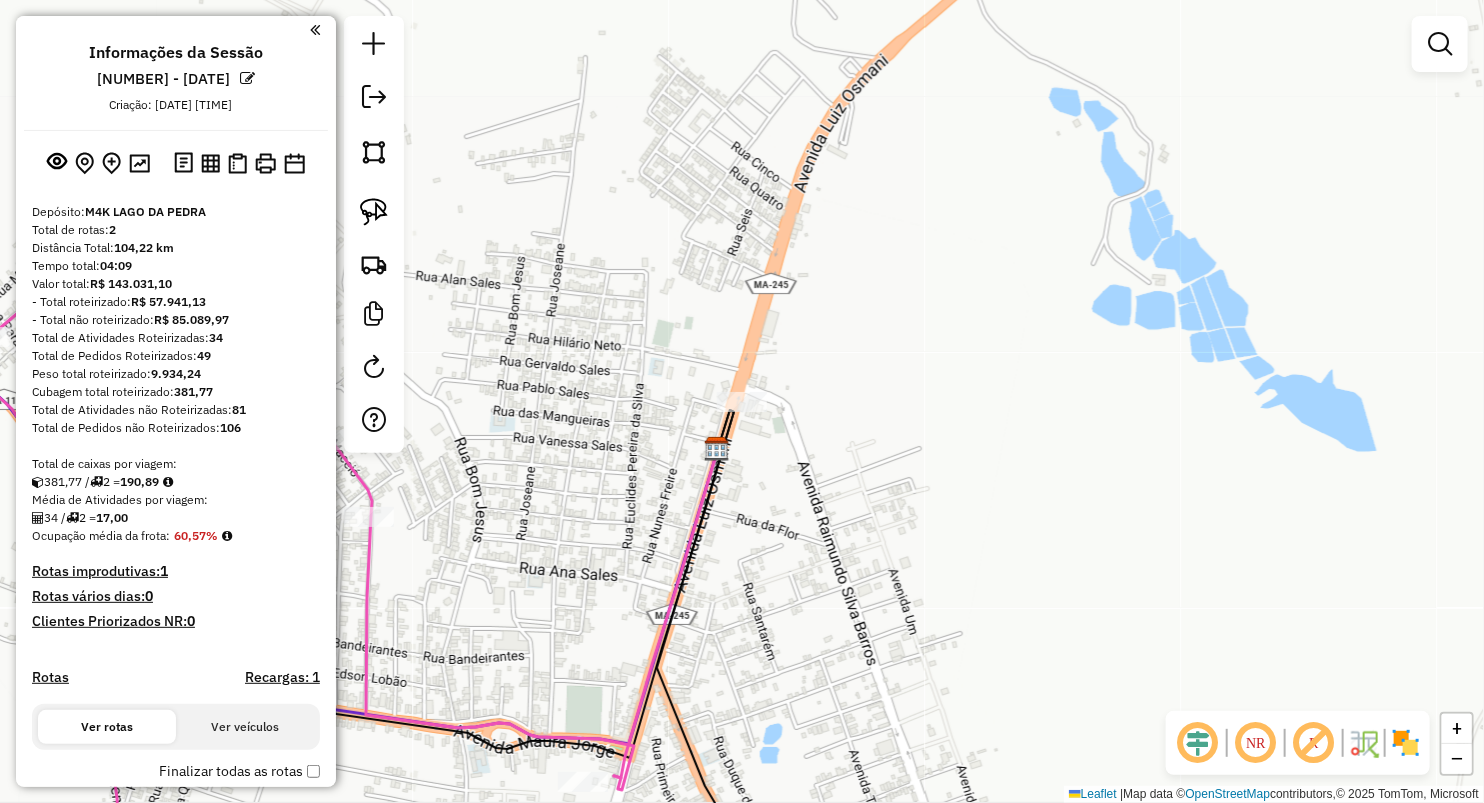 drag, startPoint x: 368, startPoint y: 198, endPoint x: 469, endPoint y: 228, distance: 105.36128 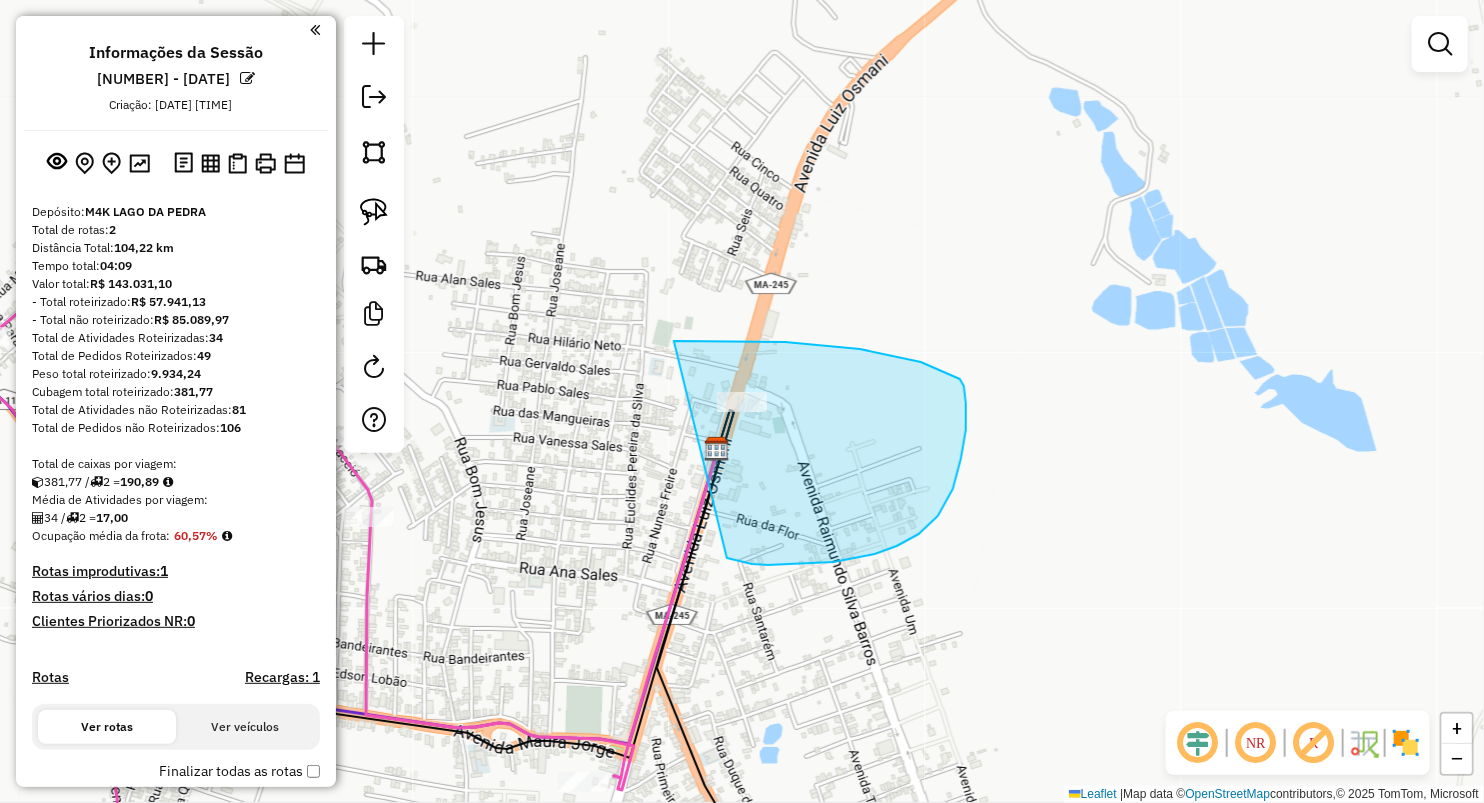 drag, startPoint x: 724, startPoint y: 341, endPoint x: 708, endPoint y: 555, distance: 214.59729 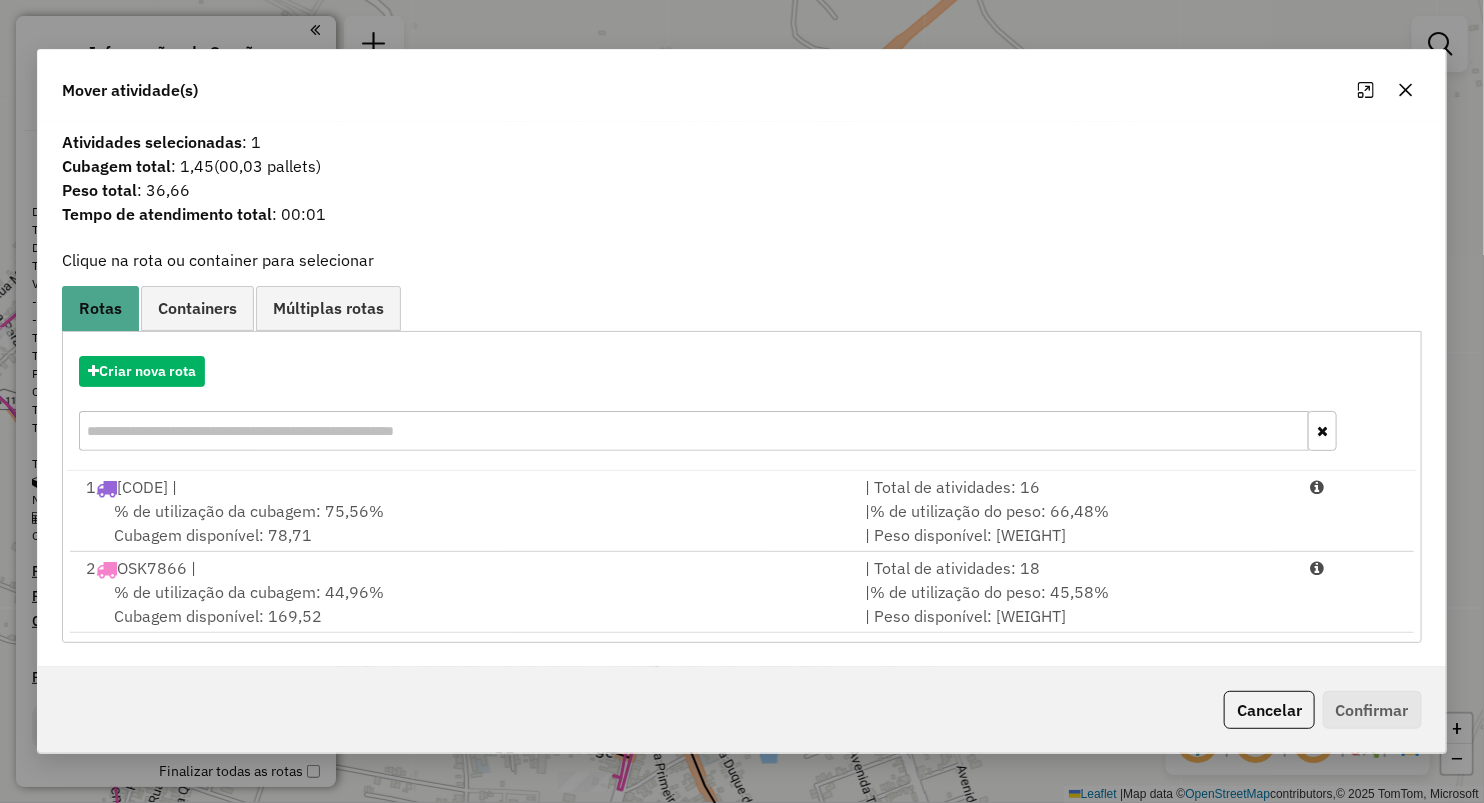 click on "% de utilização da cubagem: [PRICE]%" at bounding box center (249, 592) 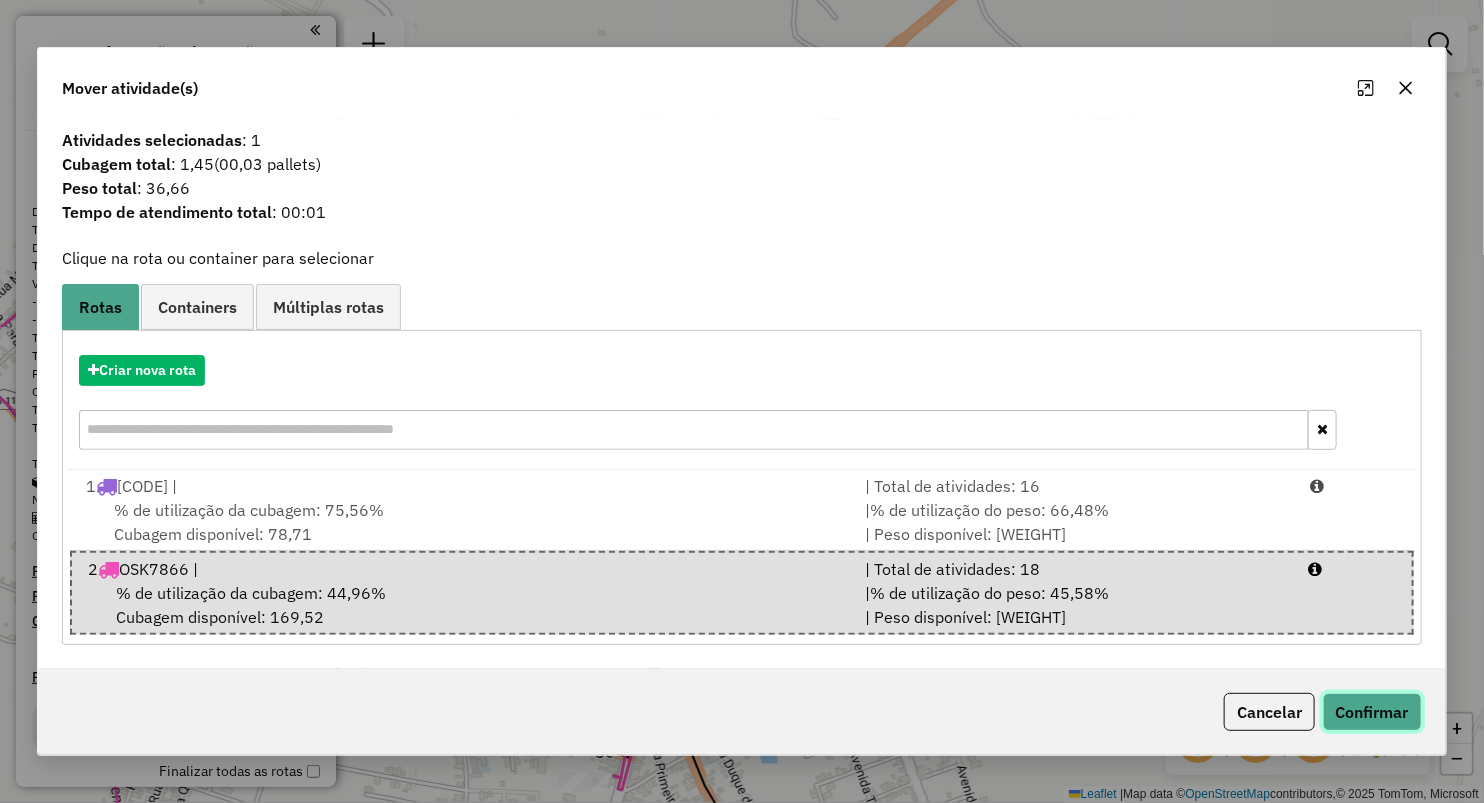 click on "Confirmar" 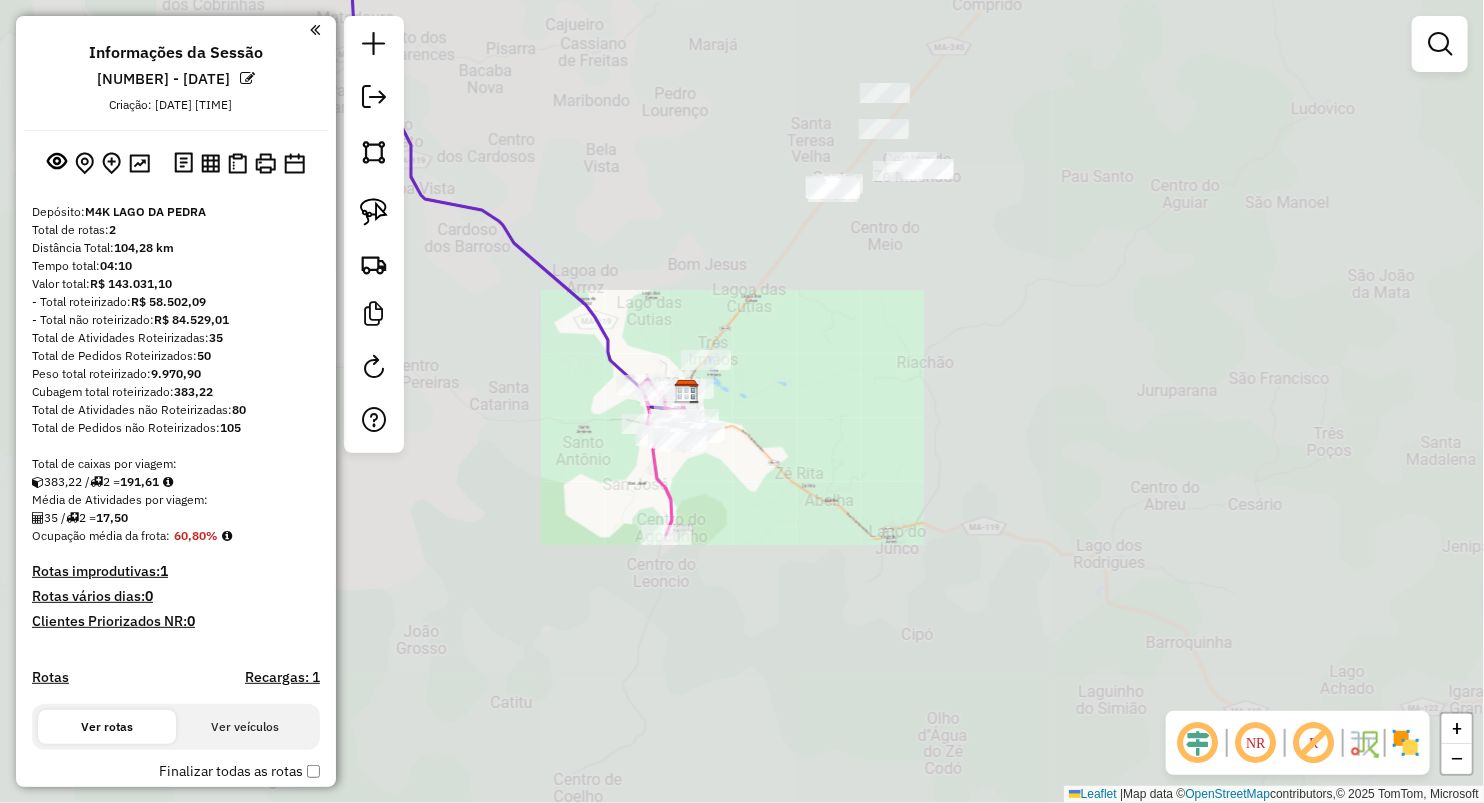 click on "Janela de atendimento Grade de atendimento Capacidade Transportadoras Veículos Cliente Pedidos  Rotas Selecione os dias de semana para filtrar as janelas de atendimento  Seg   Ter   Qua   Qui   Sex   Sáb   Dom  Informe o período da janela de atendimento: De: Até:  Filtrar exatamente a janela do cliente  Considerar janela de atendimento padrão  Selecione os dias de semana para filtrar as grades de atendimento  Seg   Ter   Qua   Qui   Sex   Sáb   Dom   Considerar clientes sem dia de atendimento cadastrado  Clientes fora do dia de atendimento selecionado Filtrar as atividades entre os valores definidos abaixo:  Peso mínimo:   Peso máximo:   Cubagem mínima:   Cubagem máxima:   De:   Até:  Filtrar as atividades entre o tempo de atendimento definido abaixo:  De:   Até:   Considerar capacidade total dos clientes não roteirizados Transportadora: Selecione um ou mais itens Tipo de veículo: Selecione um ou mais itens Veículo: Selecione um ou mais itens Motorista: Selecione um ou mais itens Nome: Rótulo:" 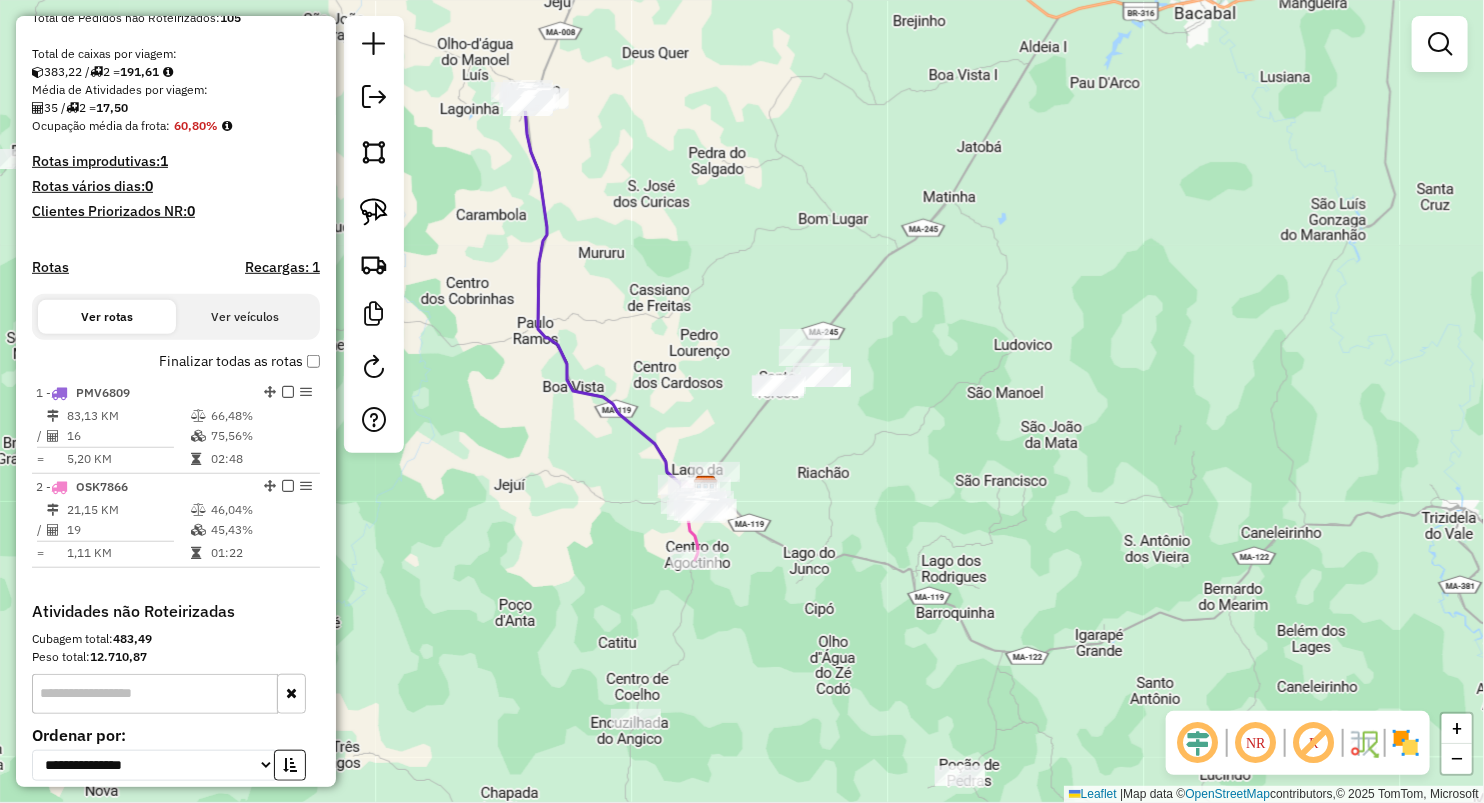 scroll, scrollTop: 444, scrollLeft: 0, axis: vertical 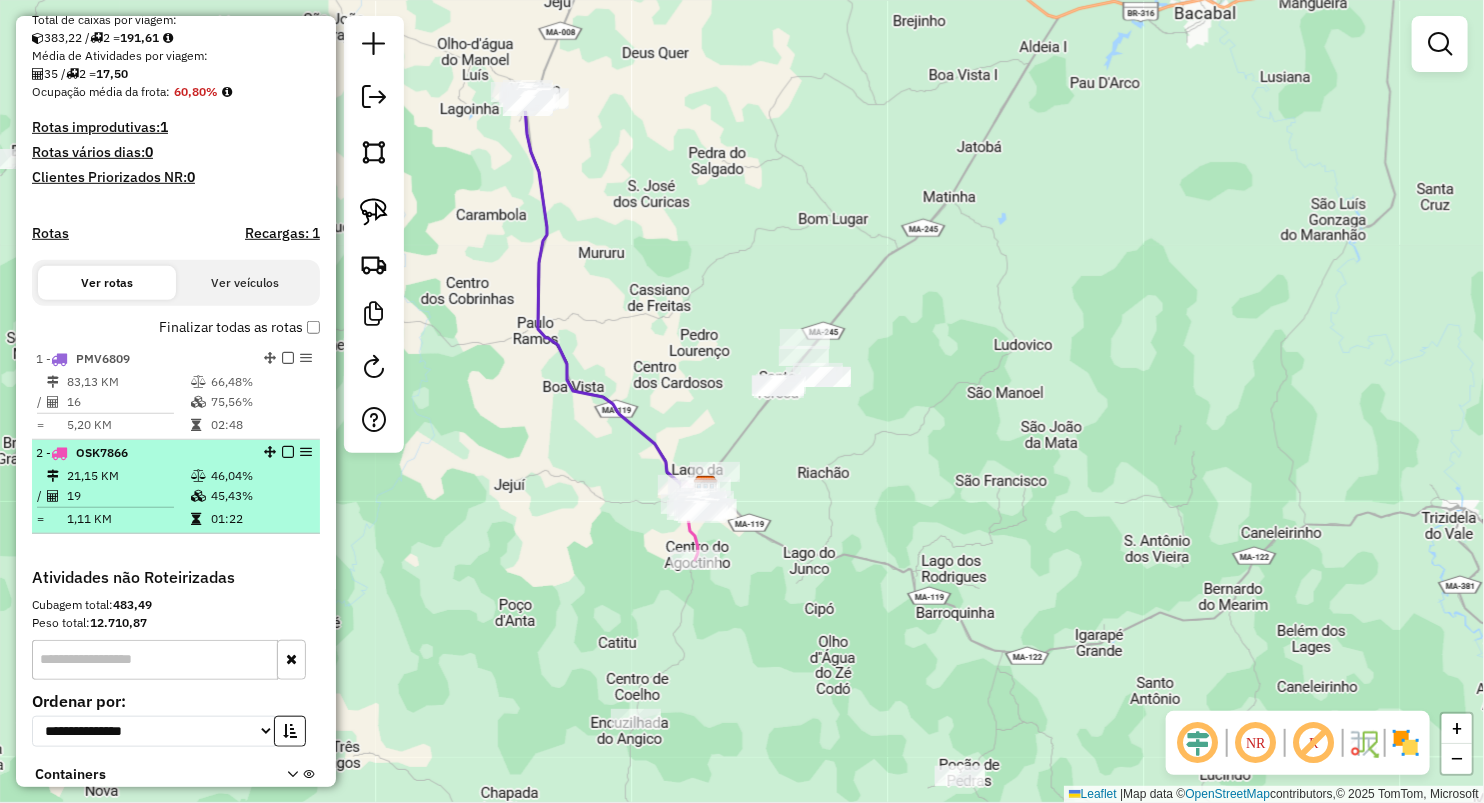 click on "19" at bounding box center (128, 496) 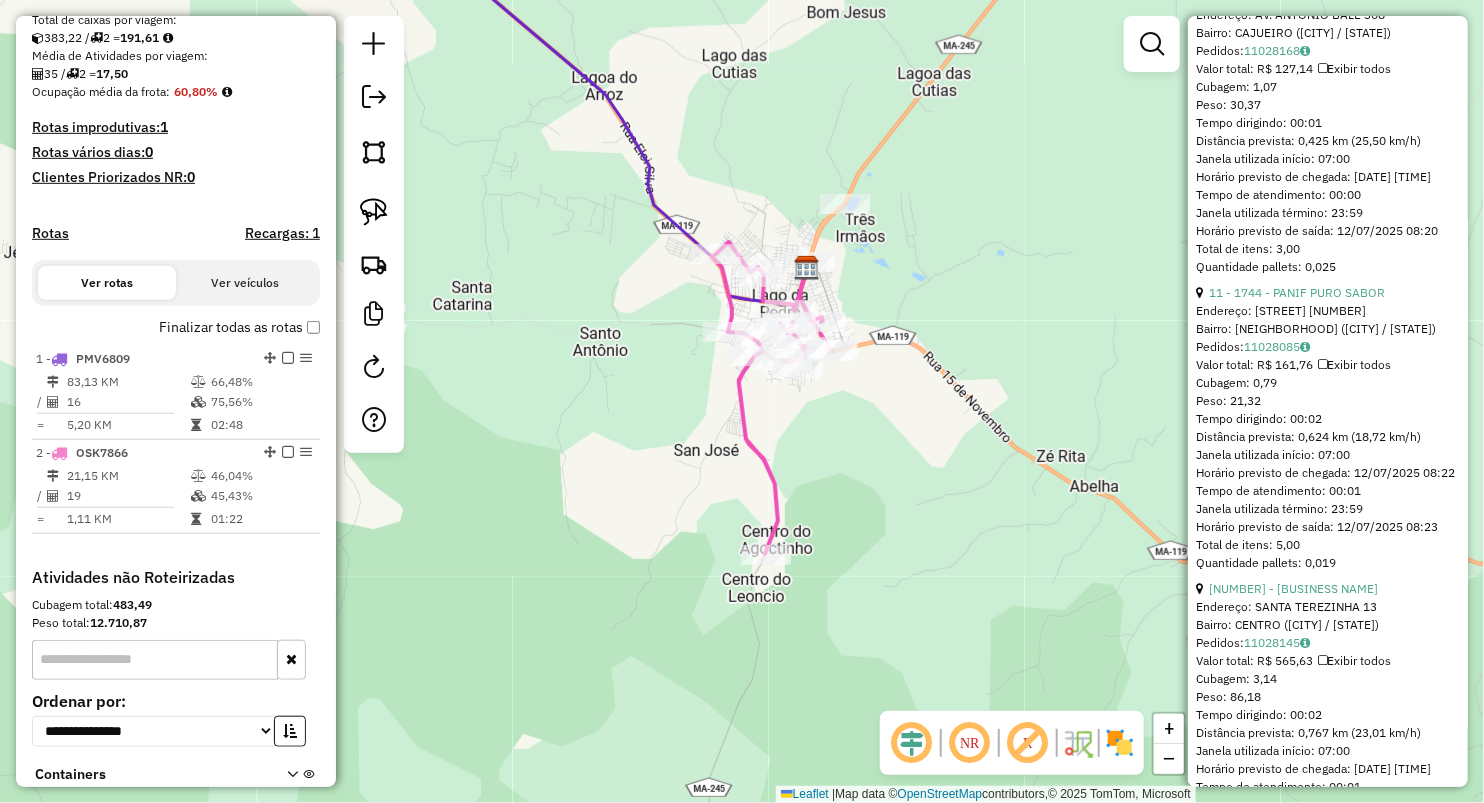 scroll, scrollTop: 3666, scrollLeft: 0, axis: vertical 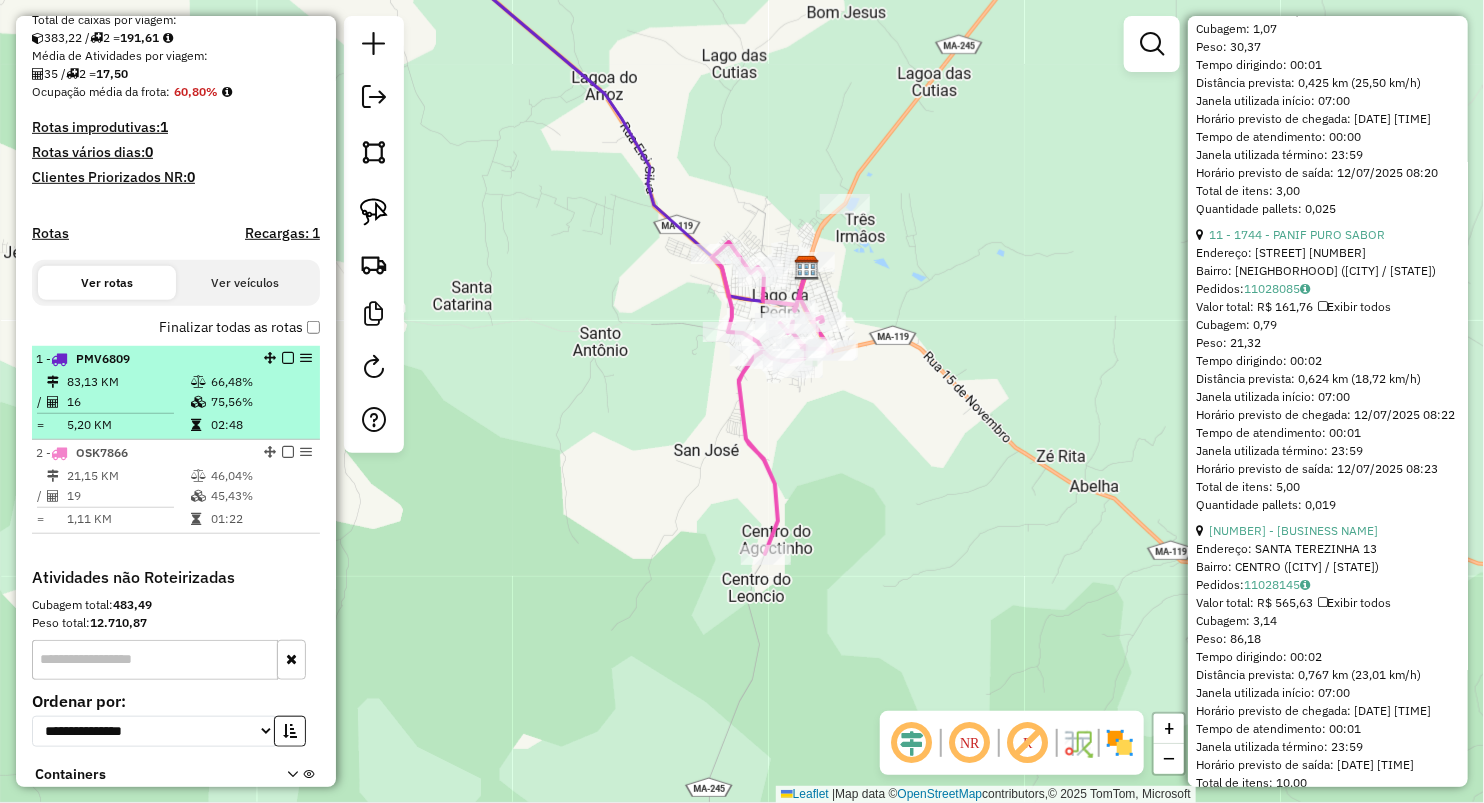click at bounding box center (113, 413) 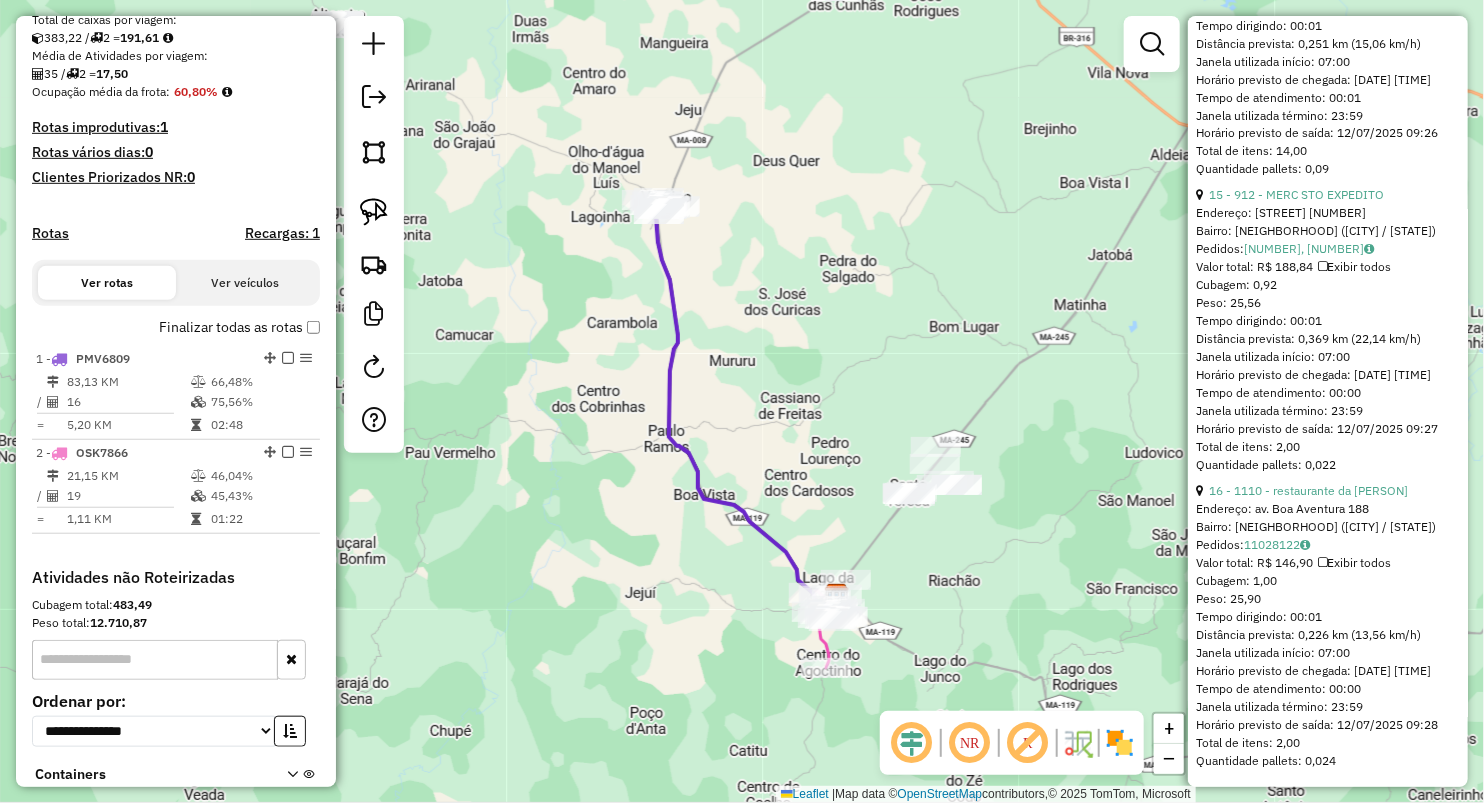 scroll, scrollTop: 5208, scrollLeft: 0, axis: vertical 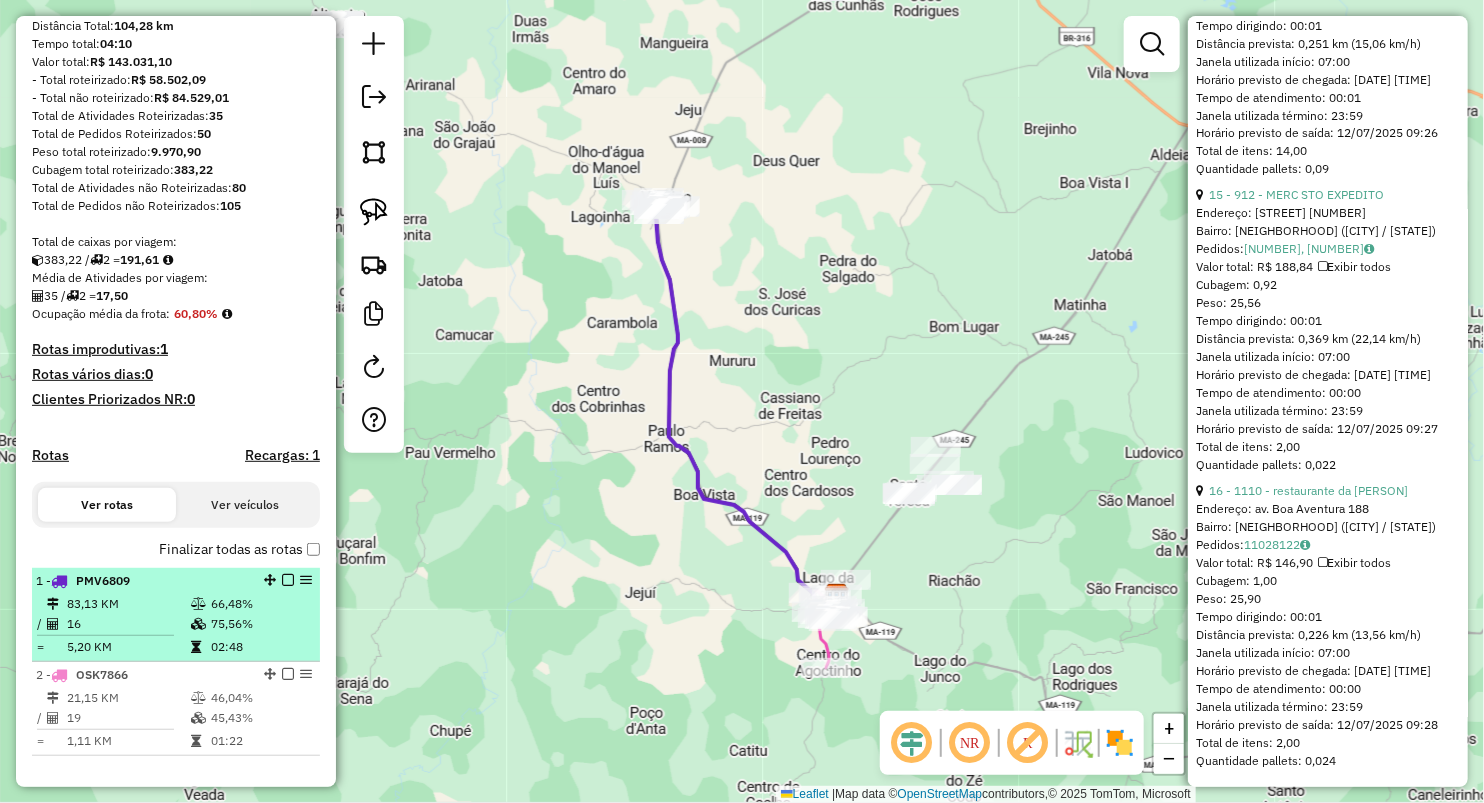 click on "16" at bounding box center (128, 624) 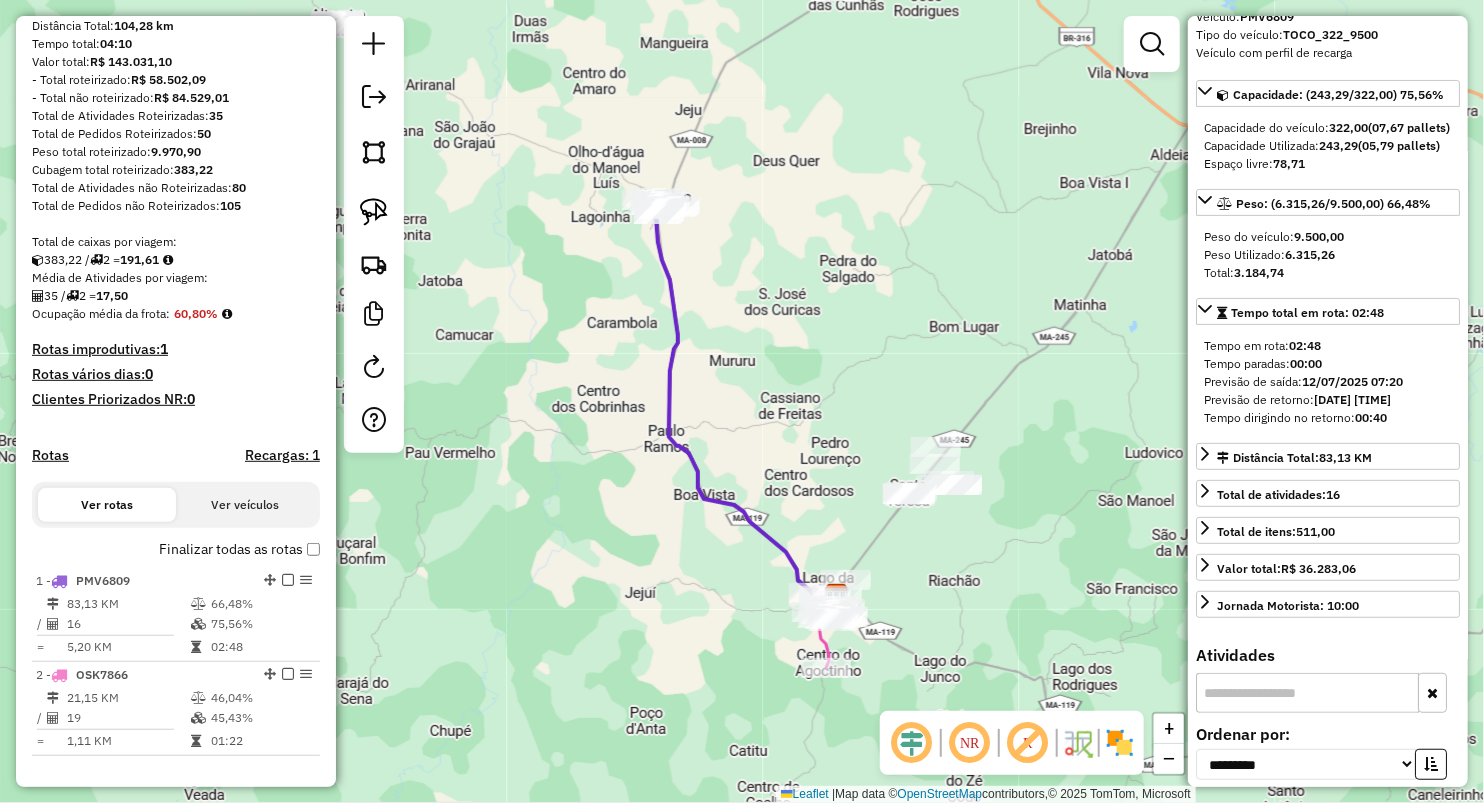 scroll, scrollTop: 0, scrollLeft: 0, axis: both 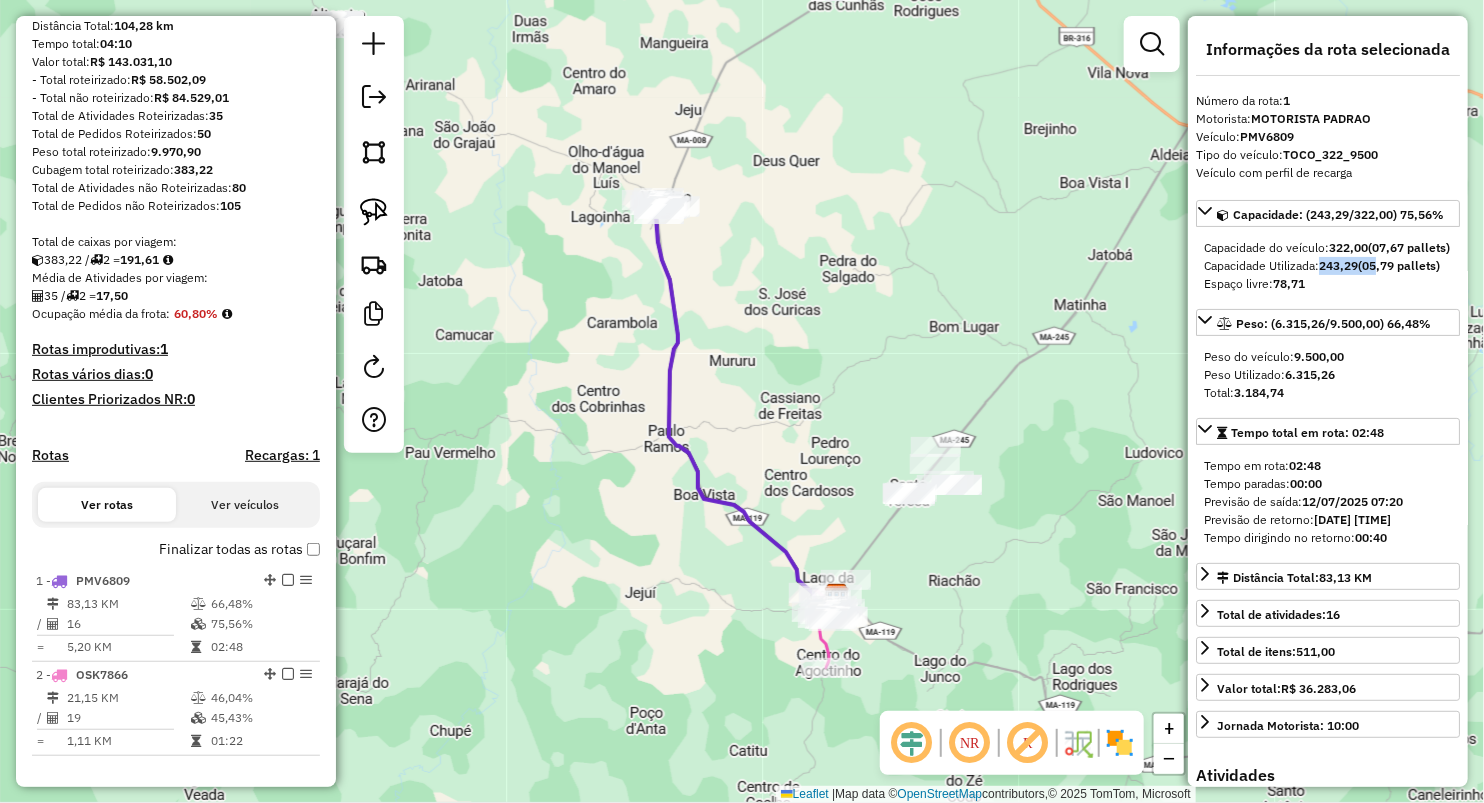 drag, startPoint x: 1325, startPoint y: 276, endPoint x: 1380, endPoint y: 276, distance: 55 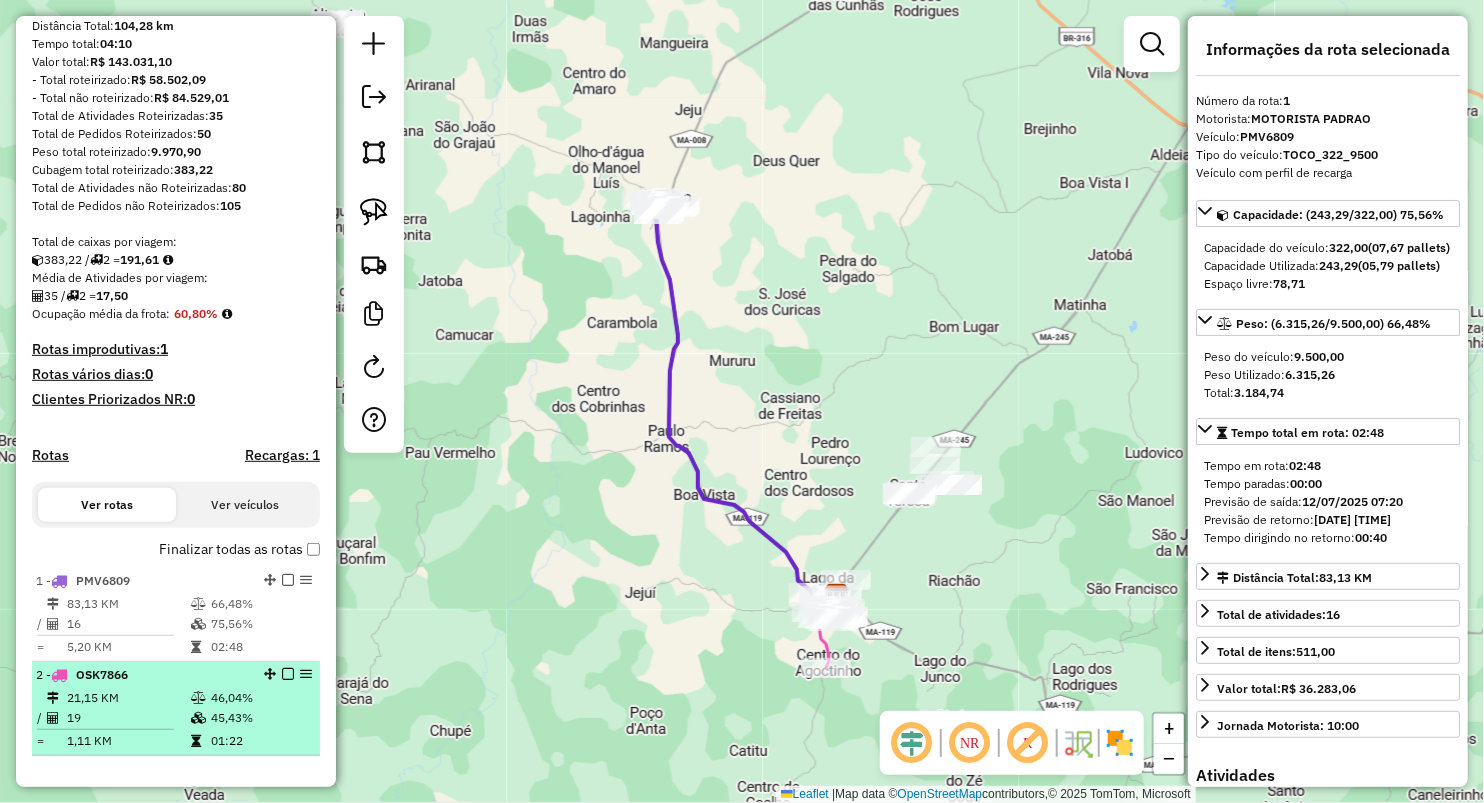 click at bounding box center (105, 729) 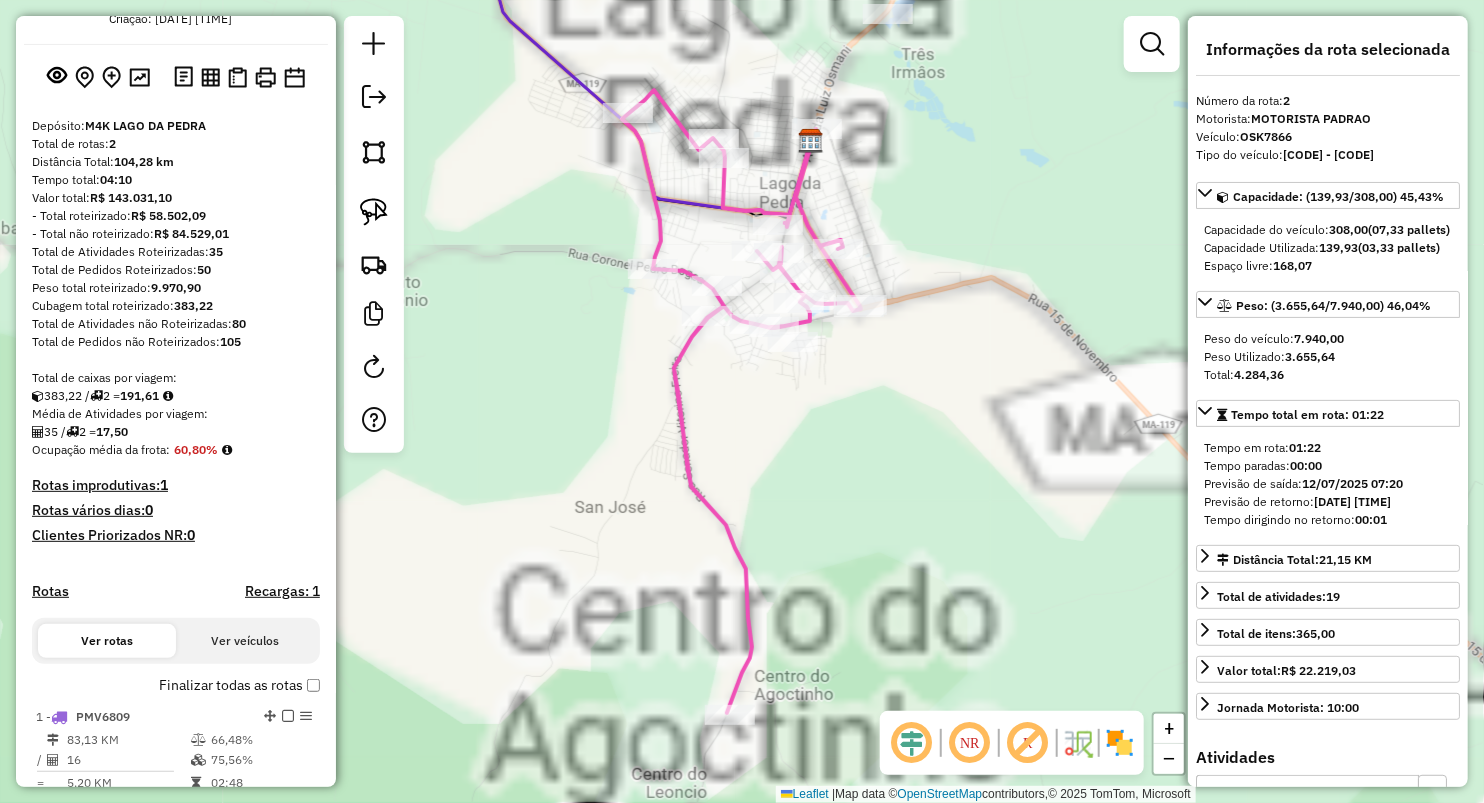 scroll, scrollTop: 0, scrollLeft: 0, axis: both 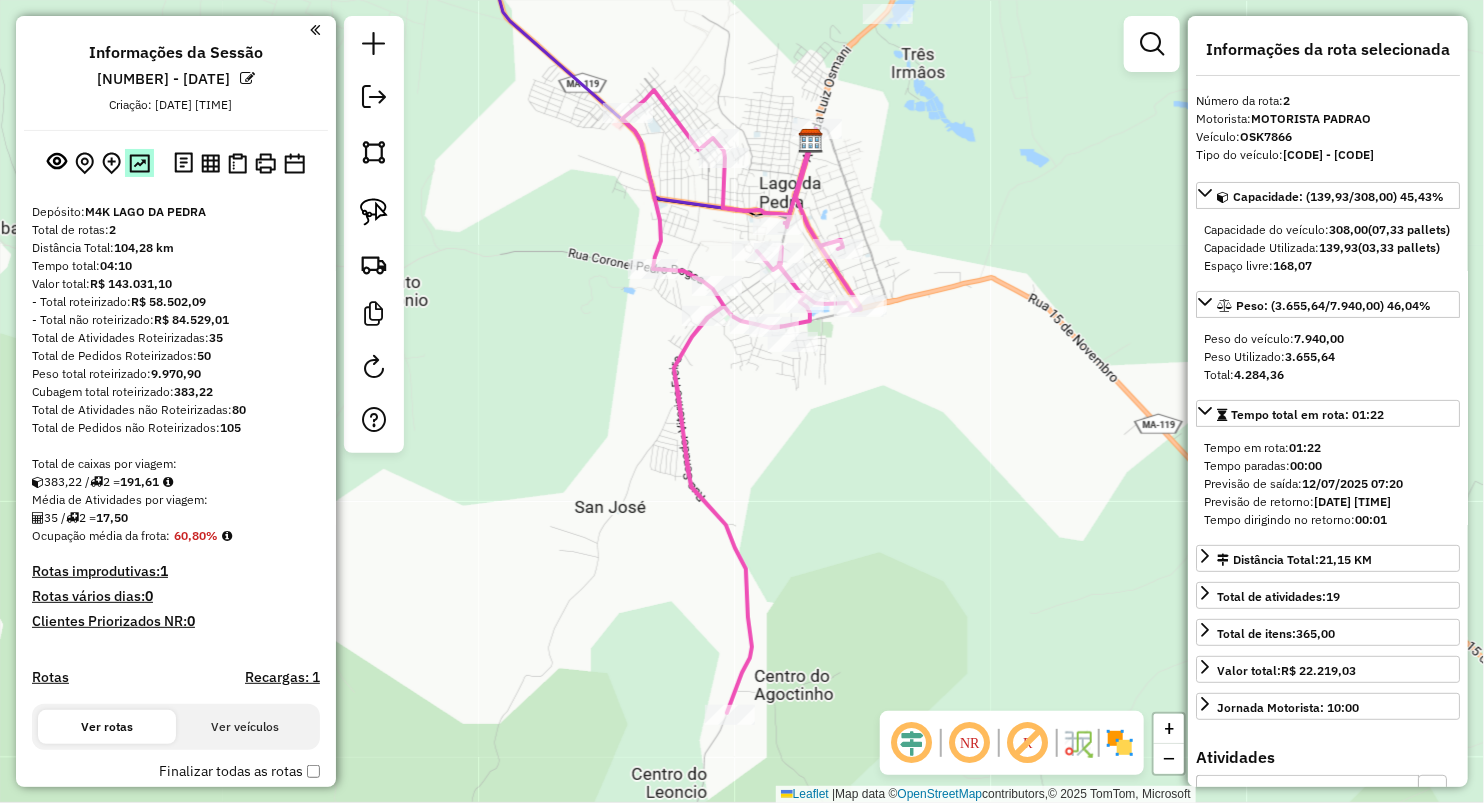click at bounding box center [139, 163] 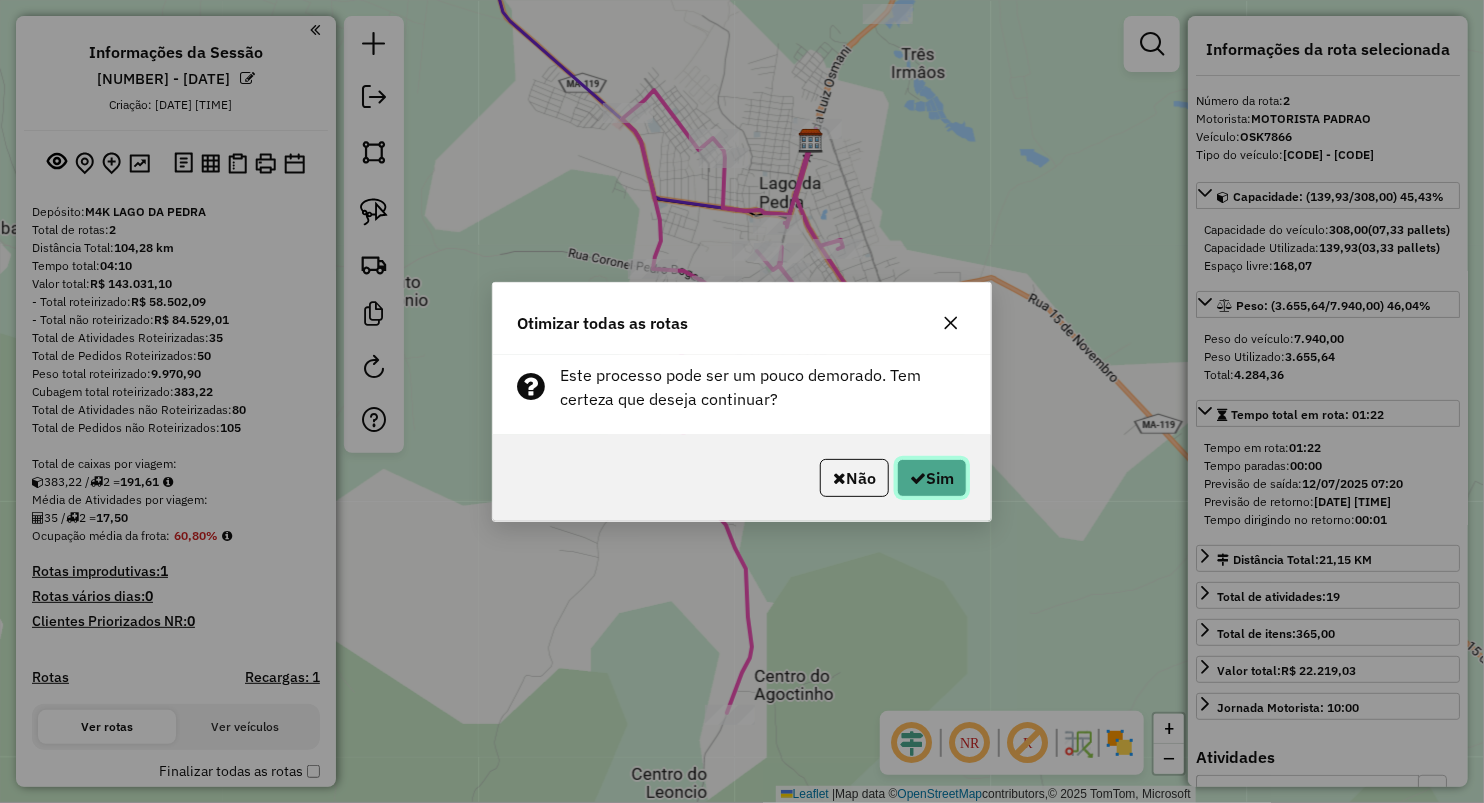 click on "Sim" 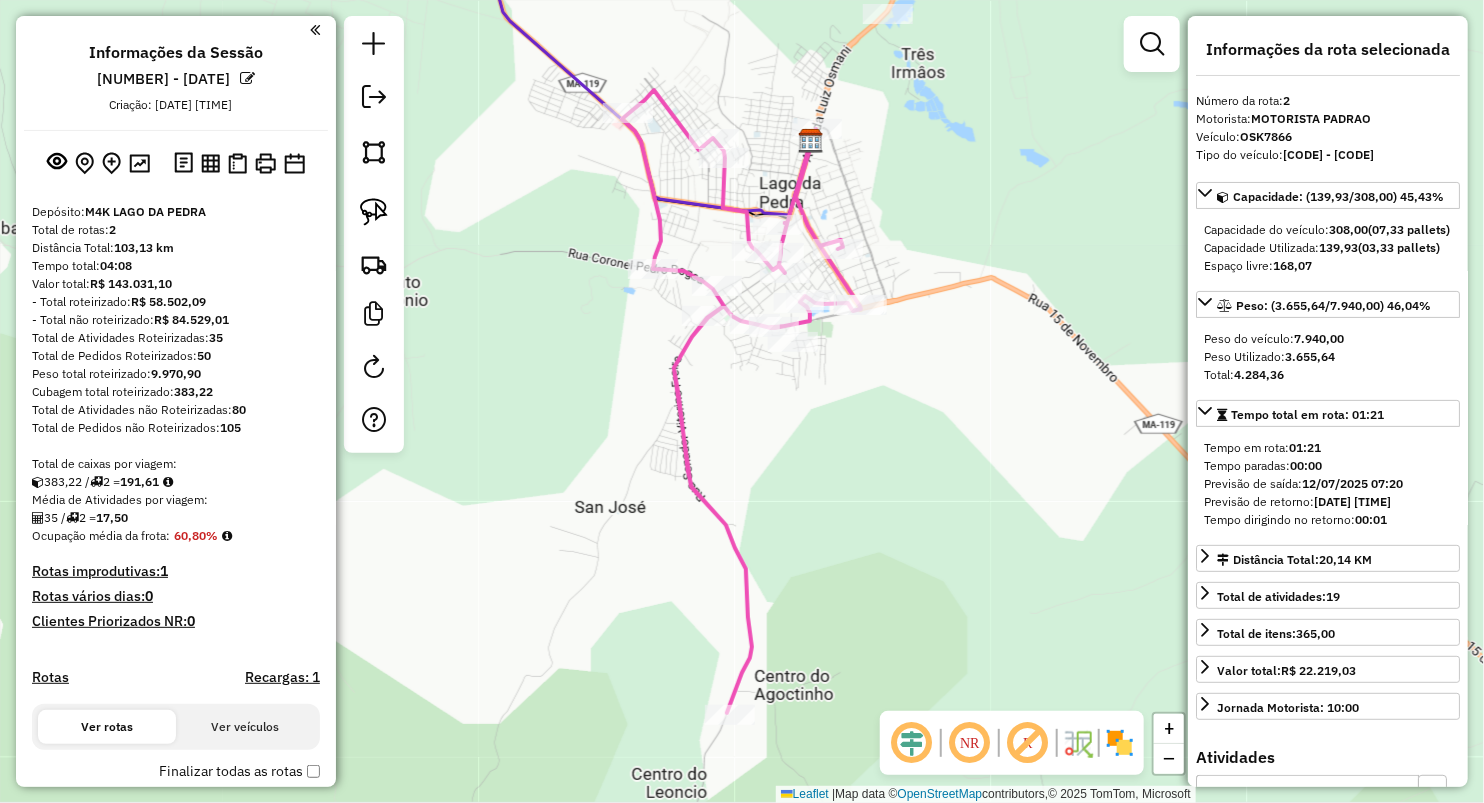 scroll, scrollTop: 584, scrollLeft: 0, axis: vertical 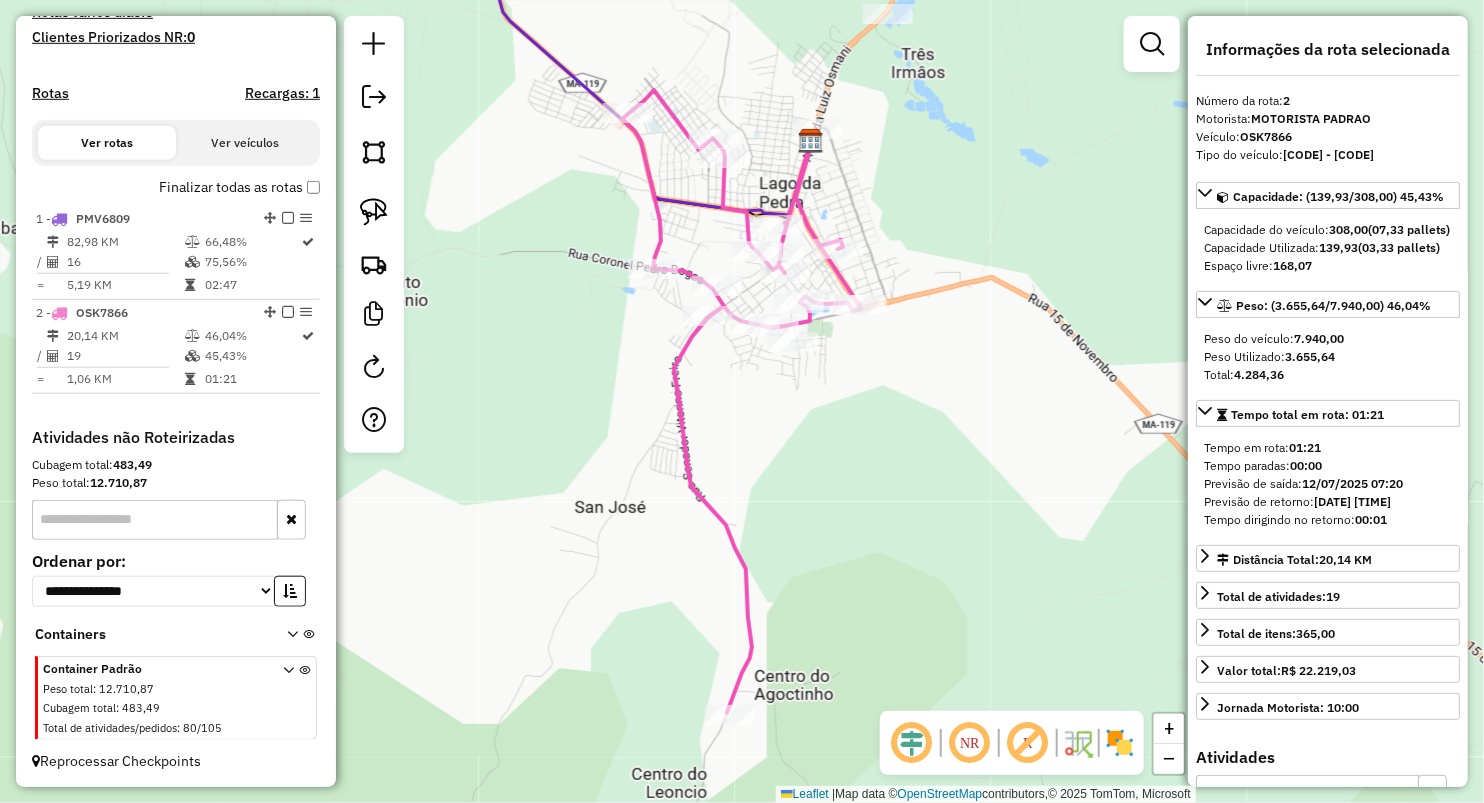 click 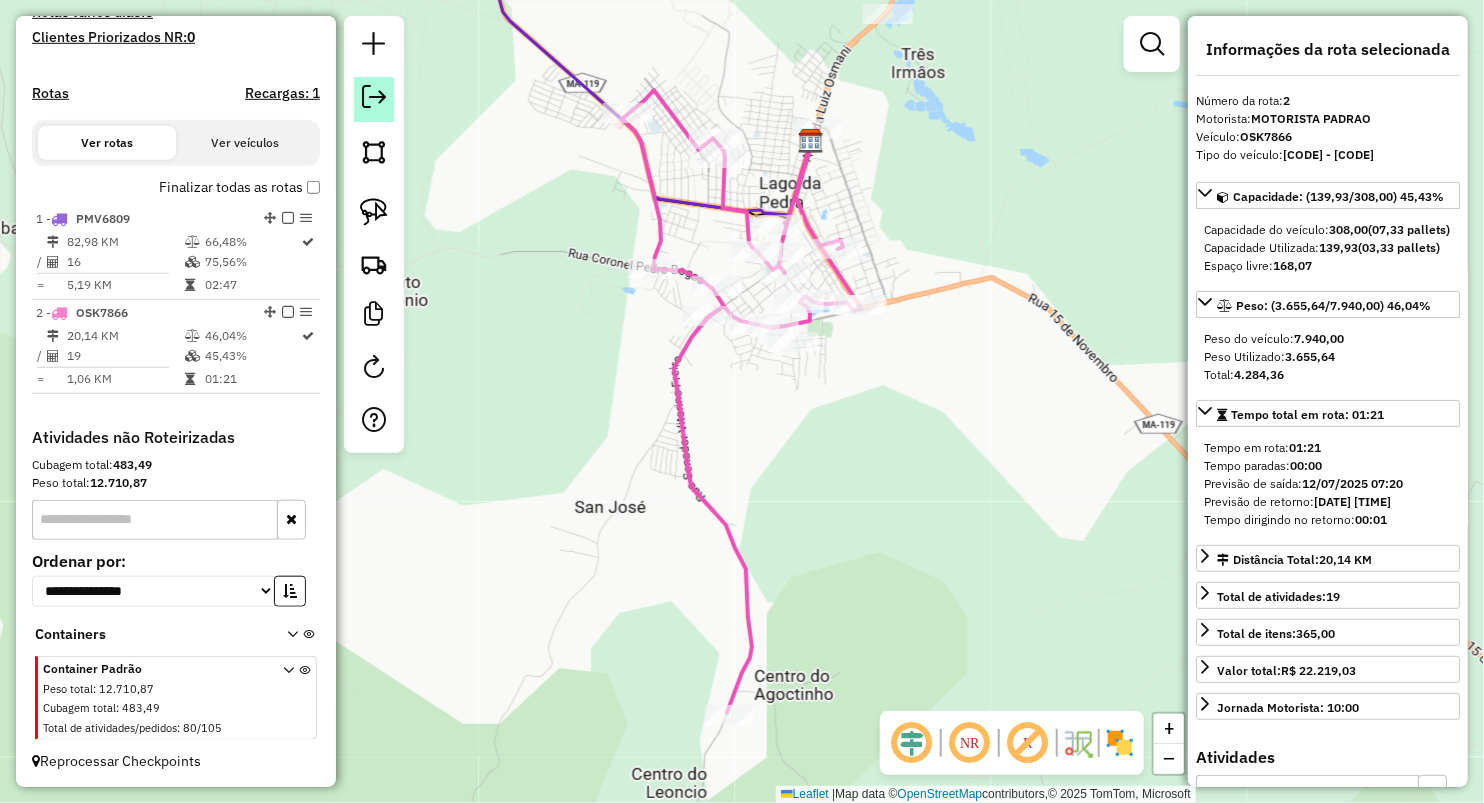 click 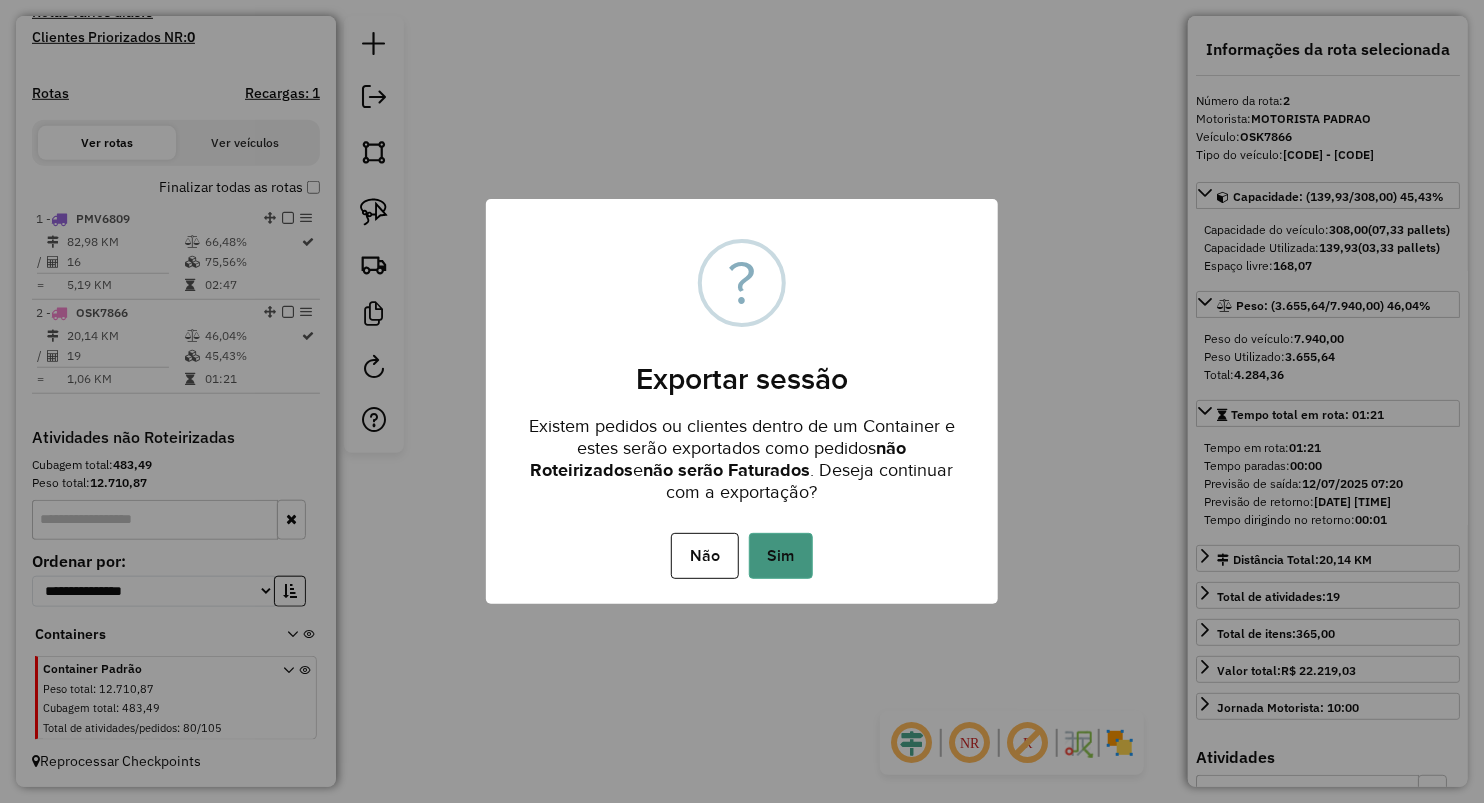click on "Sim" at bounding box center [781, 556] 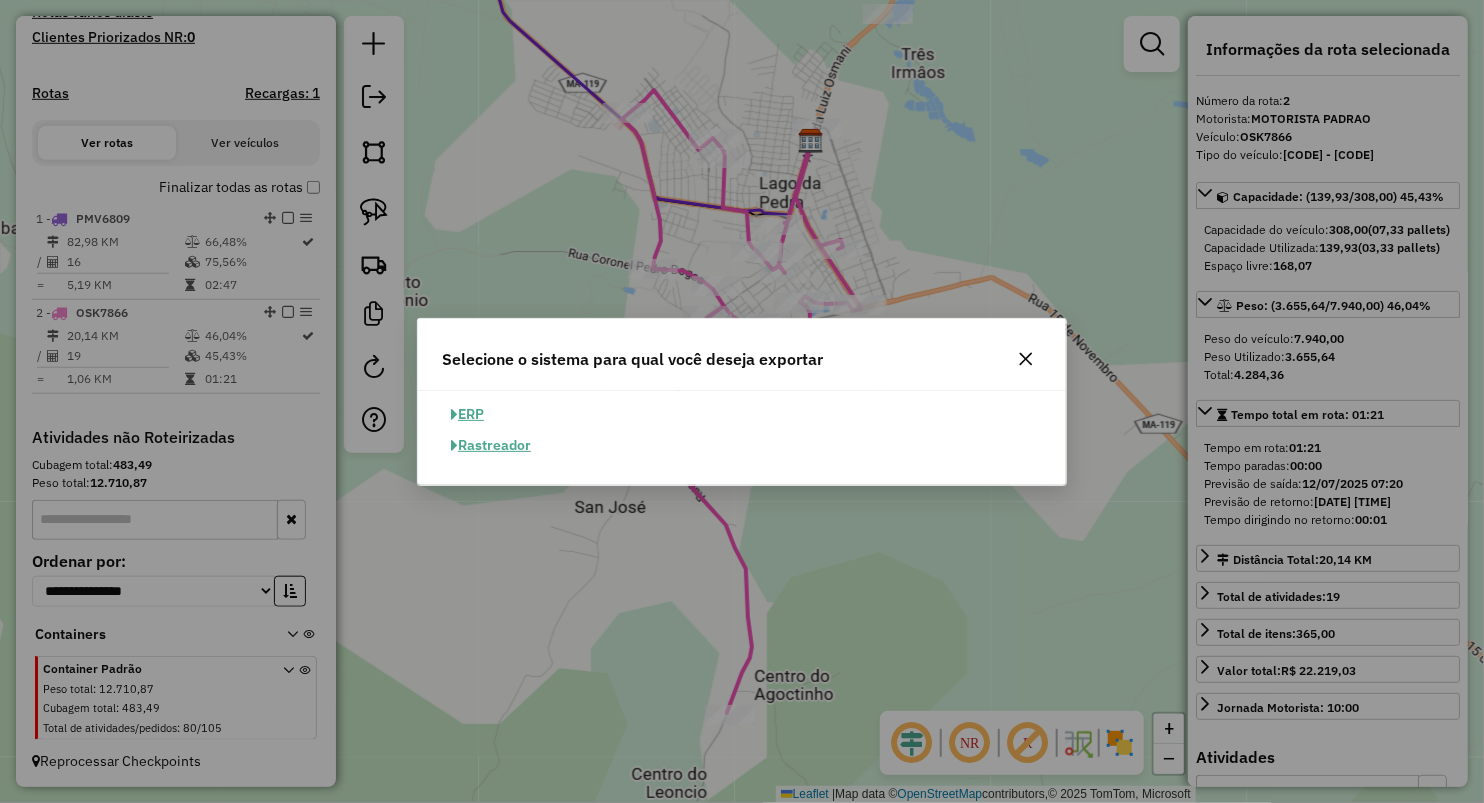 click on "ERP" 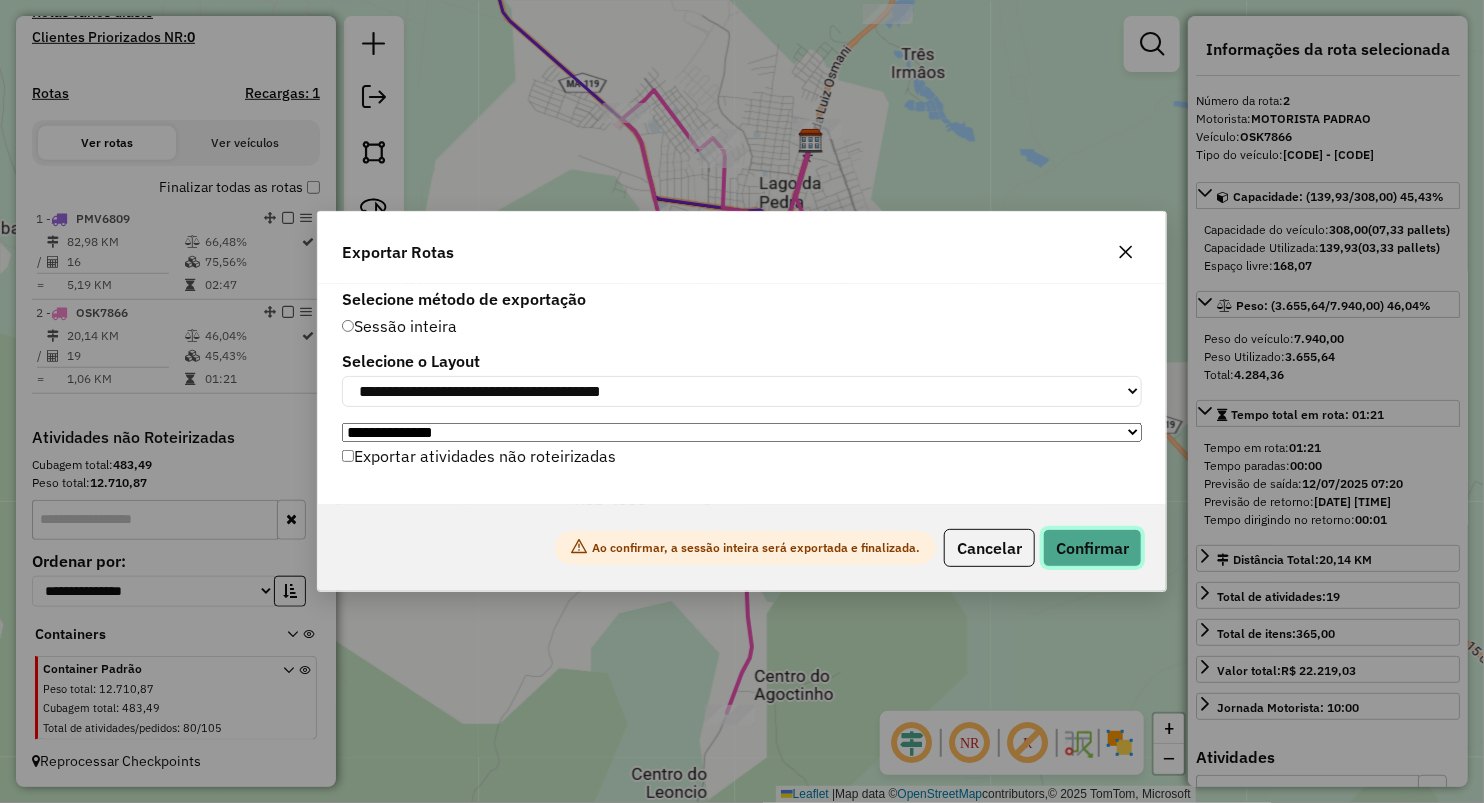 click on "Confirmar" 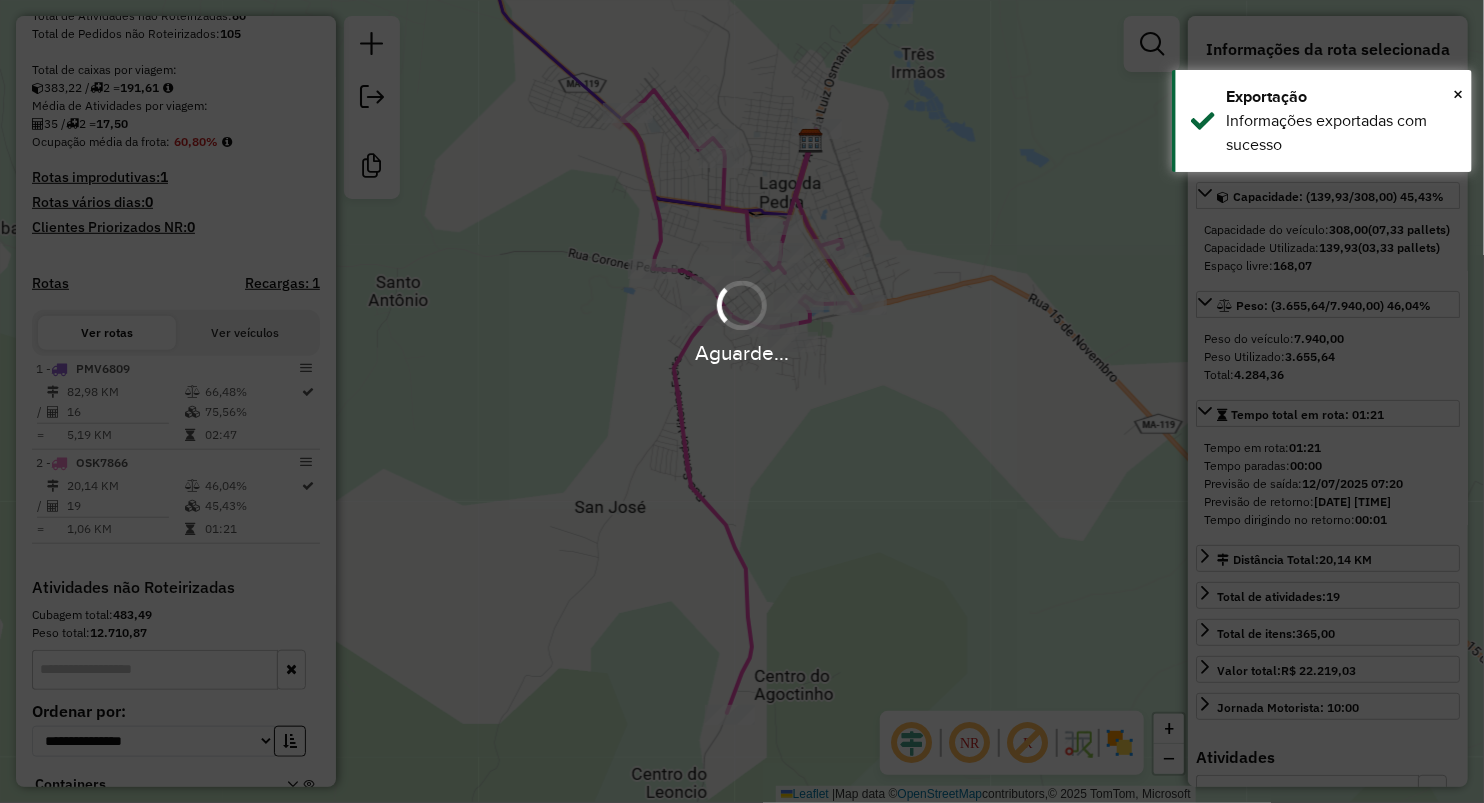 scroll, scrollTop: 552, scrollLeft: 0, axis: vertical 